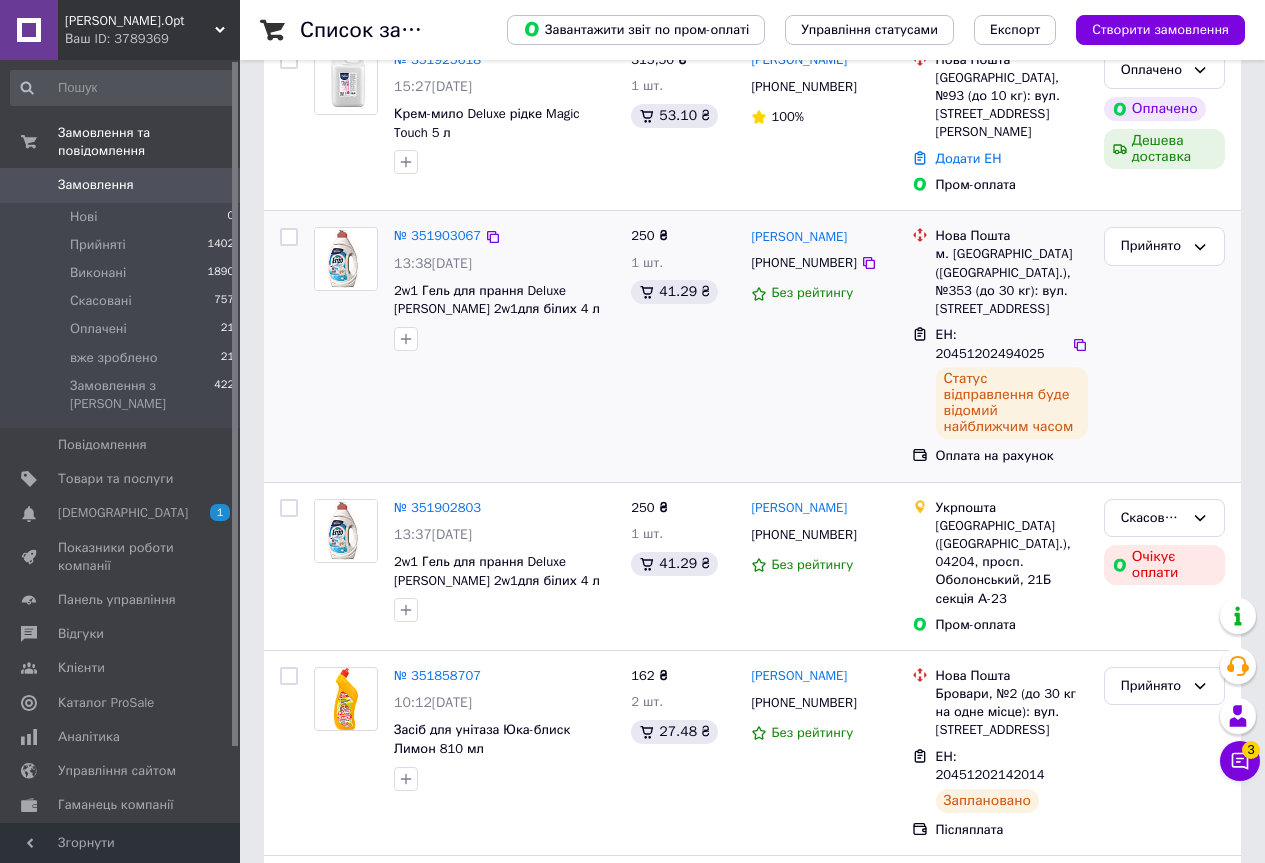 scroll, scrollTop: 0, scrollLeft: 0, axis: both 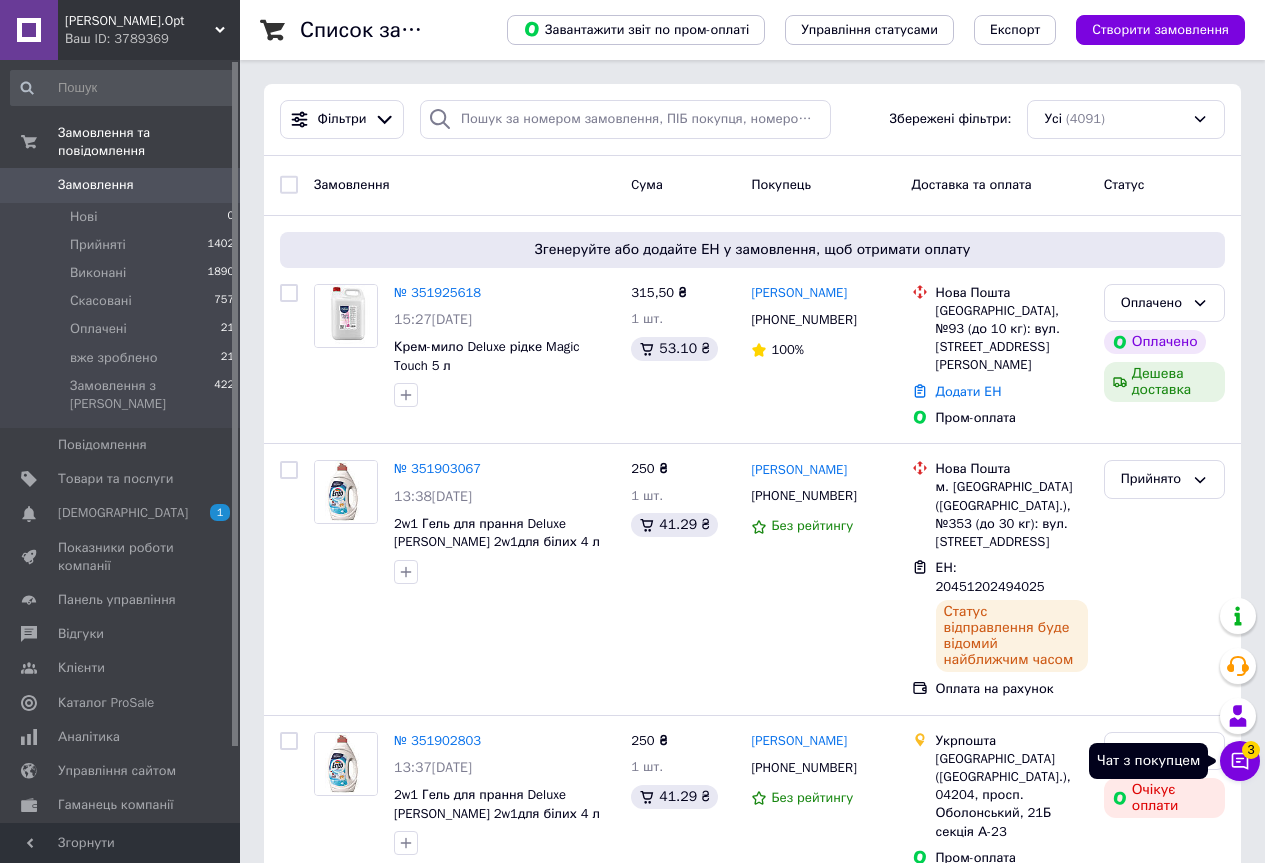 click 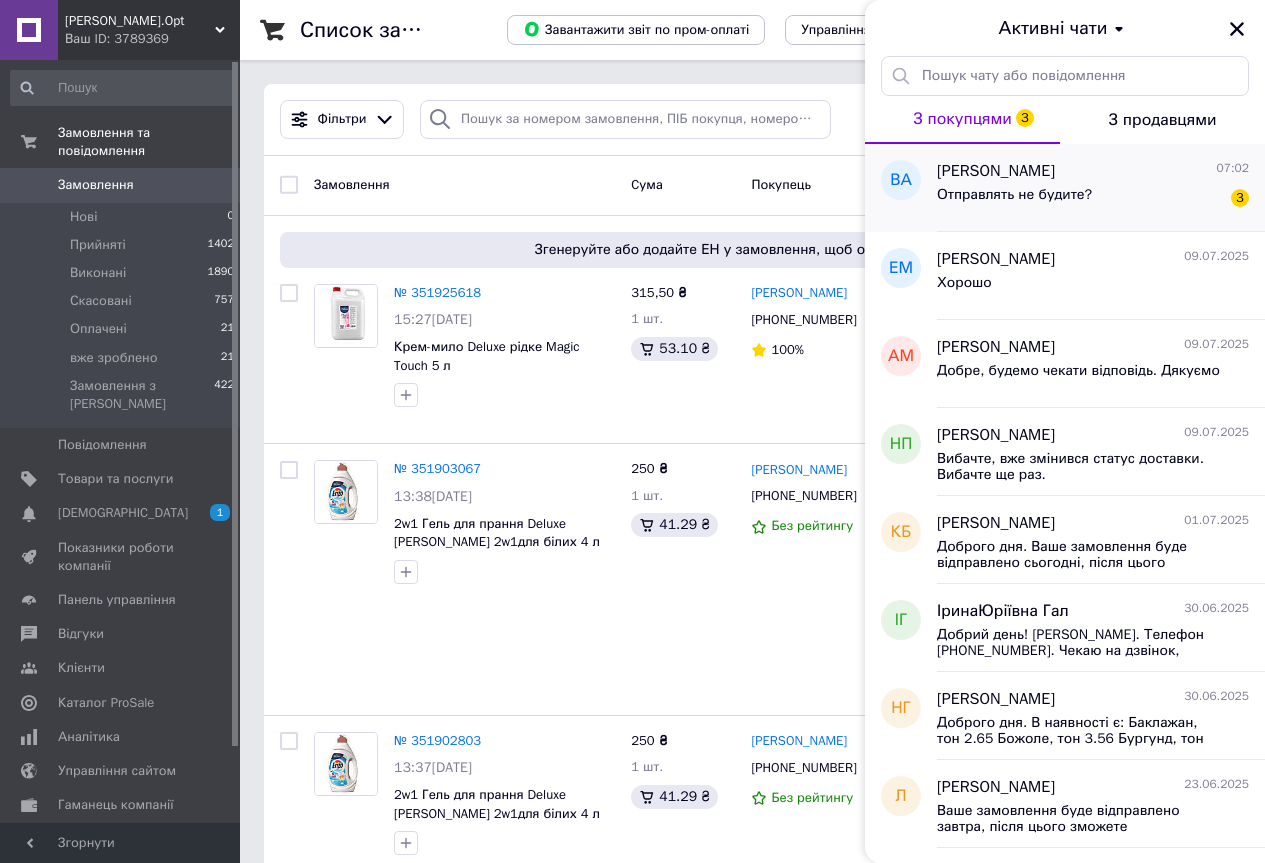 click on "Отправлять не будите? 3" at bounding box center (1093, 199) 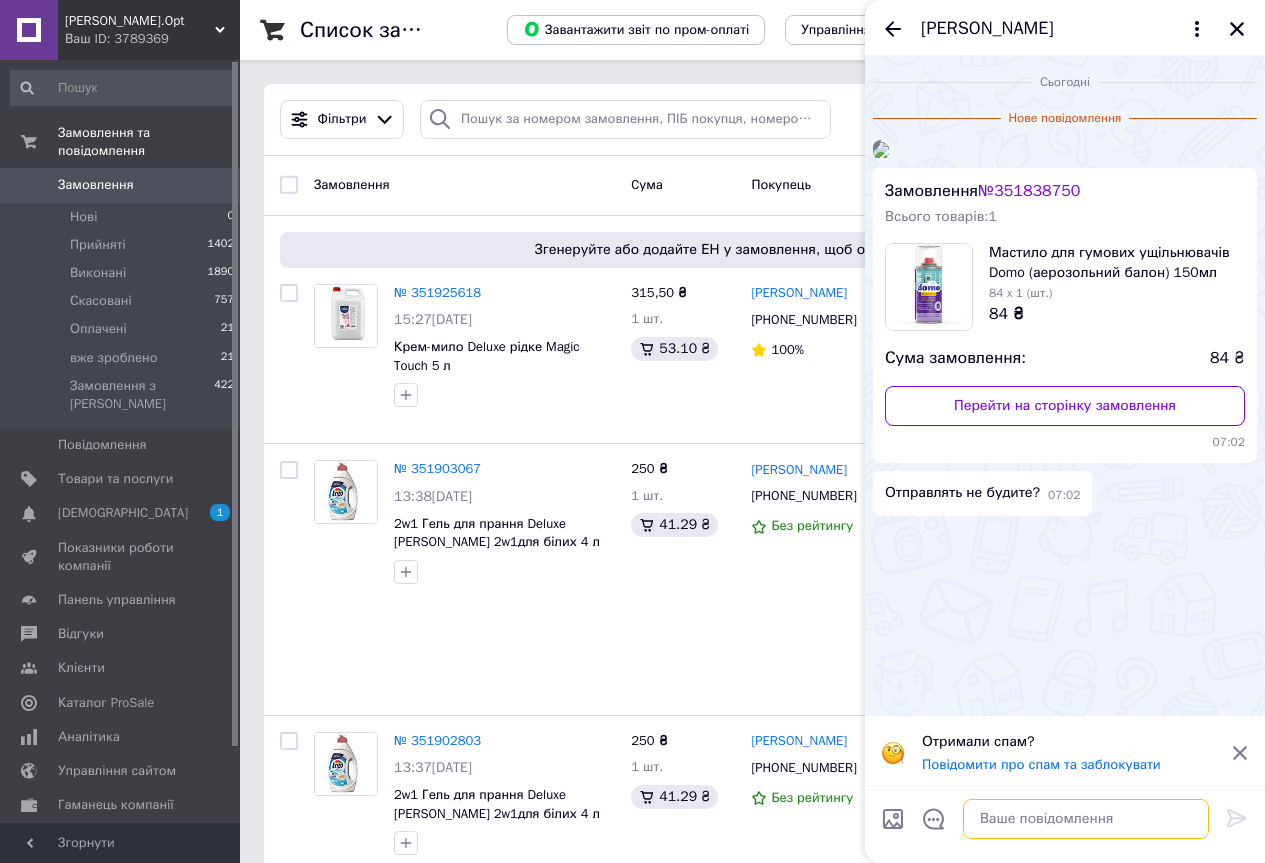 click at bounding box center (1086, 819) 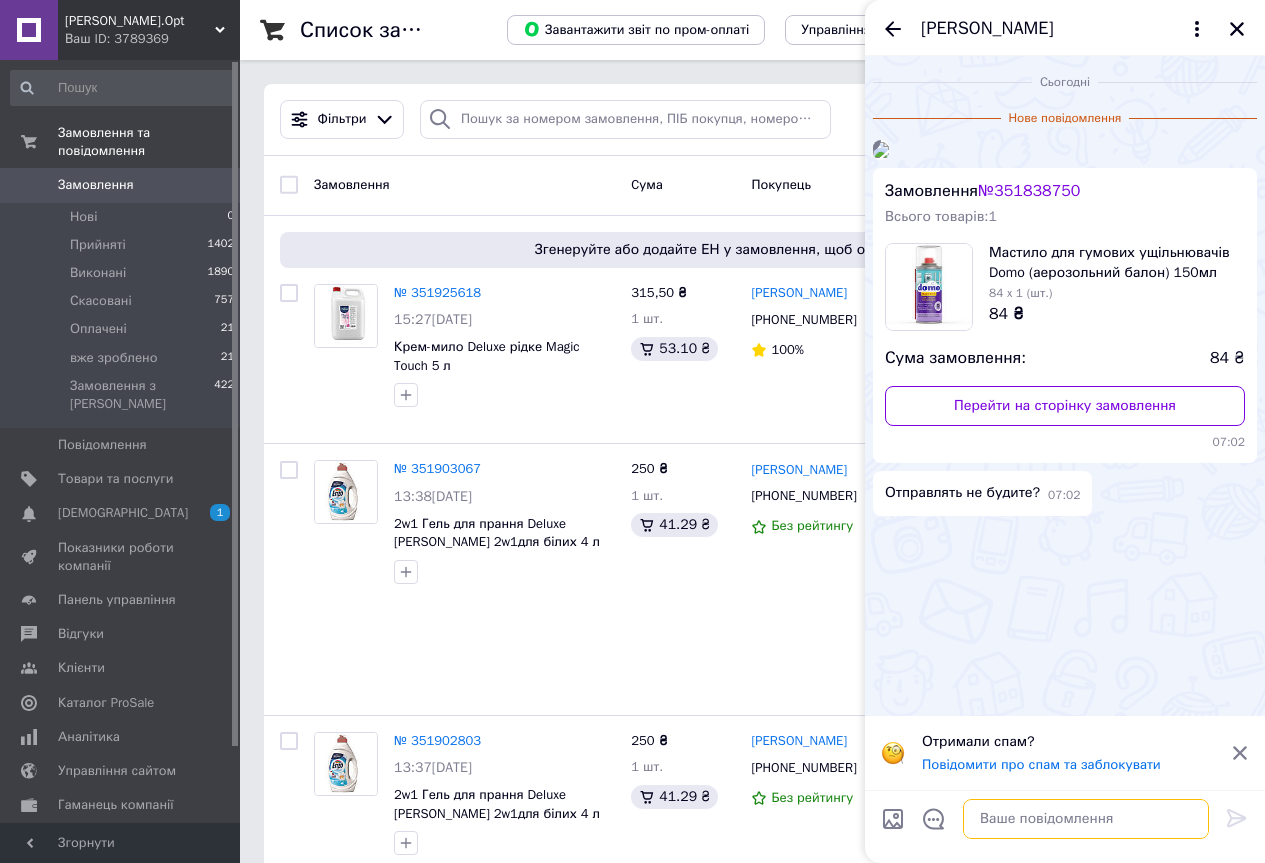 scroll, scrollTop: 87, scrollLeft: 0, axis: vertical 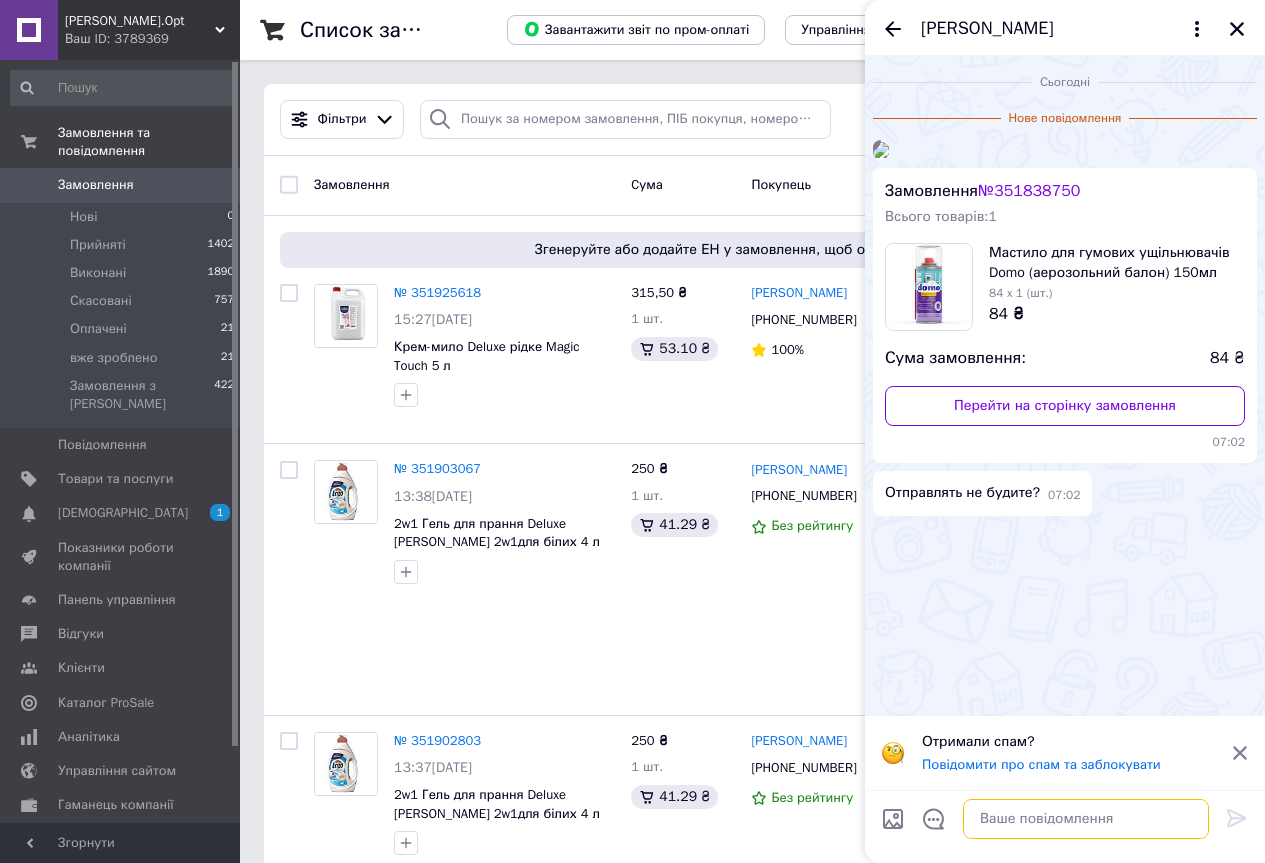 click at bounding box center [1086, 819] 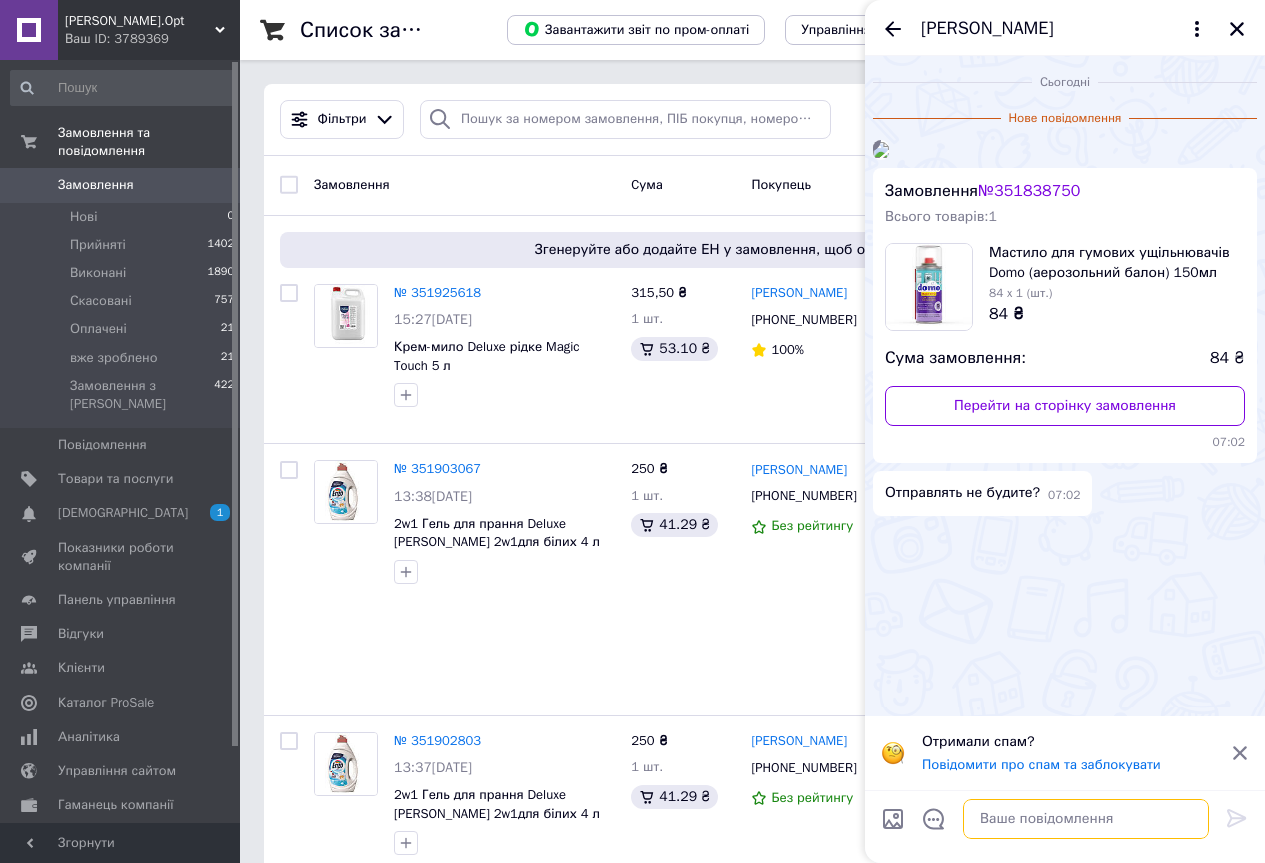 scroll, scrollTop: 0, scrollLeft: 0, axis: both 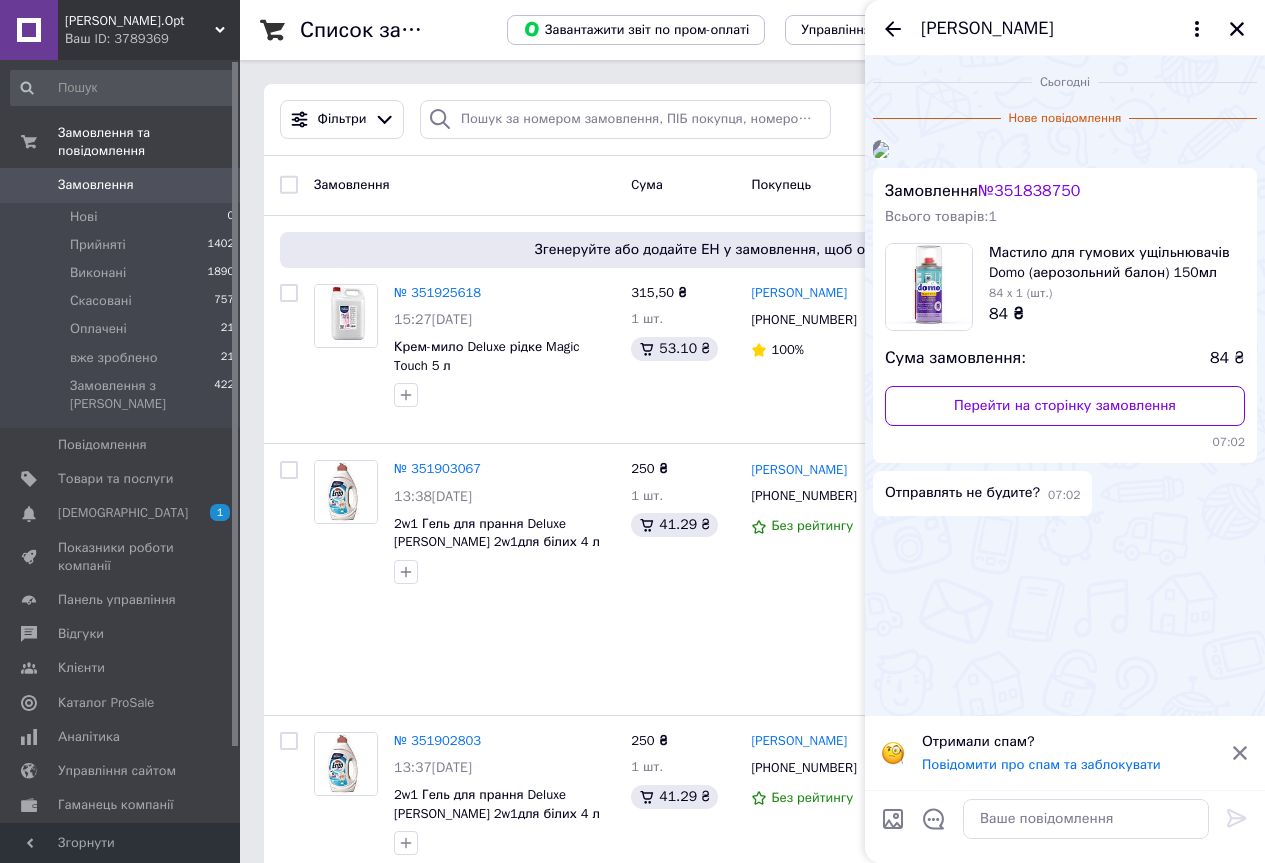 click on "№ 351838750" at bounding box center [1029, 191] 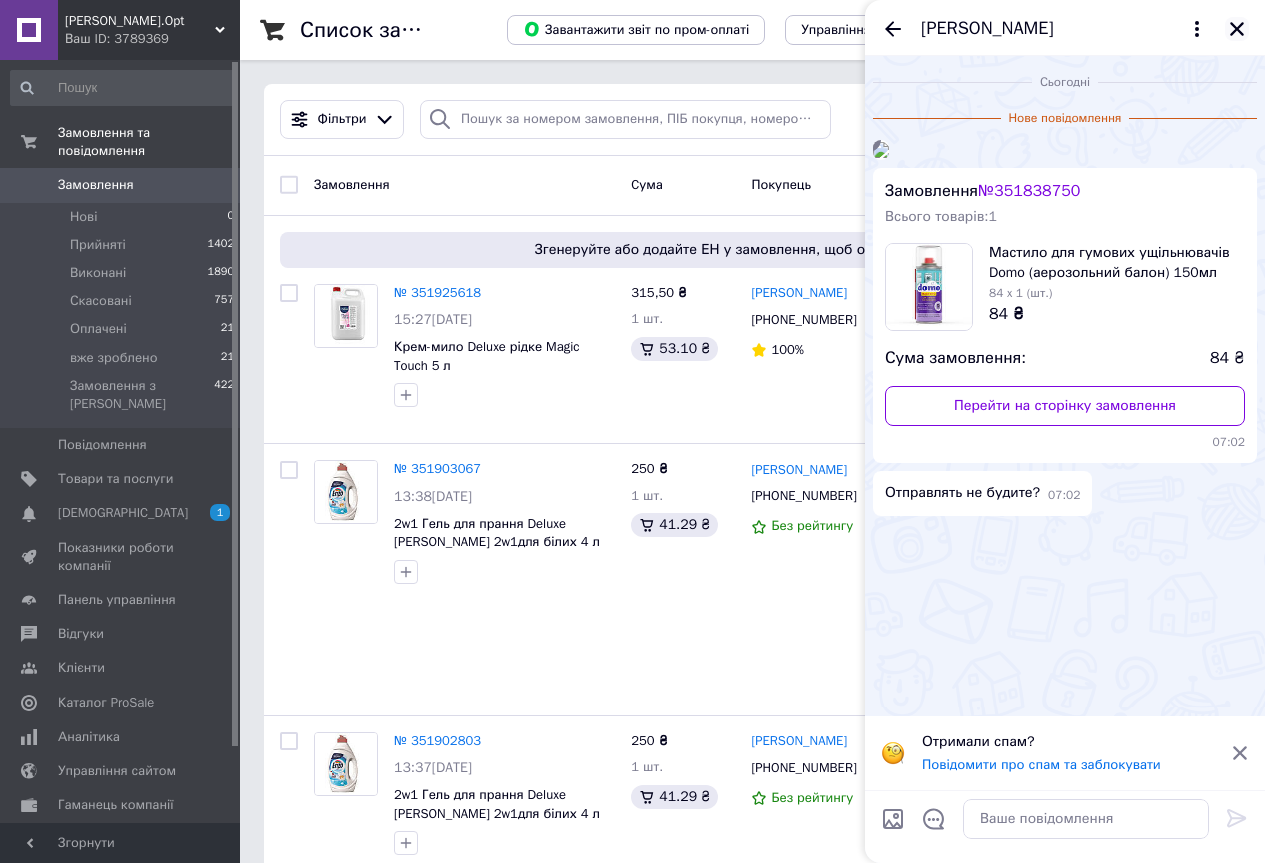 click 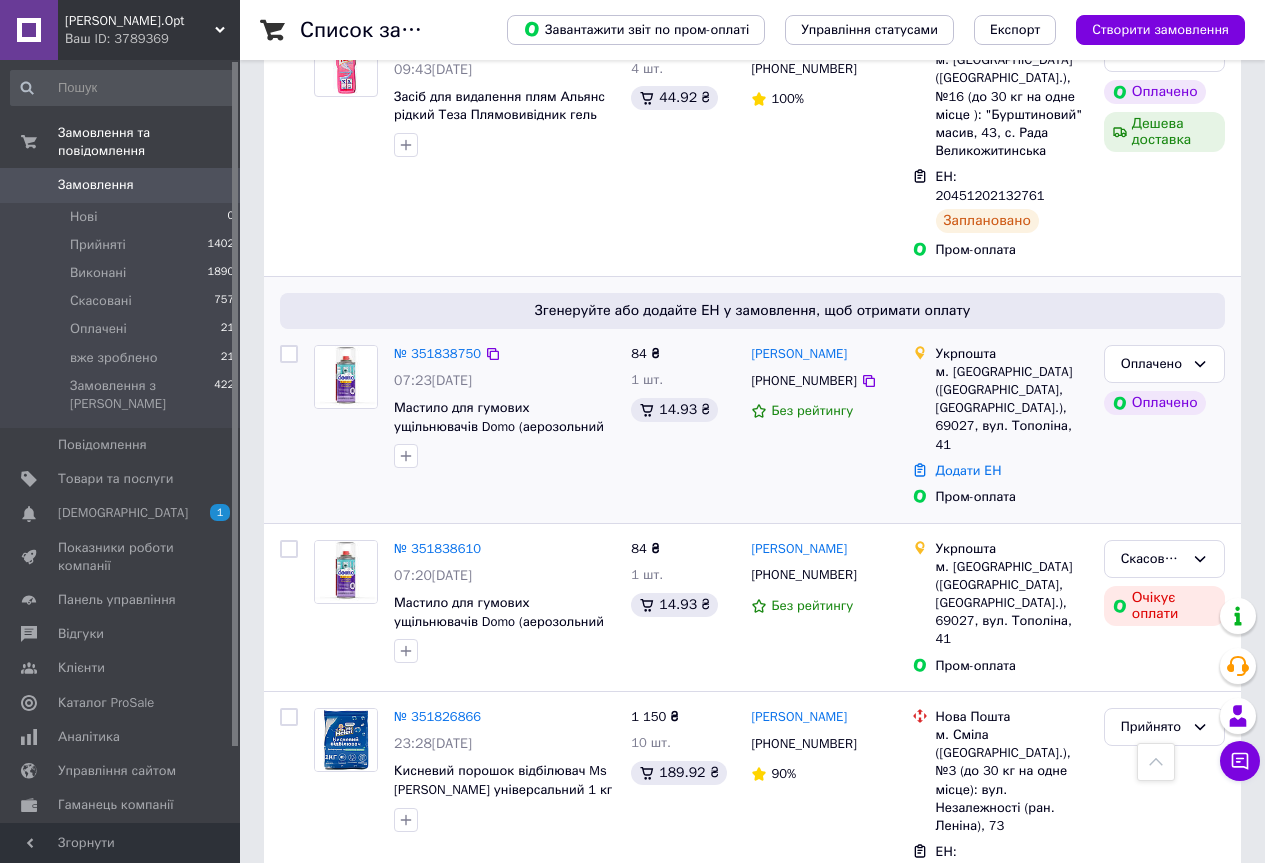 scroll, scrollTop: 1167, scrollLeft: 0, axis: vertical 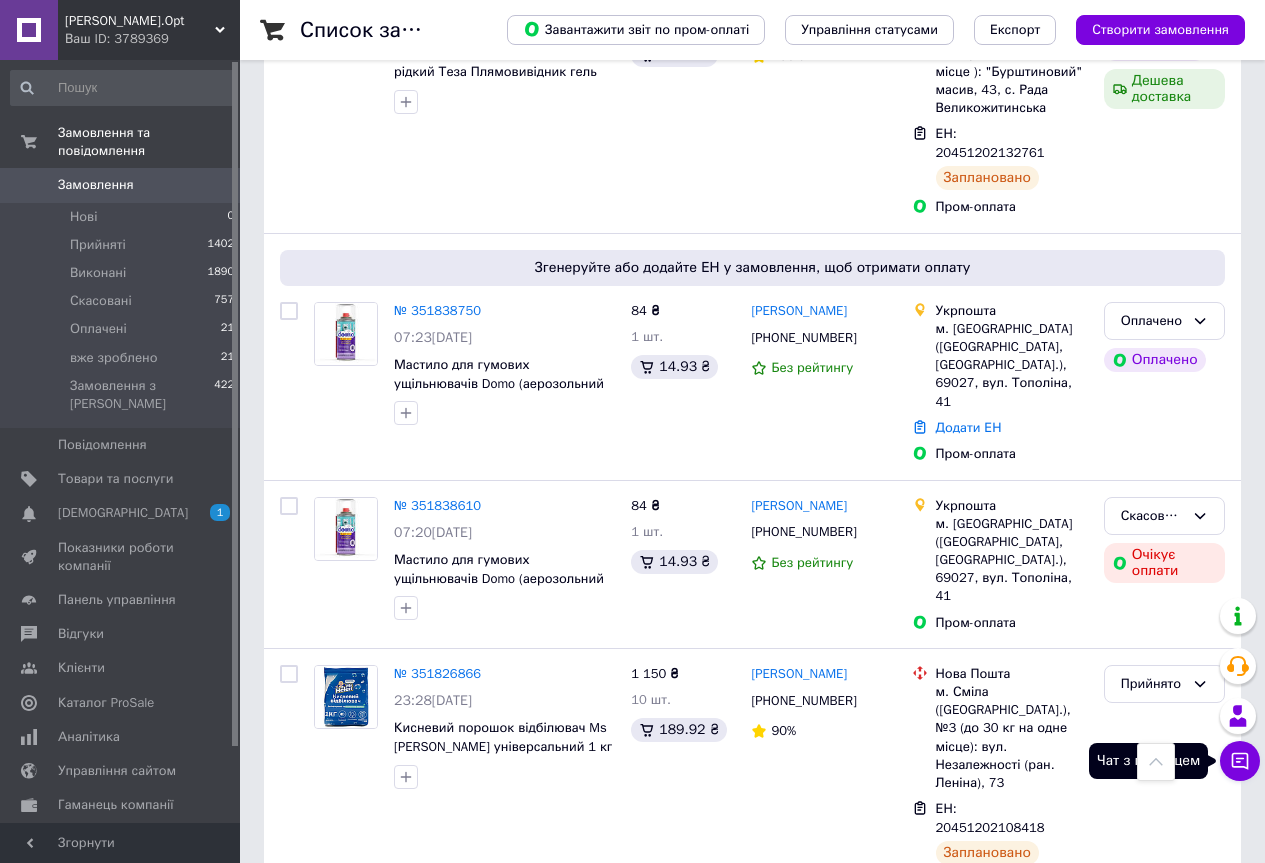 click 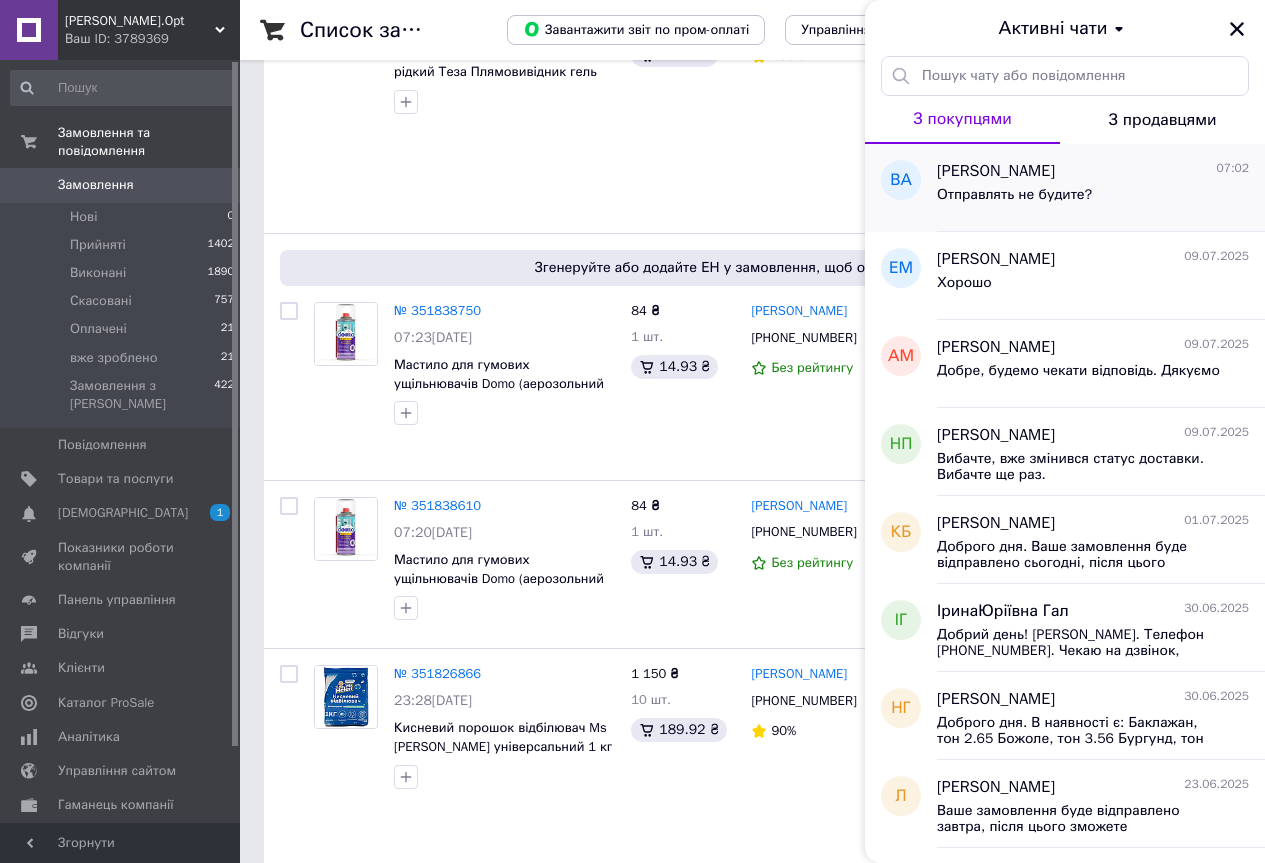 click on "Отправлять не будите?" at bounding box center [1093, 199] 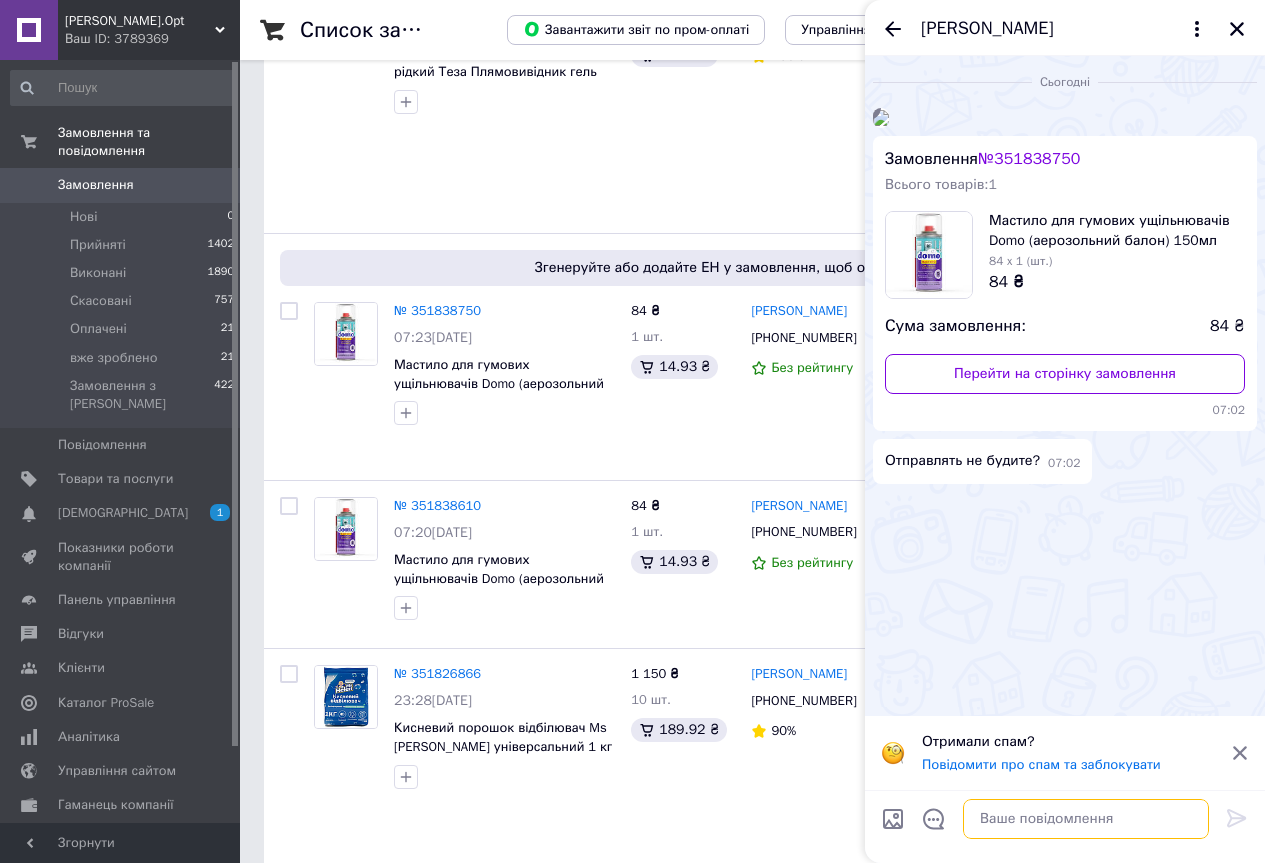 click at bounding box center [1086, 819] 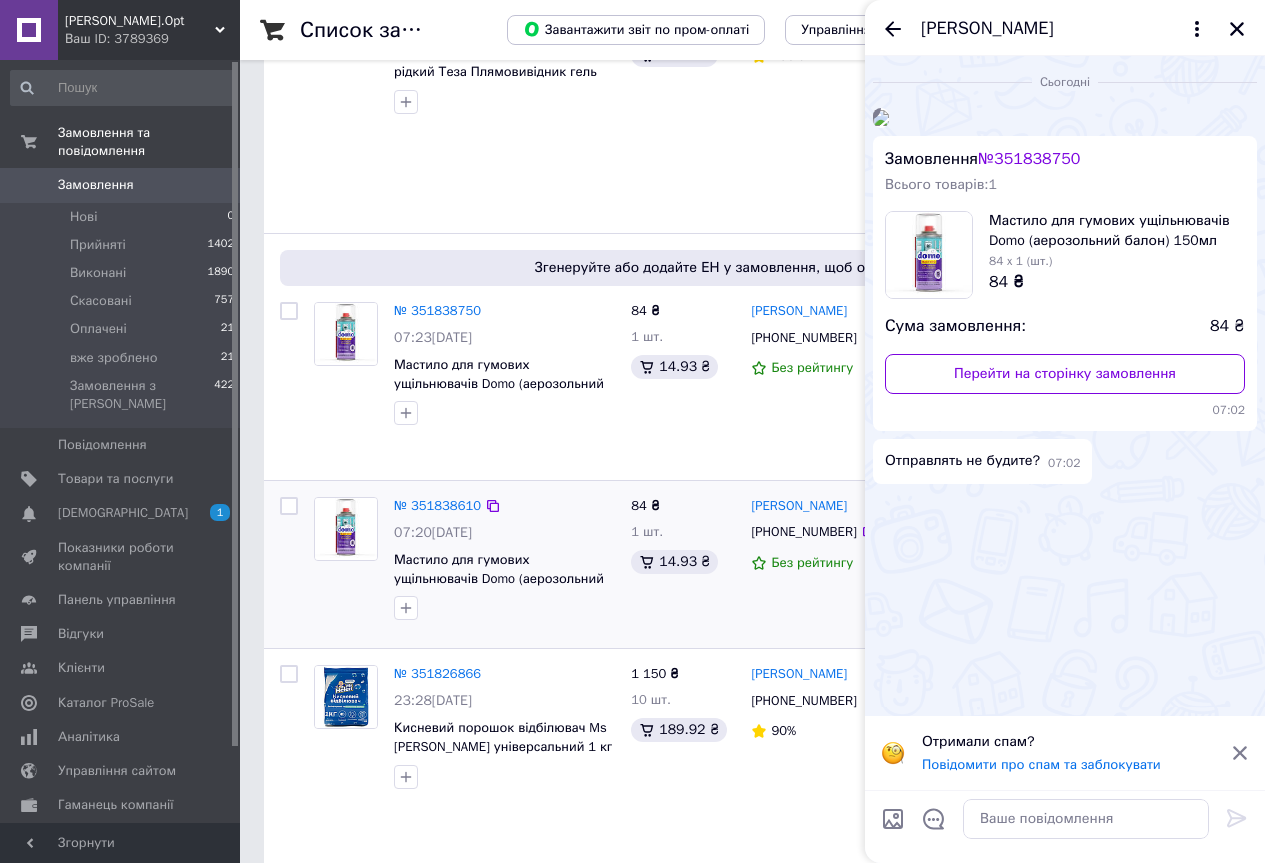 click on "№ 351838610" at bounding box center [437, 506] 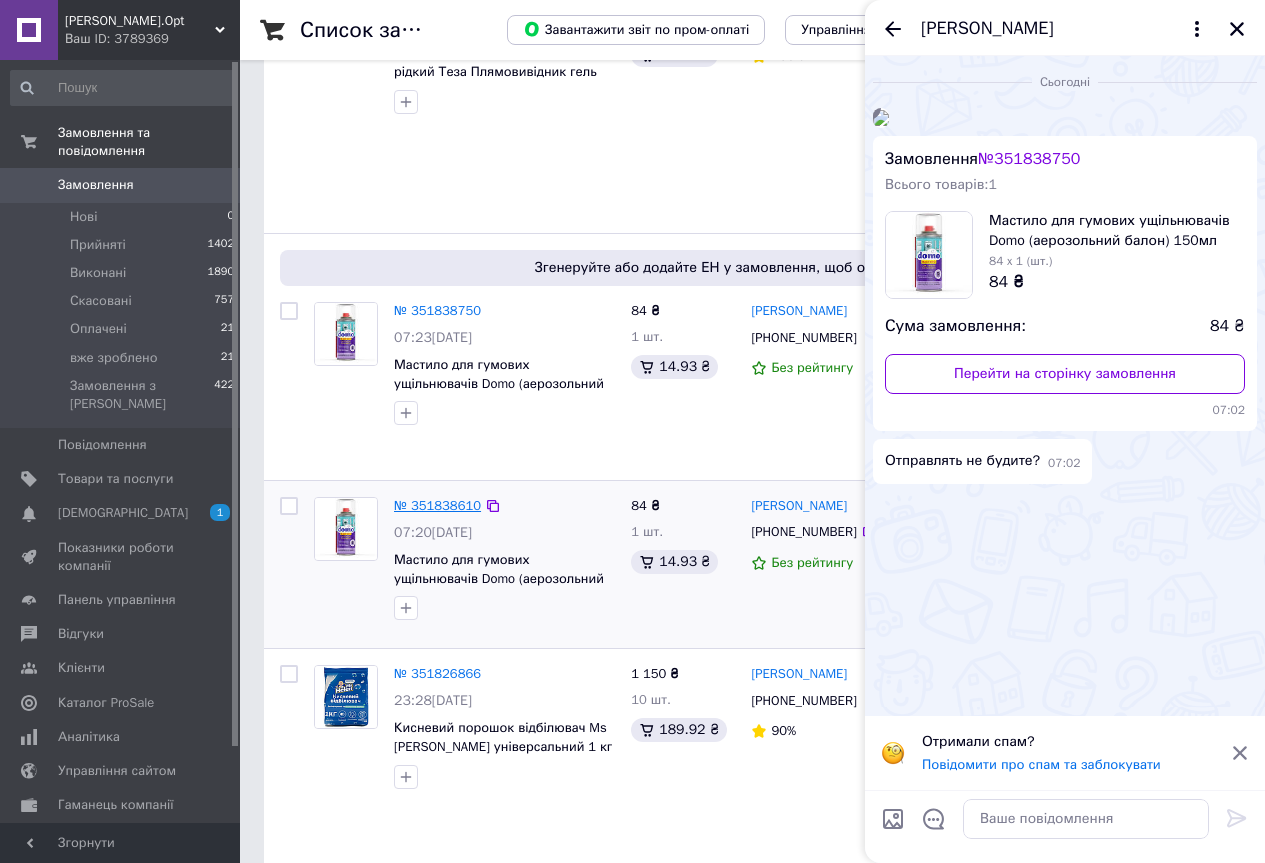 click on "№ 351838610" at bounding box center [437, 505] 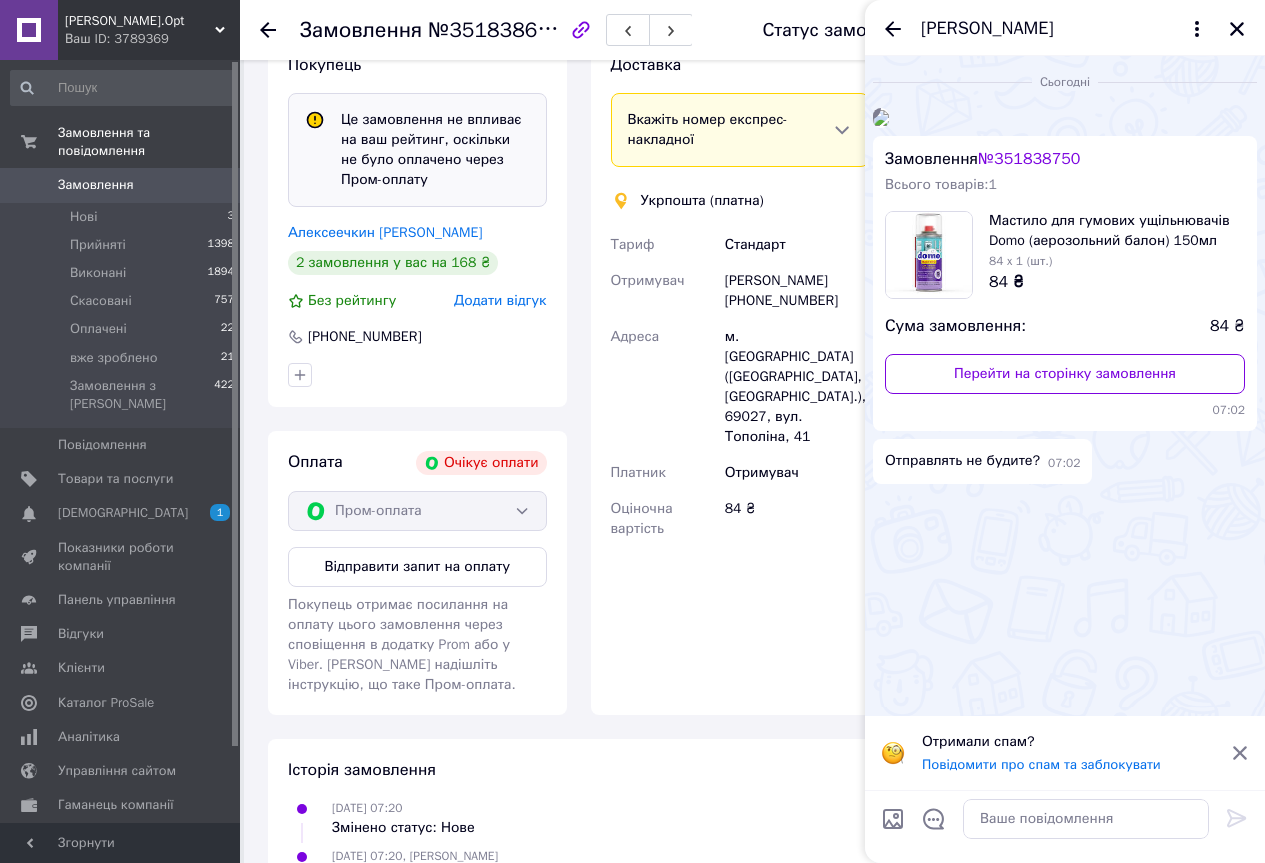 scroll, scrollTop: 660, scrollLeft: 0, axis: vertical 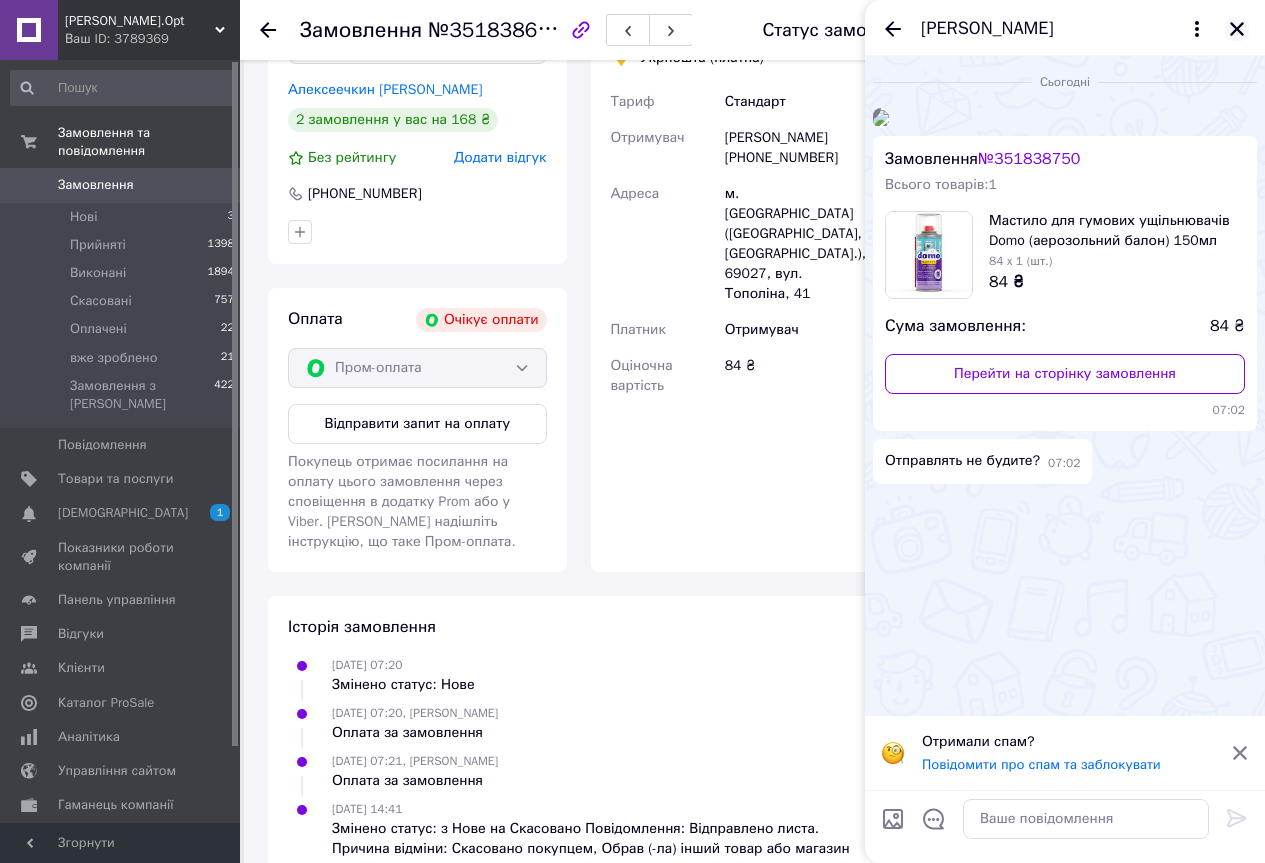 click 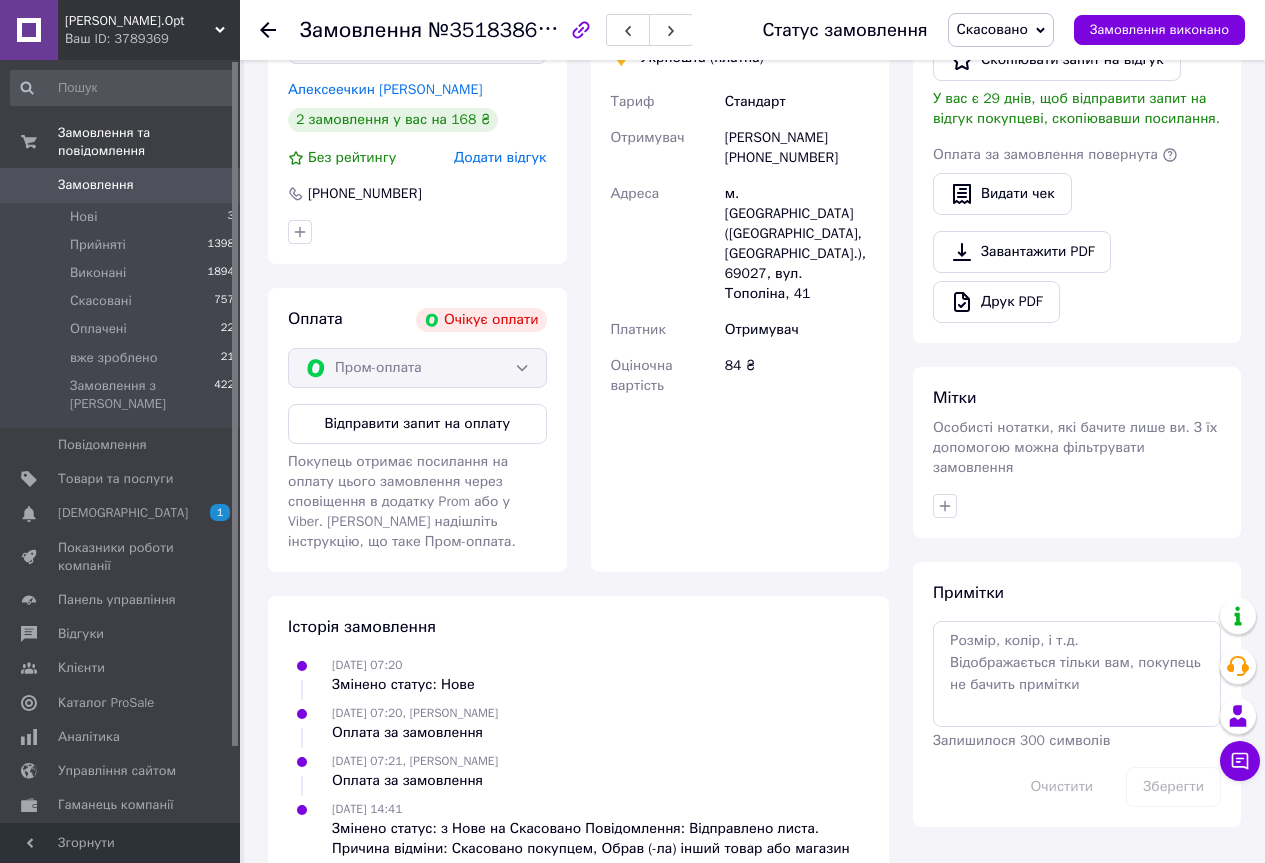 click 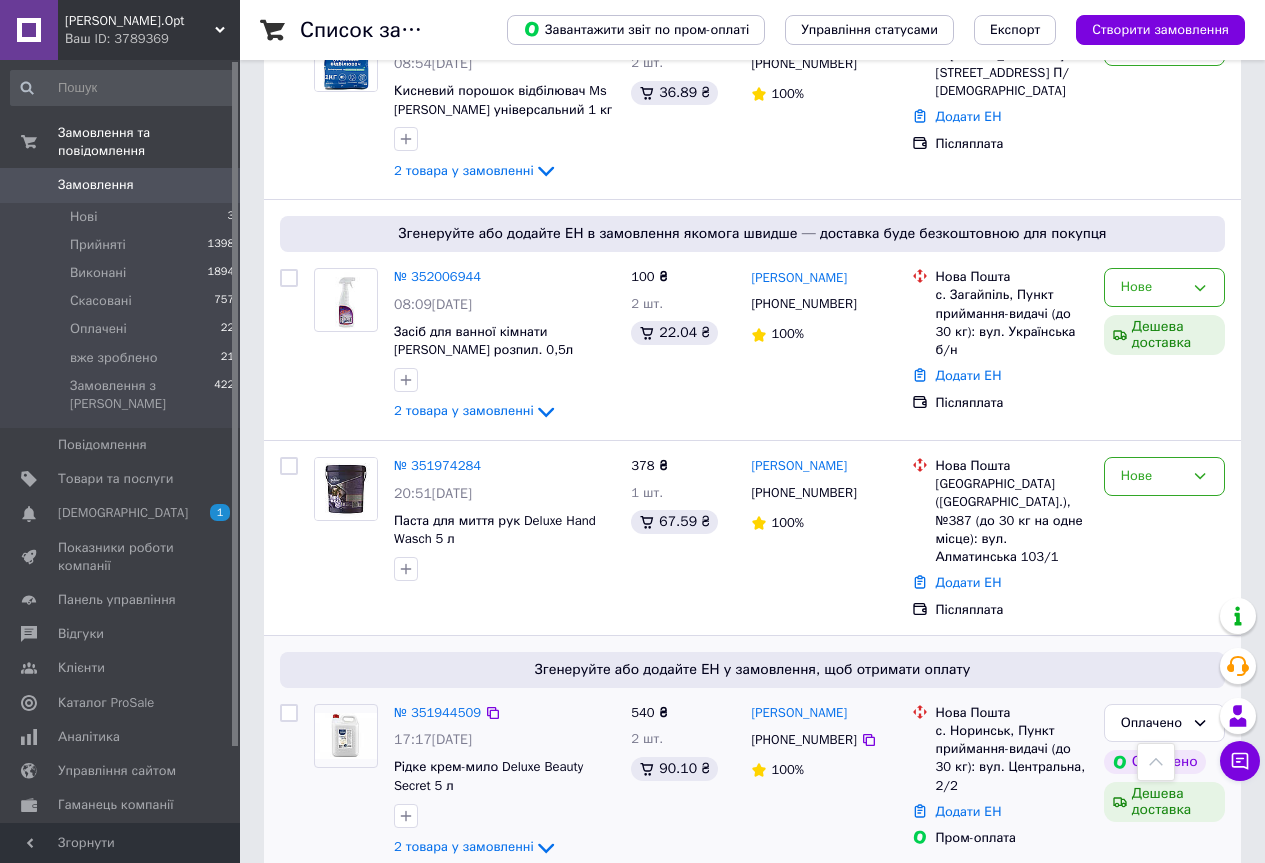 scroll, scrollTop: 0, scrollLeft: 0, axis: both 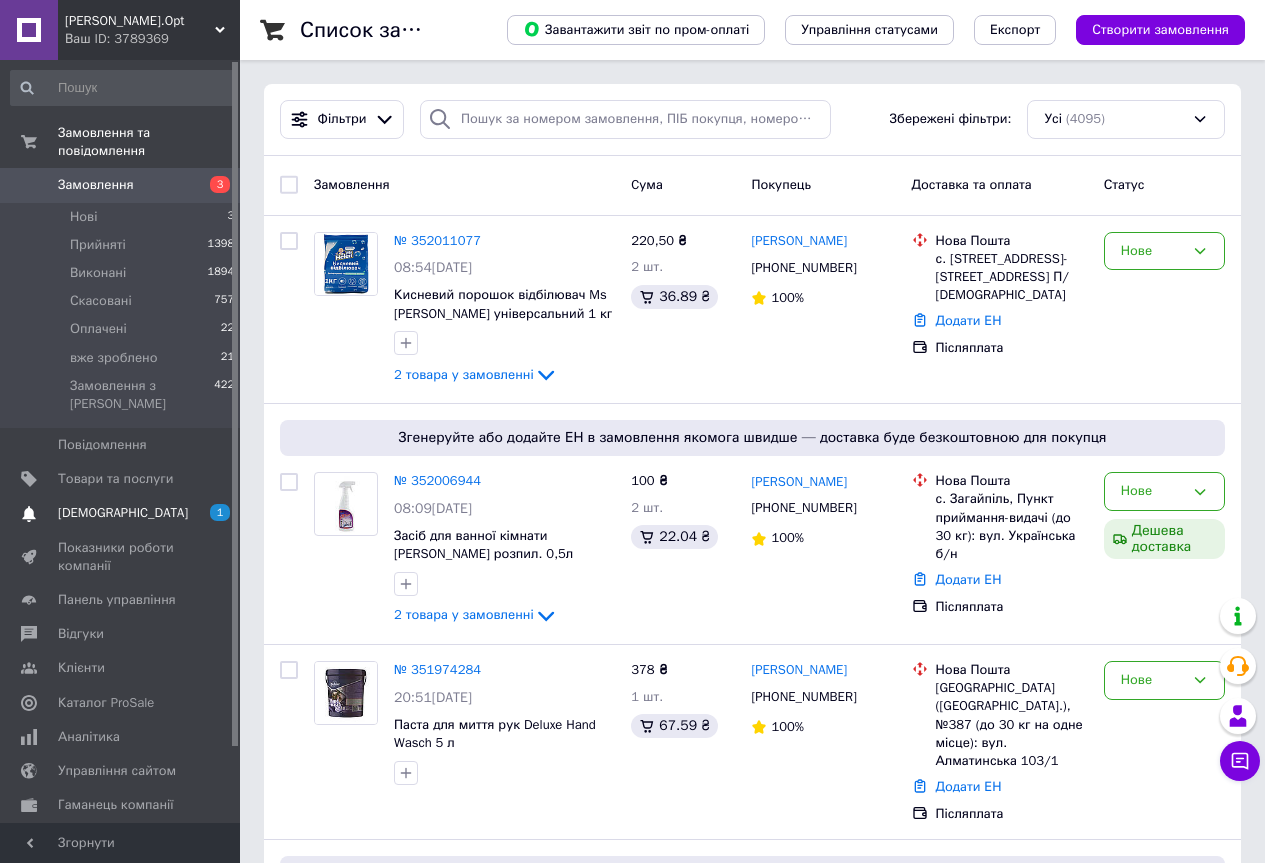 click on "[DEMOGRAPHIC_DATA]" at bounding box center (123, 513) 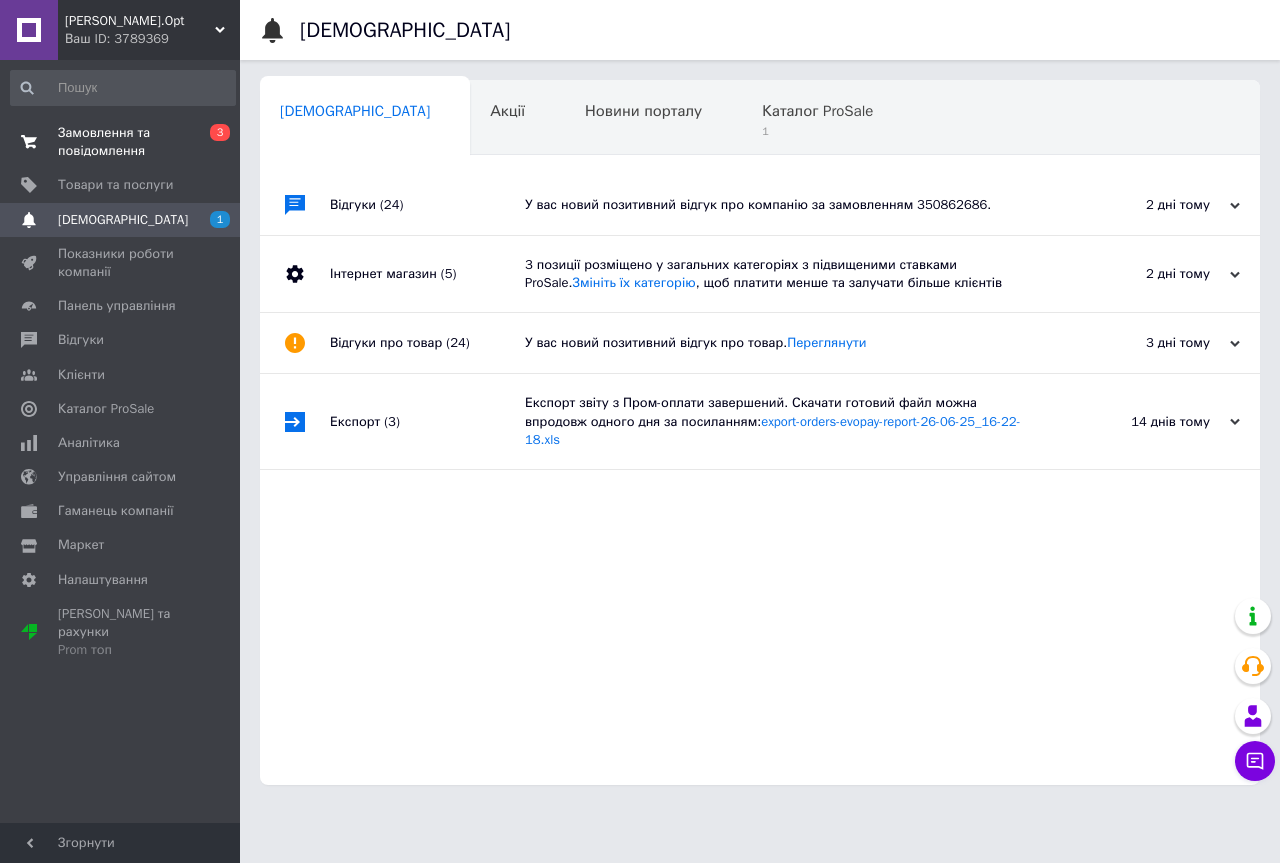 click on "Замовлення та повідомлення" at bounding box center (121, 142) 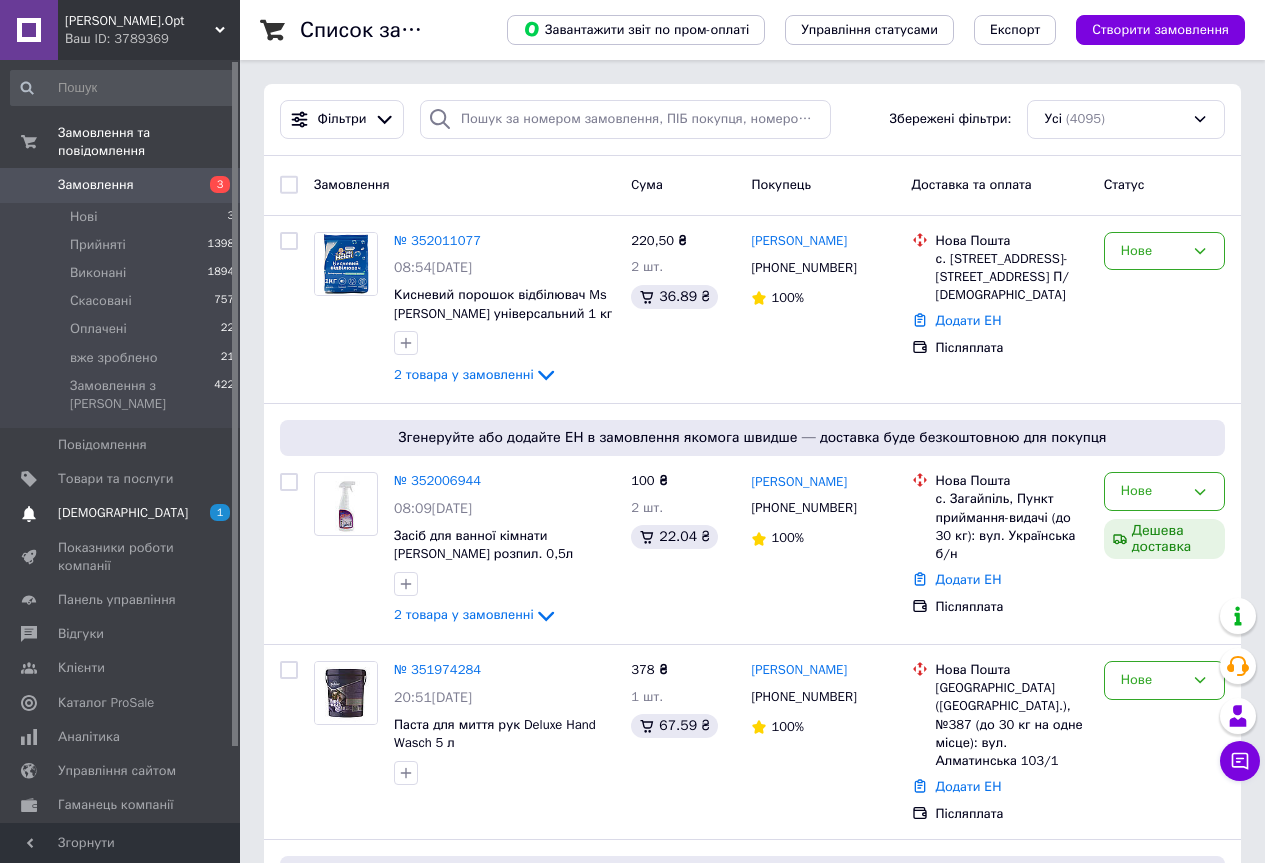 click on "[DEMOGRAPHIC_DATA]" at bounding box center (123, 513) 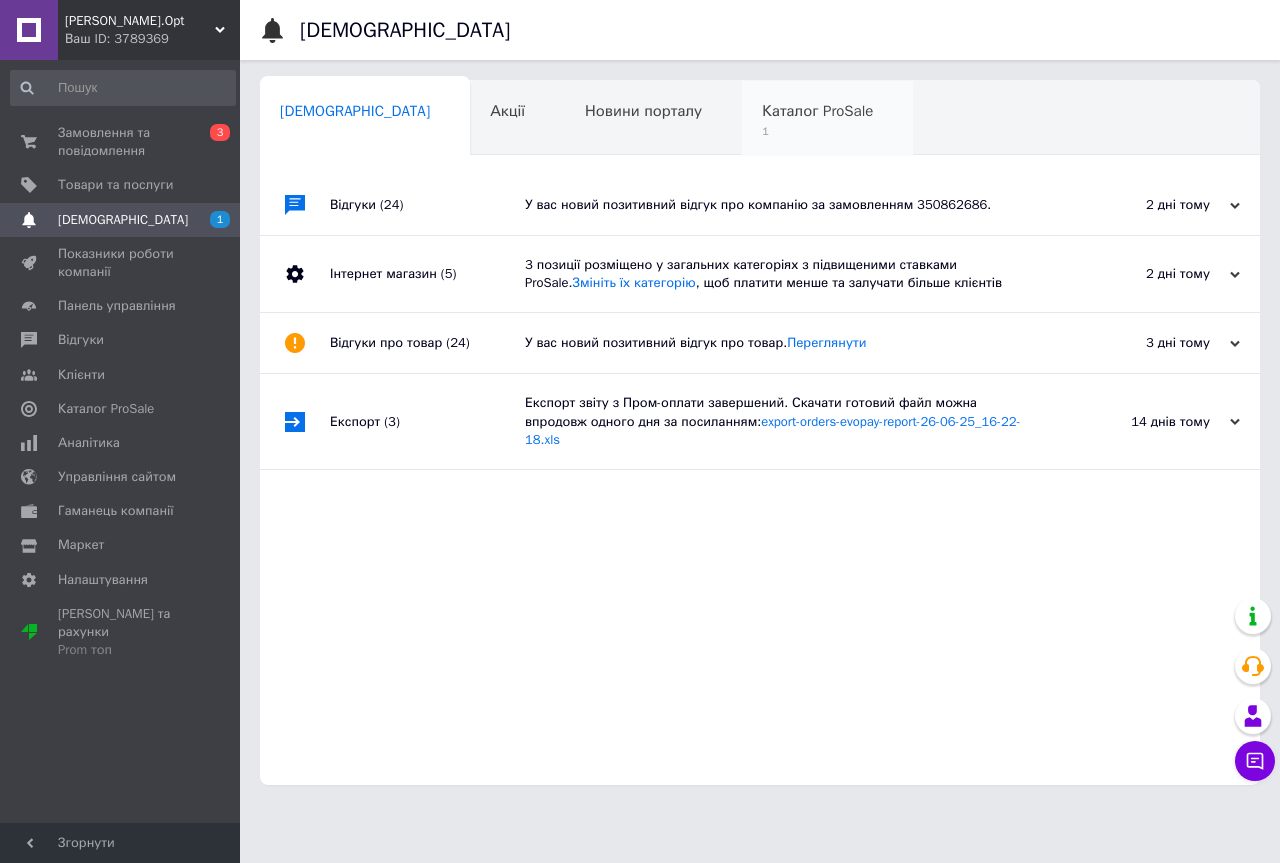 click on "Каталог ProSale" at bounding box center [817, 111] 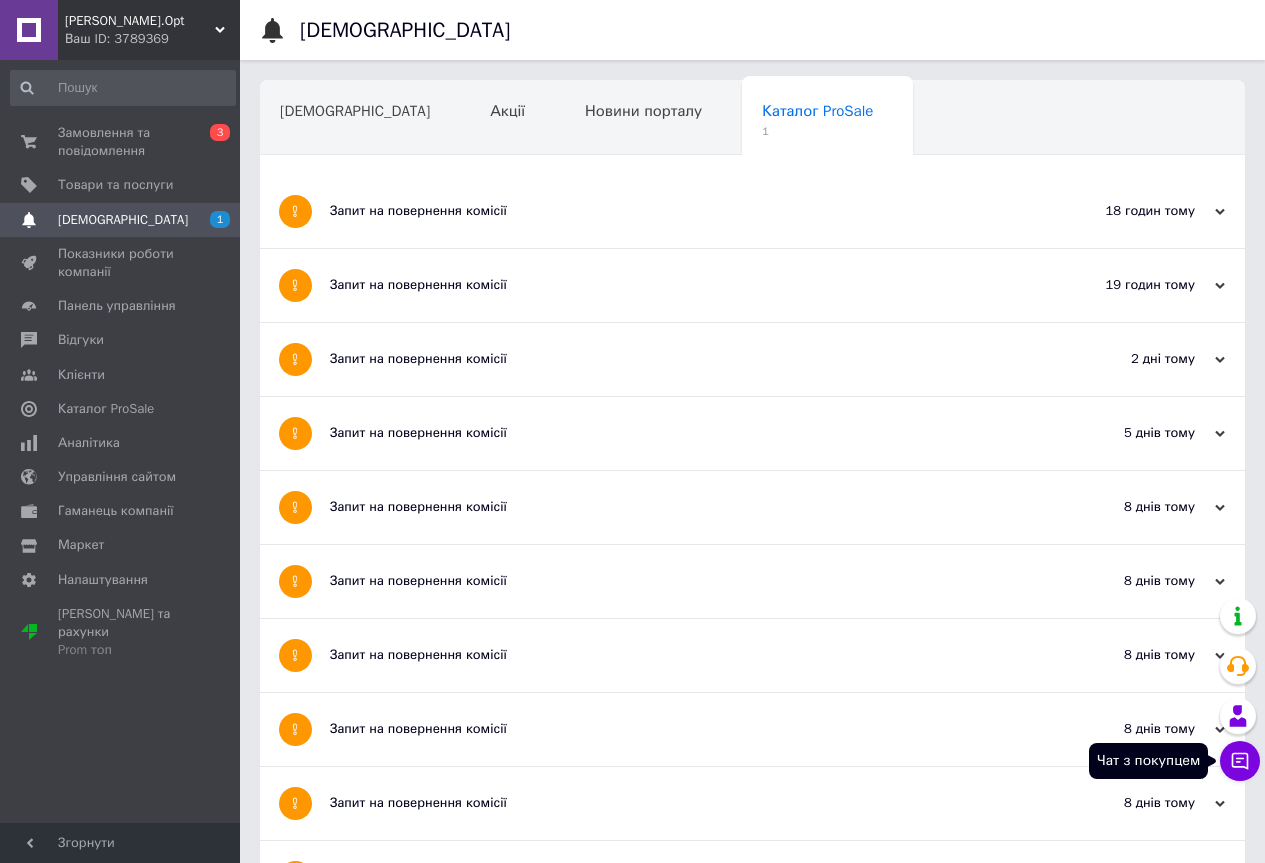 click 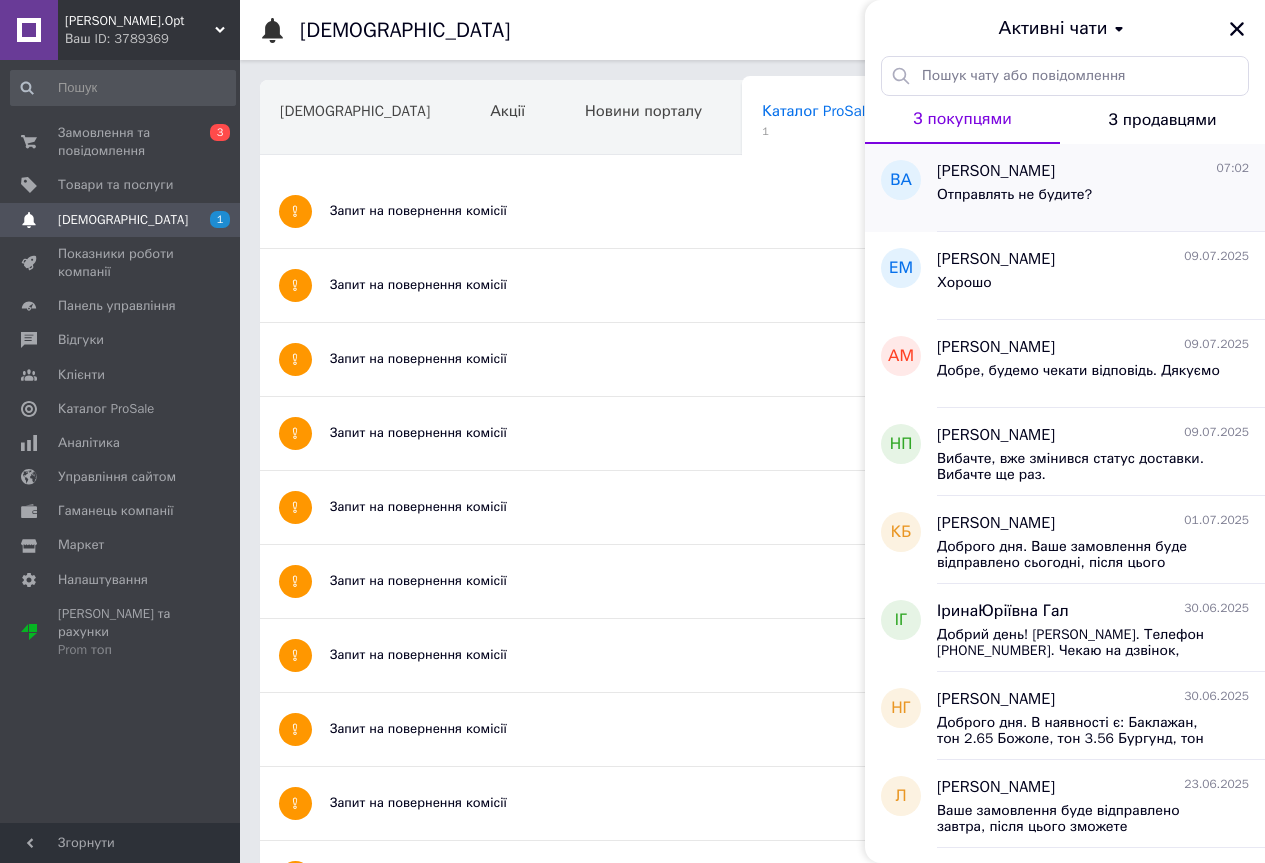 click on "[PERSON_NAME]" at bounding box center (996, 171) 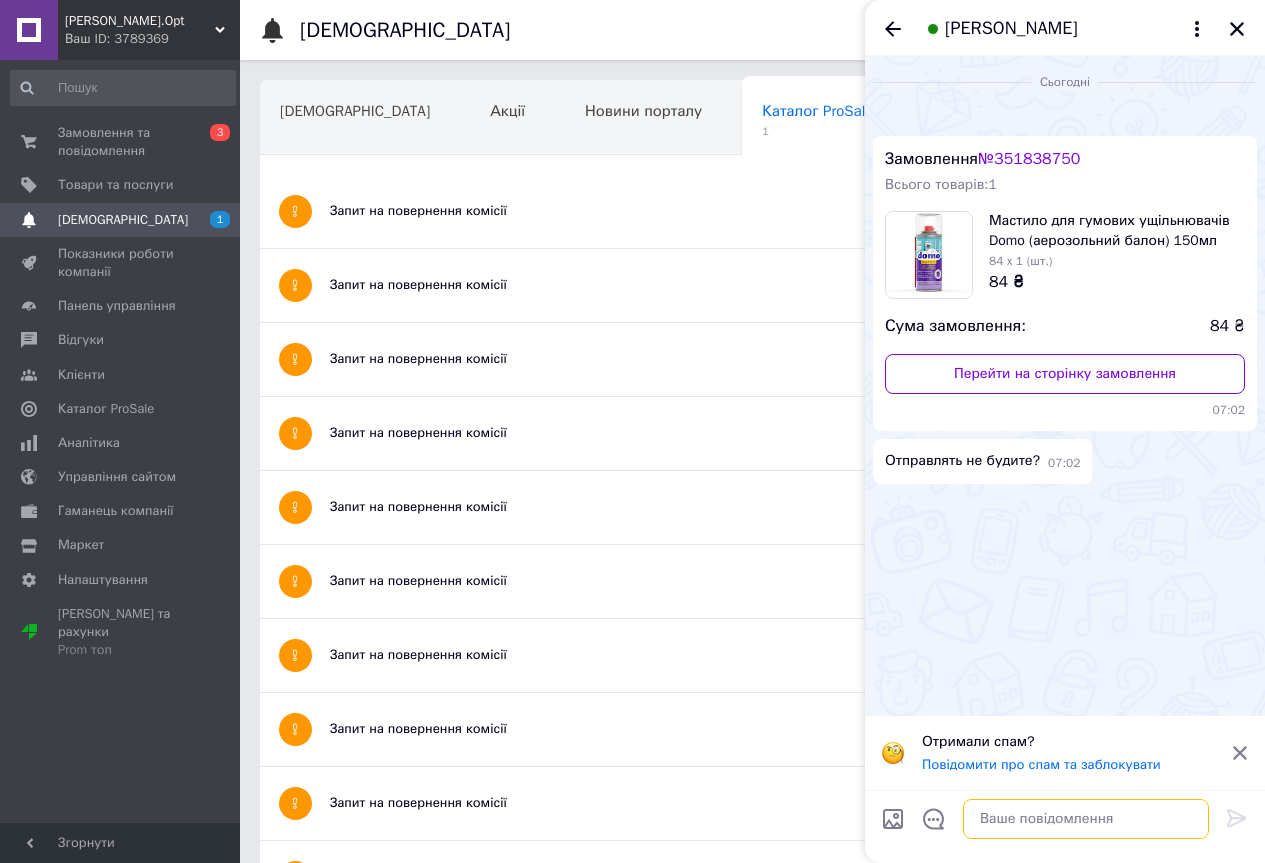 click at bounding box center (1086, 819) 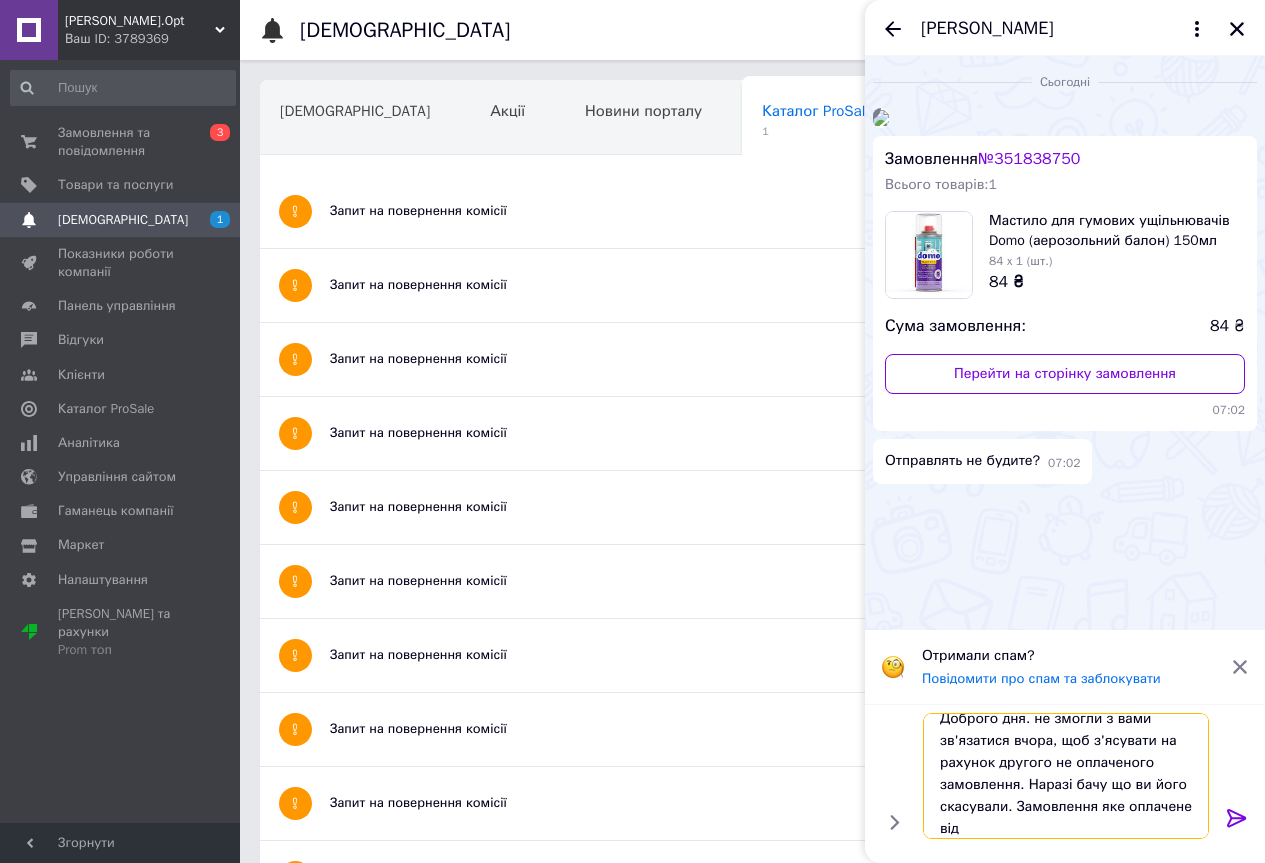 scroll, scrollTop: 2, scrollLeft: 0, axis: vertical 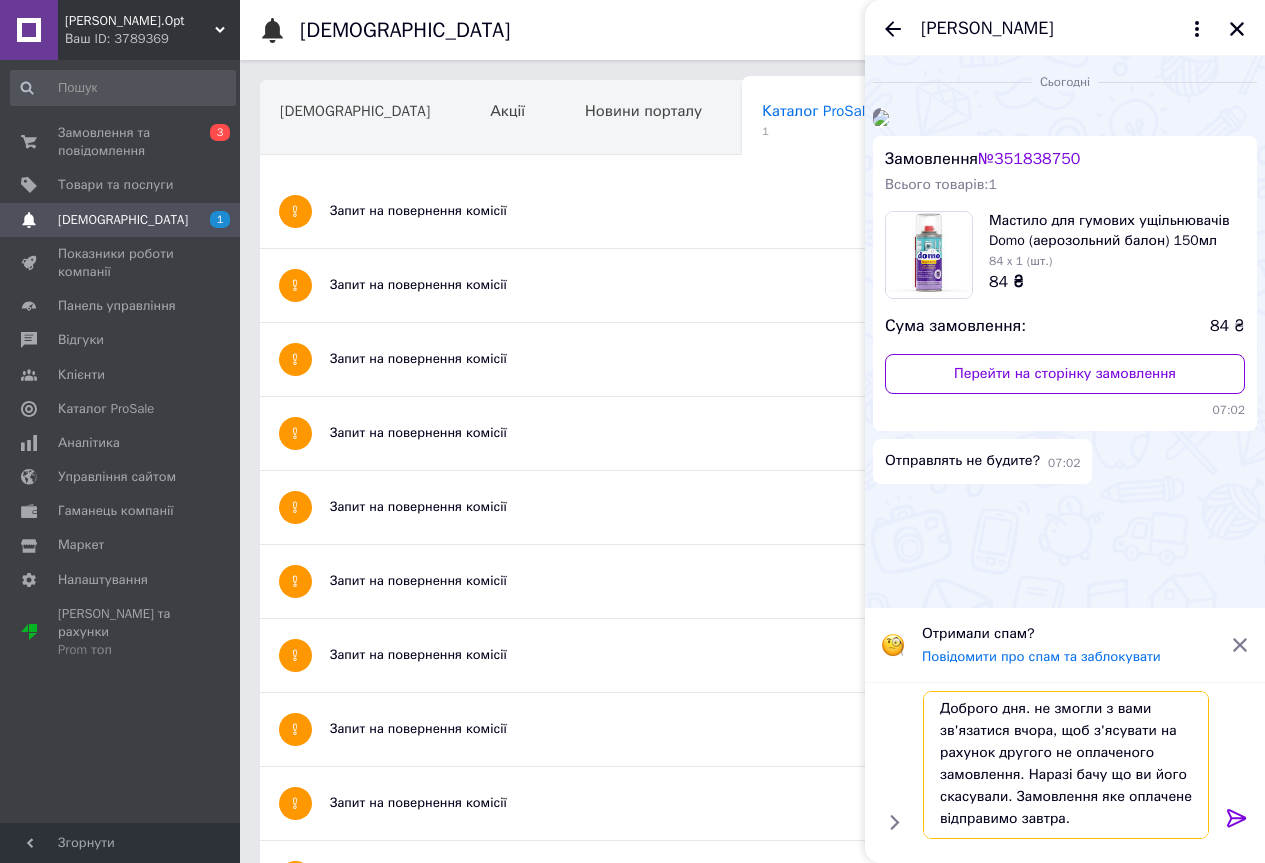 click on "Доброго дня. не змогли з вами зв'язатися вчора, щоб з'ясувати на рахунок другого не оплаченого замовлення. Наразі бачу що ви його скасували. Замовлення яке оплачене відправимо завтра." at bounding box center (1066, 765) 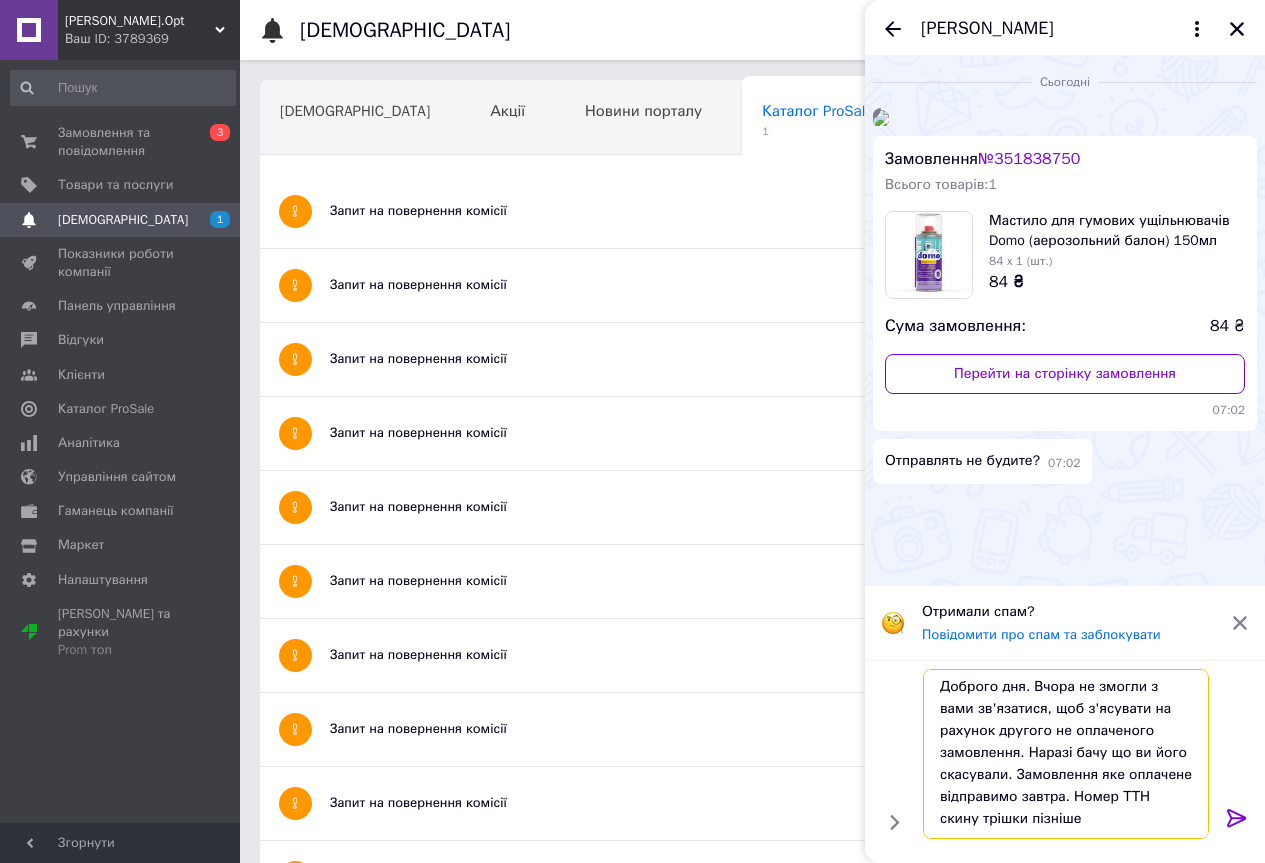 scroll, scrollTop: 2, scrollLeft: 0, axis: vertical 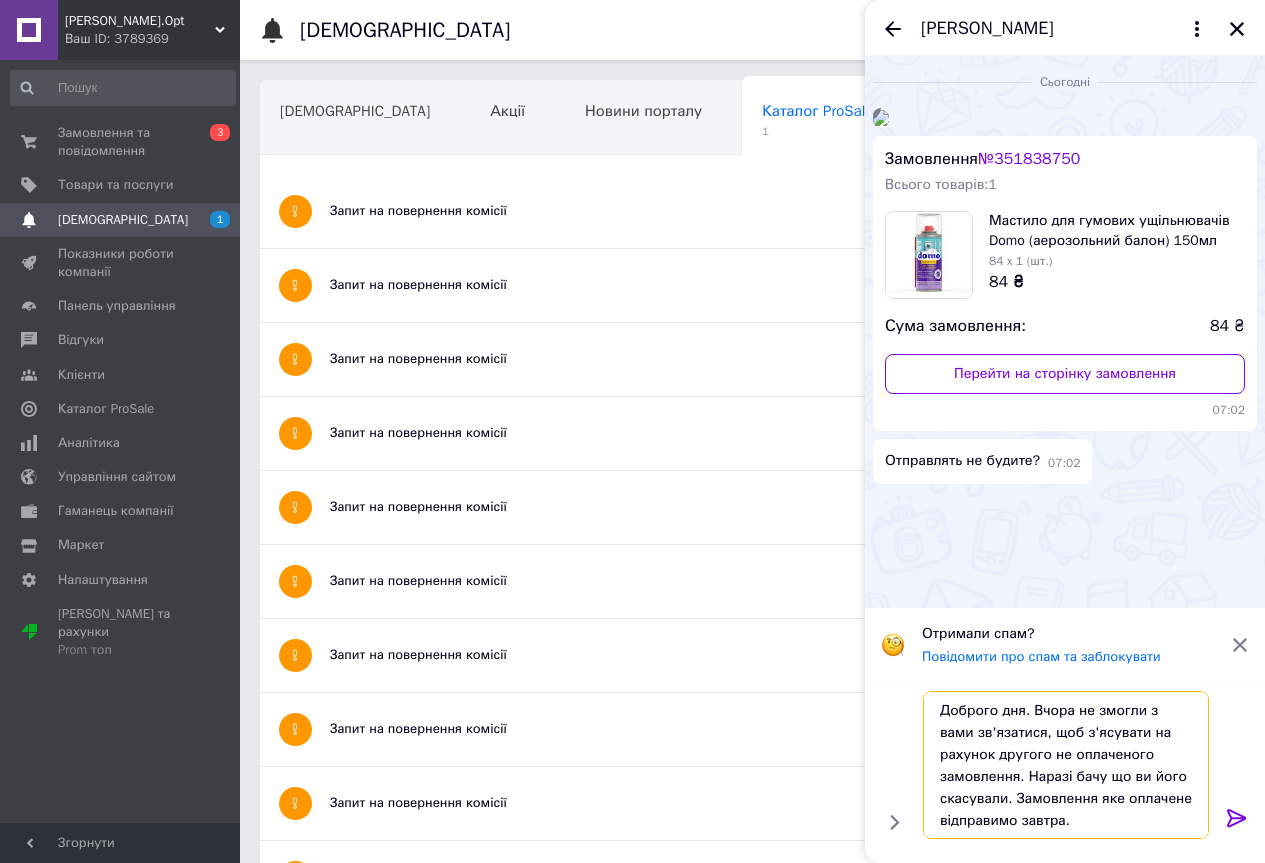 click on "Доброго дня. Вчора не змогли з вами зв'язатися, щоб з'ясувати на рахунок другого не оплаченого замовлення. Наразі бачу що ви його скасували. Замовлення яке оплачене відправимо завтра." at bounding box center [1066, 765] 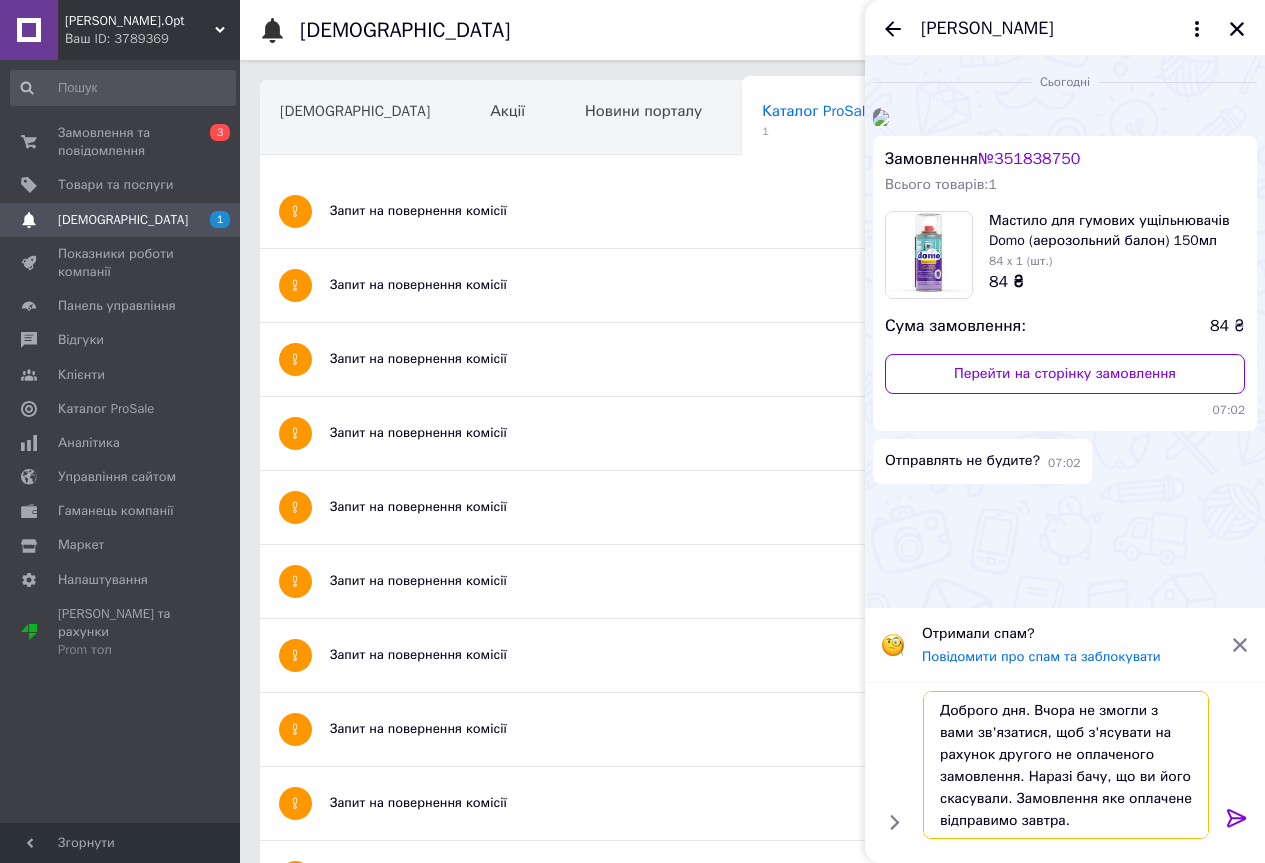 type on "Доброго дня. Вчора не змогли з вами зв'язатися, щоб з'ясувати на рахунок другого не оплаченого замовлення. Наразі бачу, що ви його скасували. Замовлення яке оплачене відправимо завтра." 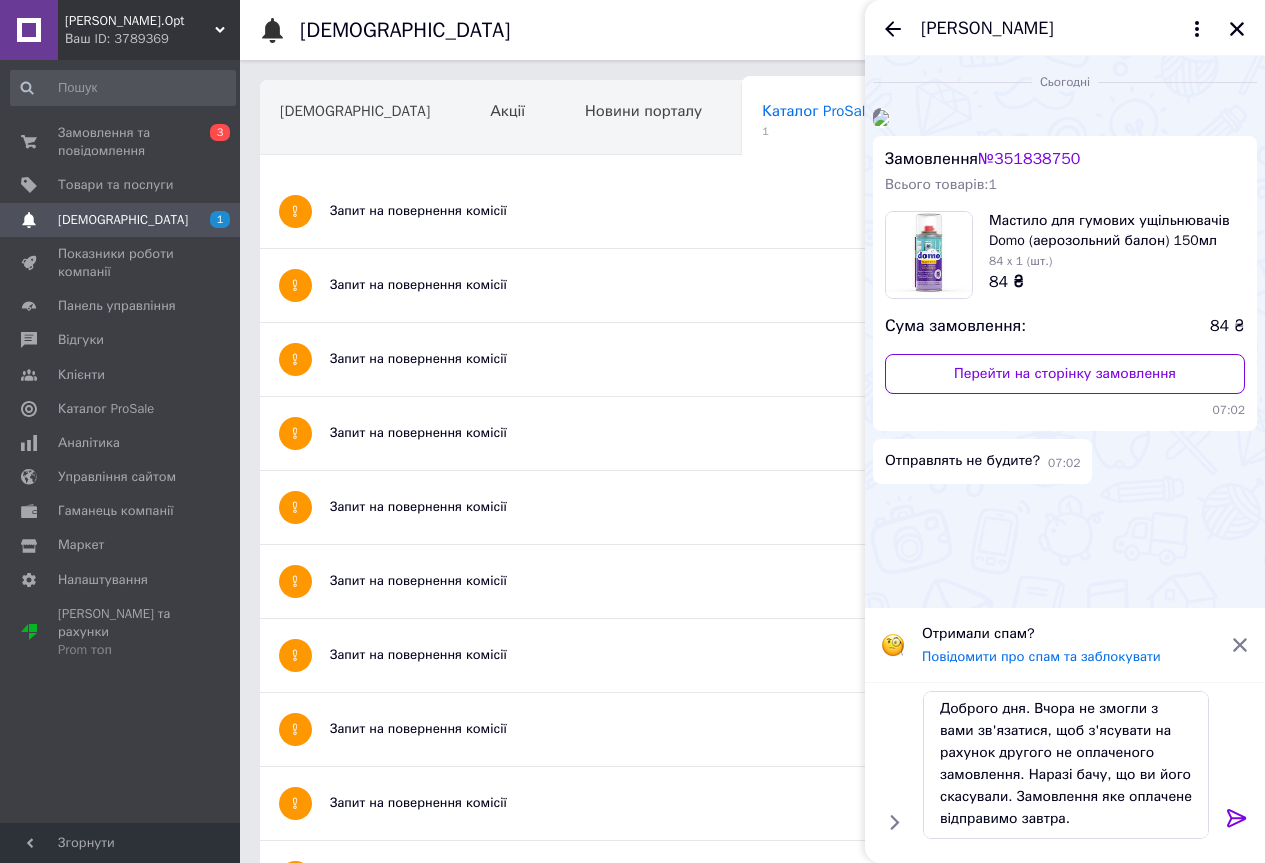 click 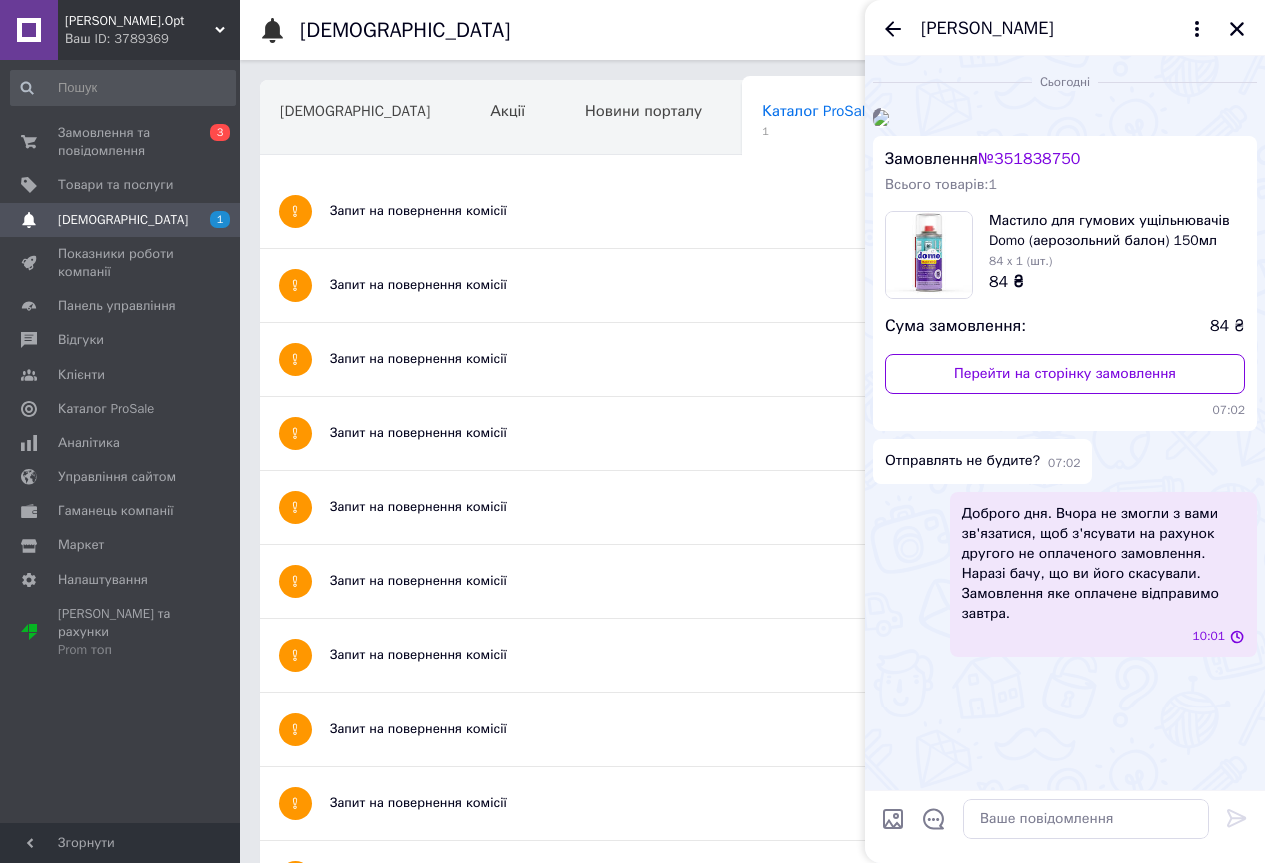 scroll, scrollTop: 0, scrollLeft: 0, axis: both 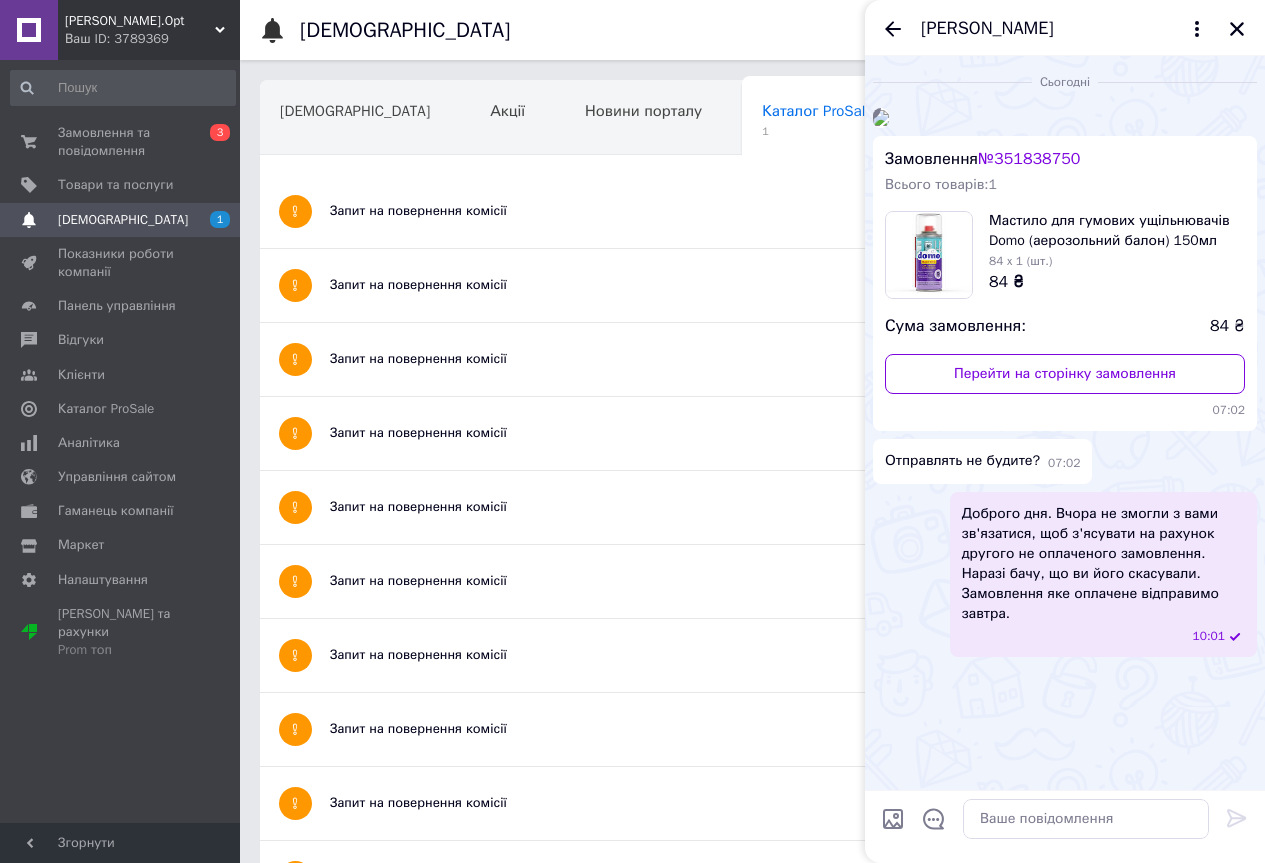drag, startPoint x: 1241, startPoint y: 30, endPoint x: 1217, endPoint y: 30, distance: 24 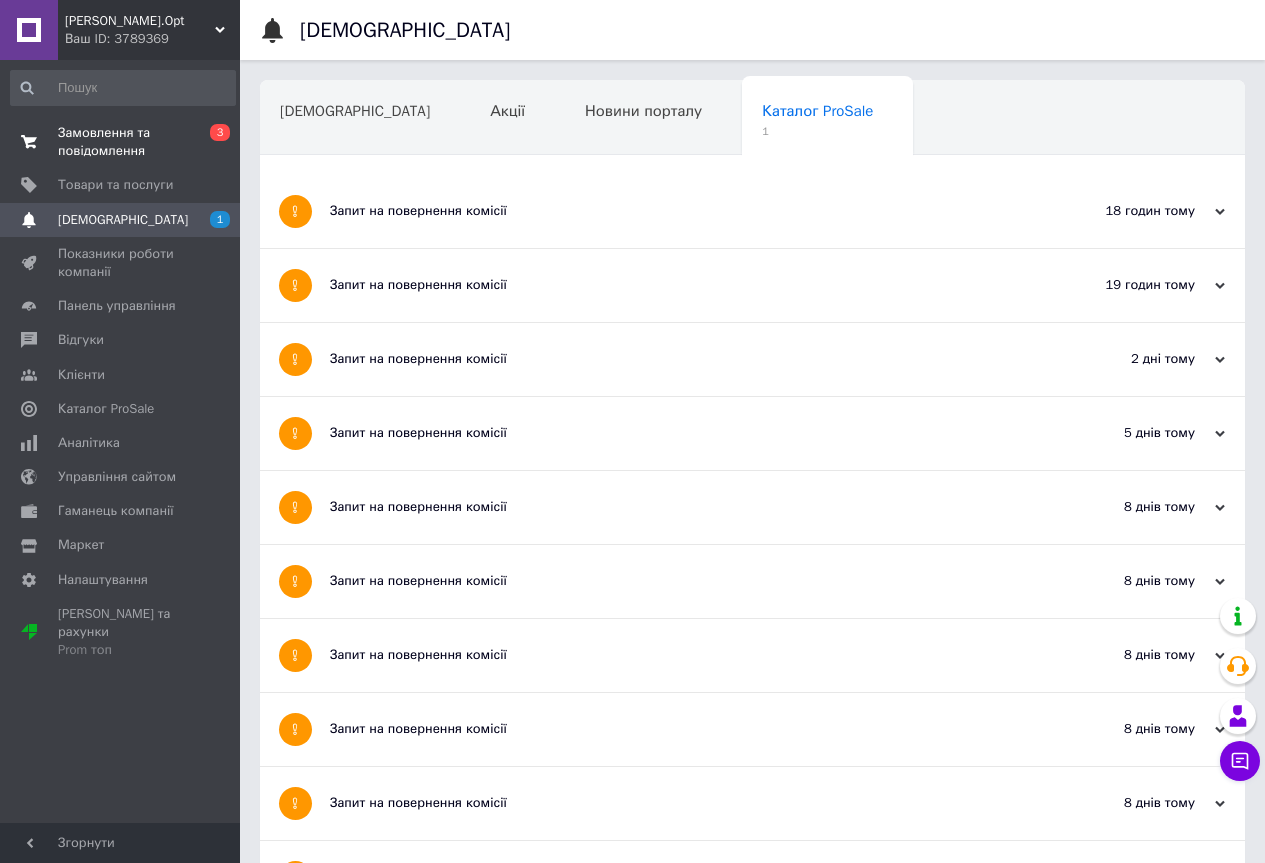 click on "Замовлення та повідомлення" at bounding box center [121, 142] 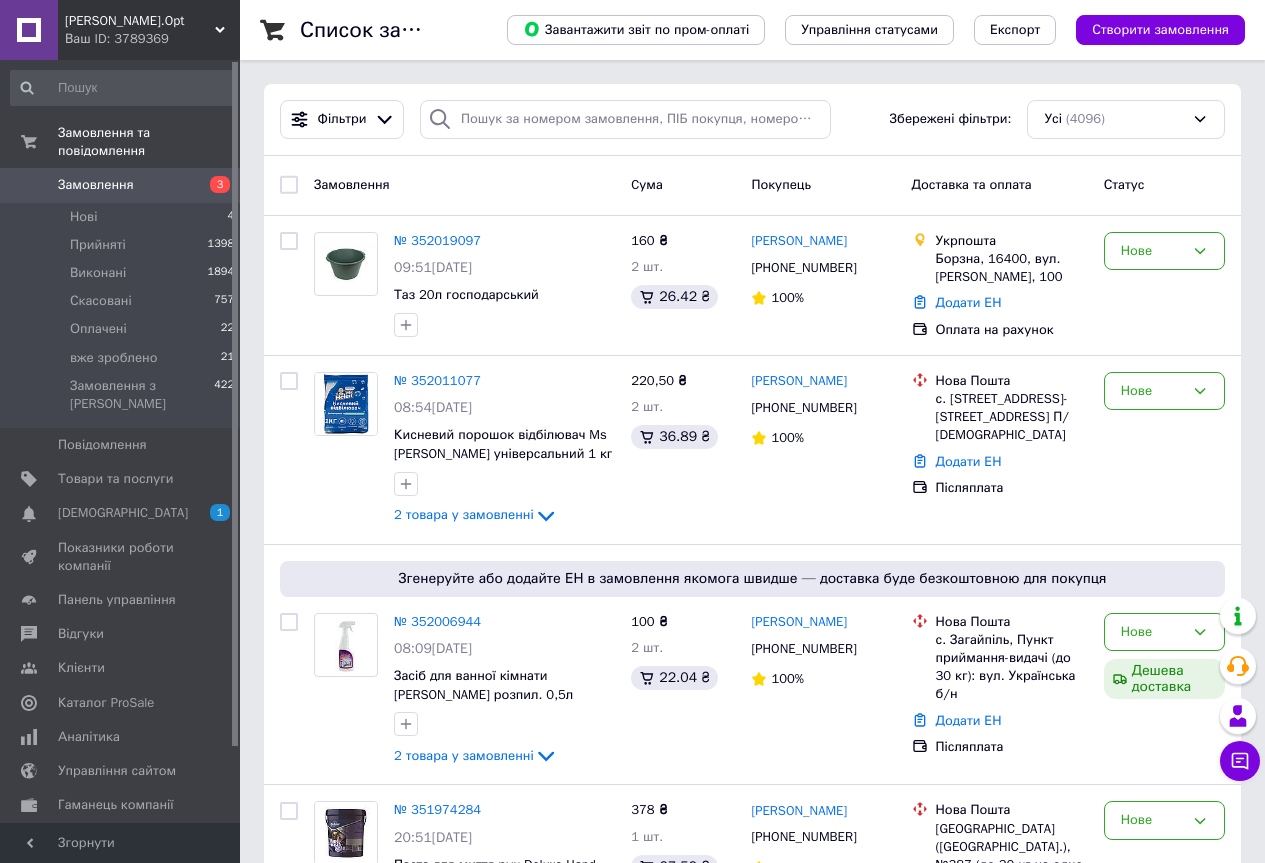 click on "Чат з покупцем" at bounding box center (1240, 761) 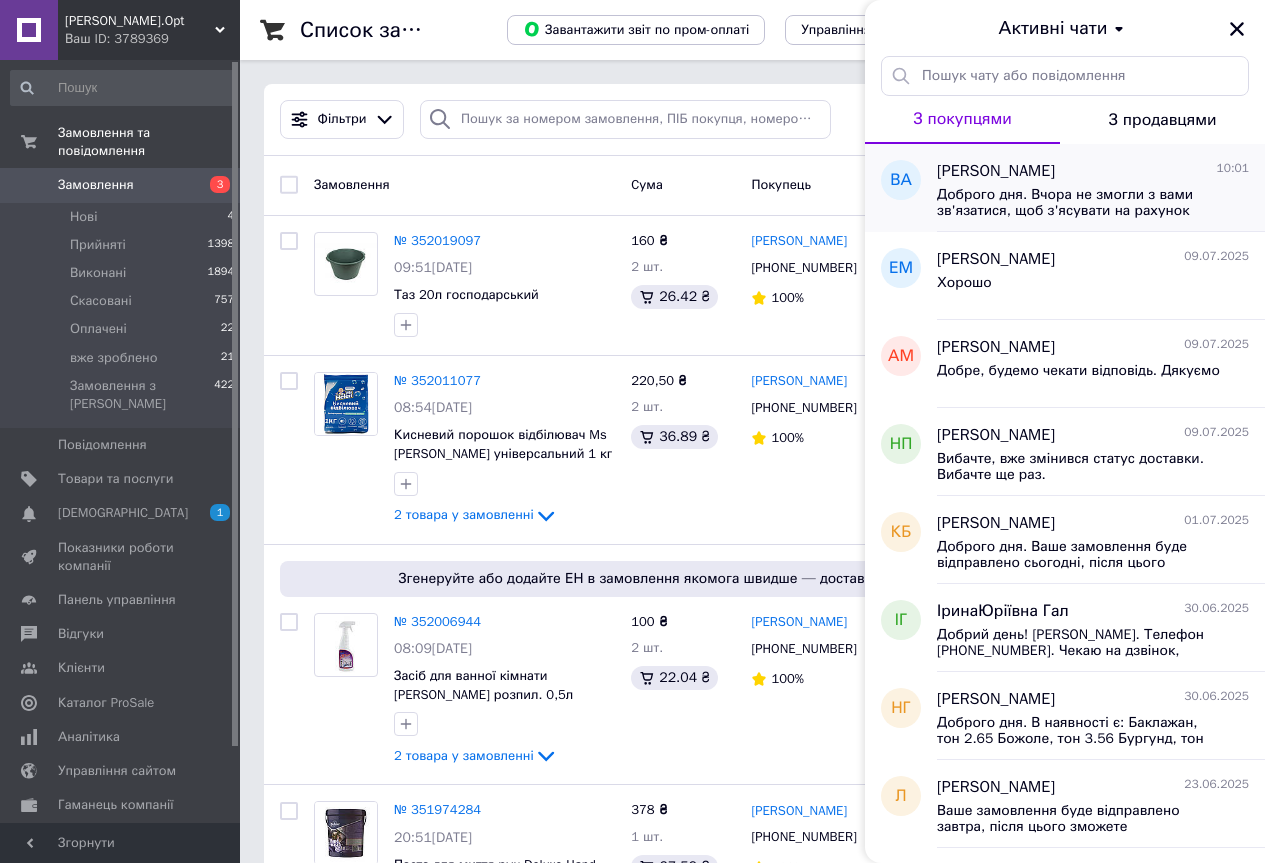 click on "Доброго дня. Вчора не змогли з вами зв'язатися, щоб з'ясувати на рахунок другого не оплаченого замовлення. Наразі бачу, що ви його скасували. Замовлення яке оплачене відправимо завтра." at bounding box center [1079, 203] 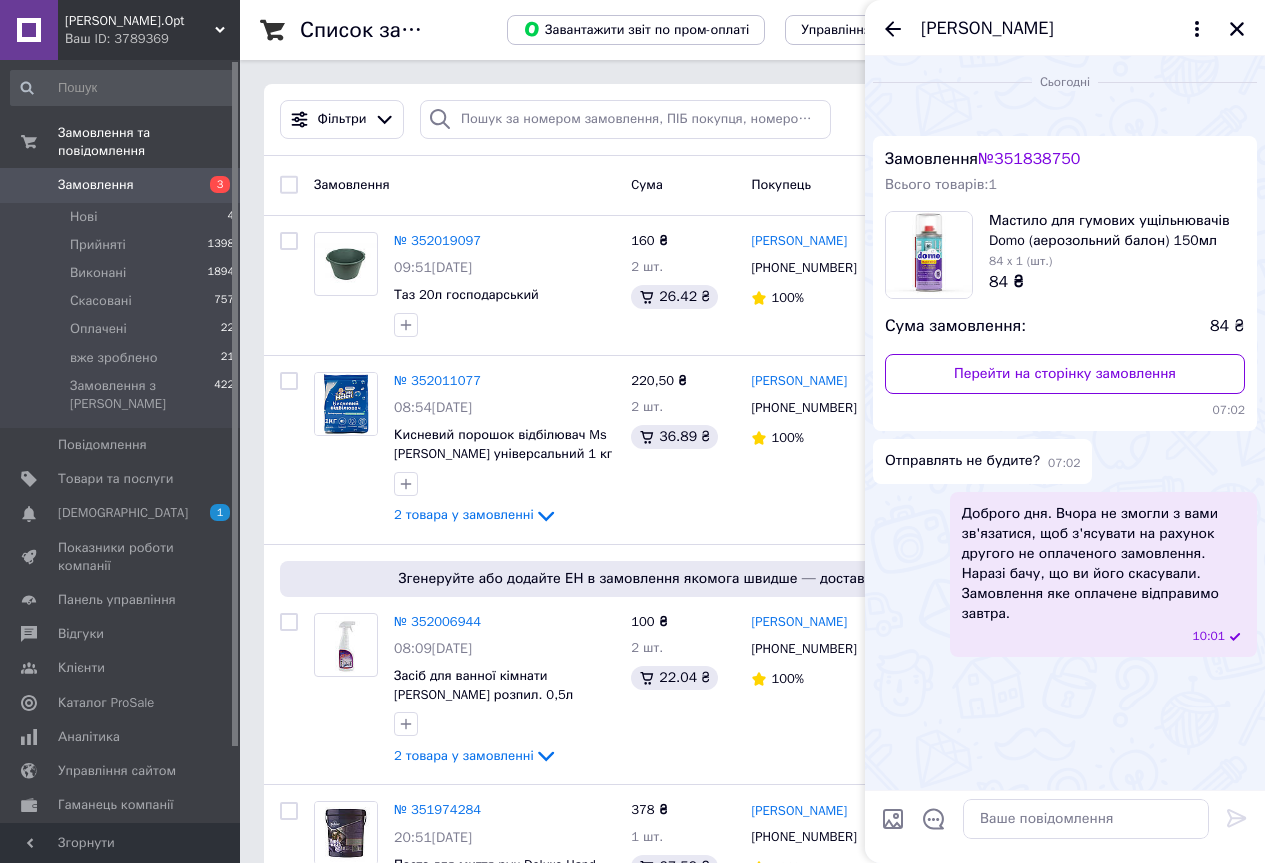 scroll, scrollTop: 135, scrollLeft: 0, axis: vertical 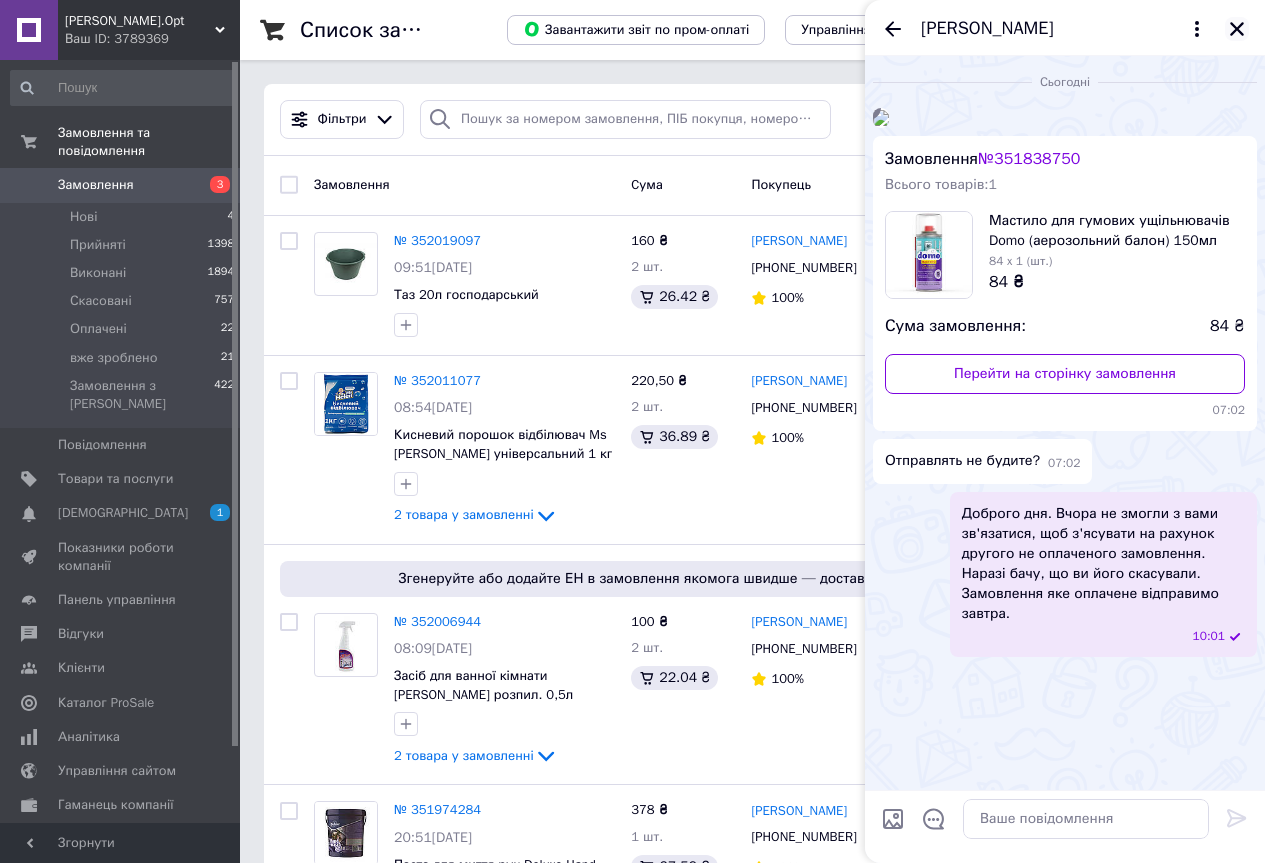 click 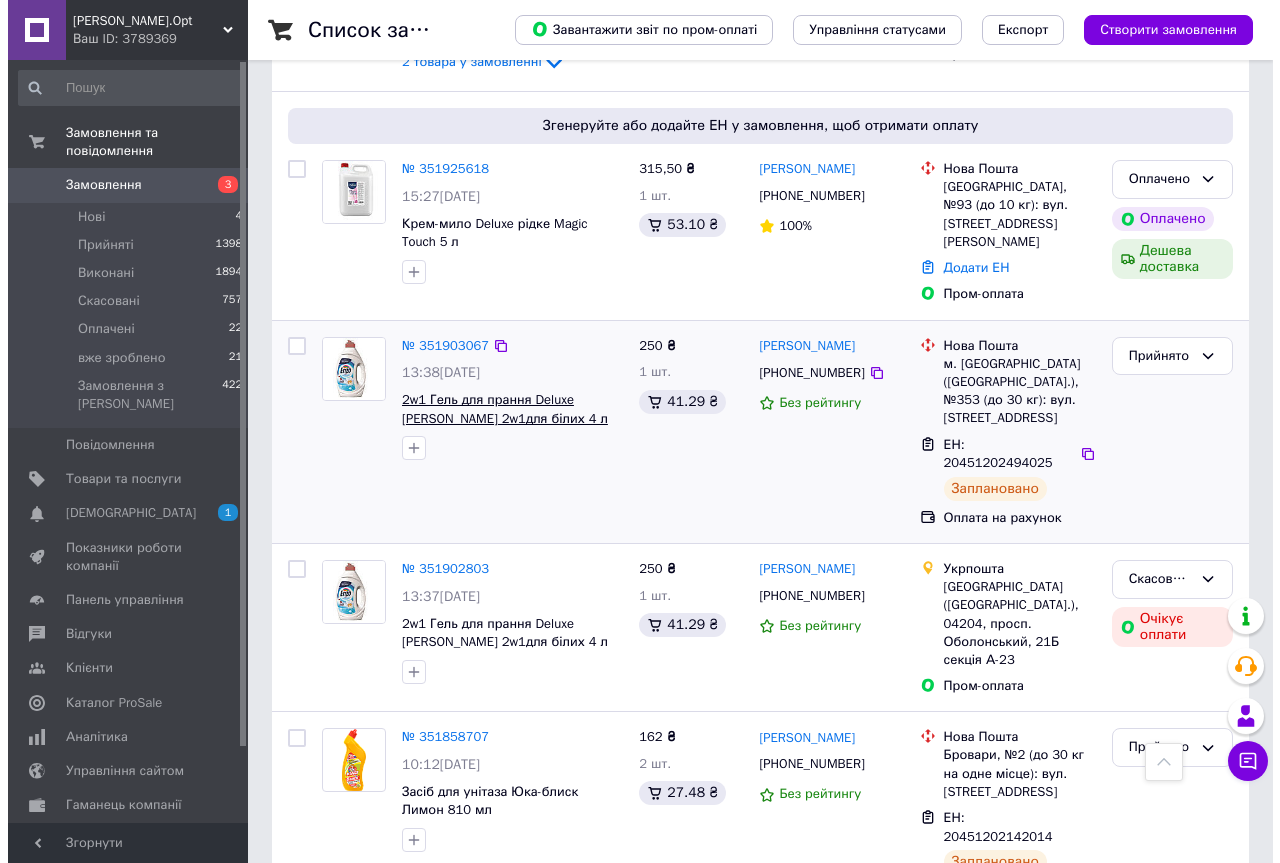 scroll, scrollTop: 0, scrollLeft: 0, axis: both 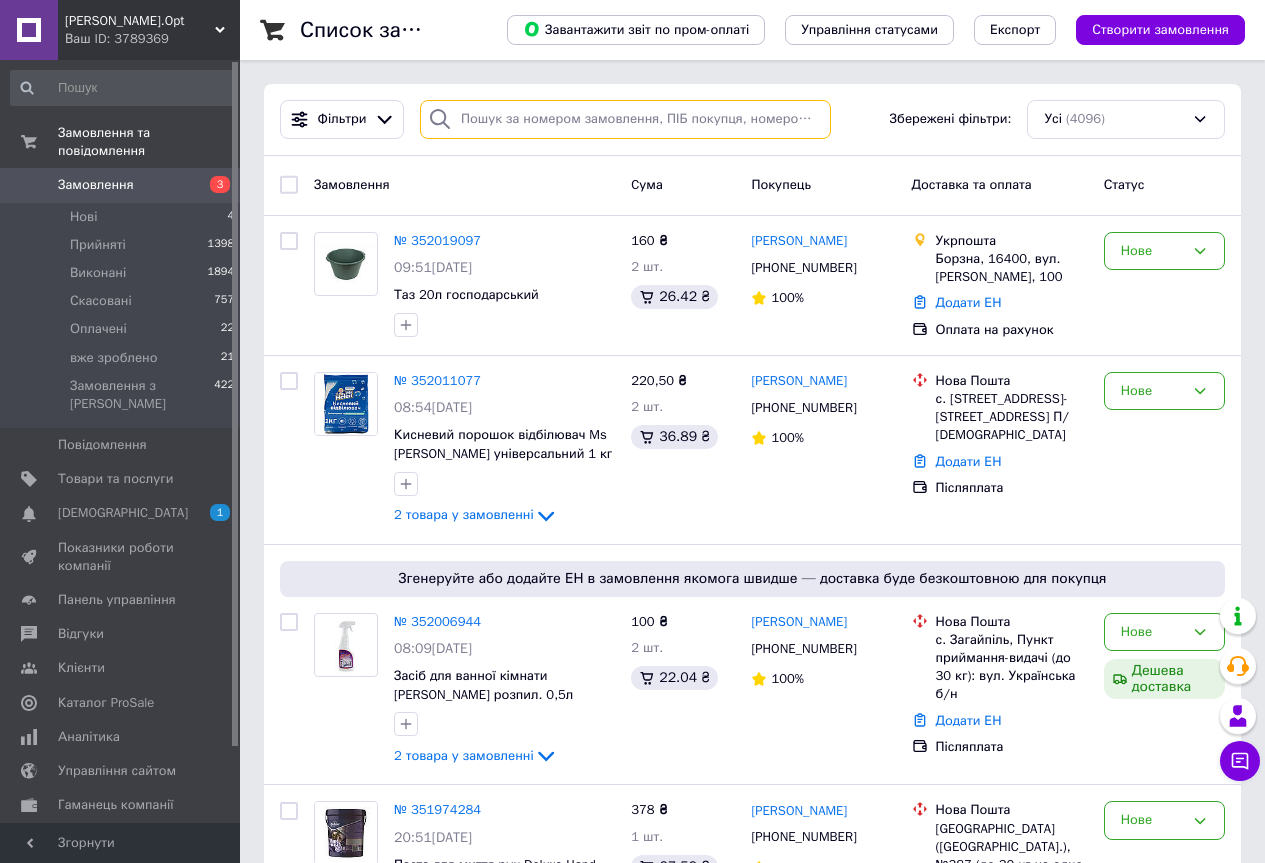 click at bounding box center (625, 119) 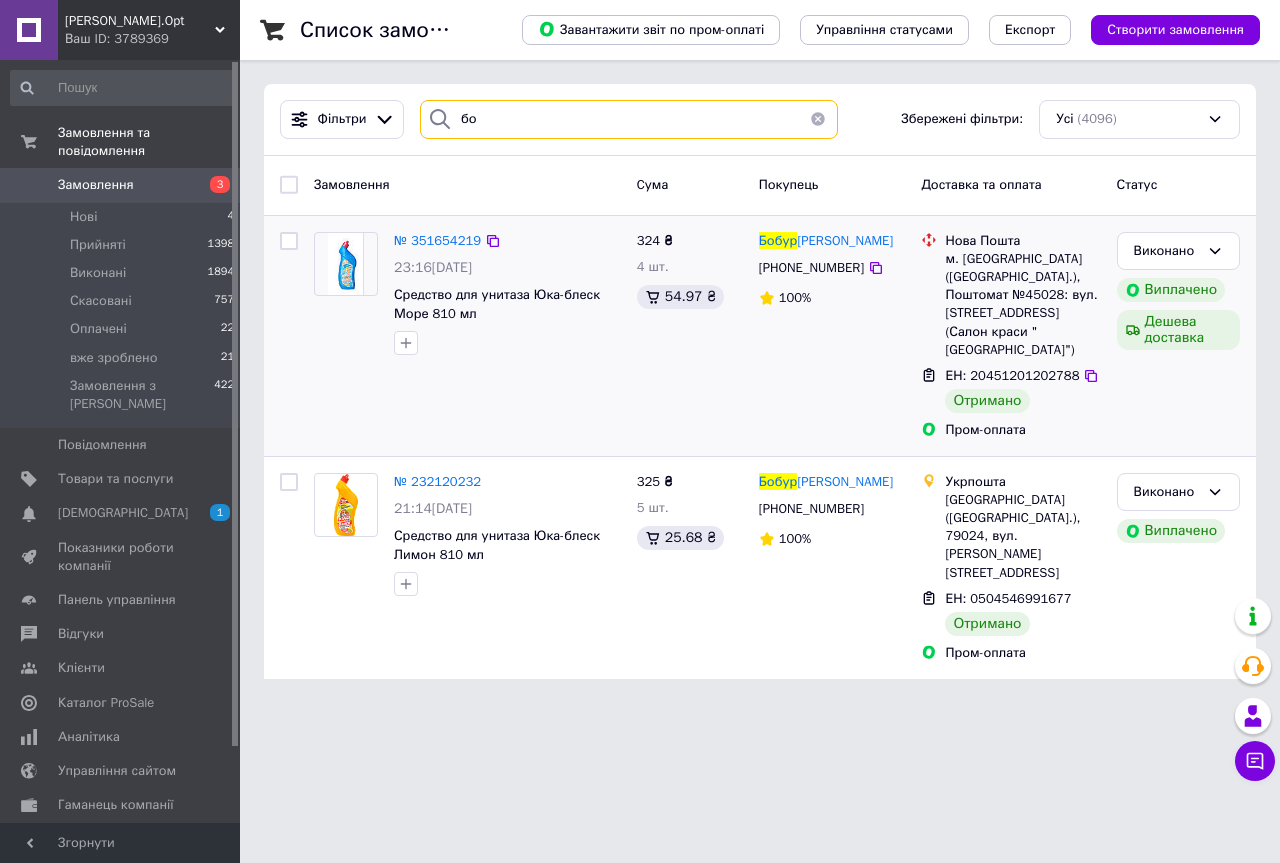 type on "б" 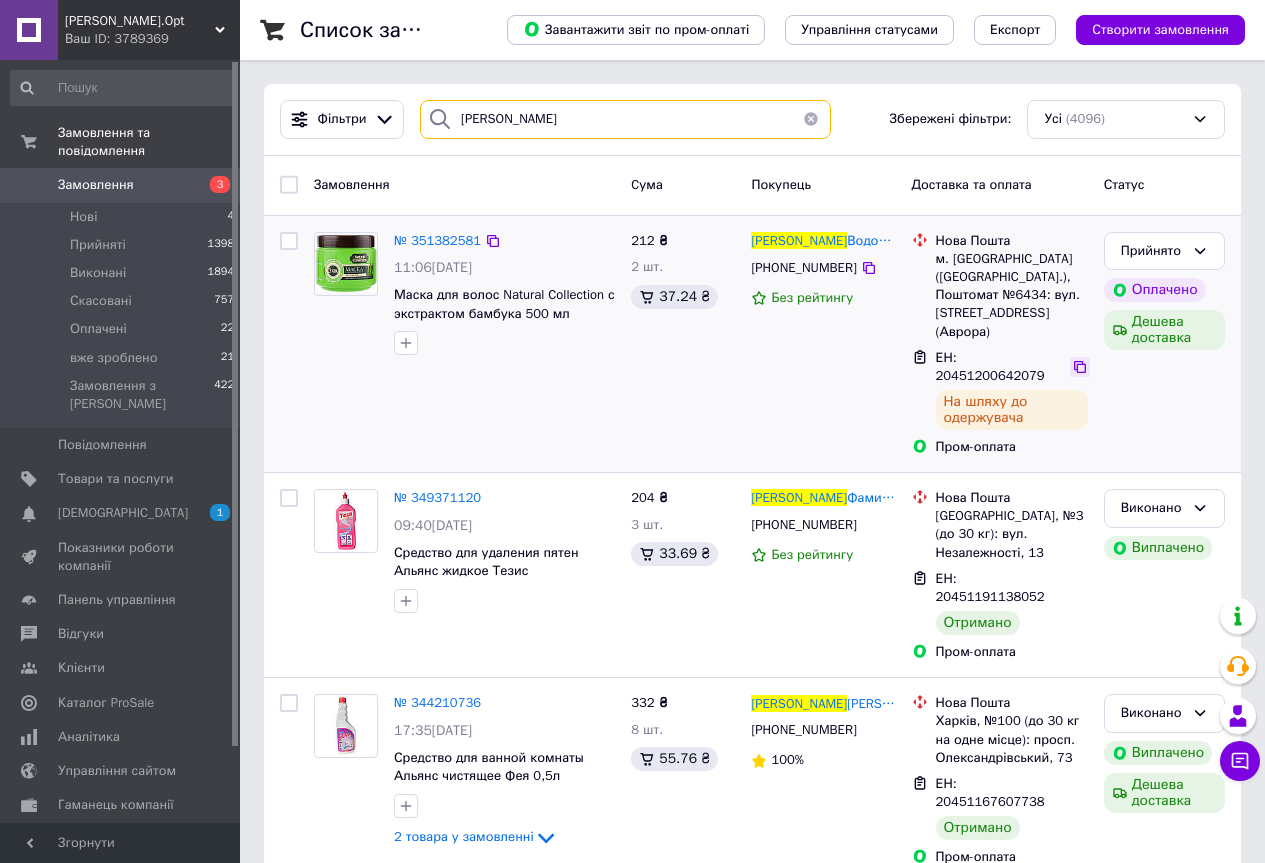 type on "татьяна" 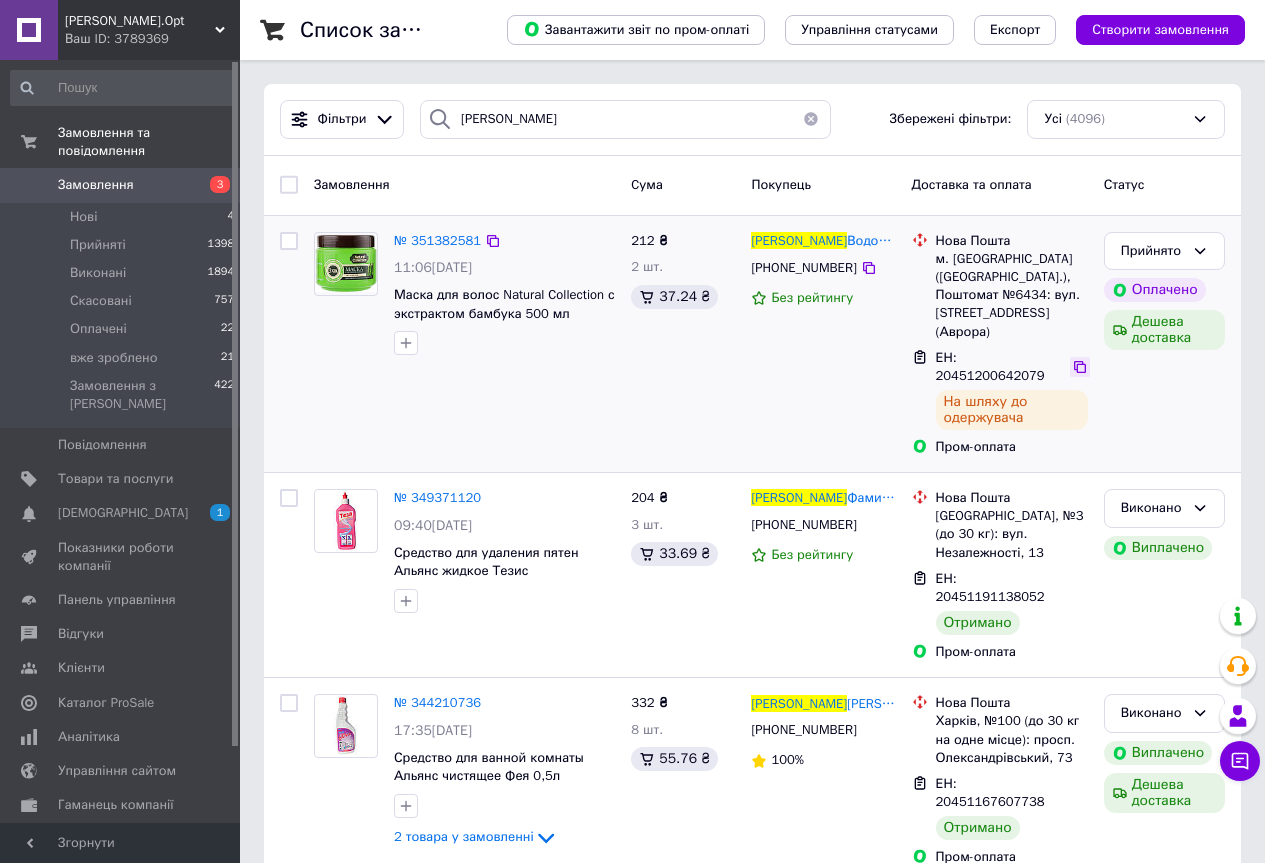 click 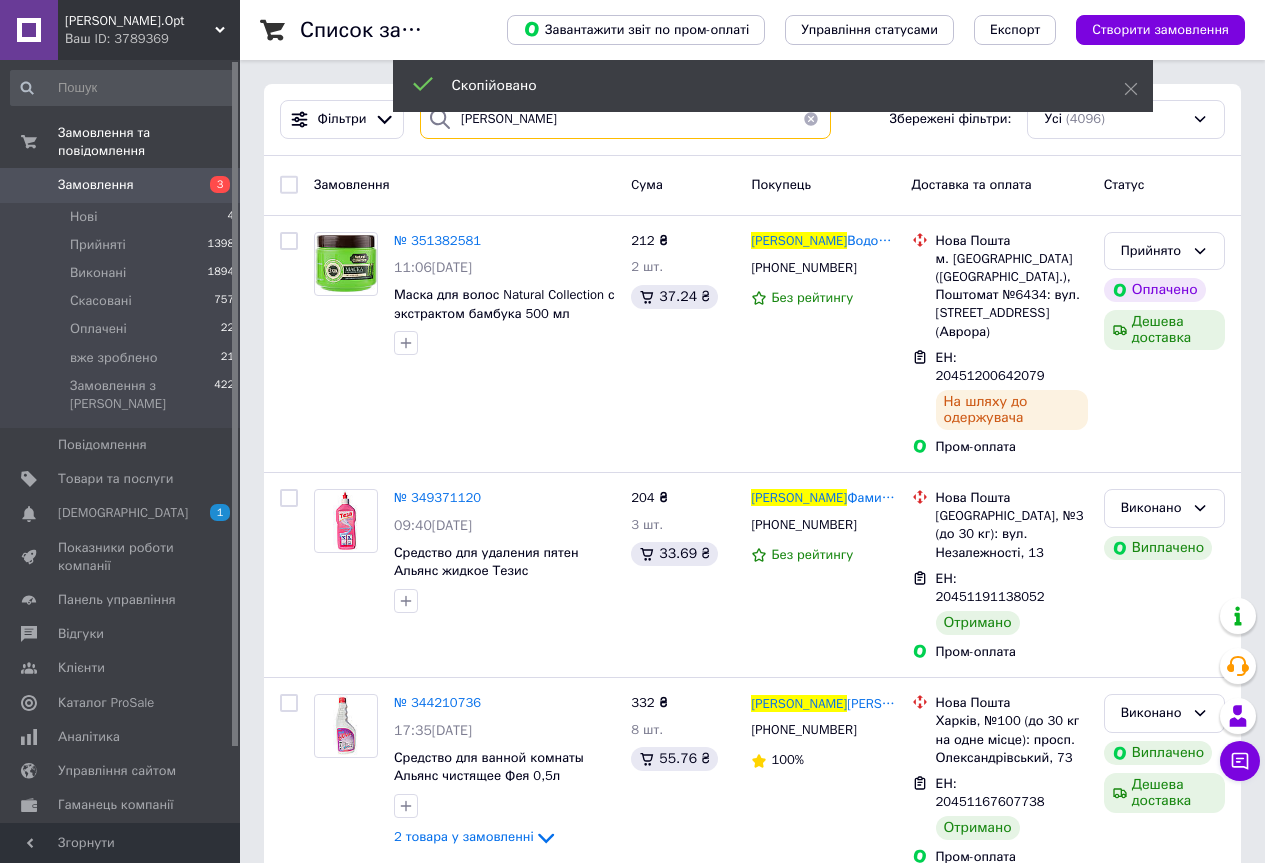 click on "татьяна" at bounding box center [625, 119] 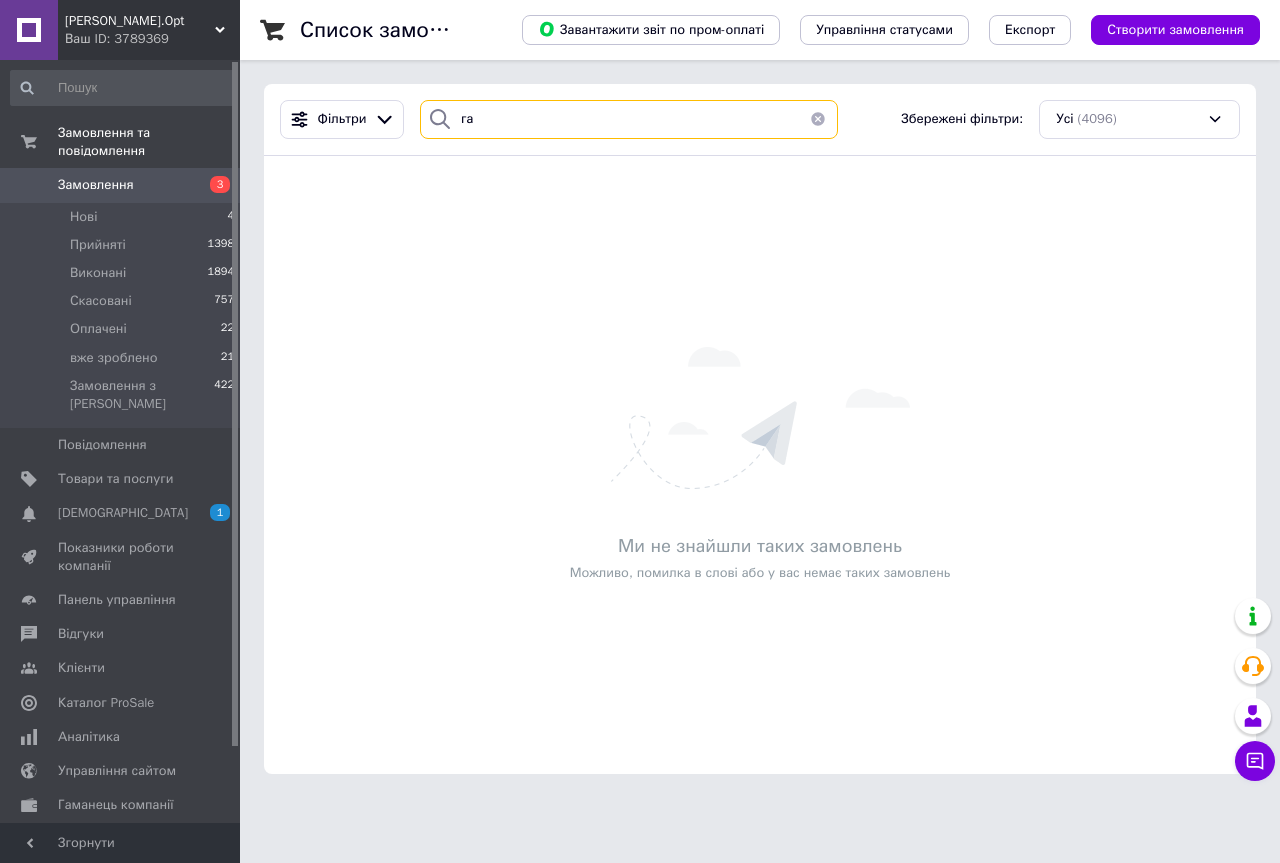 type on "г" 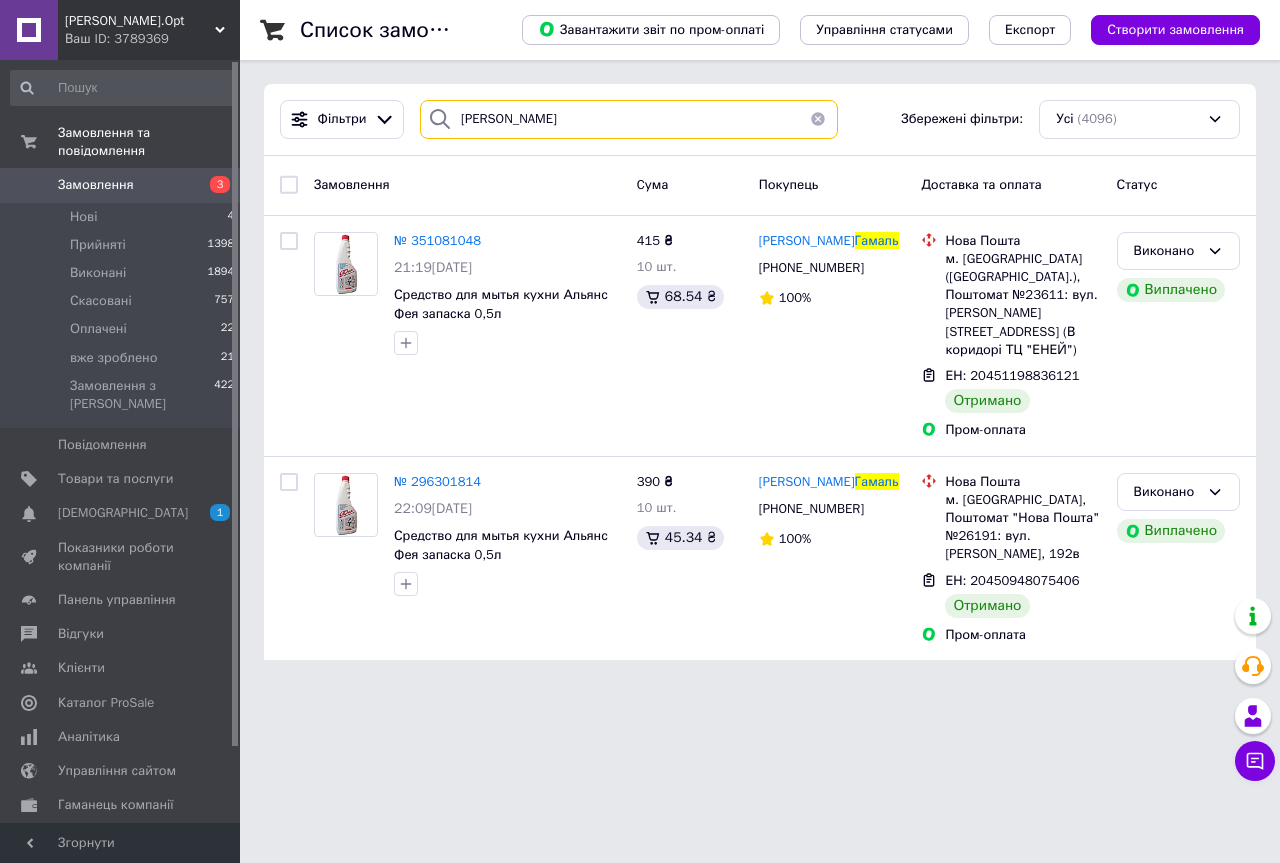 click on "гамаль" at bounding box center [629, 119] 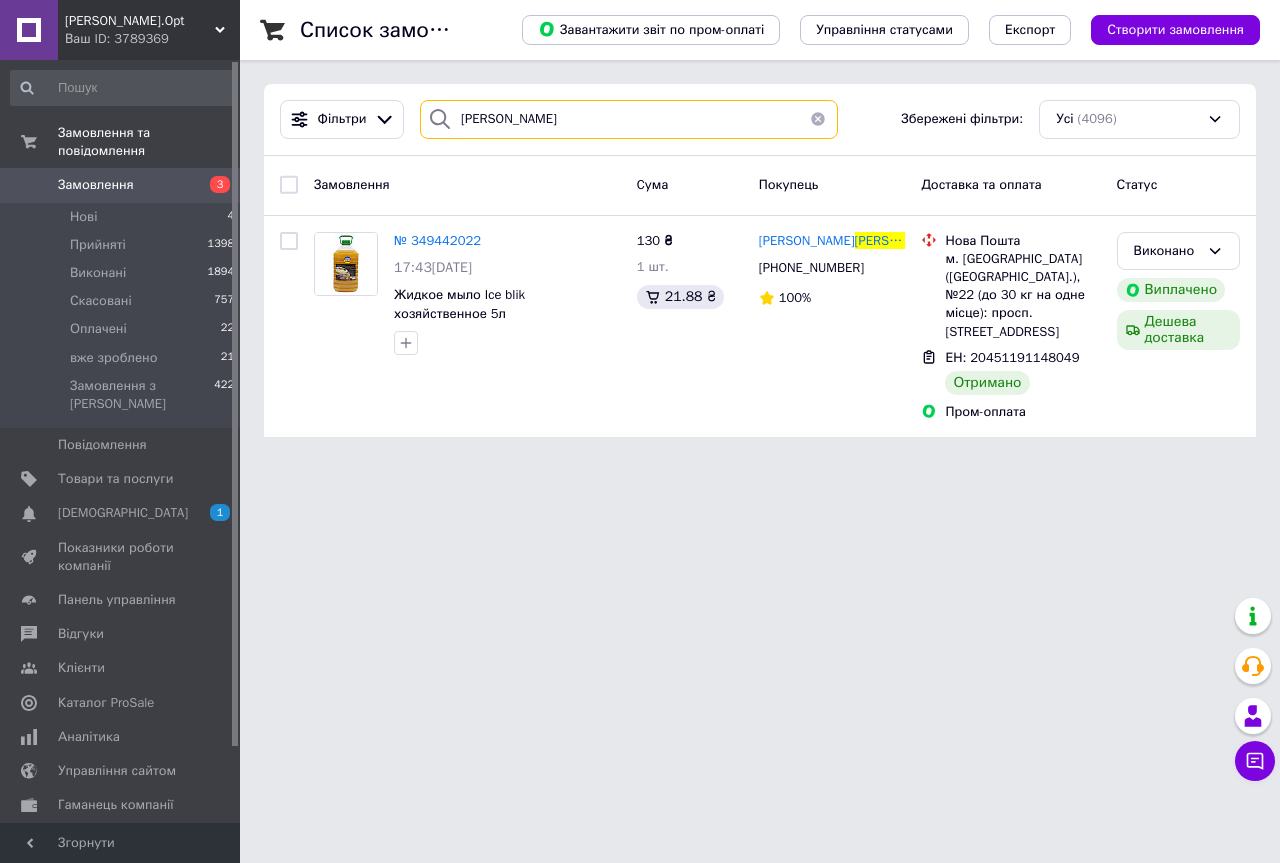 click on "геращенко" at bounding box center (629, 119) 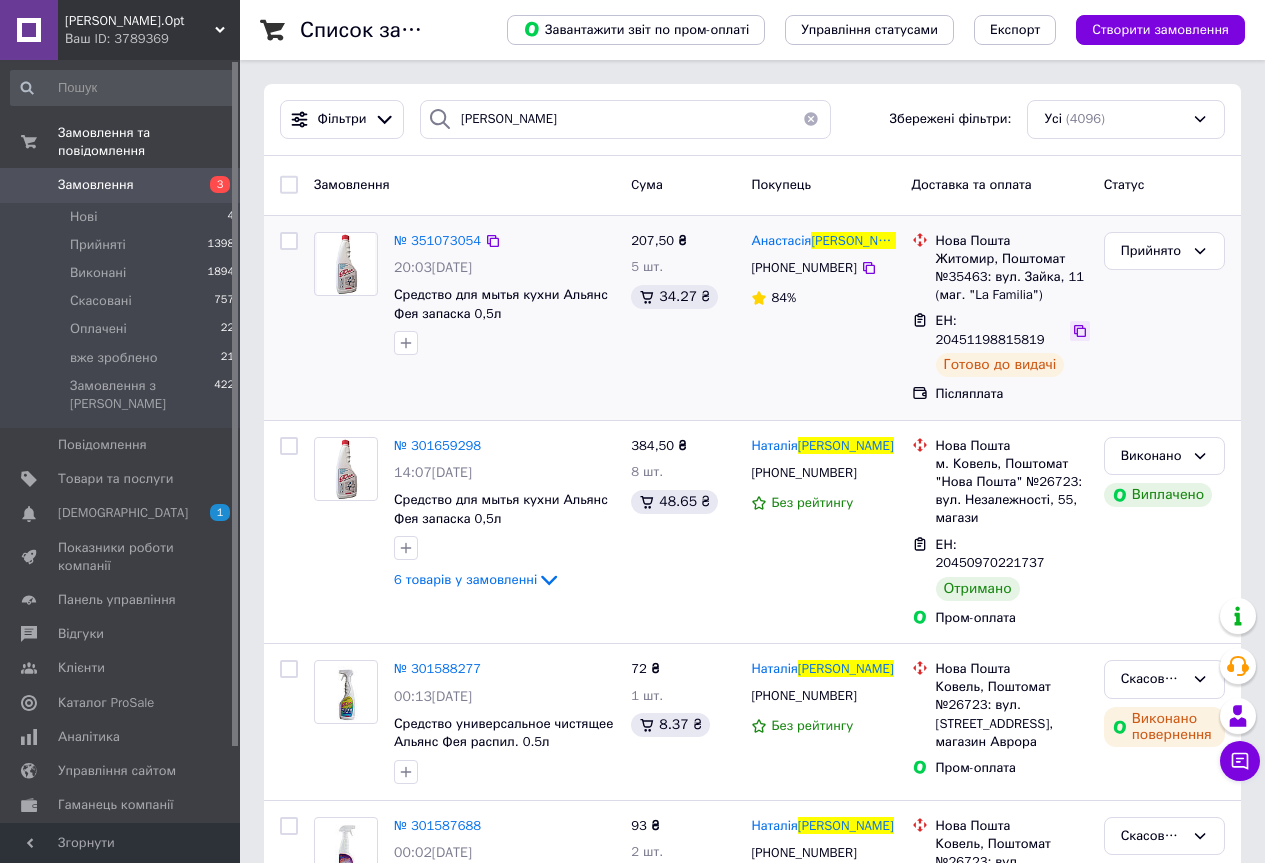 click 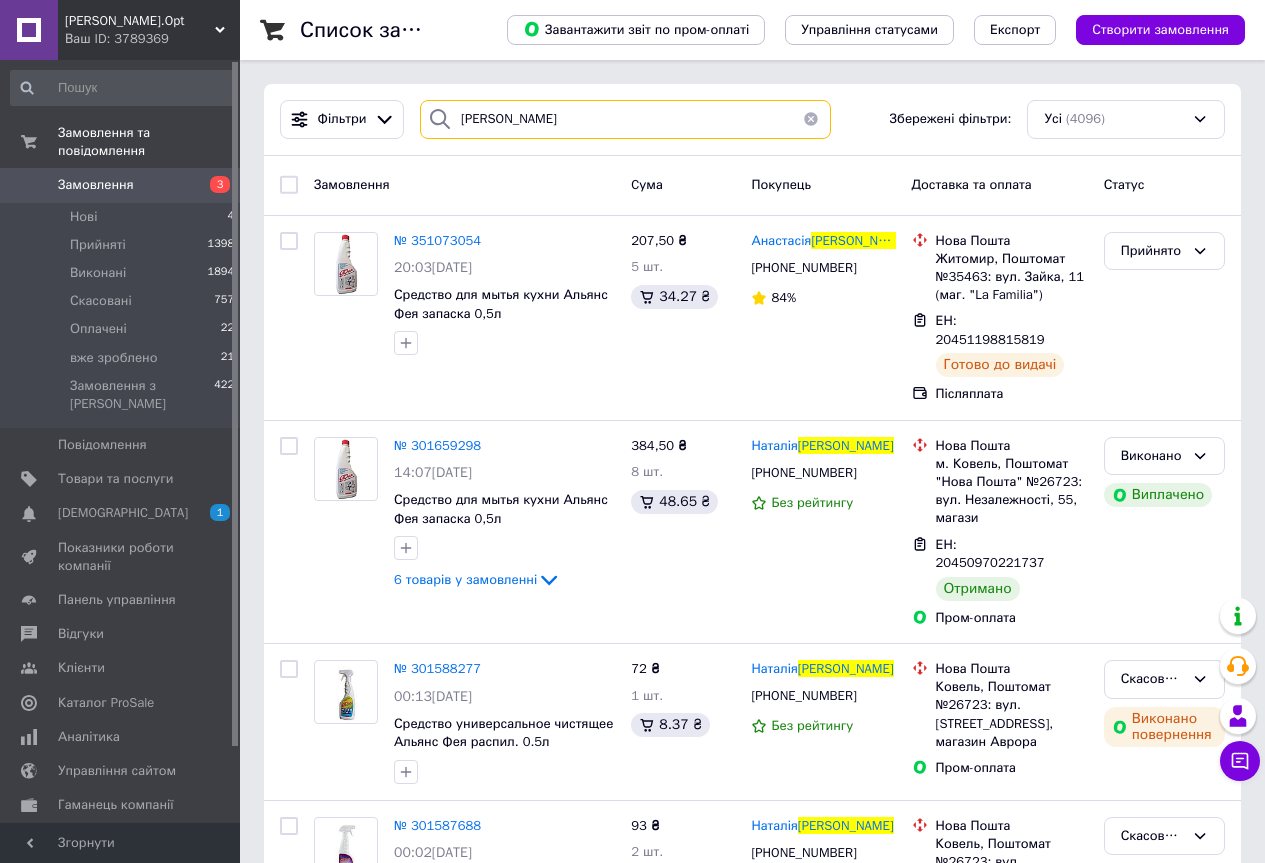 click on "гладун" at bounding box center [625, 119] 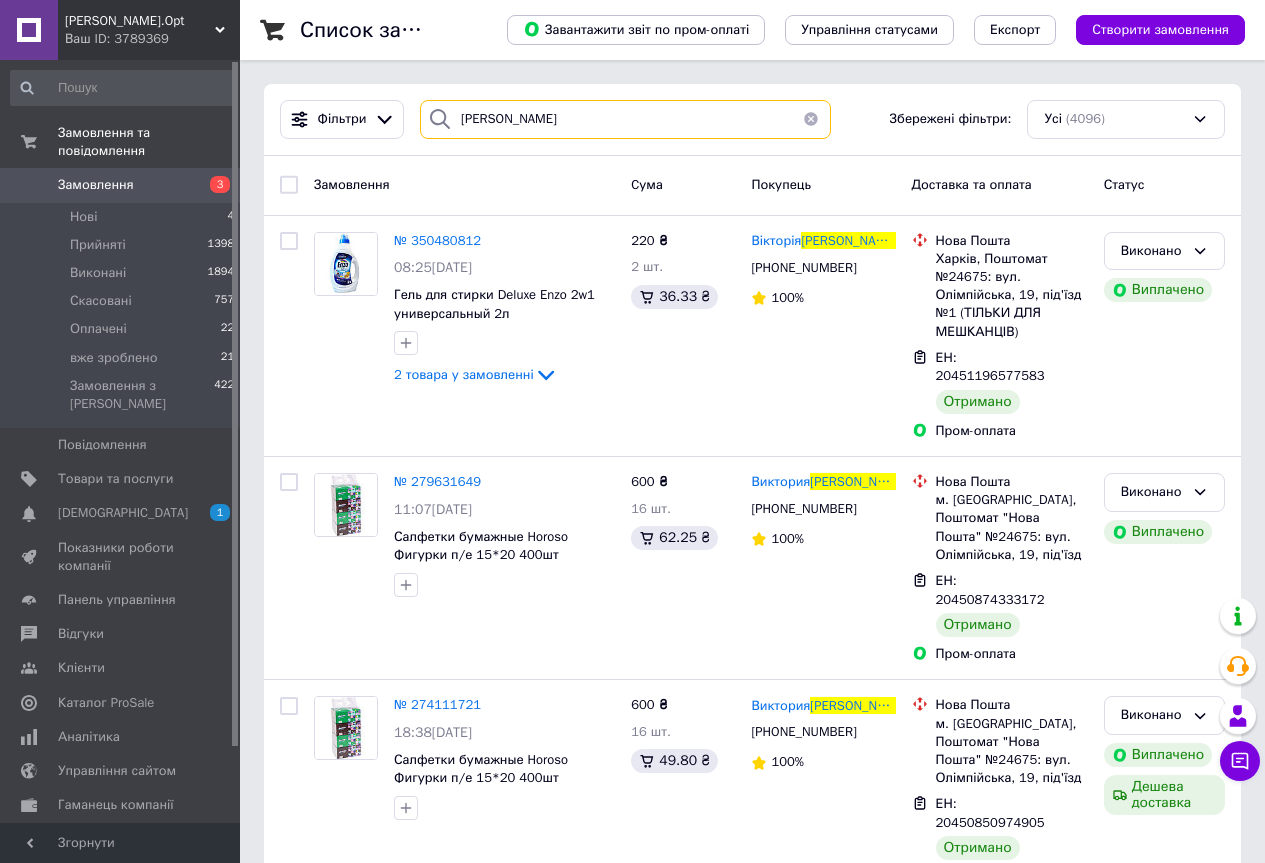 click on "горбатюк" at bounding box center (625, 119) 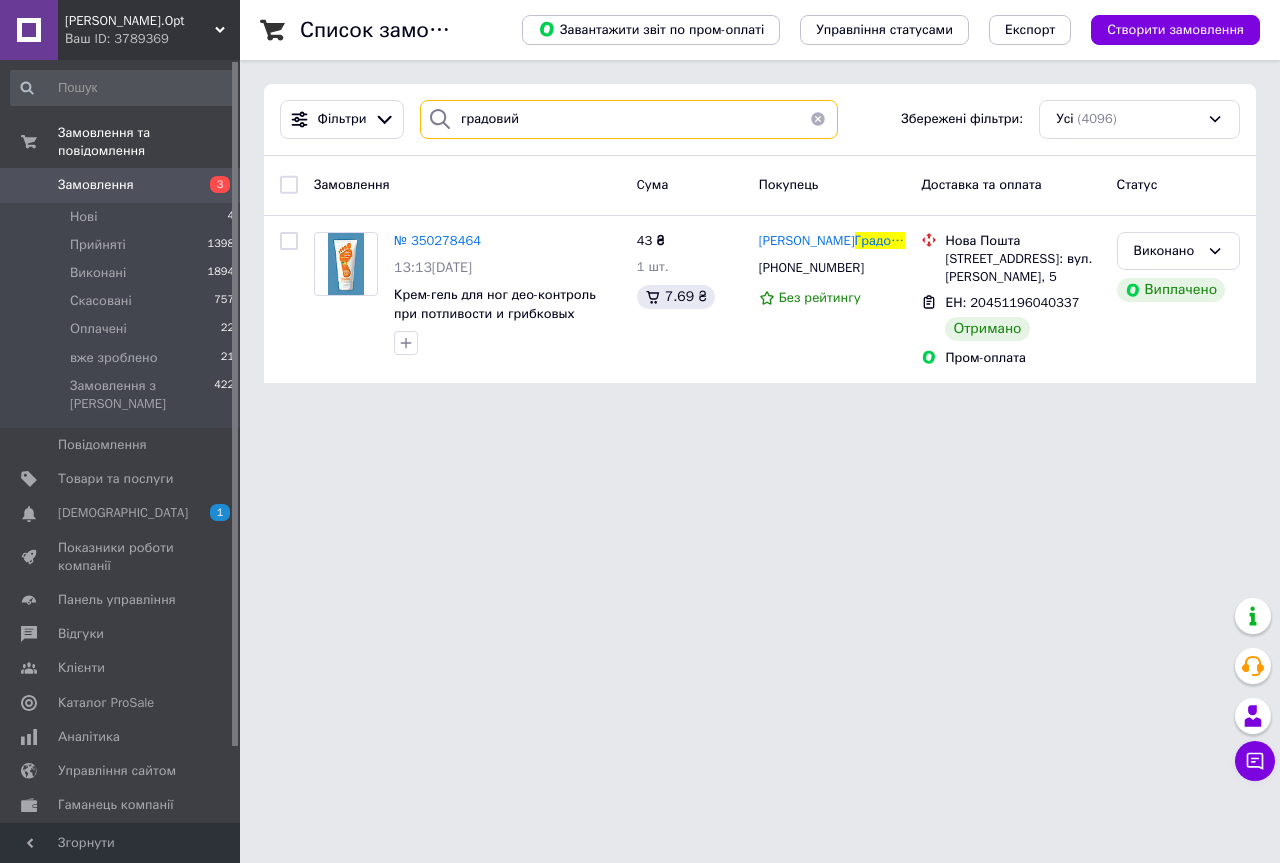 click on "градовий" at bounding box center [629, 119] 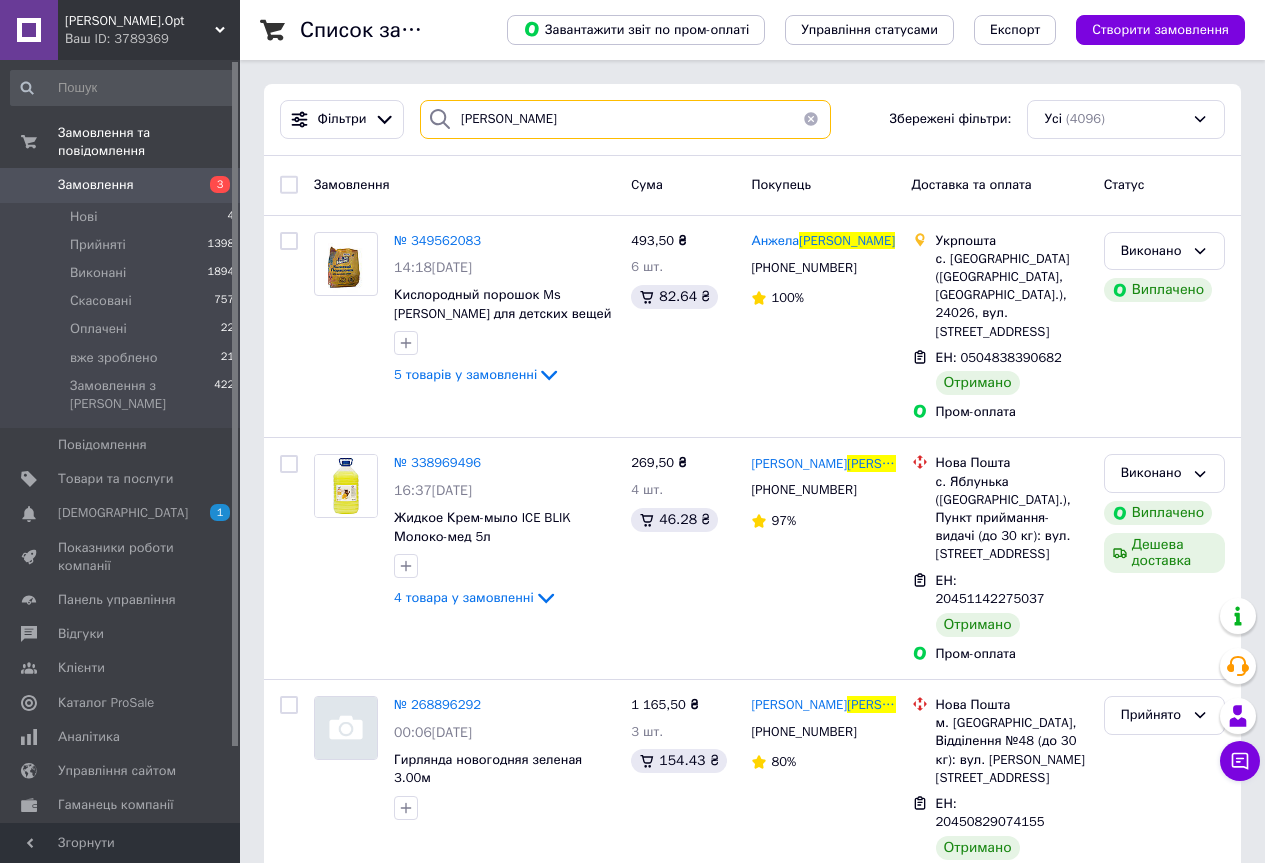 click on "данилюк" at bounding box center (625, 119) 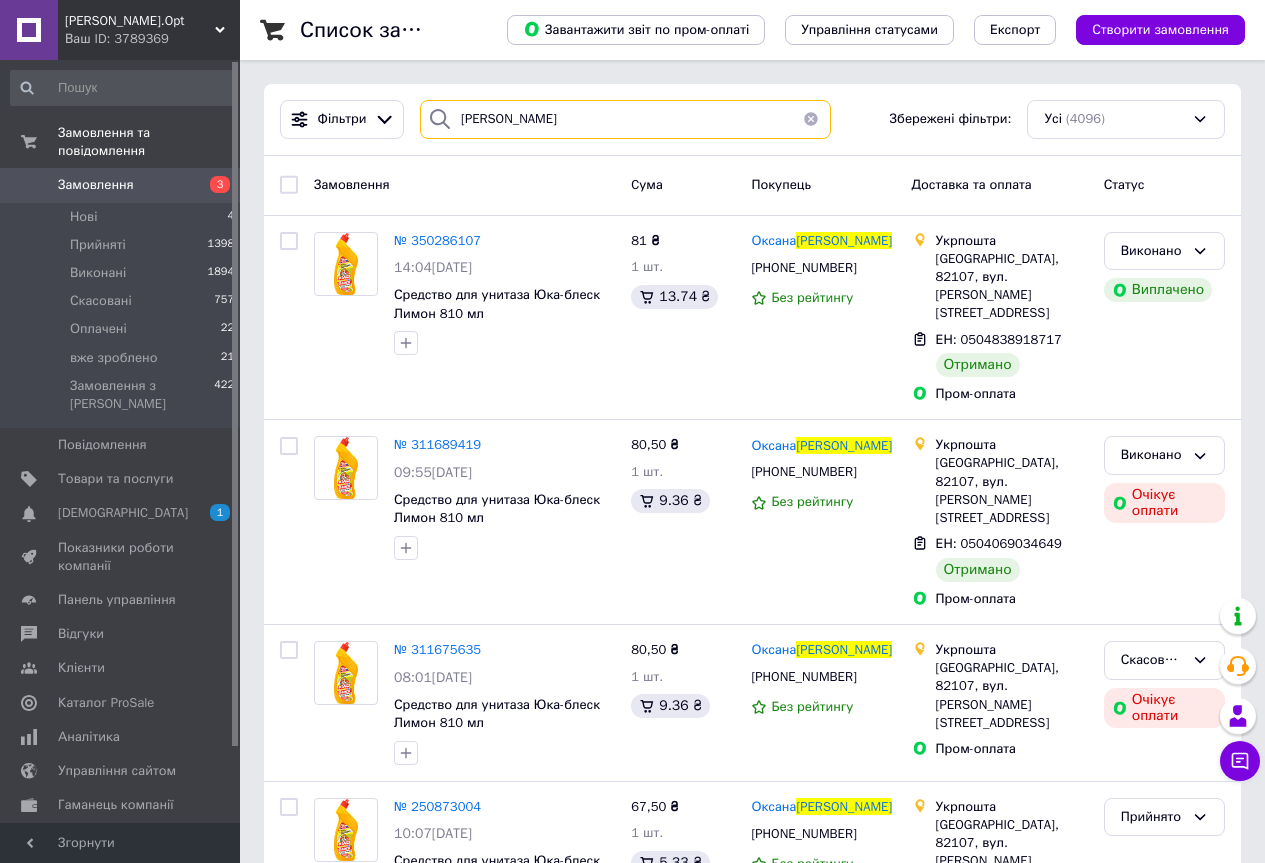 click on "дерпак" at bounding box center [625, 119] 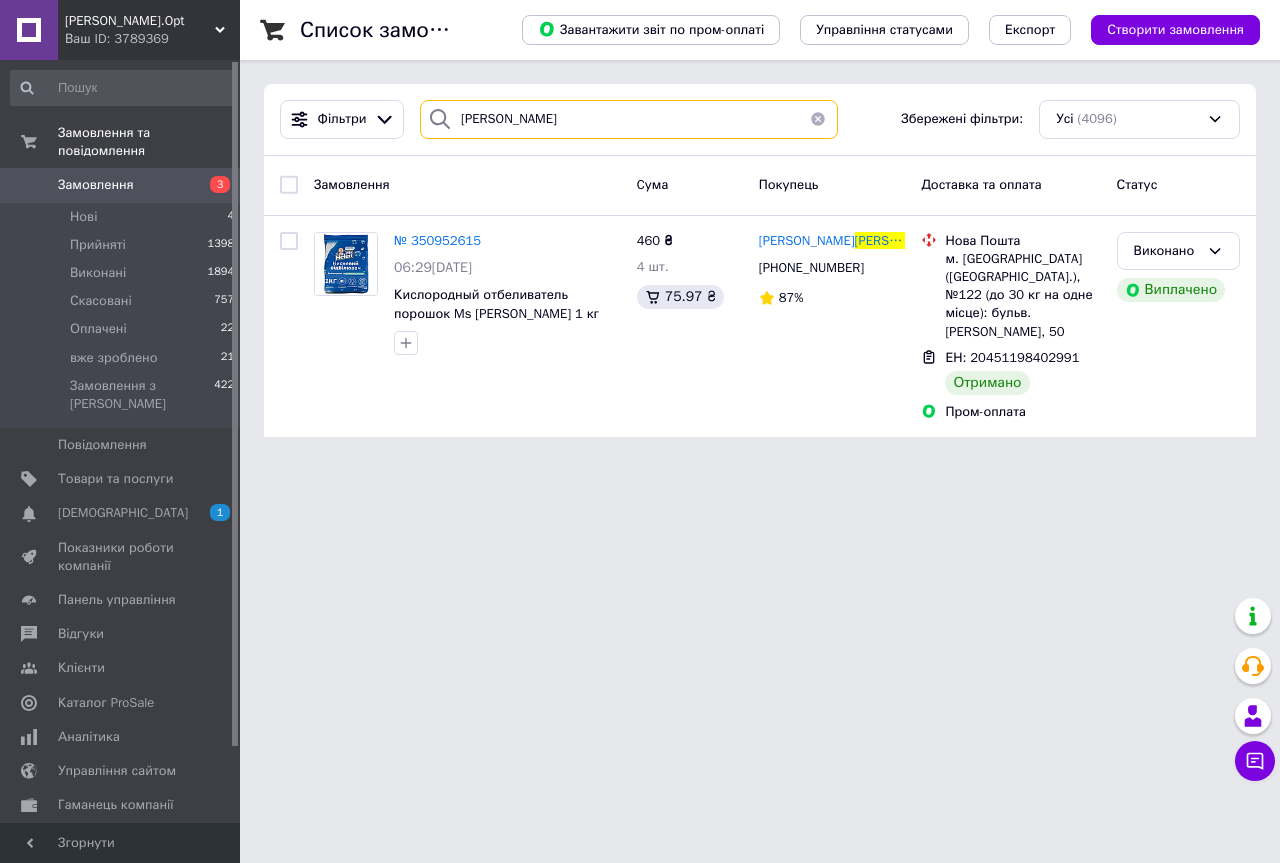 click on "дмитрашко" at bounding box center [629, 119] 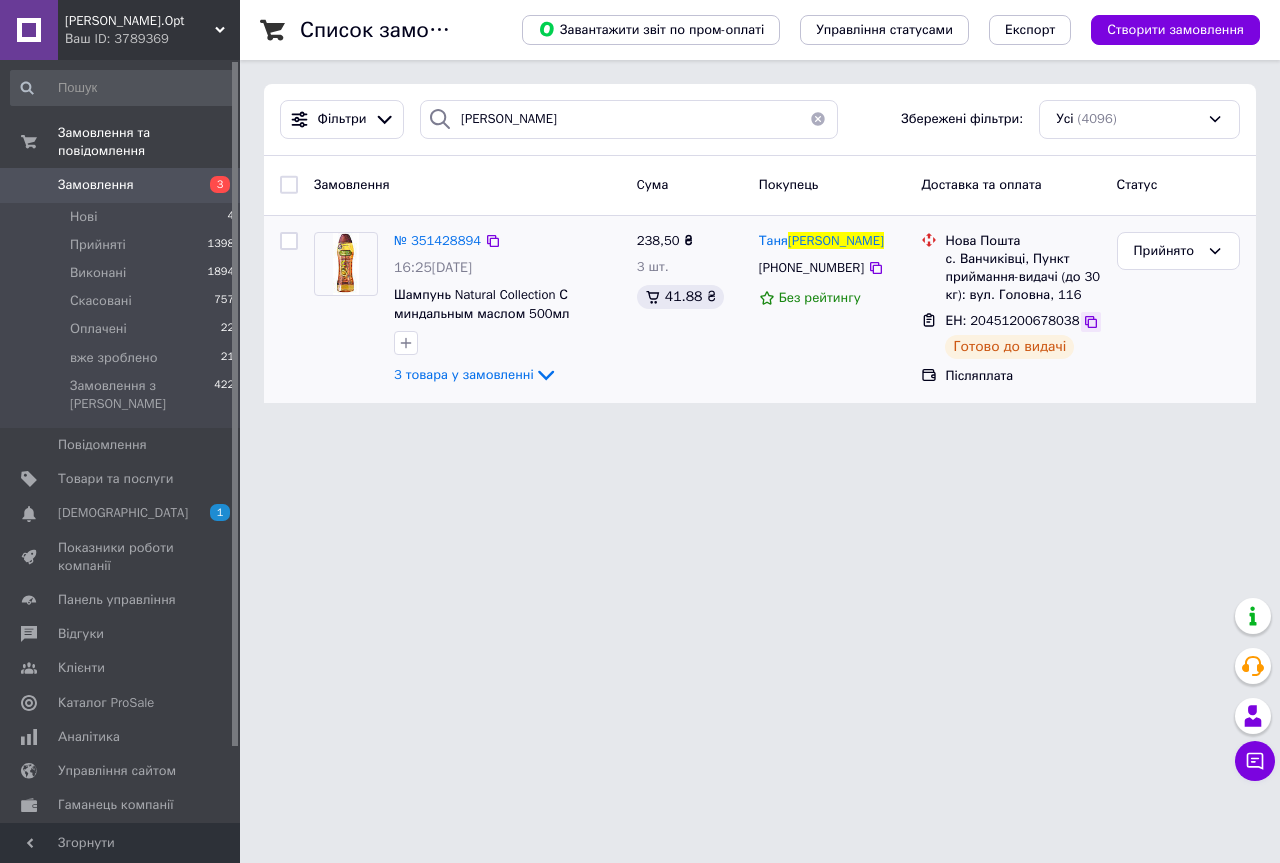 click 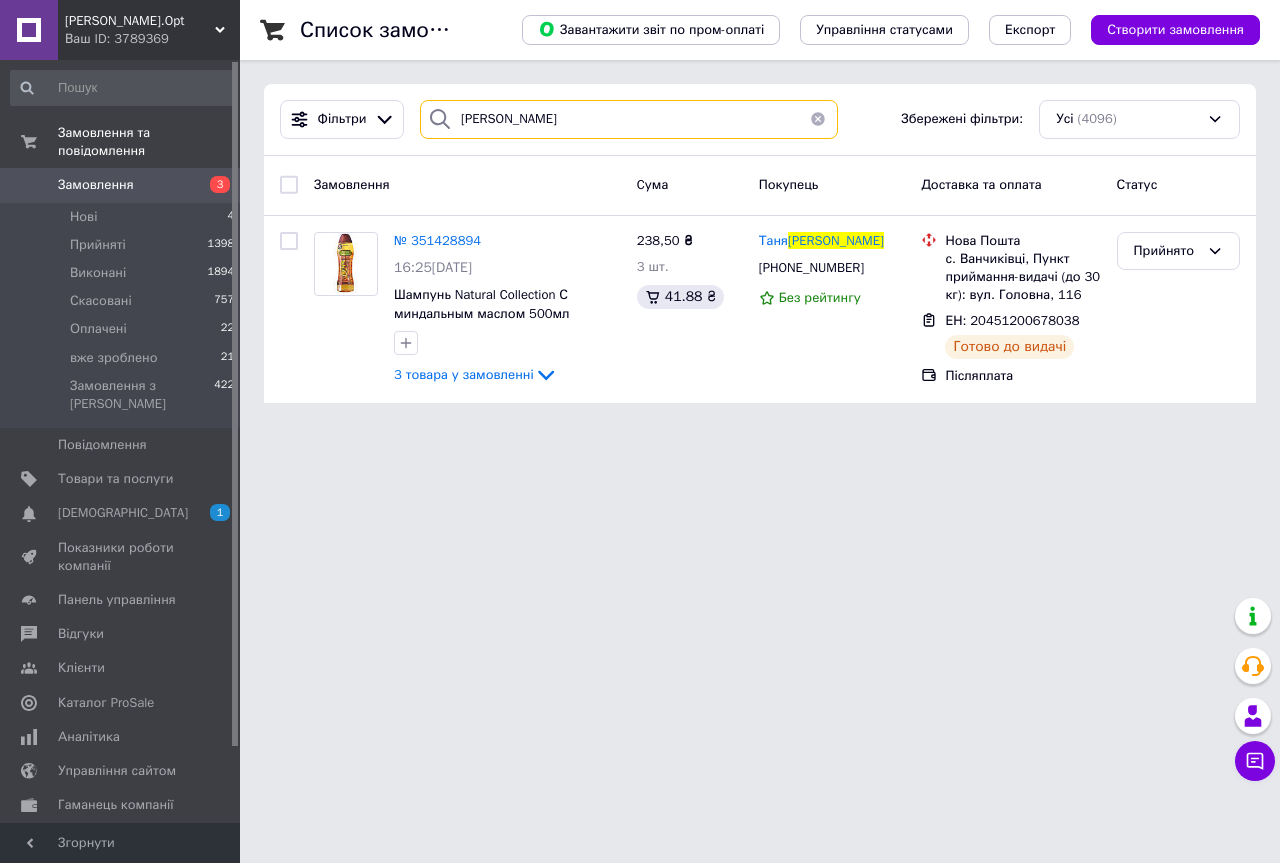 click on "дубовик" at bounding box center [629, 119] 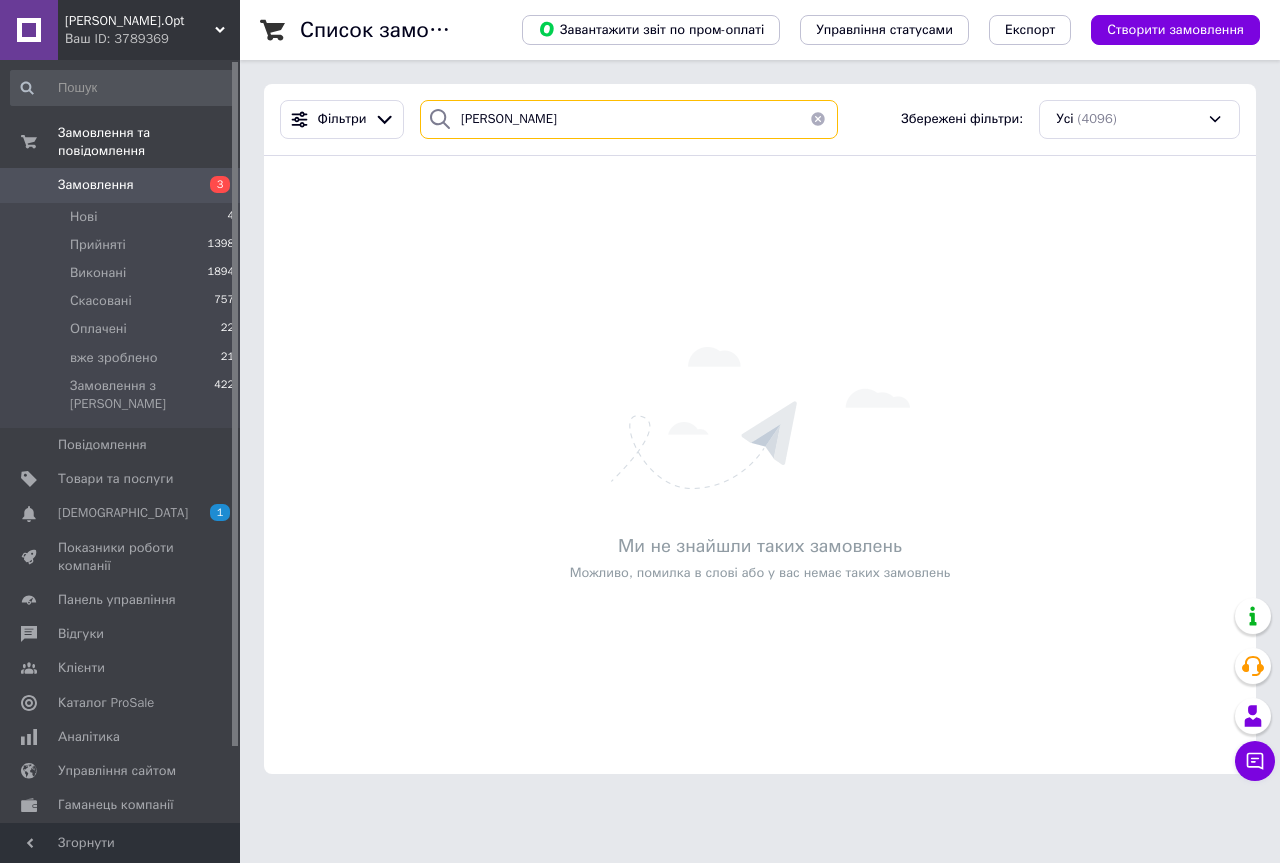 click on "журбенко" at bounding box center [629, 119] 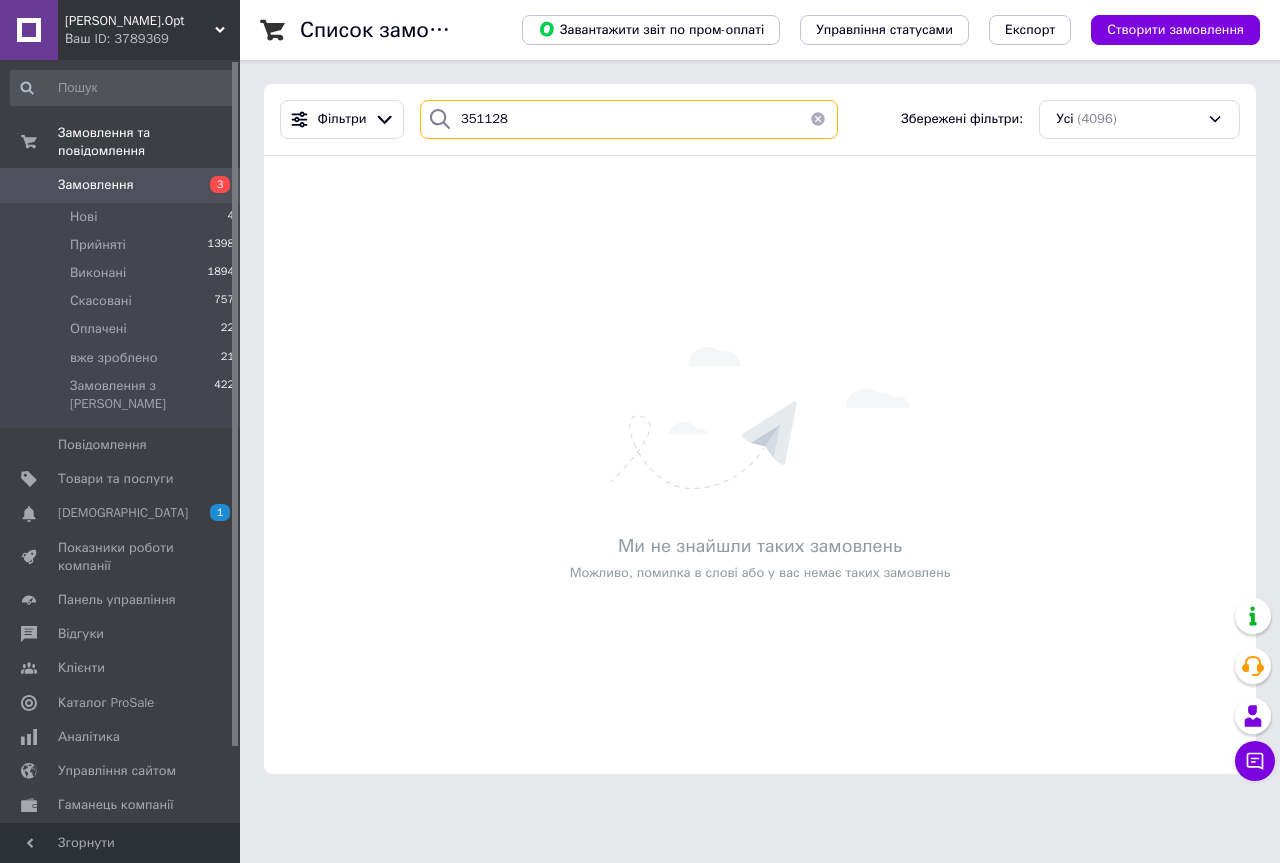 click on "351128" at bounding box center [629, 119] 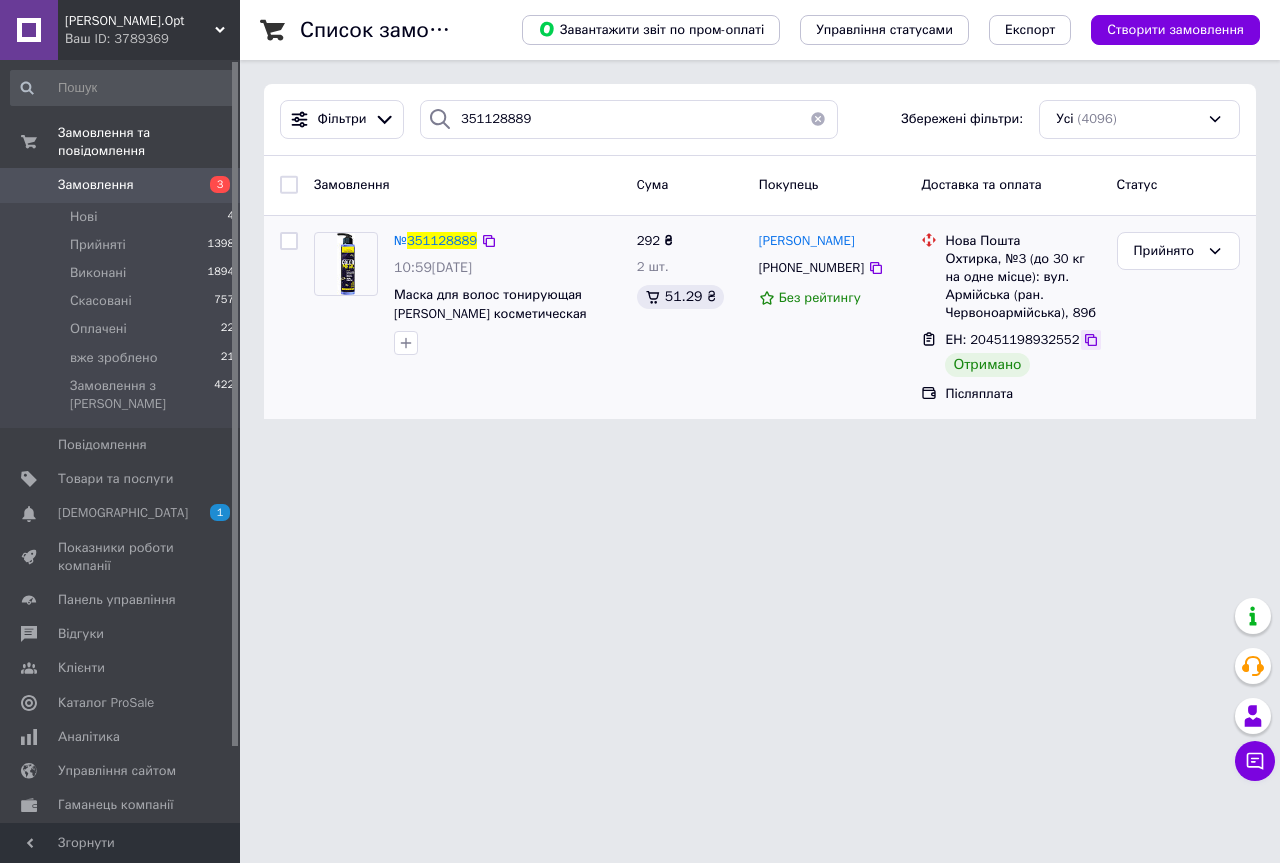 click 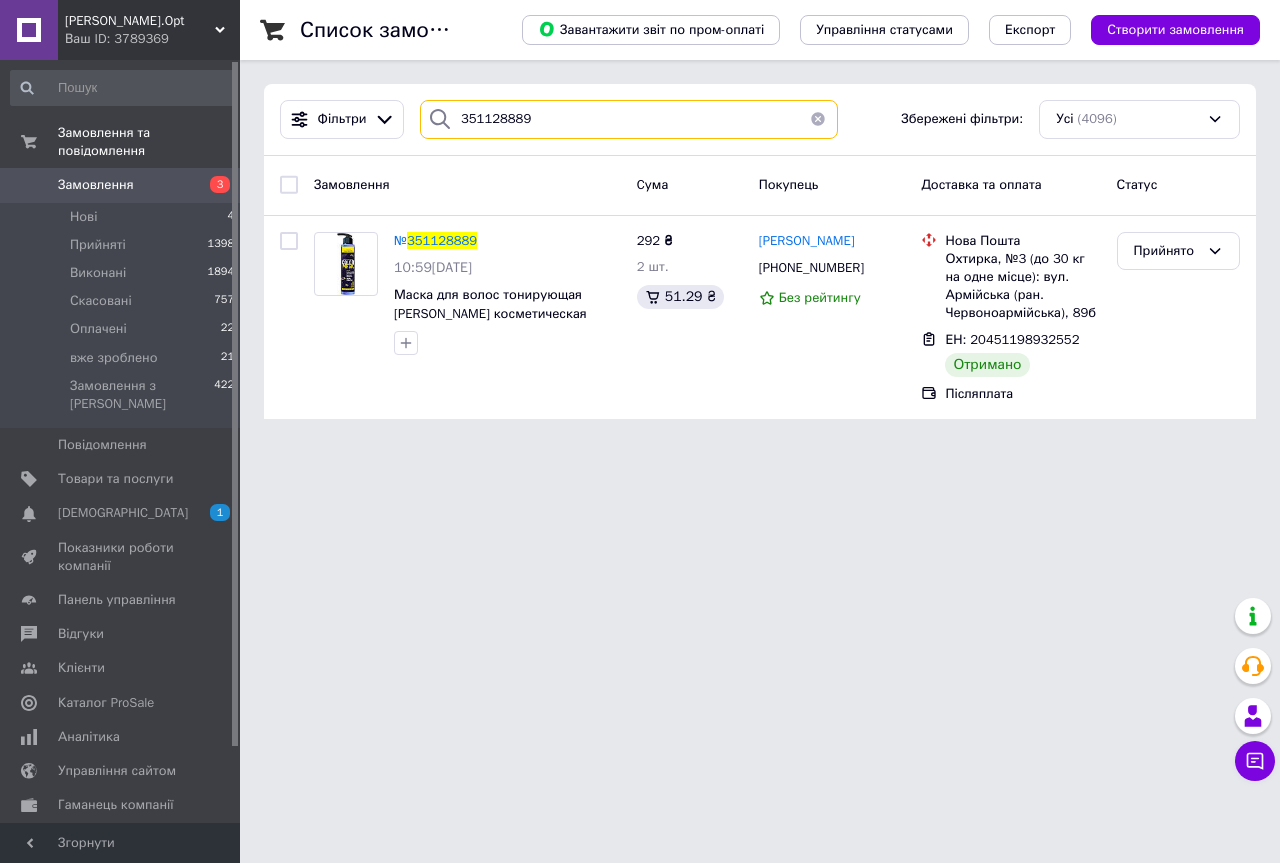 click on "351128889" at bounding box center (629, 119) 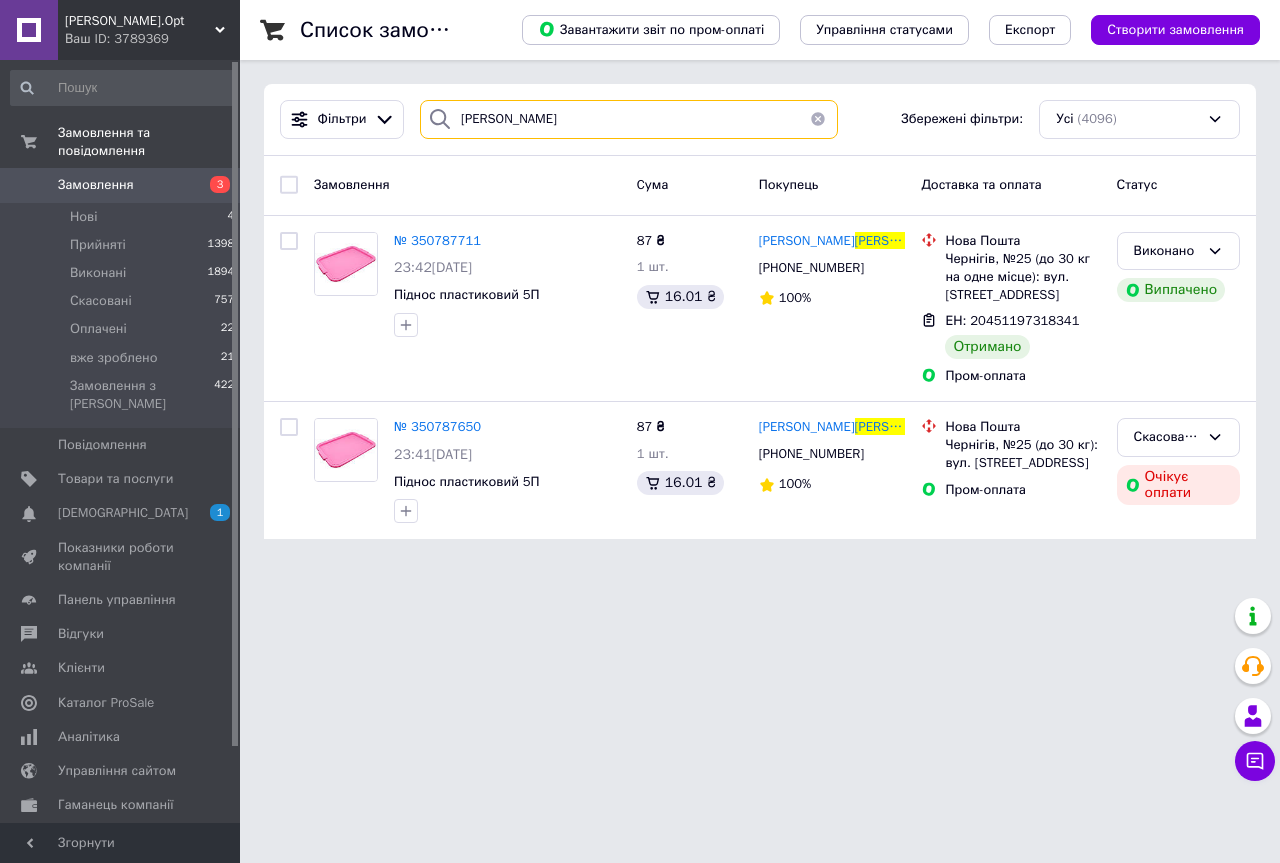 click on "иваниченко" at bounding box center (629, 119) 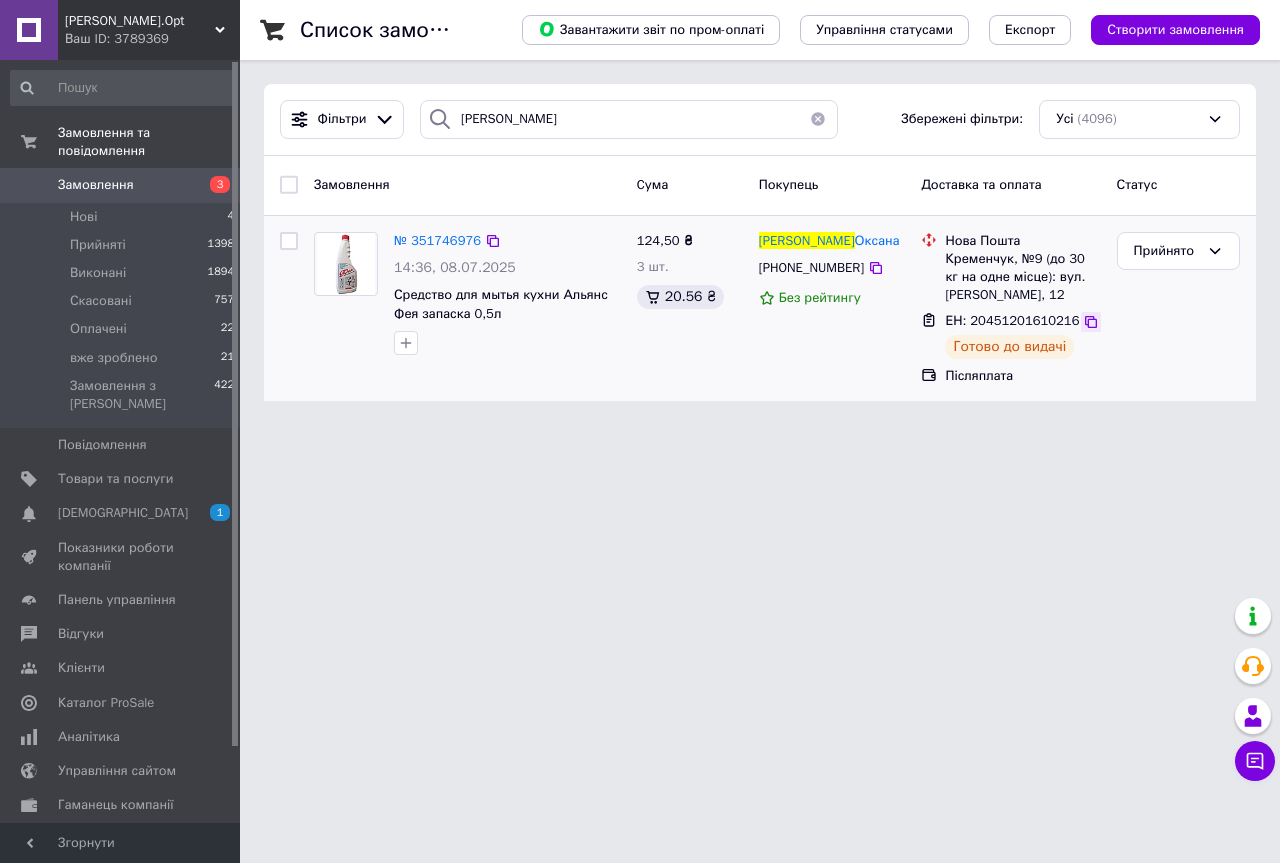 click 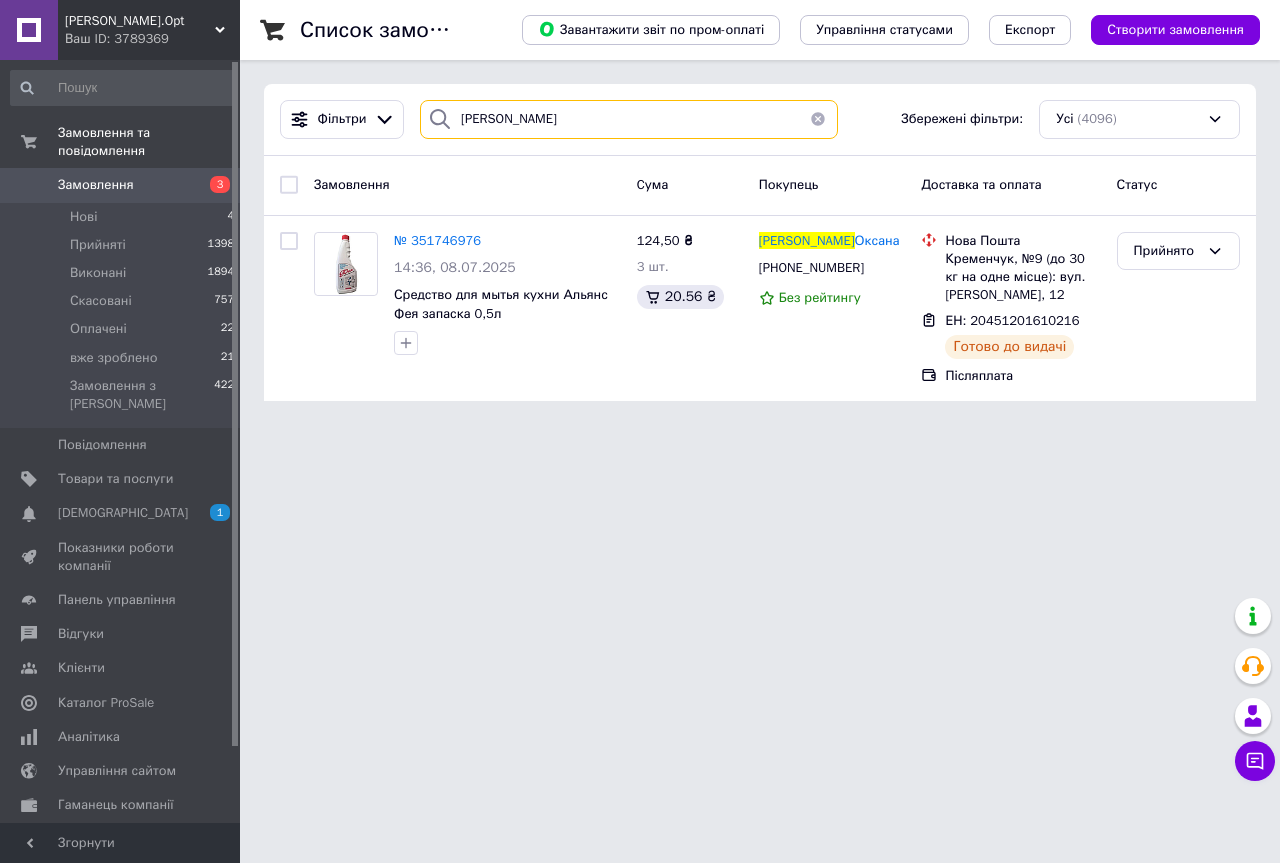 click on "іванко" at bounding box center (629, 119) 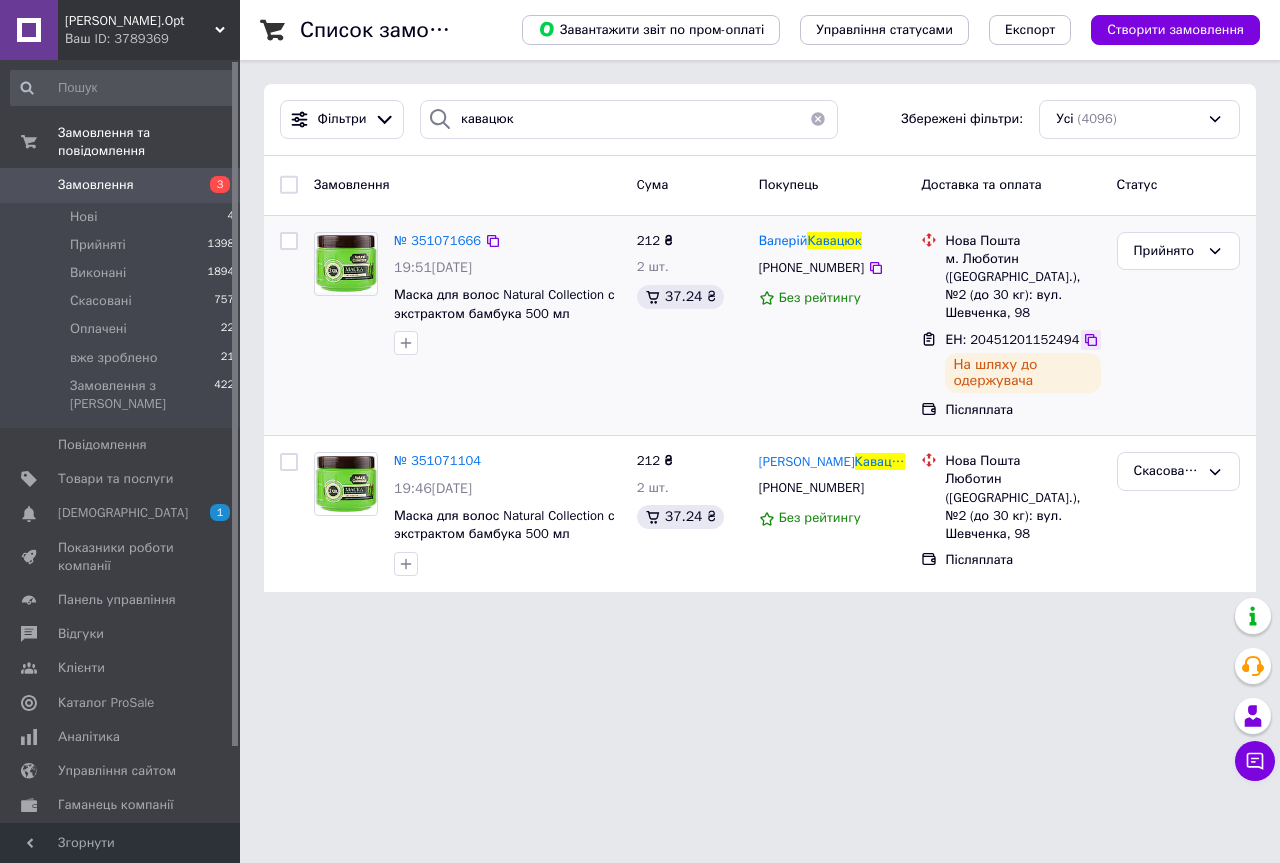 click 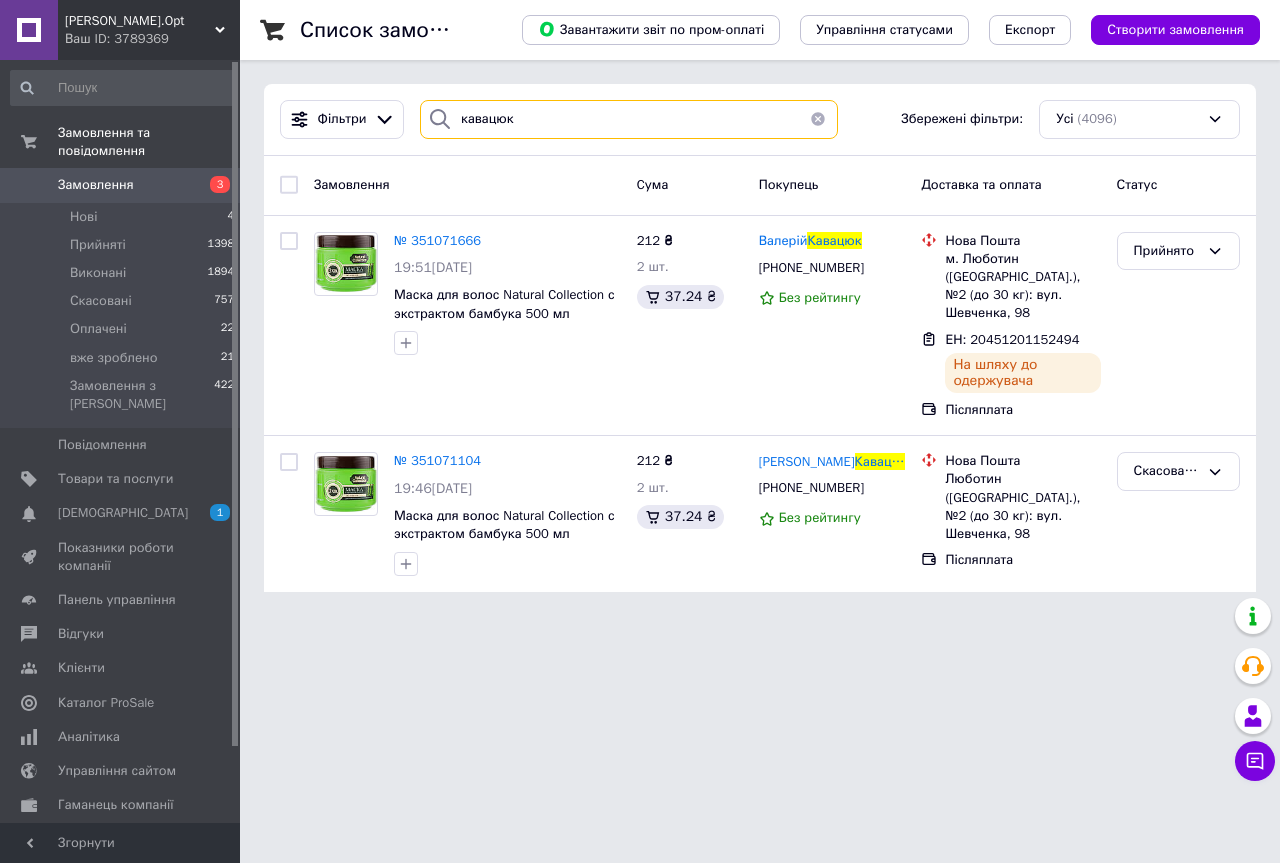 click on "кавацюк" at bounding box center [629, 119] 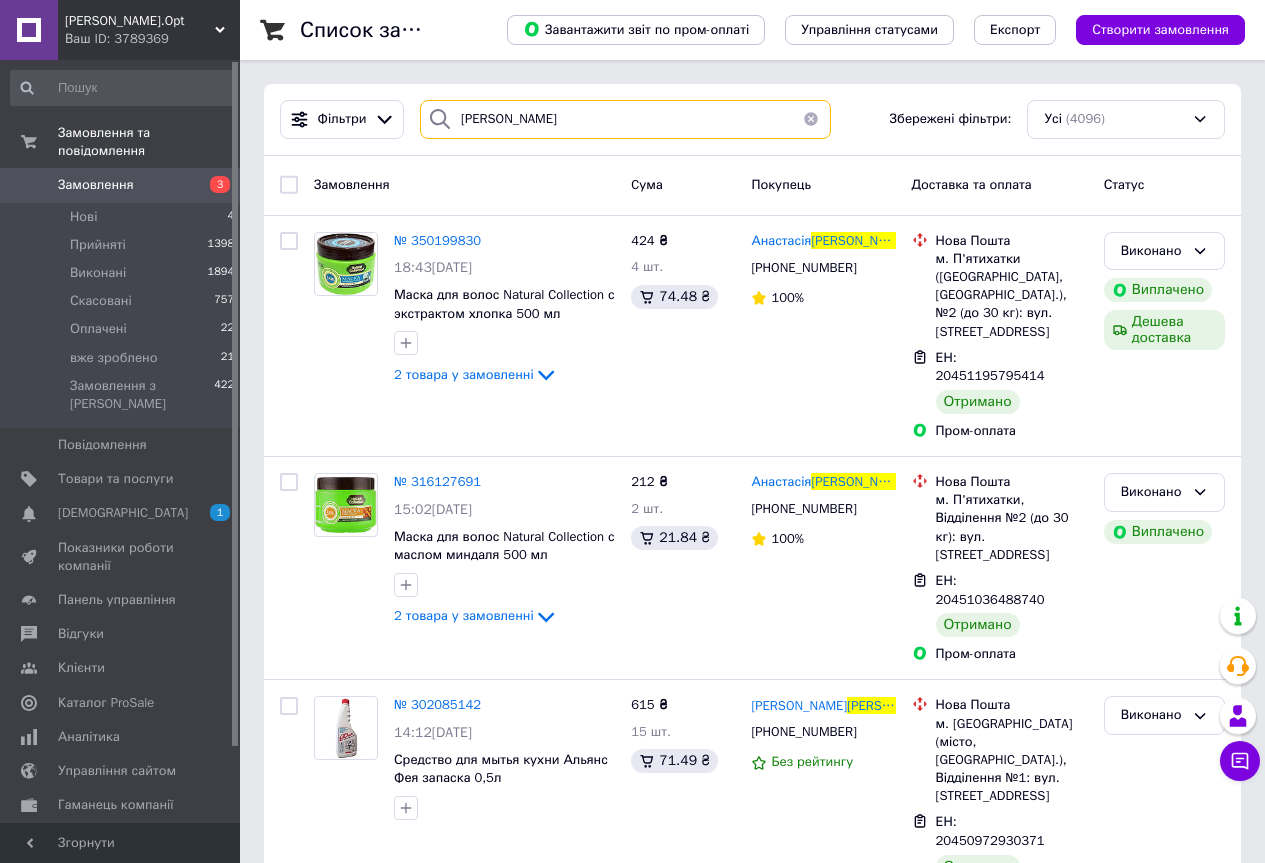 click on "ковальчук" at bounding box center (625, 119) 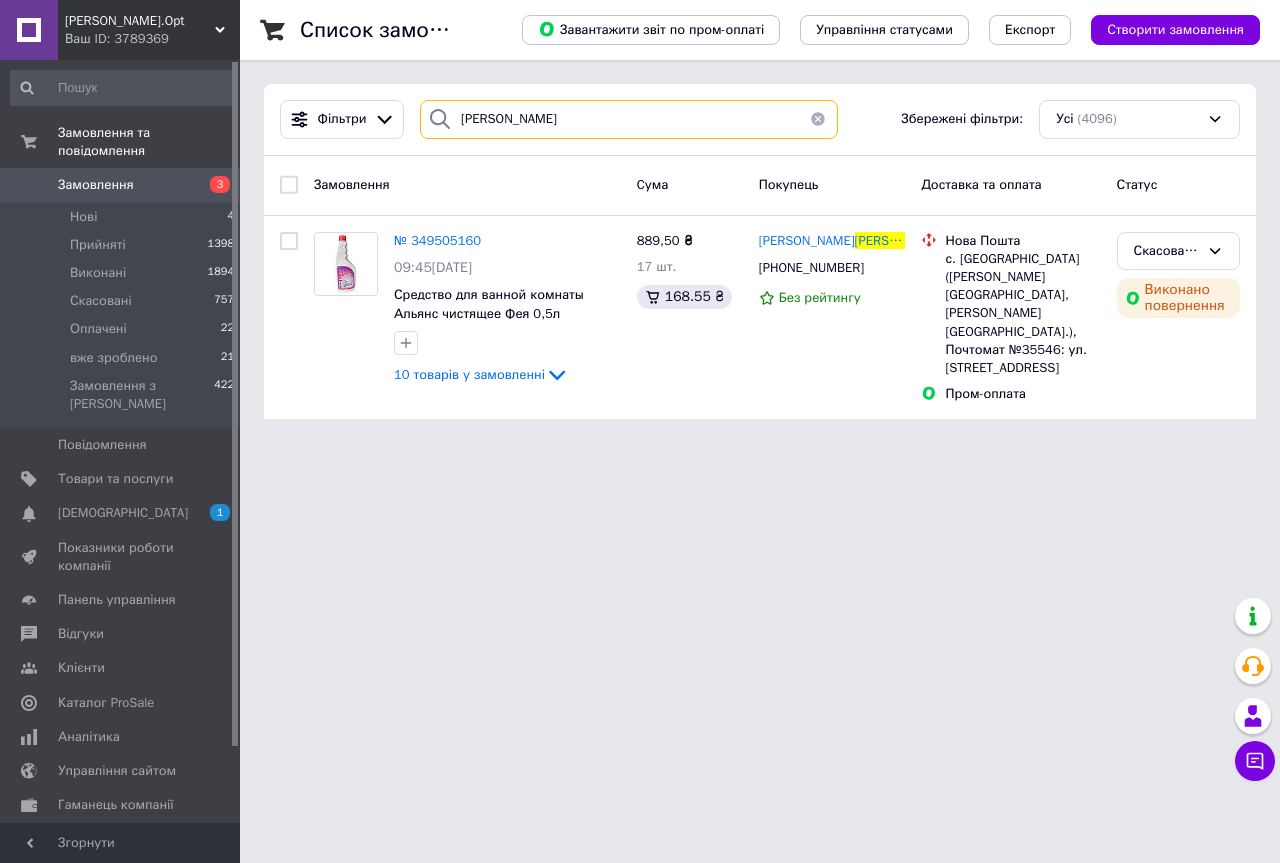 click on "копач" at bounding box center [629, 119] 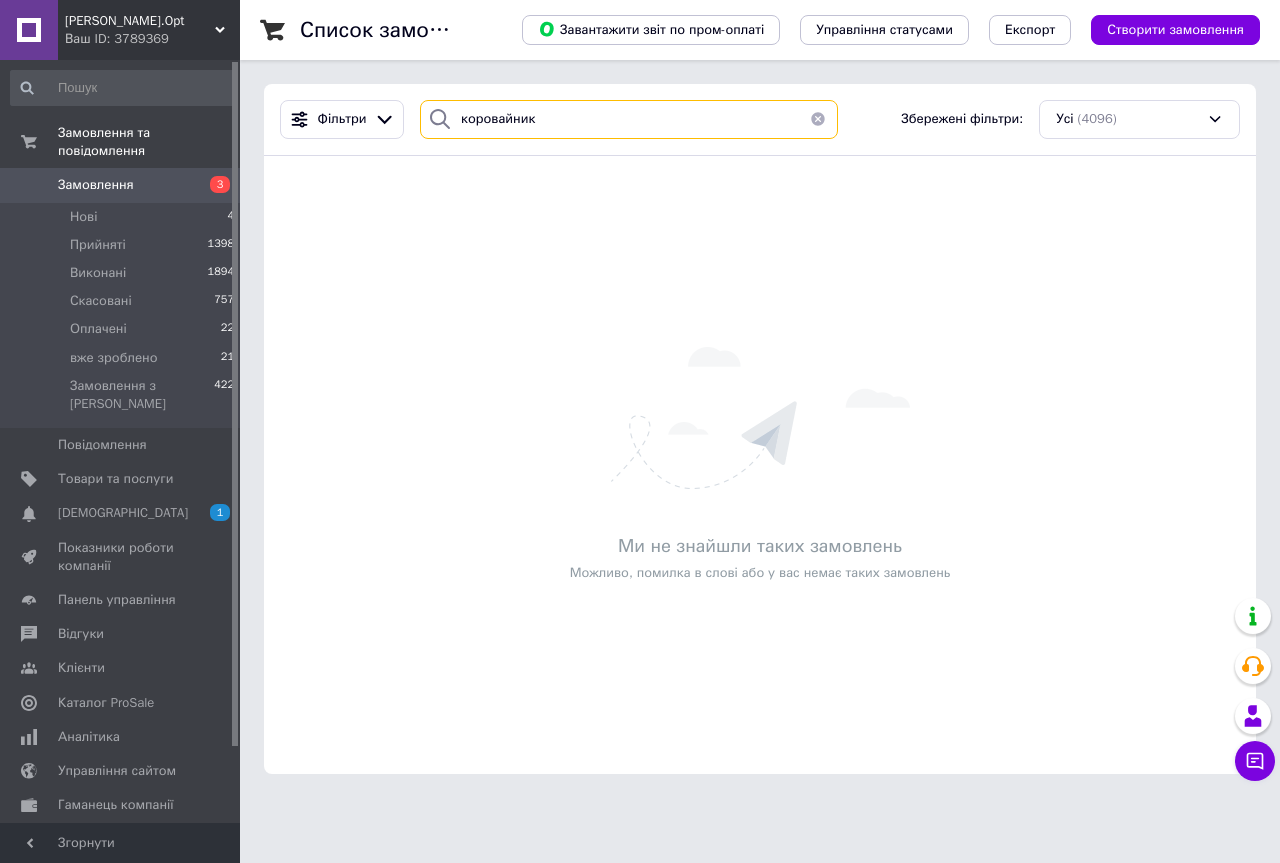 click on "коровайник" at bounding box center (629, 119) 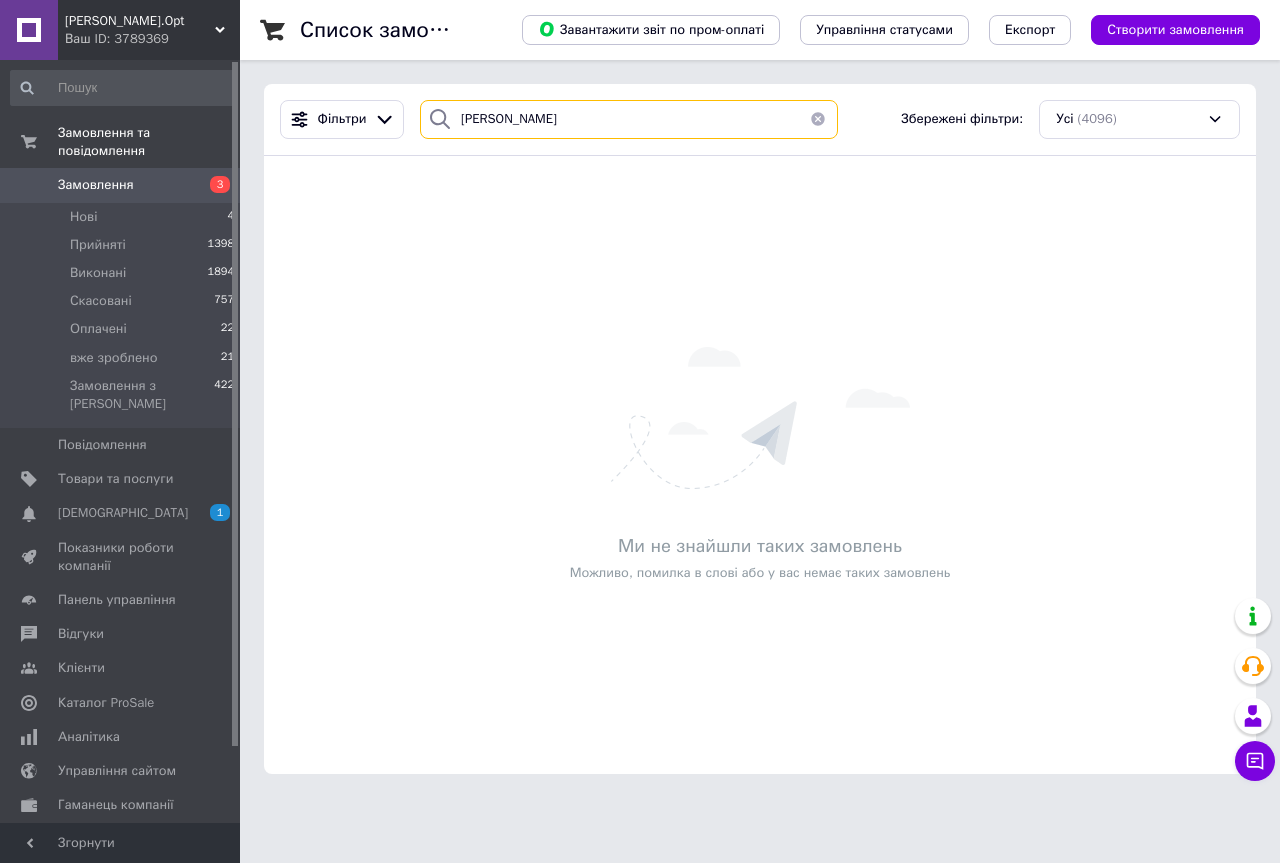 click on "костюк" at bounding box center [629, 119] 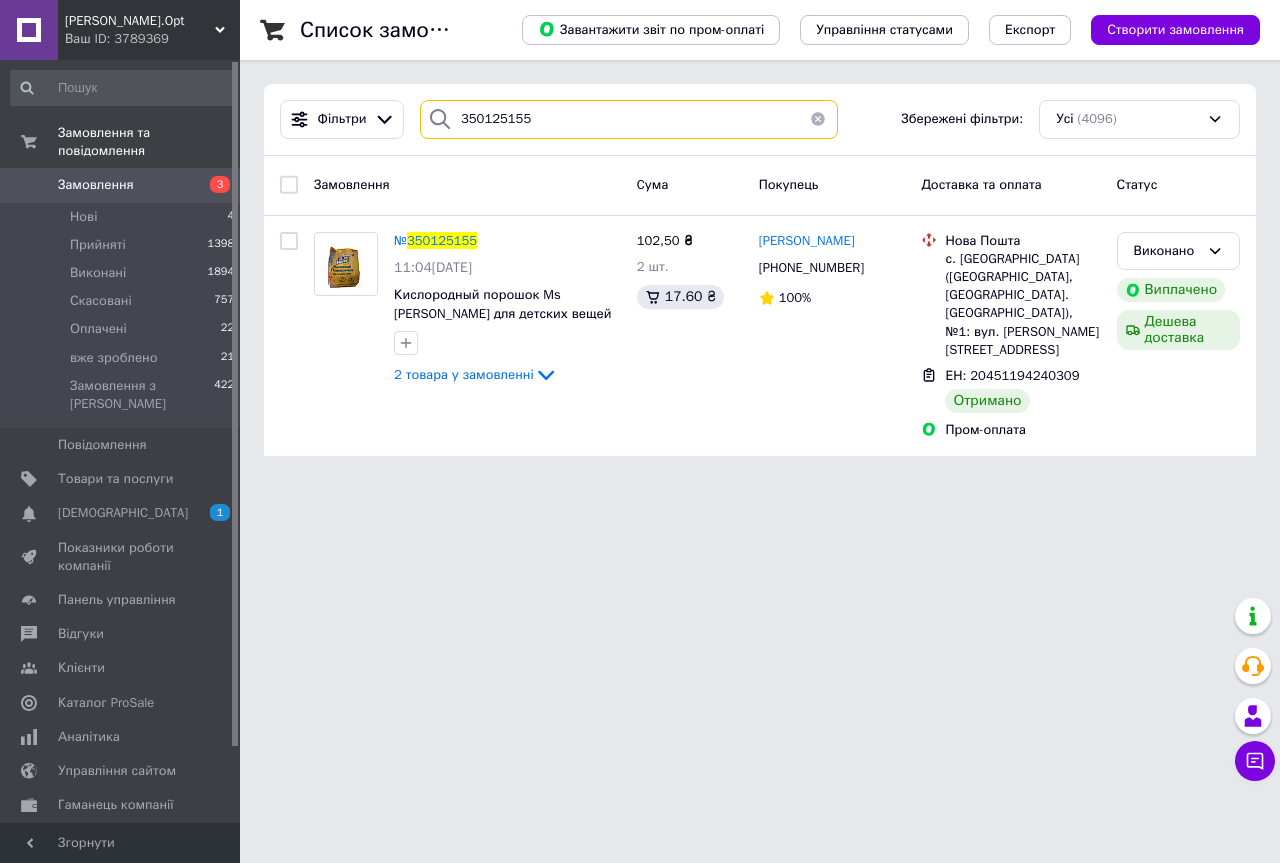 click on "350125155" at bounding box center [629, 119] 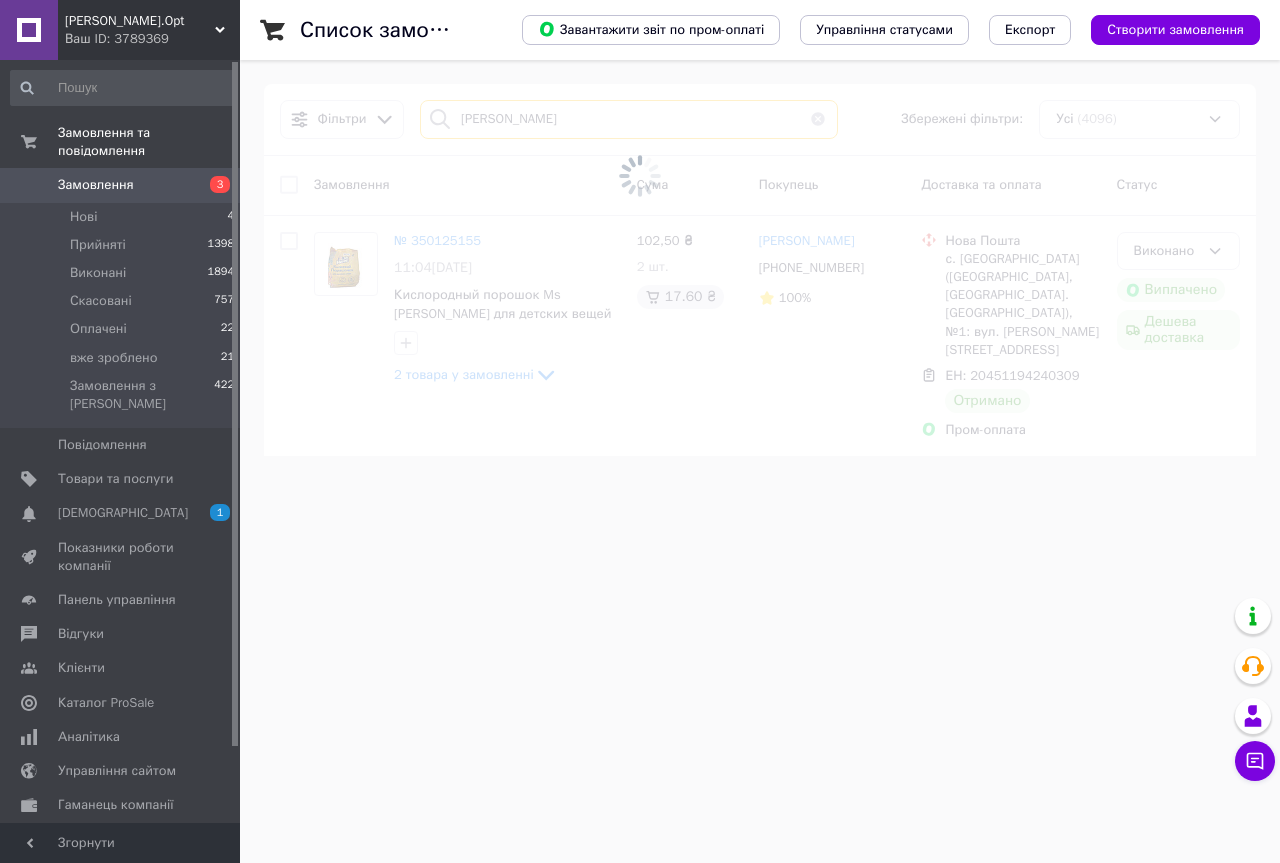 type on "кравченко" 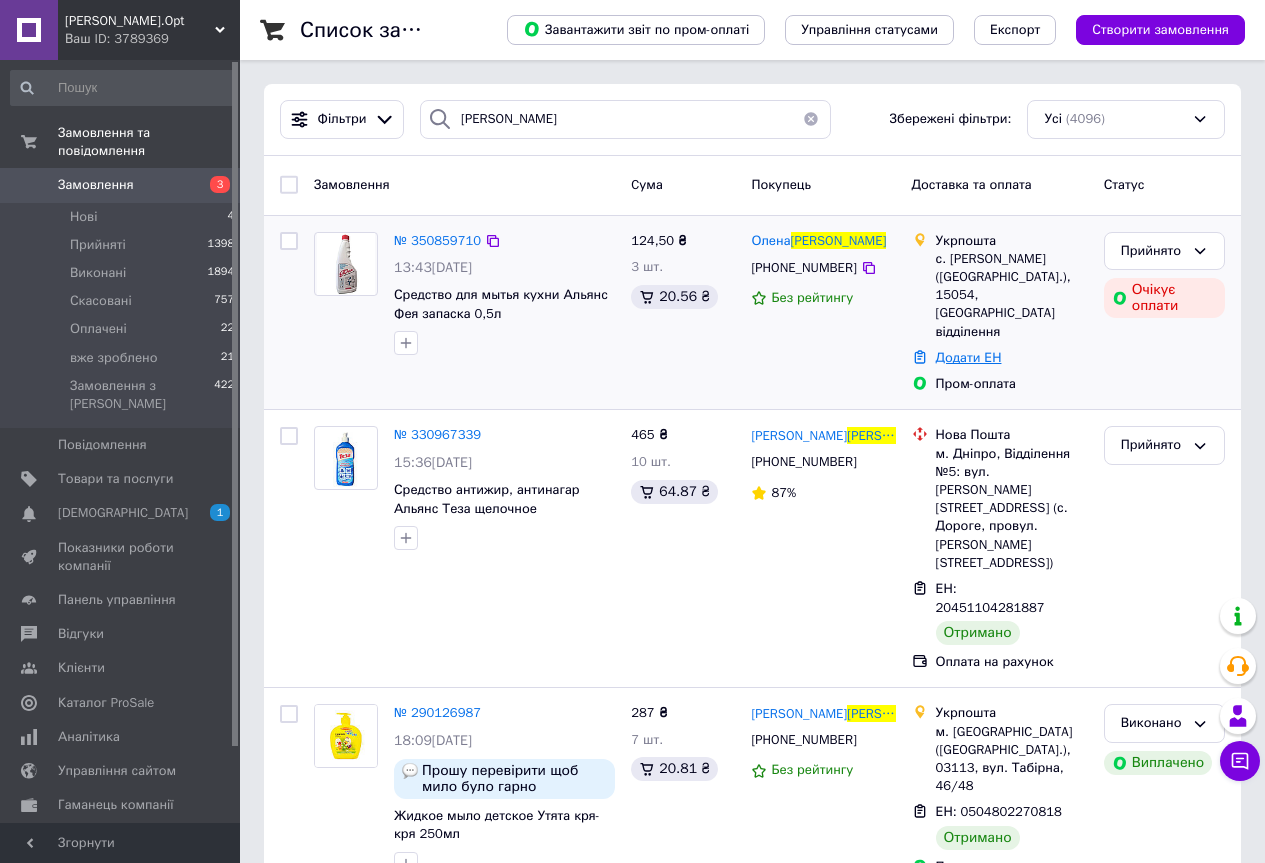click on "Додати ЕН" at bounding box center [969, 357] 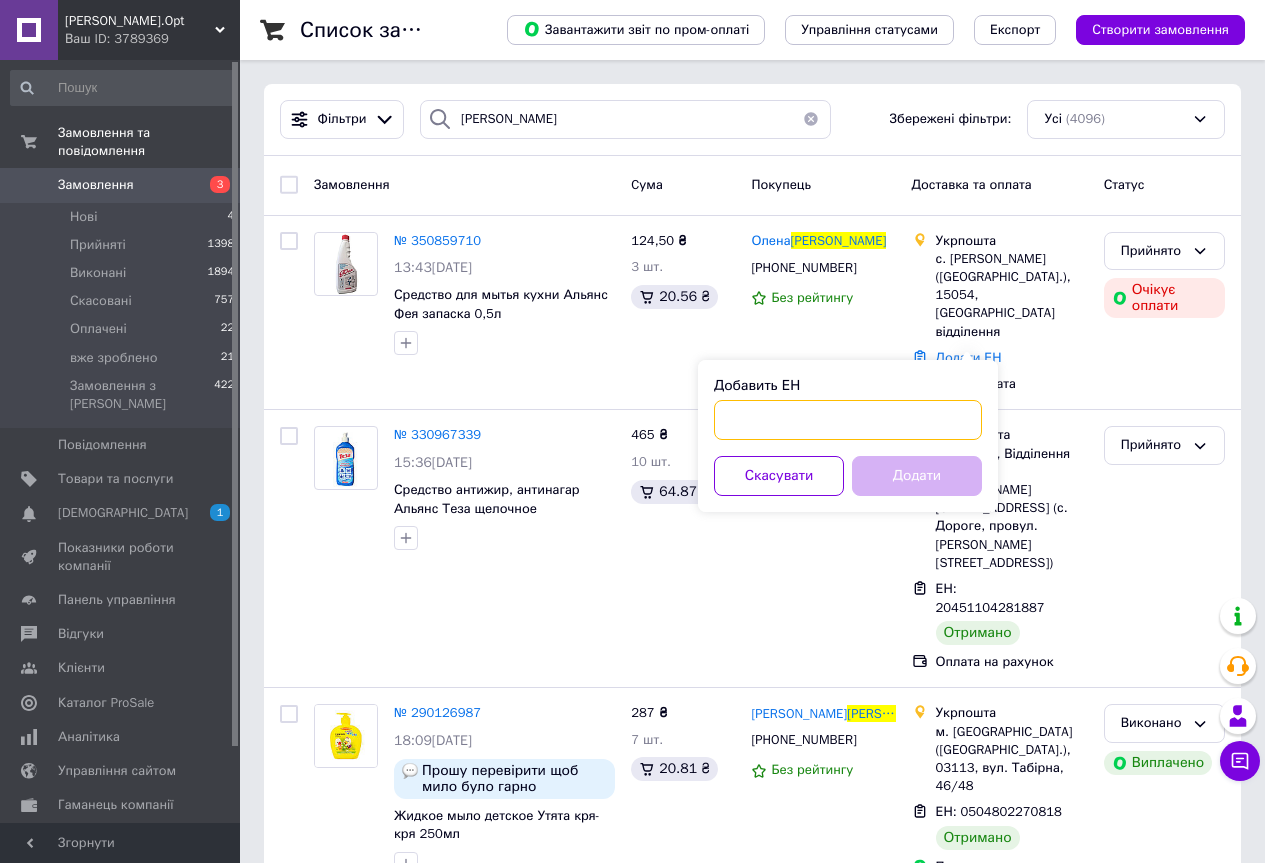 click on "Добавить ЕН" at bounding box center [848, 420] 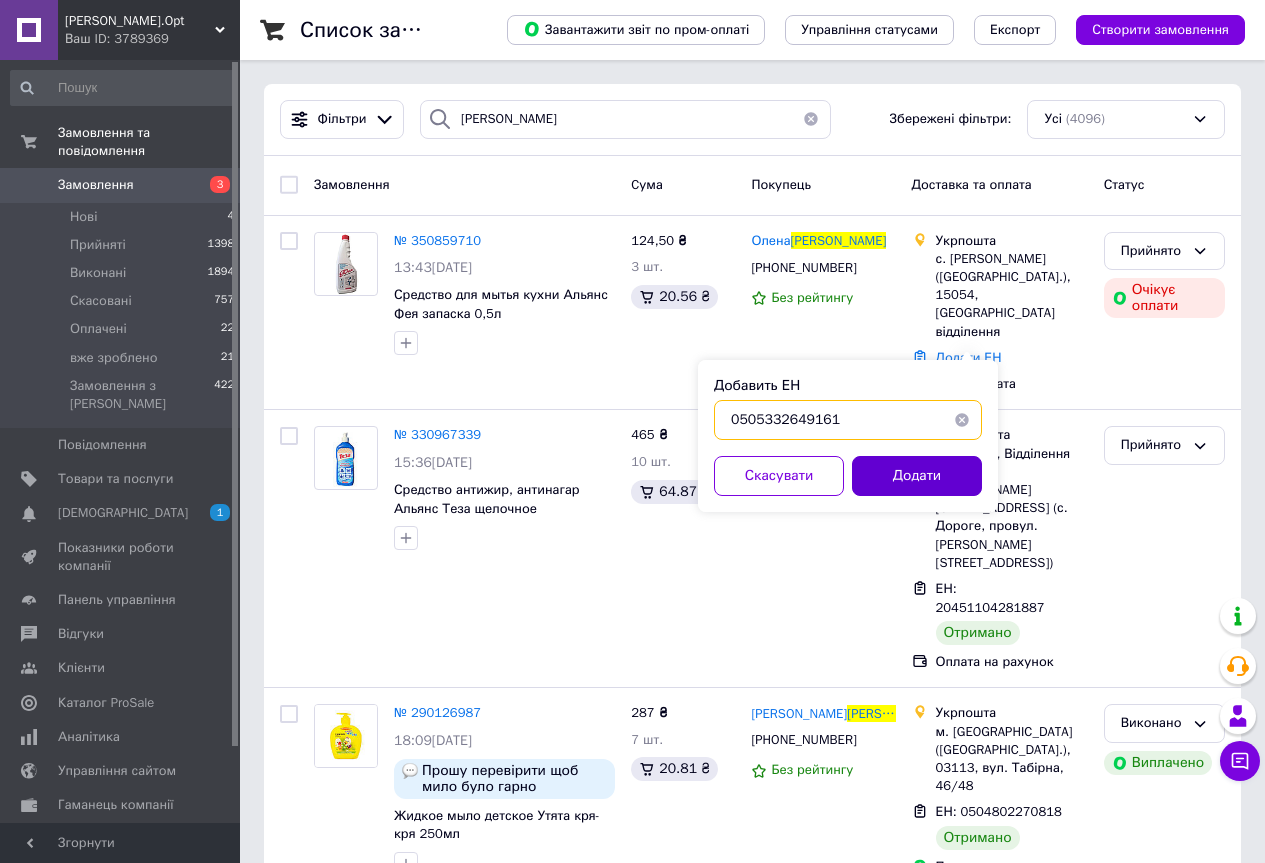 type on "0505332649161" 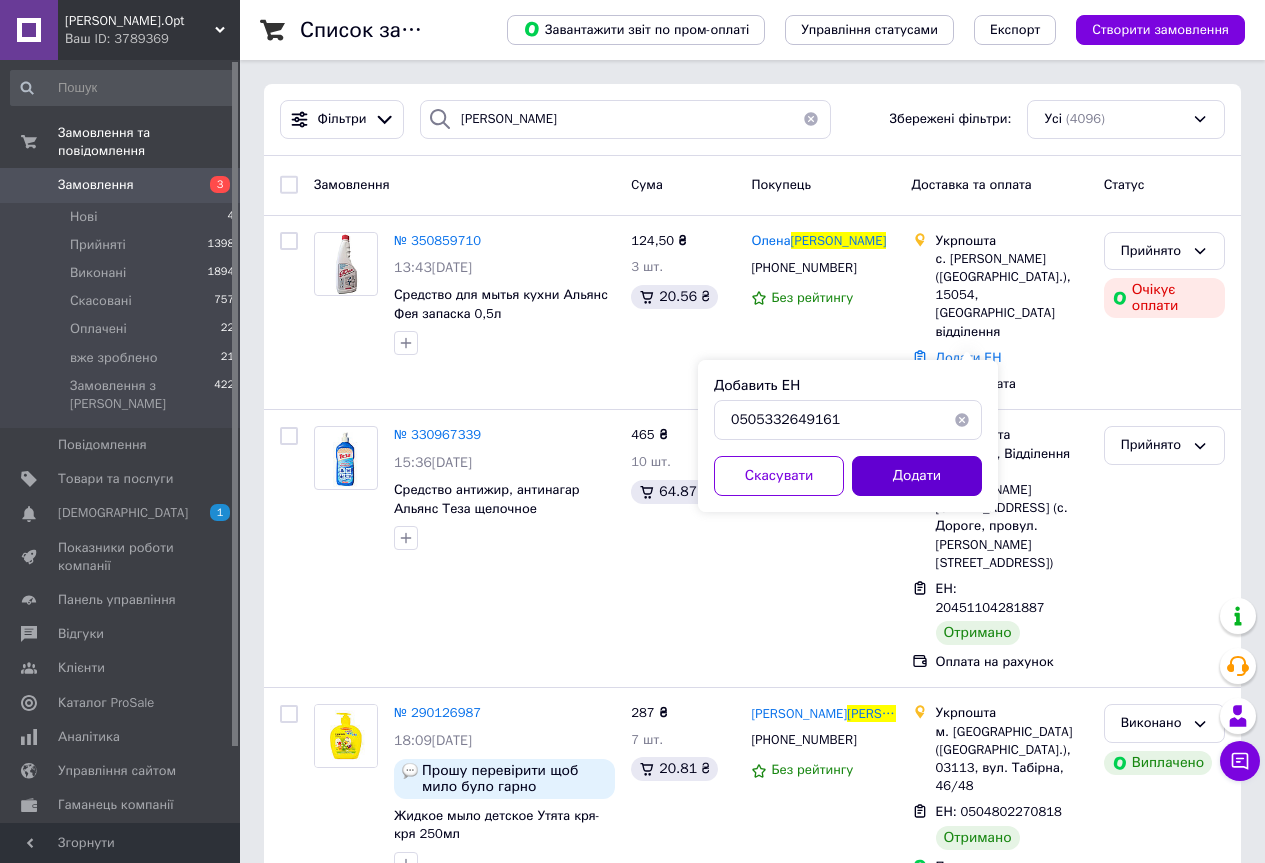 click on "Додати" at bounding box center [917, 476] 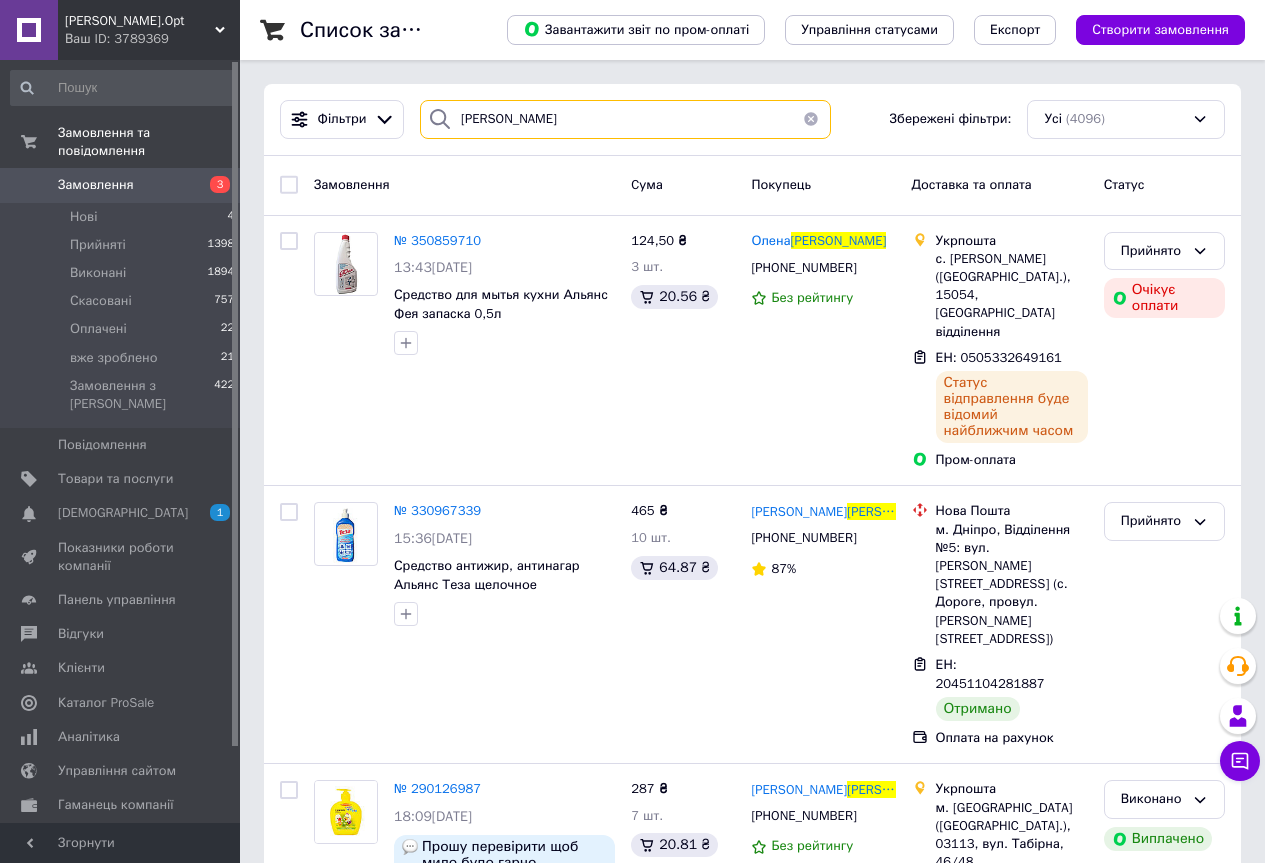 click on "кравченко" at bounding box center [625, 119] 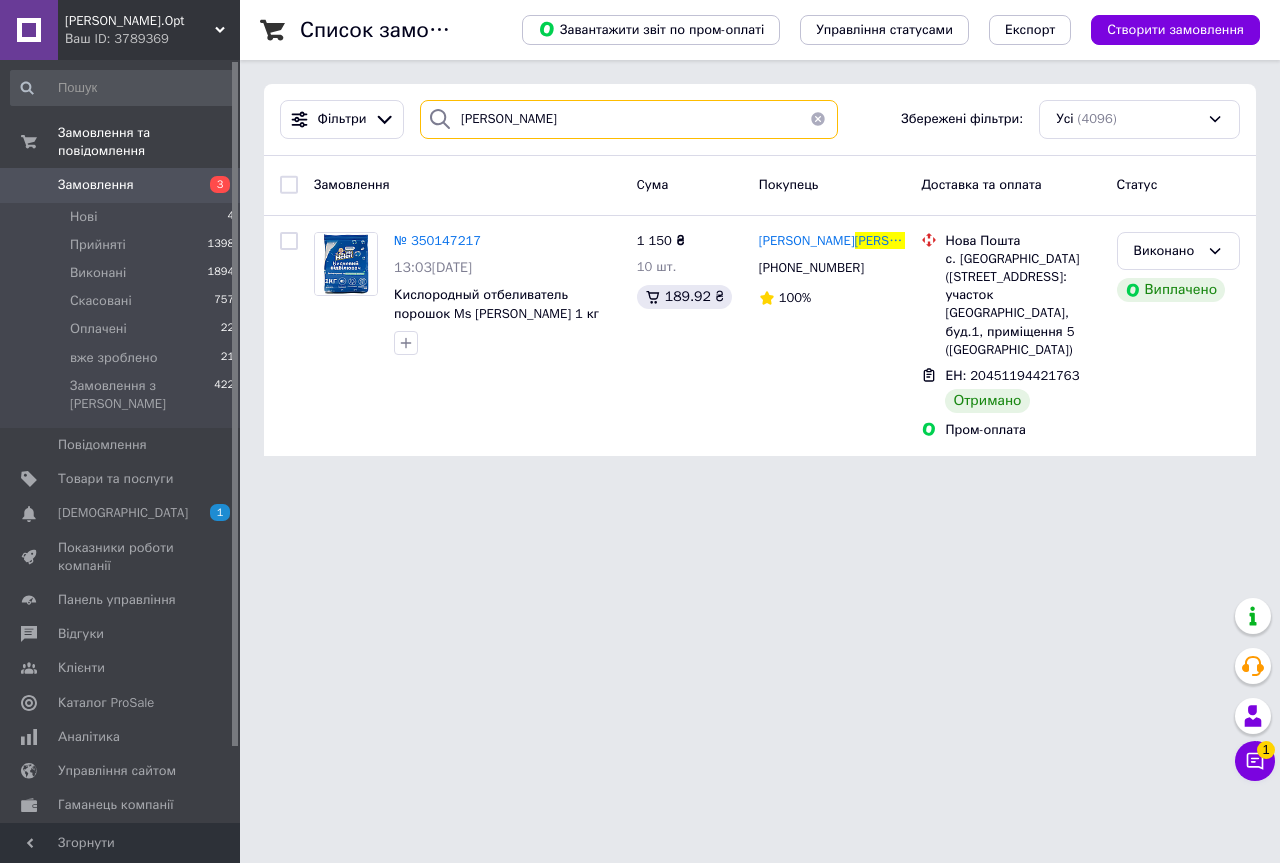click on "криворучко" at bounding box center [629, 119] 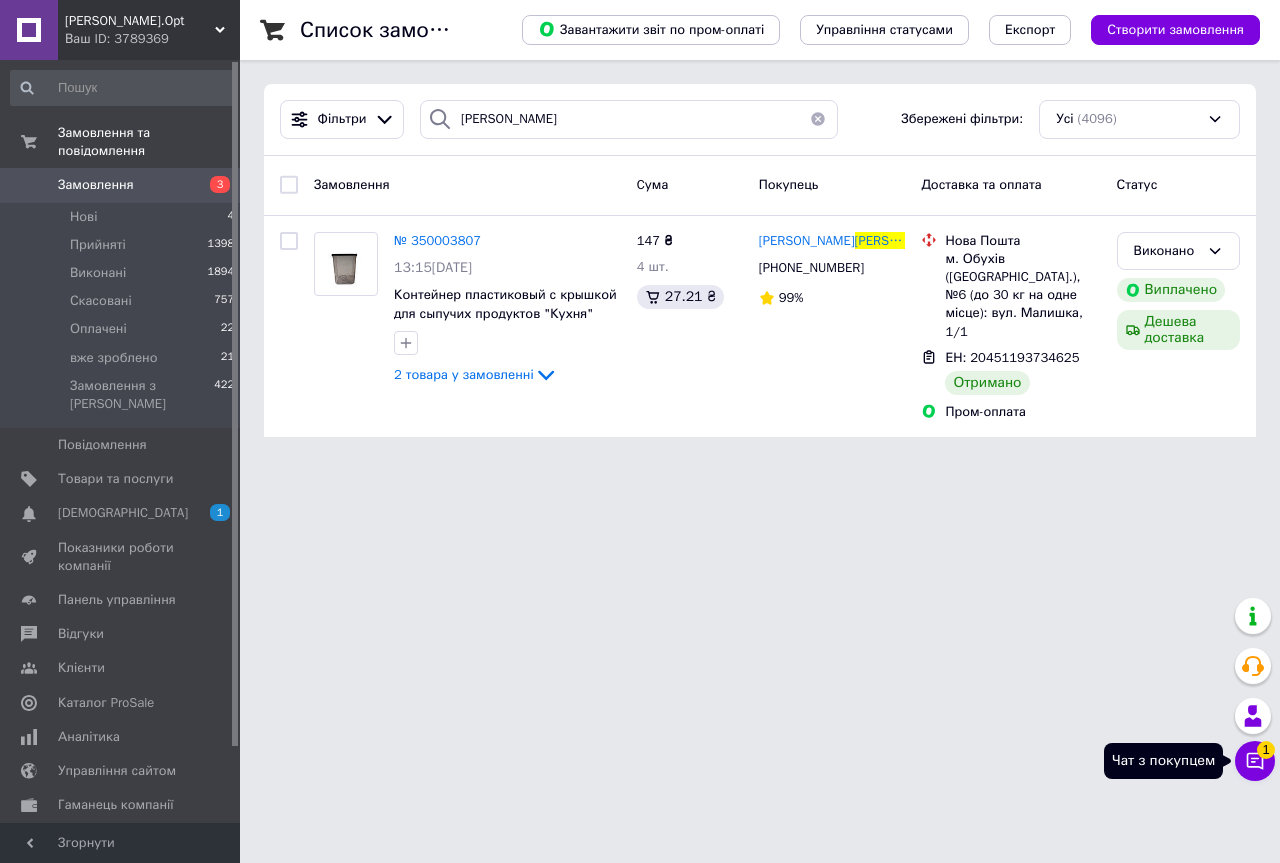 click on "1" at bounding box center (1266, 750) 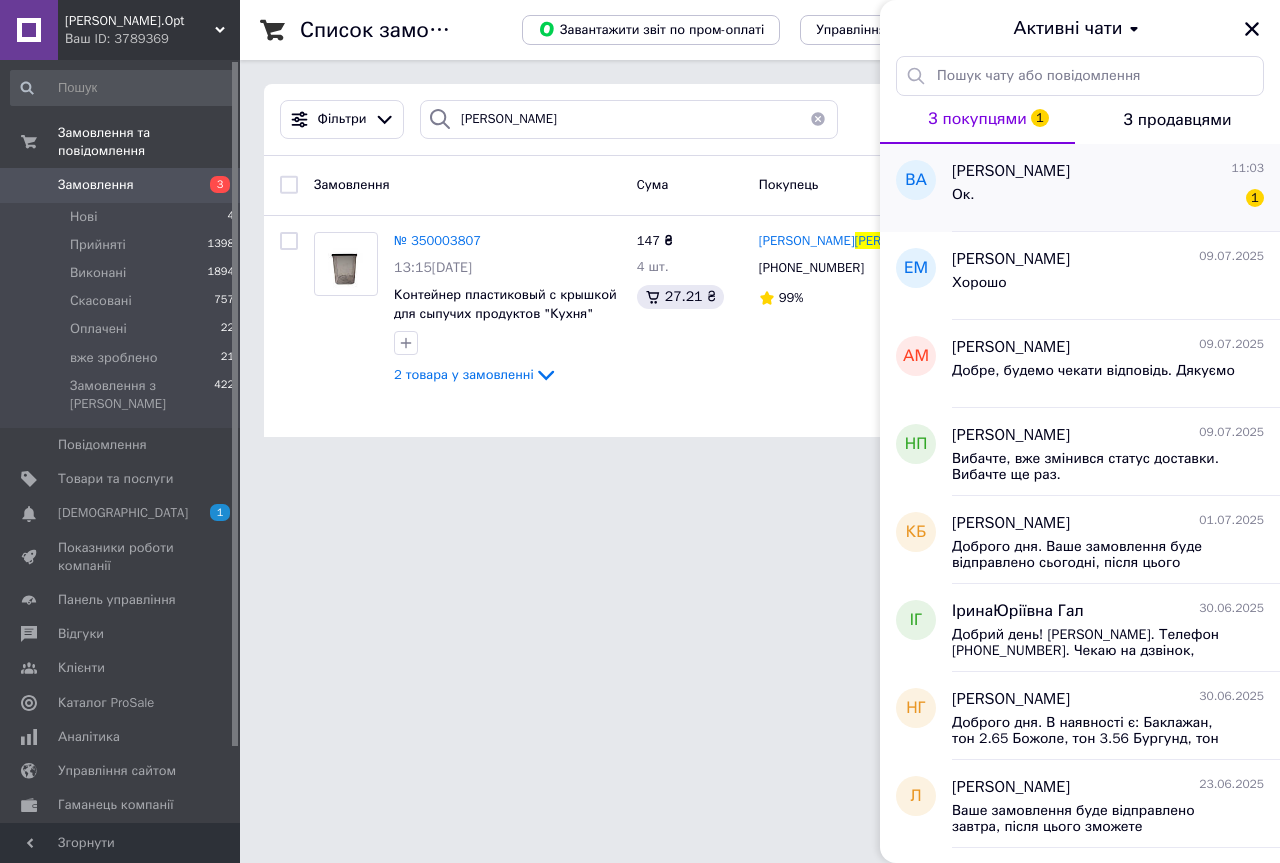 click on "Ок. 1" at bounding box center [1108, 199] 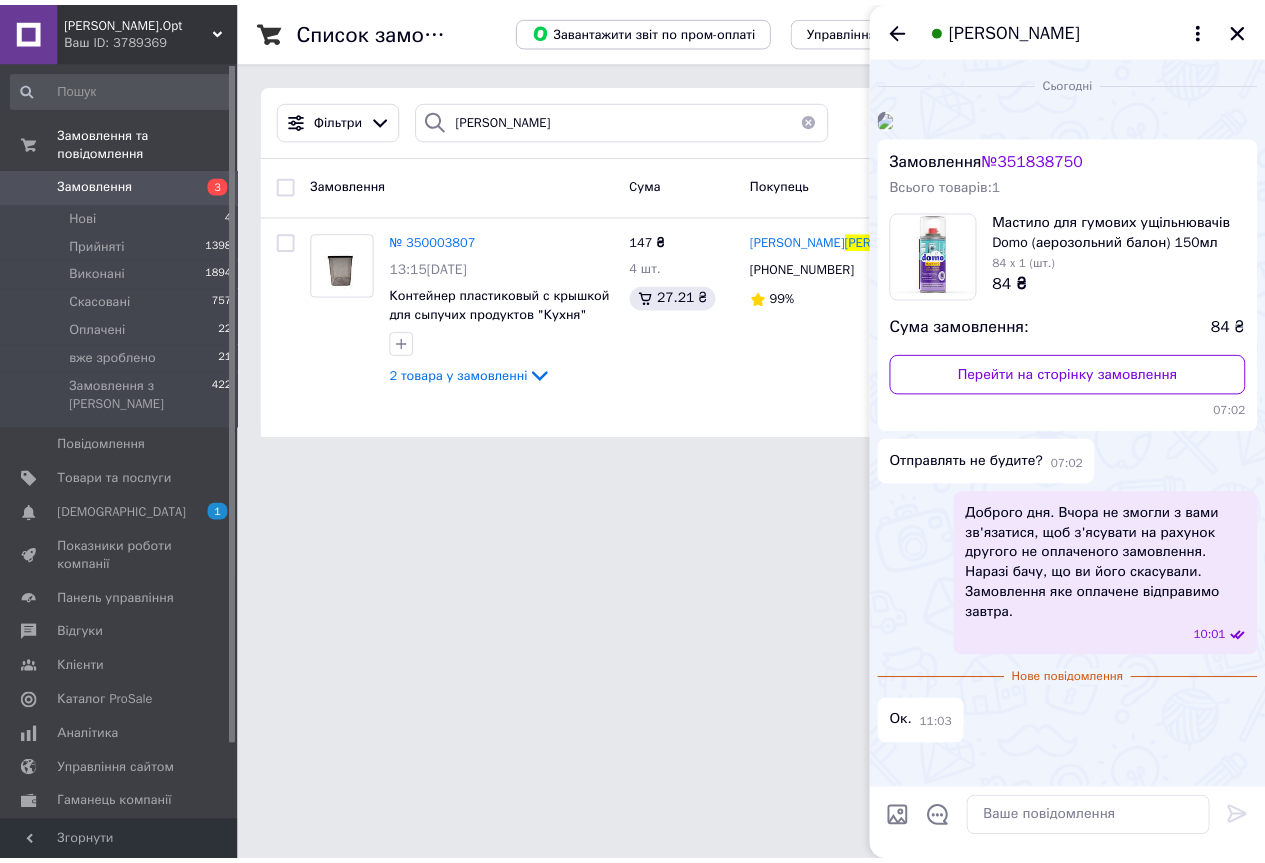 scroll, scrollTop: 224, scrollLeft: 0, axis: vertical 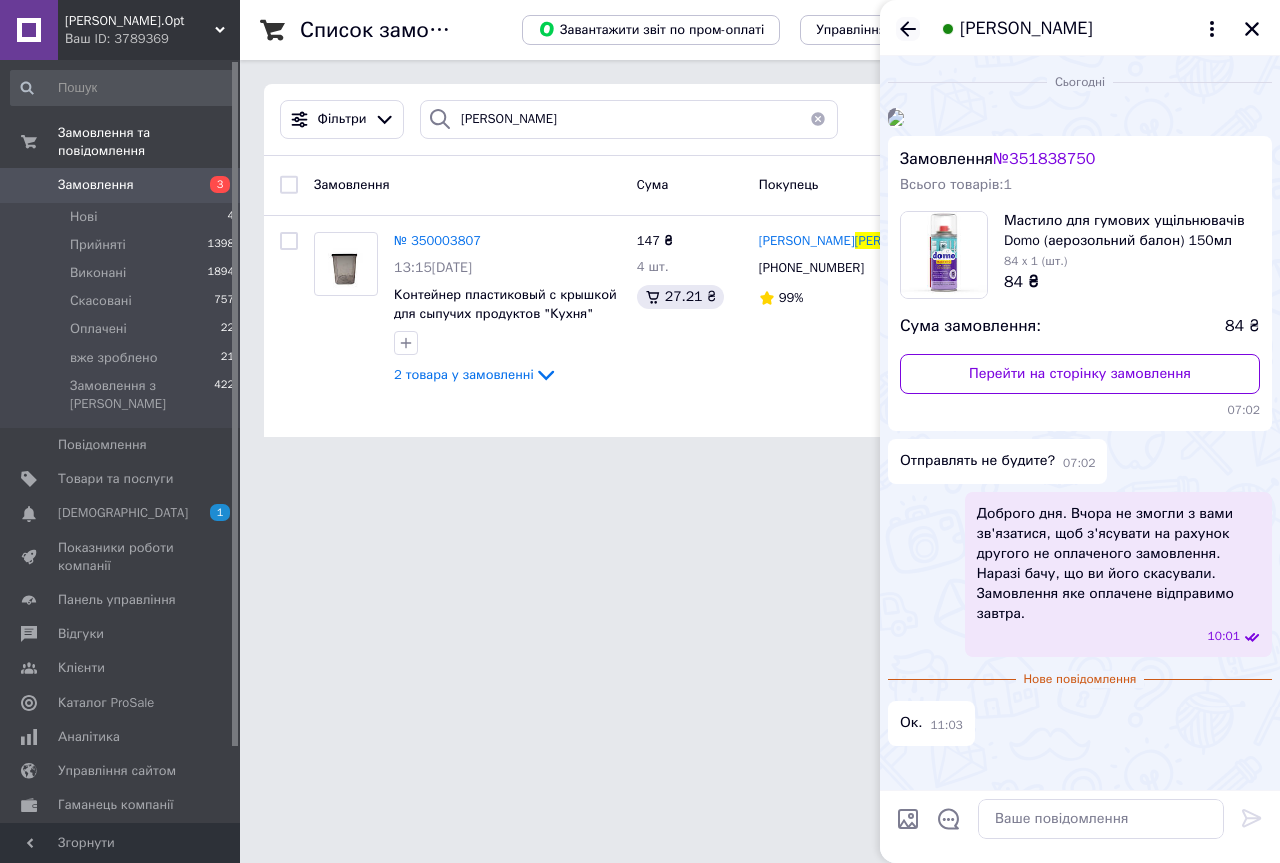 click 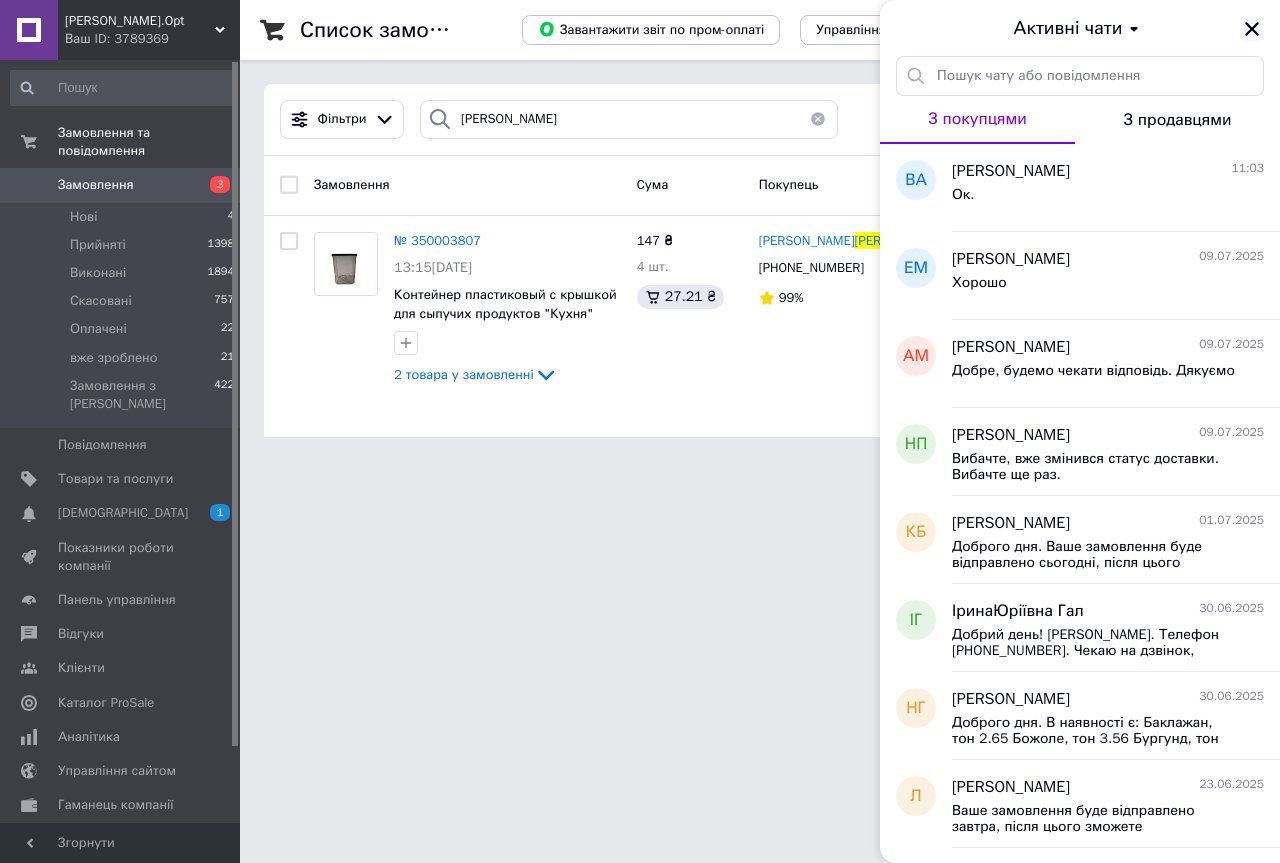 click 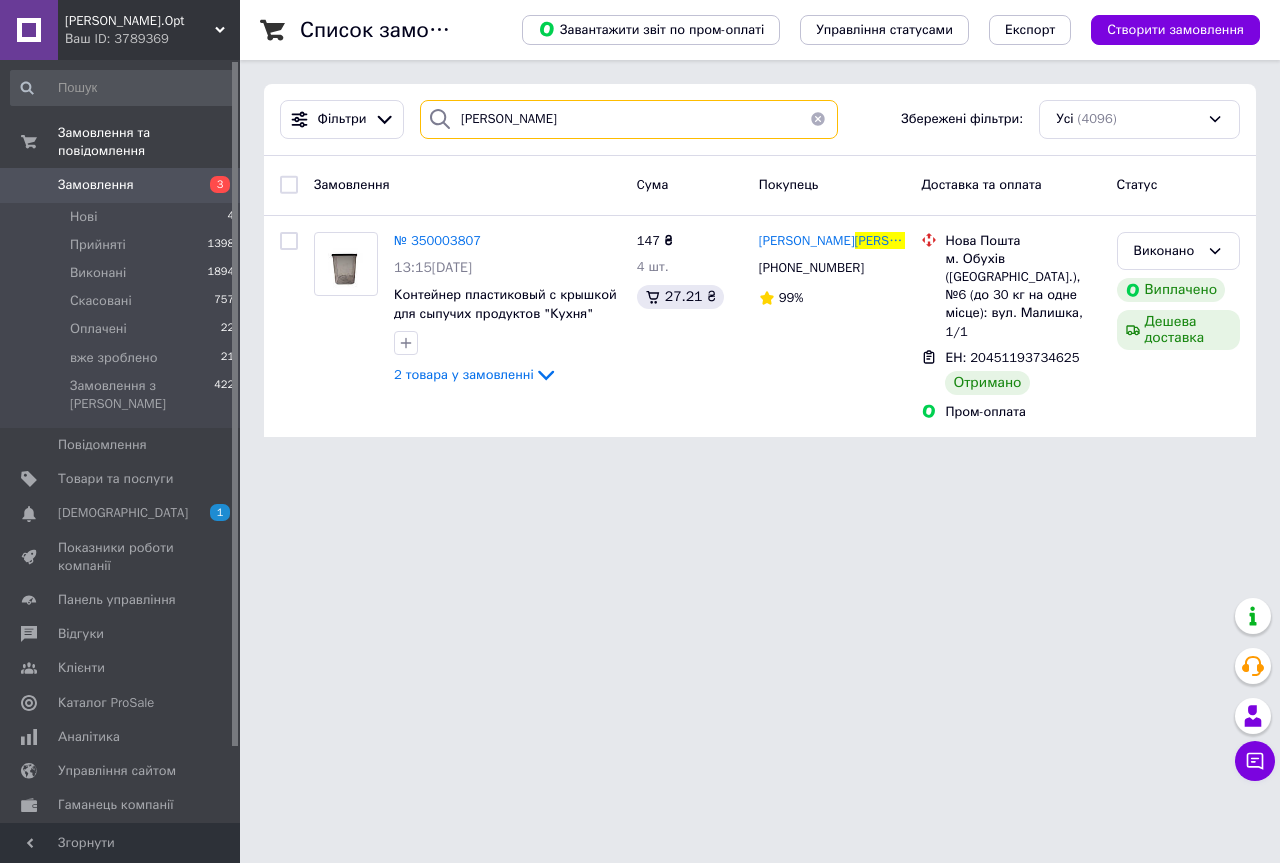click on "кропивка" at bounding box center [629, 119] 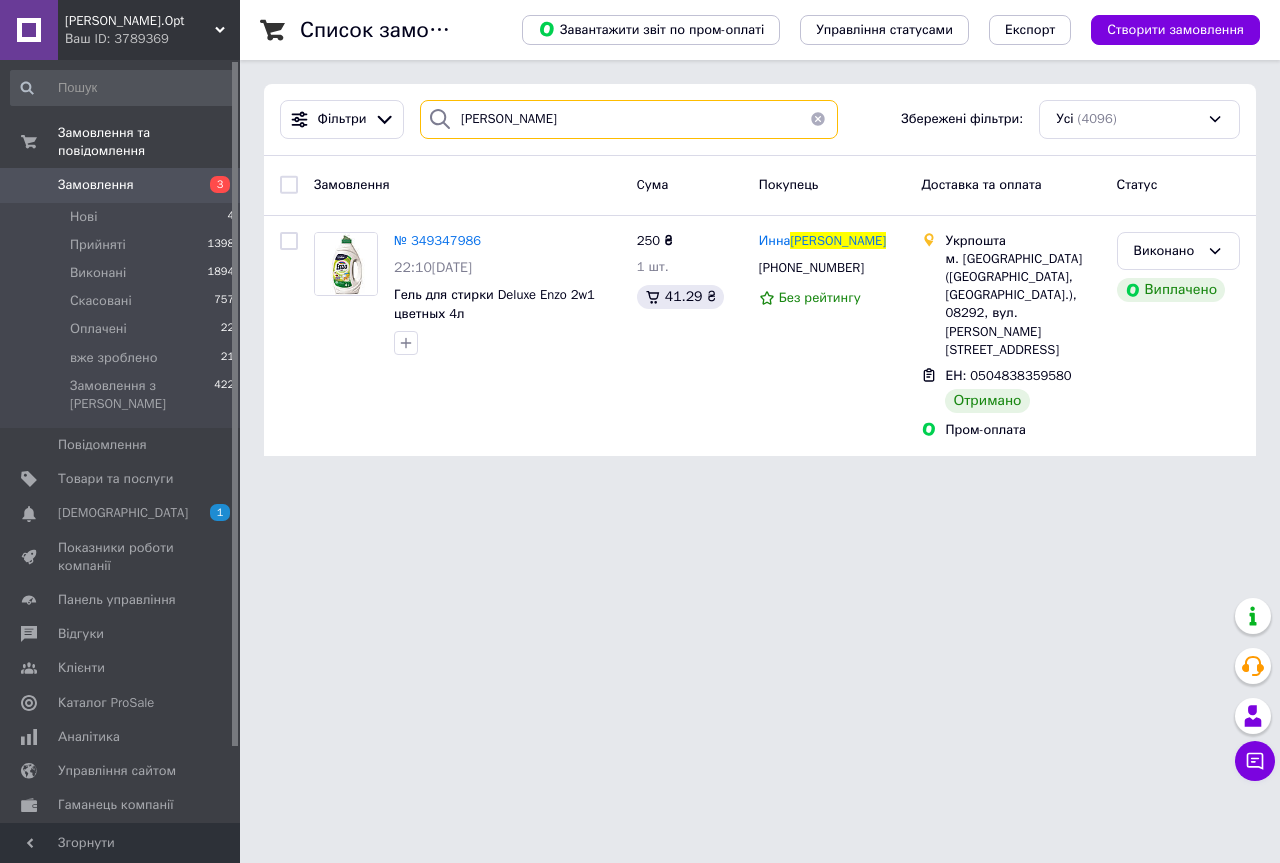 click on "курилова" at bounding box center [629, 119] 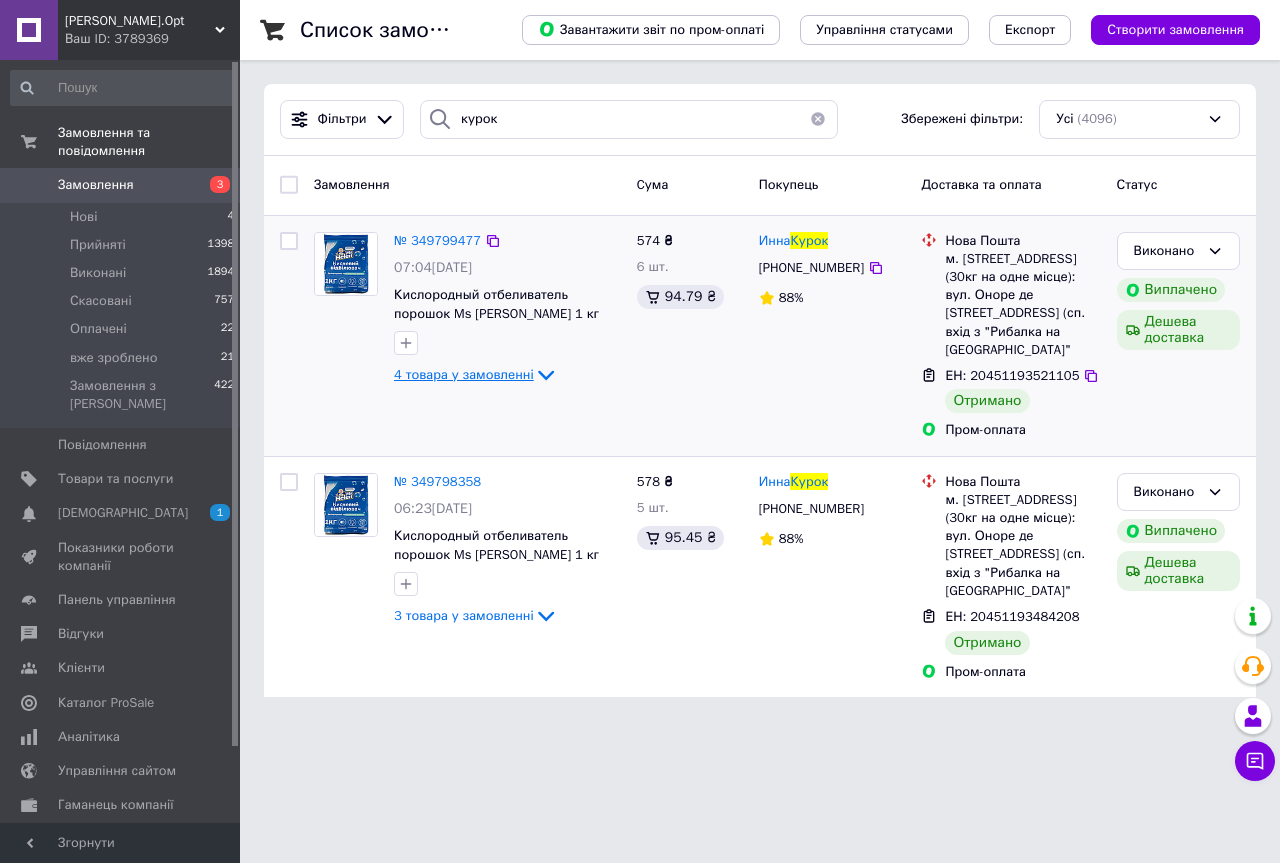 click 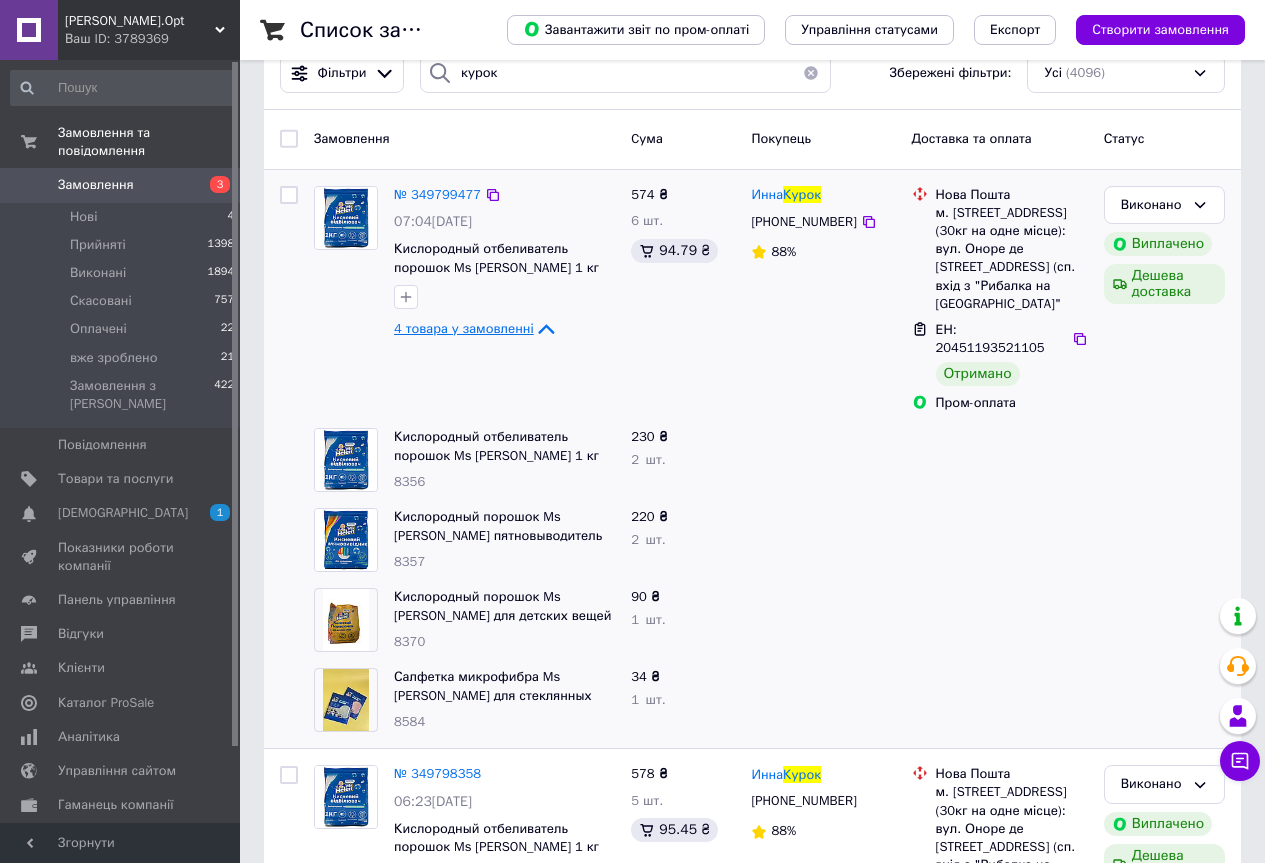 scroll, scrollTop: 0, scrollLeft: 0, axis: both 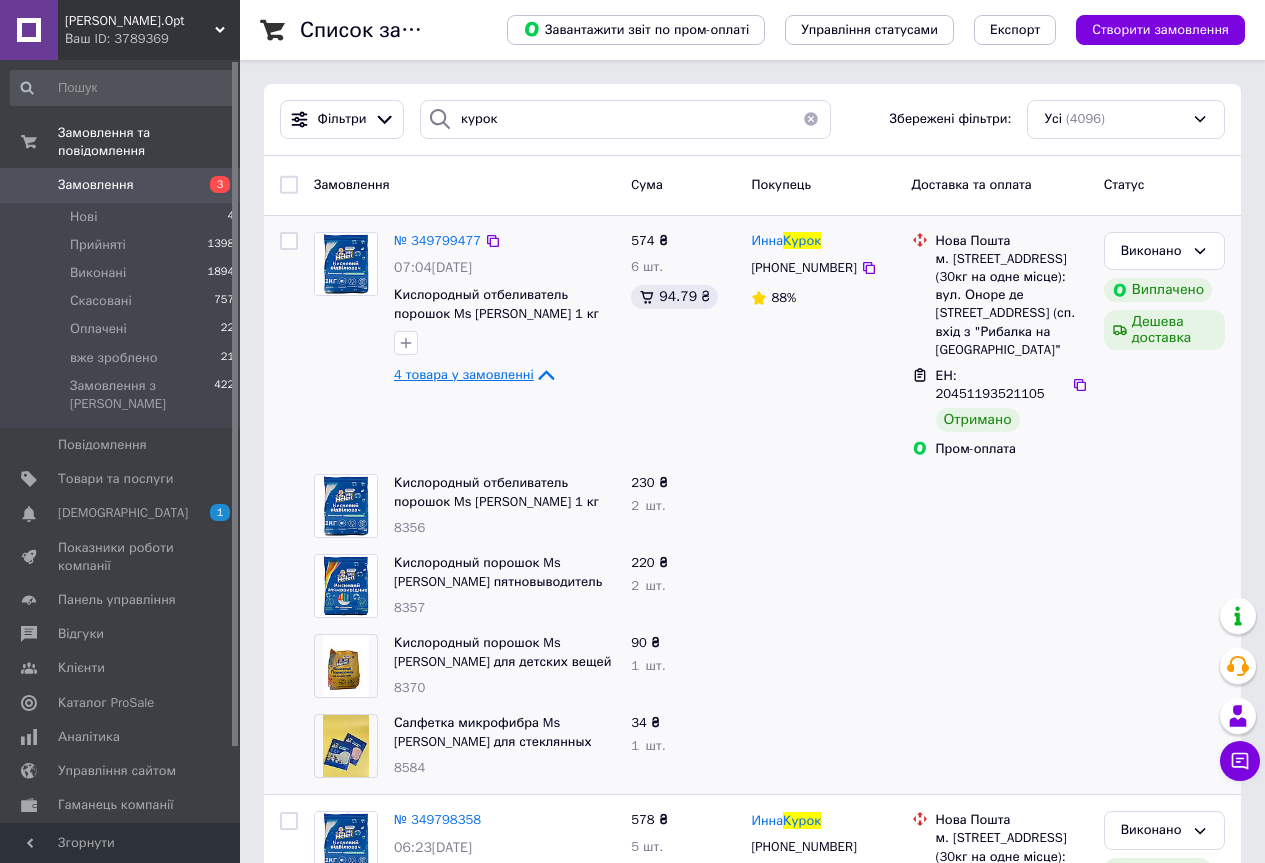 click on "Инна  Курок" at bounding box center (823, 241) 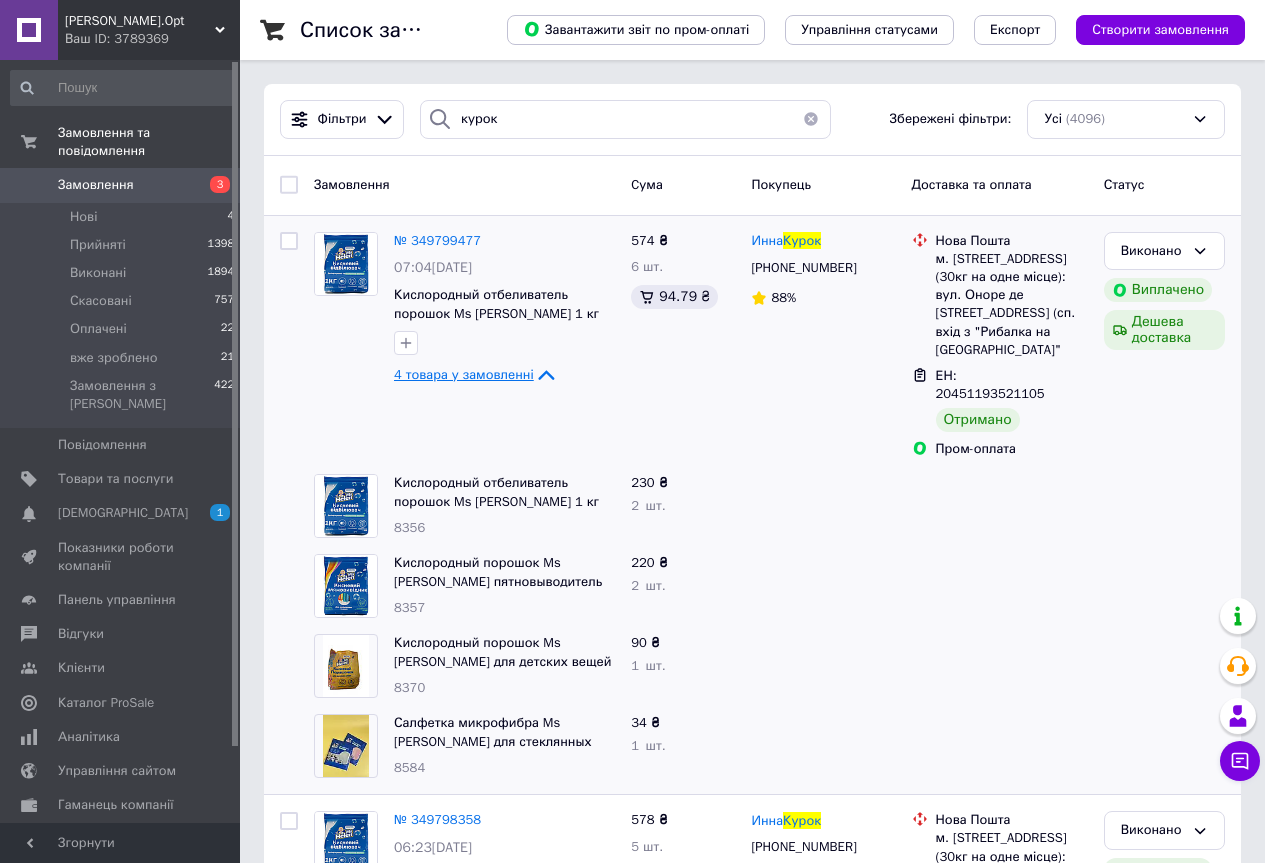 click on "4 товара у замовленні" at bounding box center [464, 374] 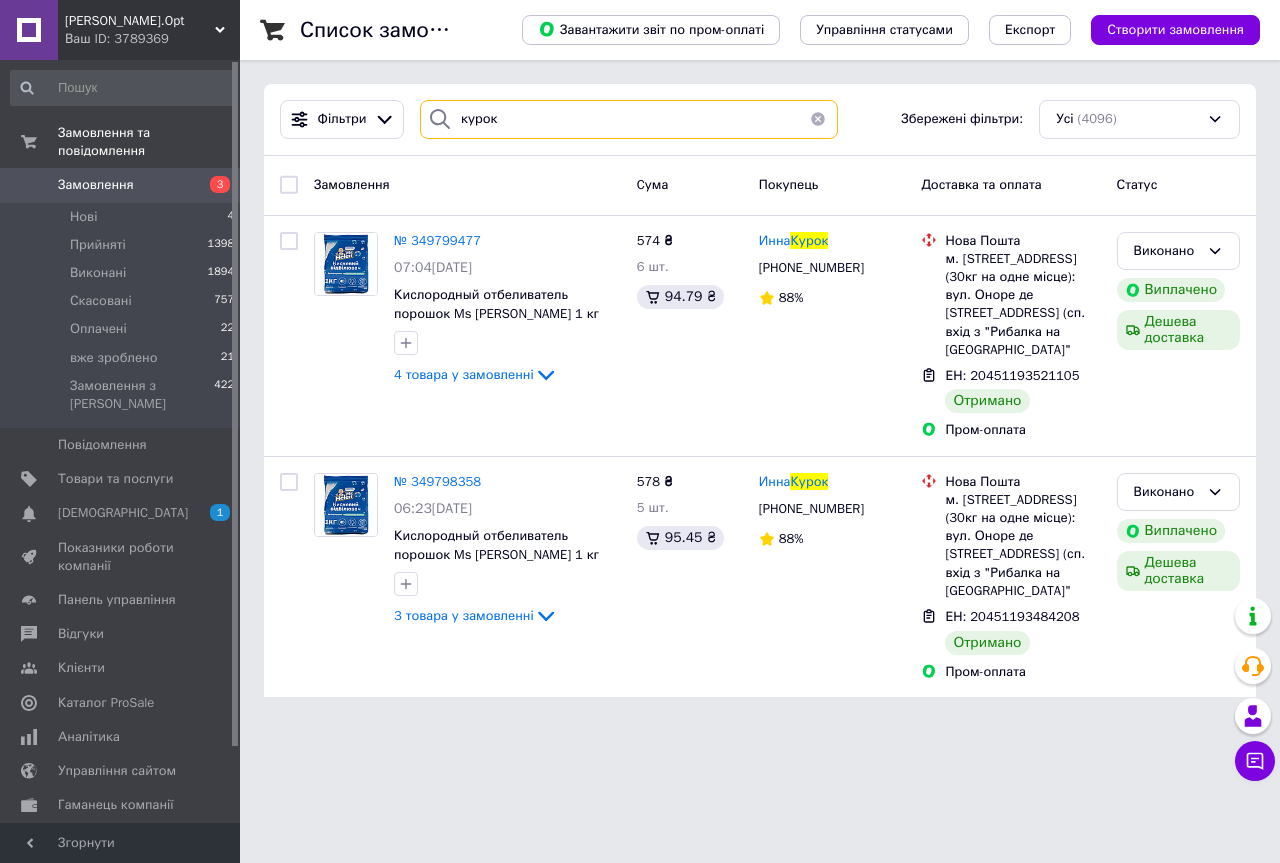 click on "курок" at bounding box center (629, 119) 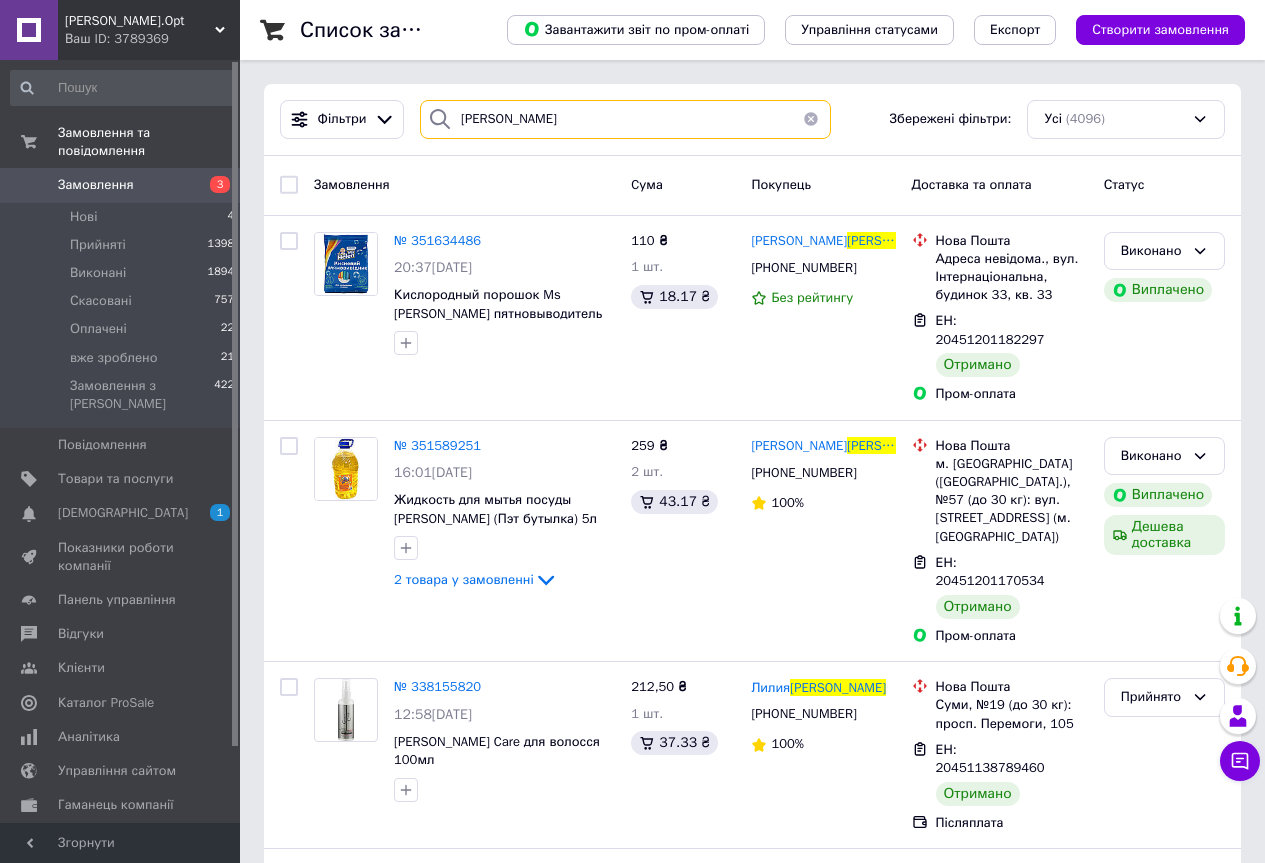 click on "литвиненко" at bounding box center (625, 119) 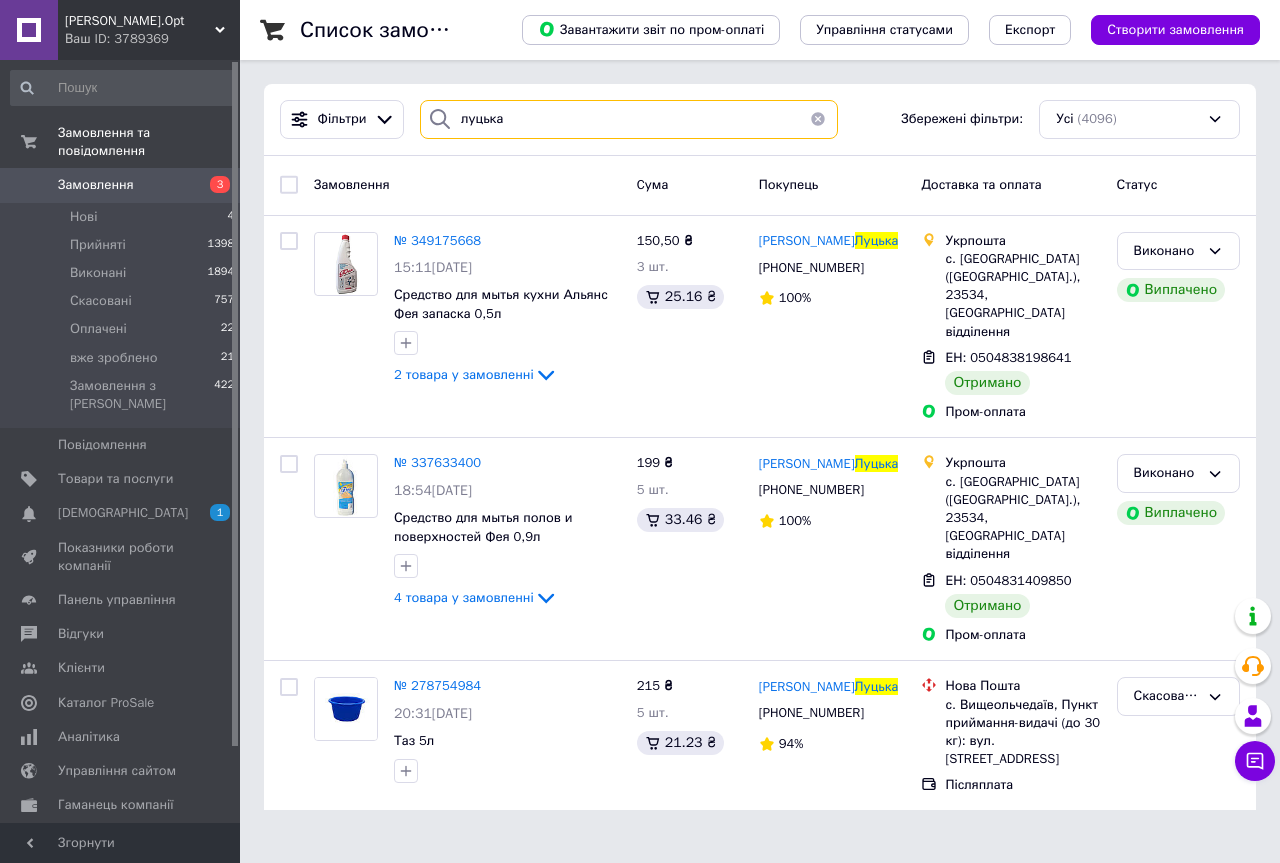 click on "луцька" at bounding box center (629, 119) 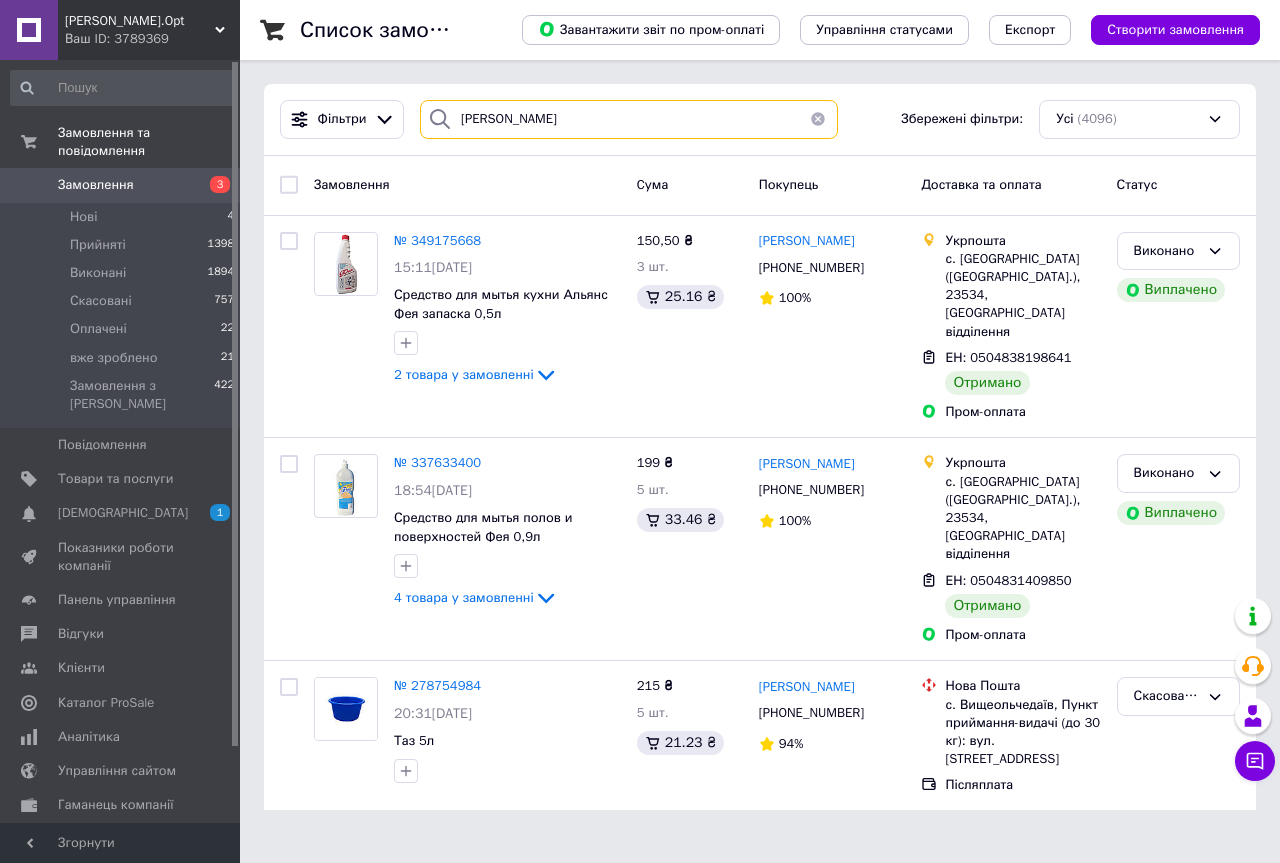 type on "маляренко" 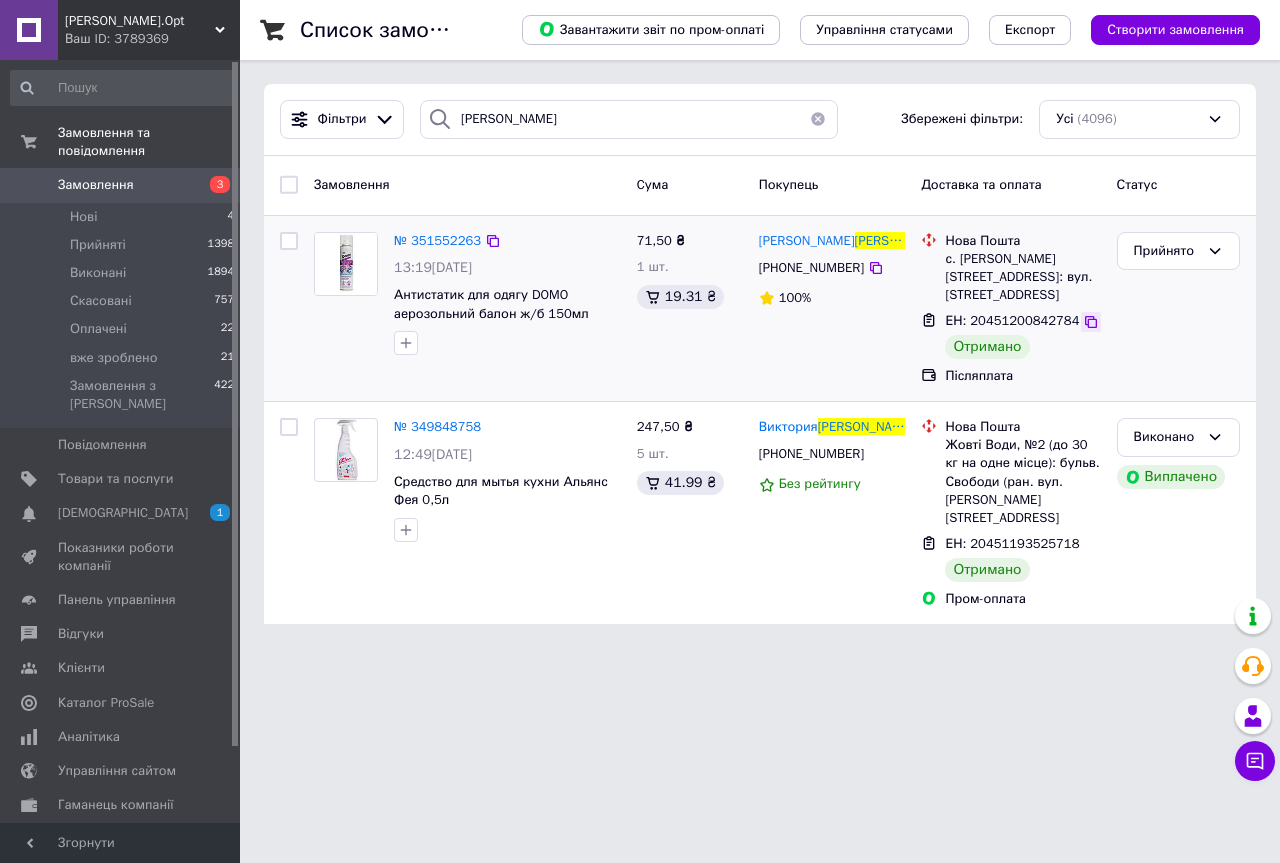 click 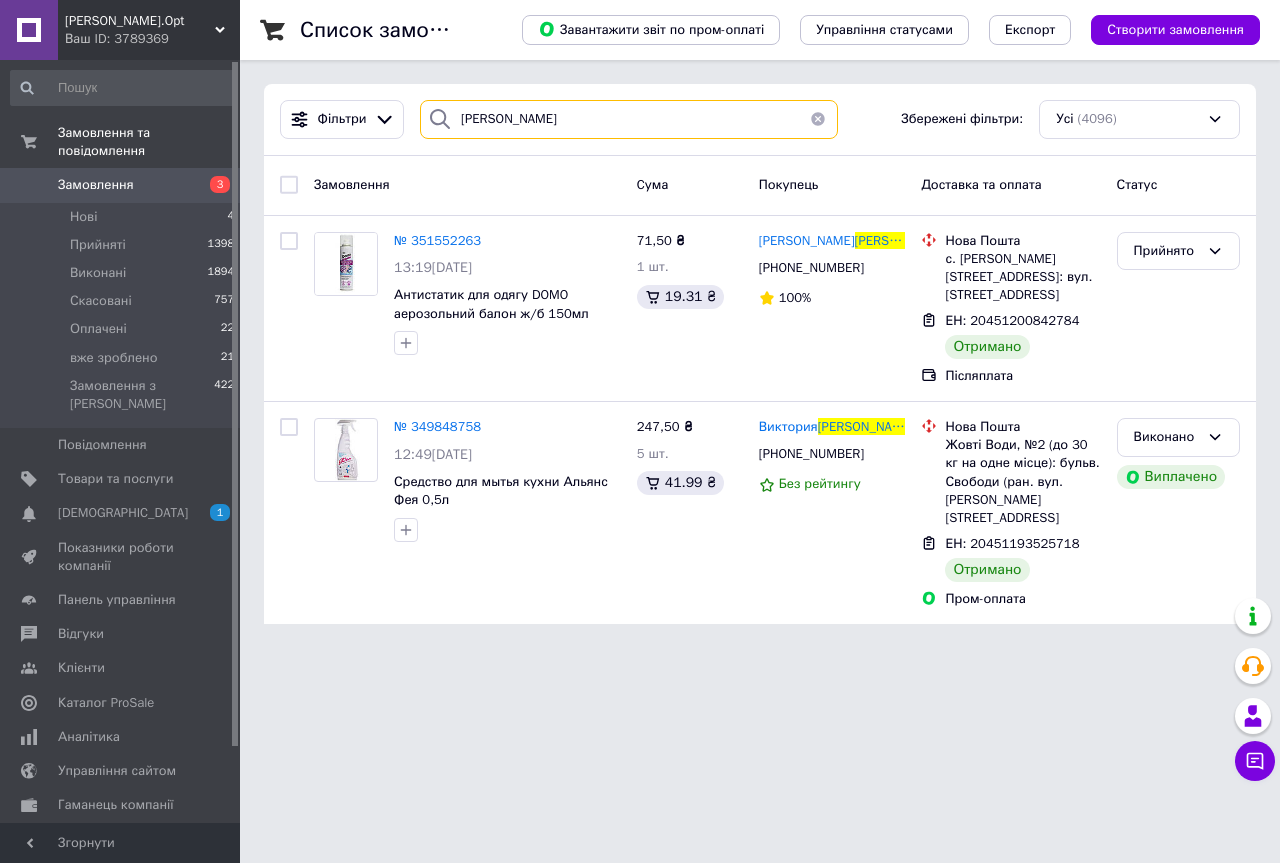 click on "маляренко" at bounding box center (629, 119) 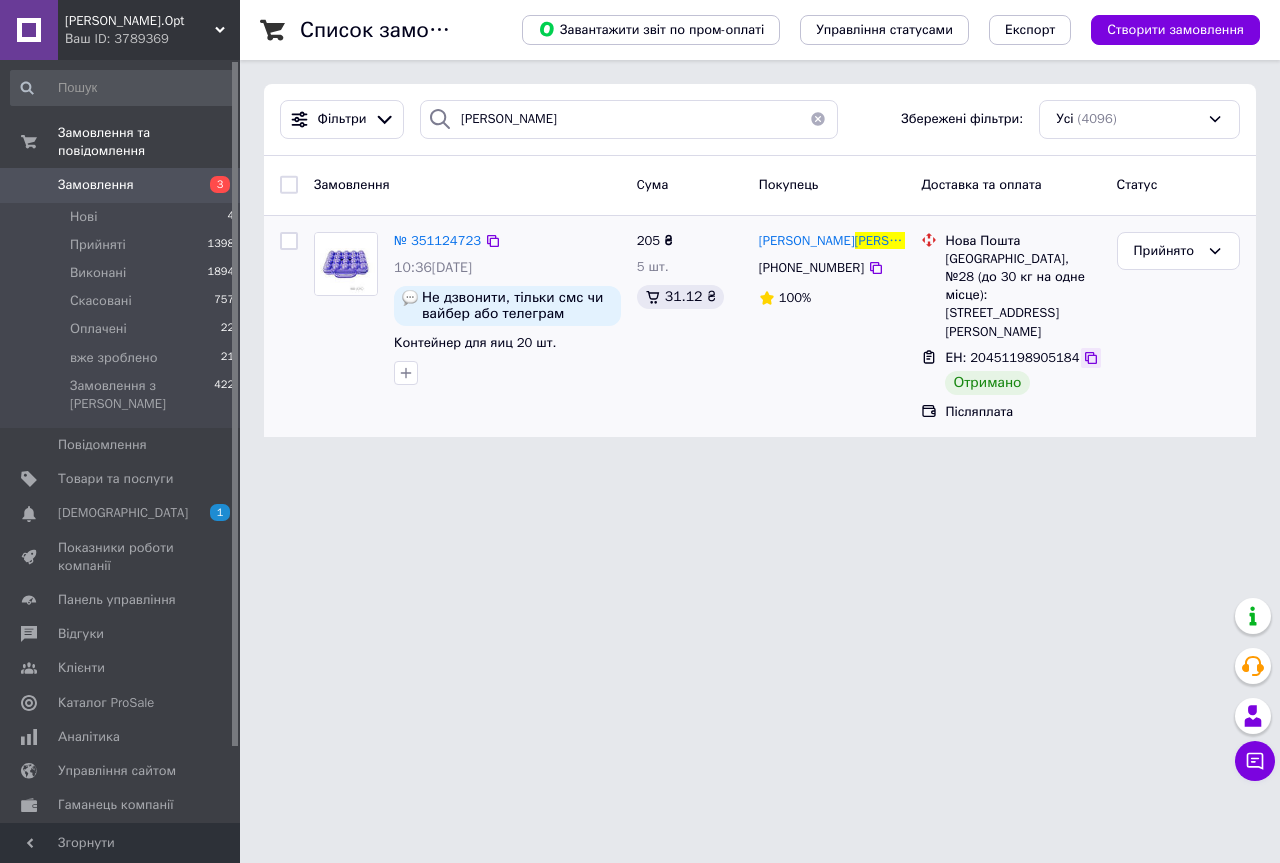 click 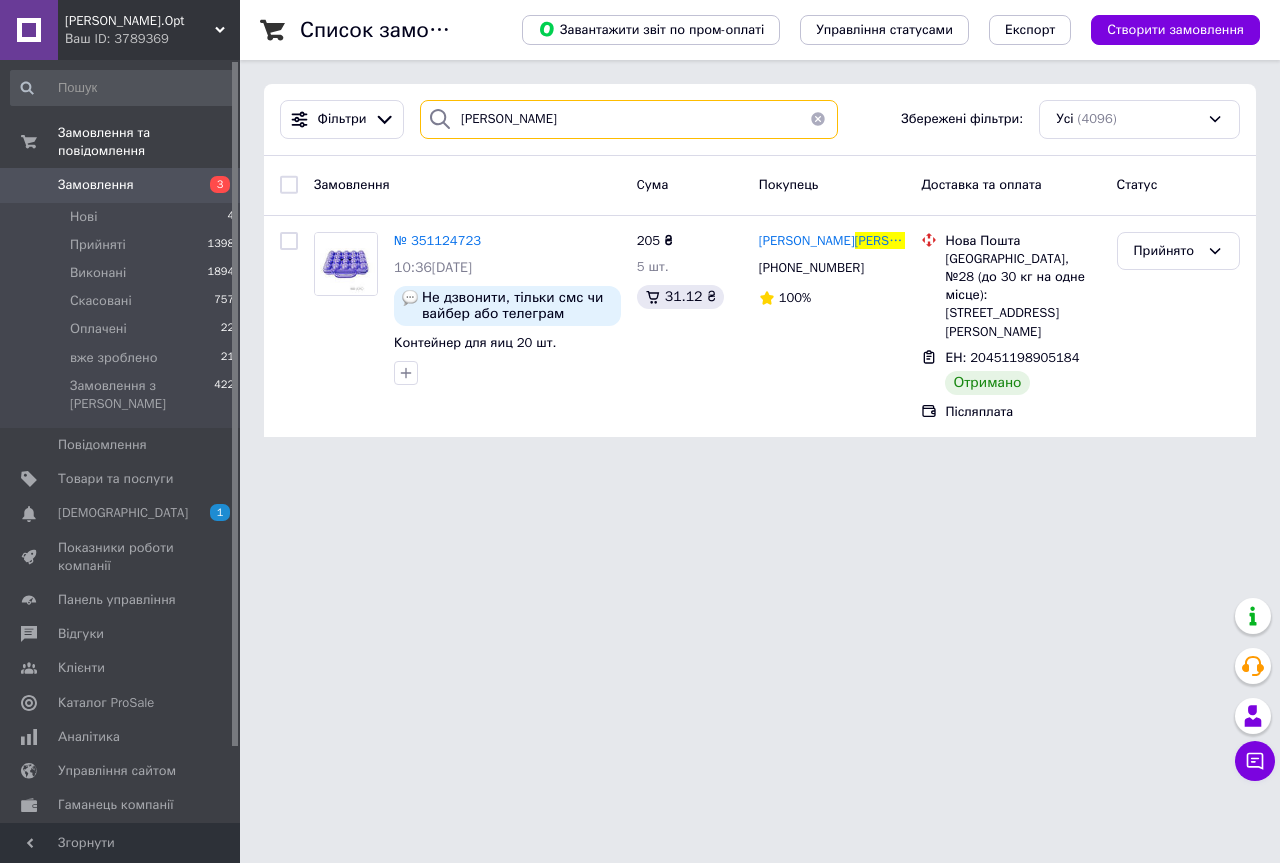 click on "мартинов" at bounding box center [629, 119] 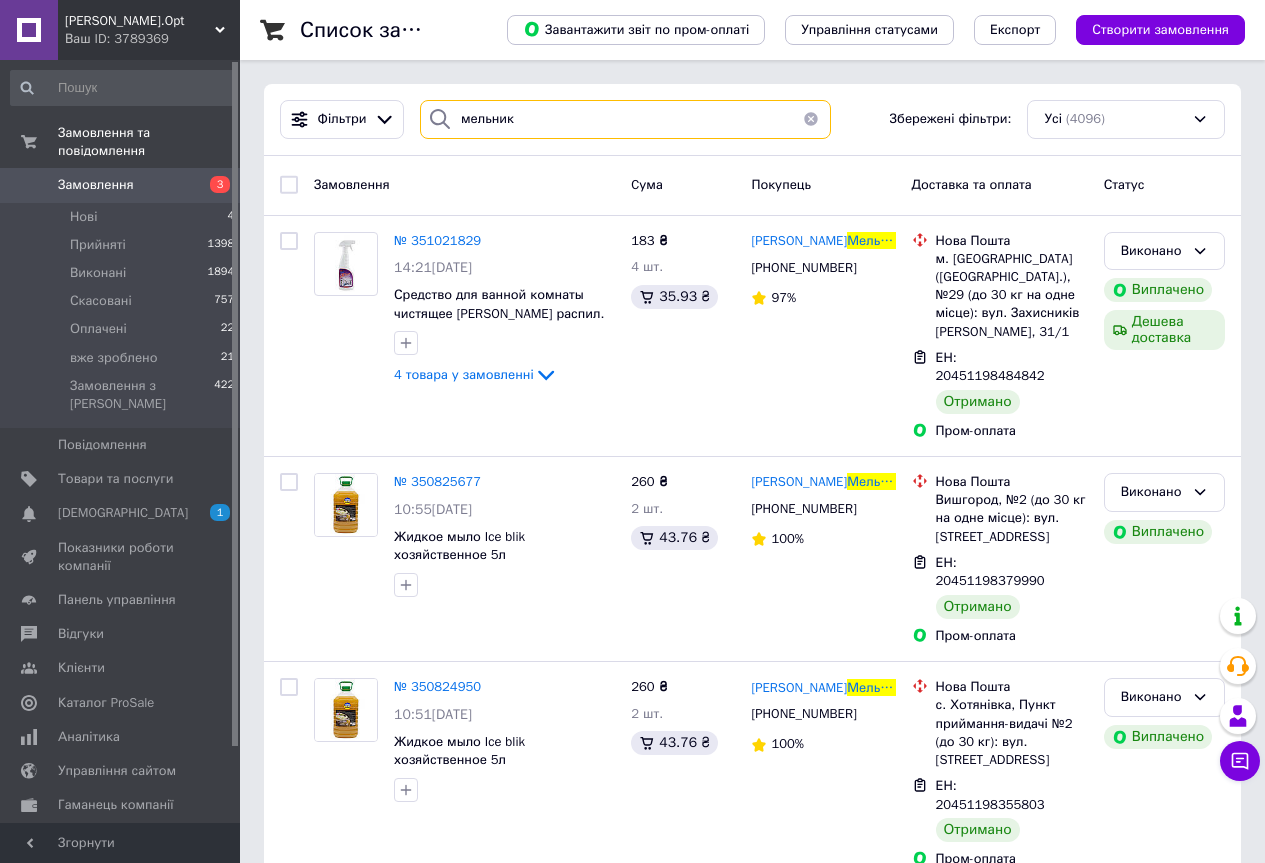 click on "мельник" at bounding box center (625, 119) 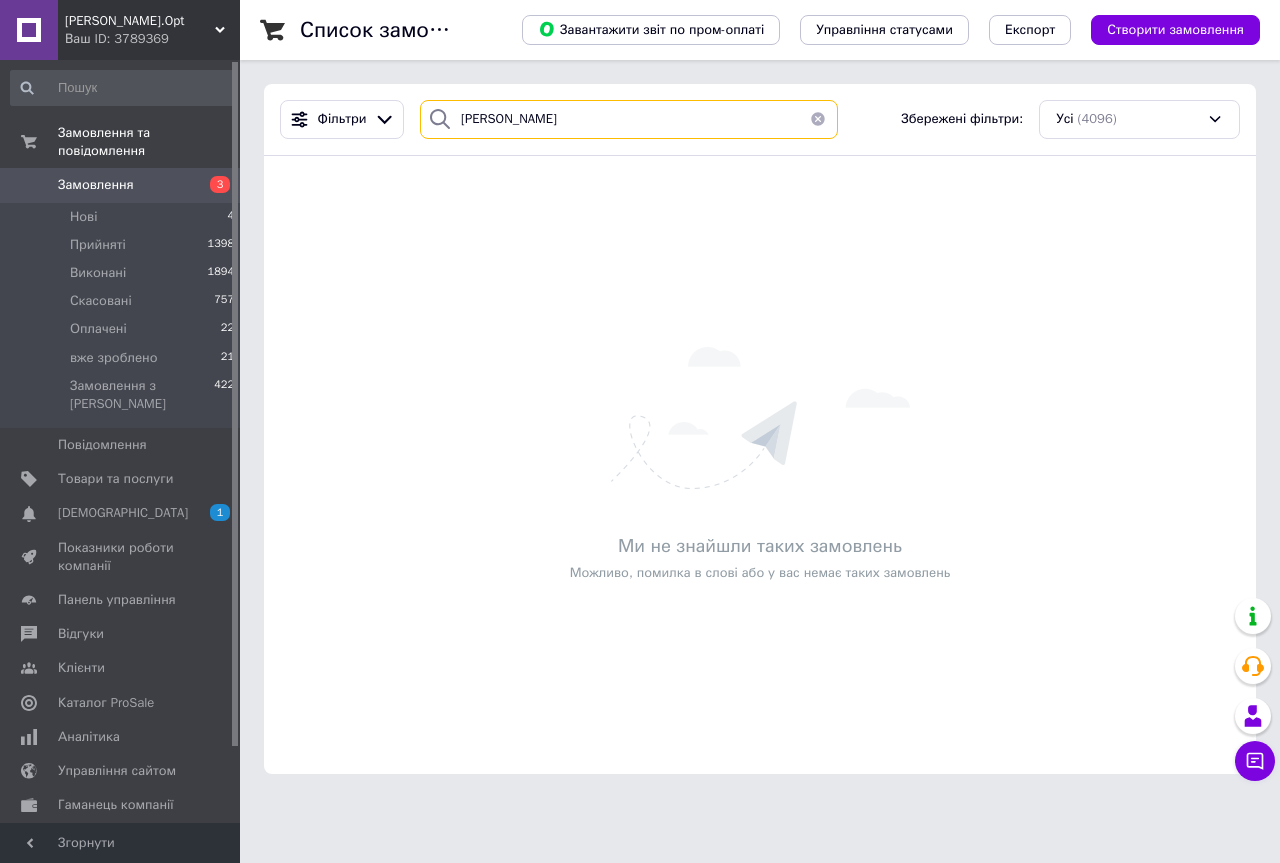click on "мироничев" at bounding box center (629, 119) 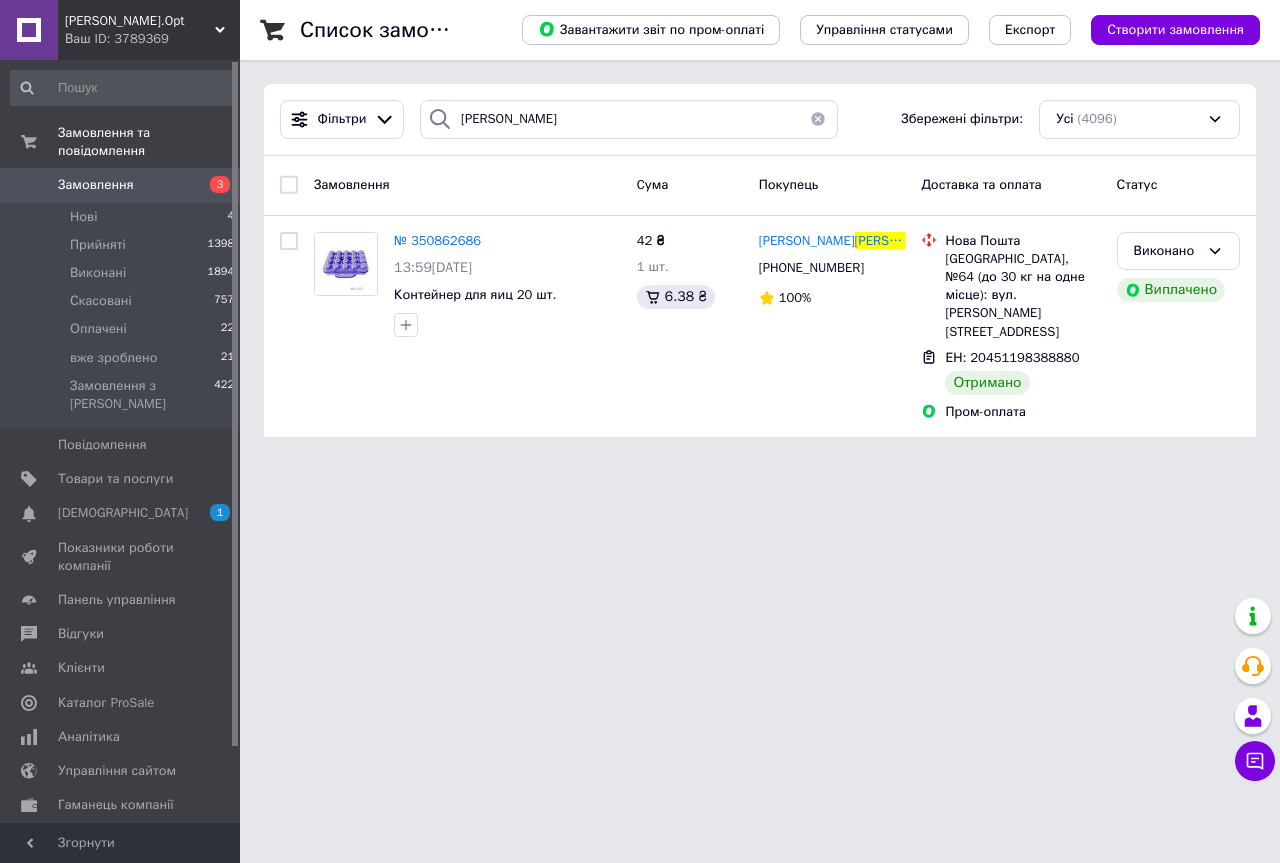 click on "Фільтри мирончев Збережені фільтри: Усі (4096)" at bounding box center (760, 120) 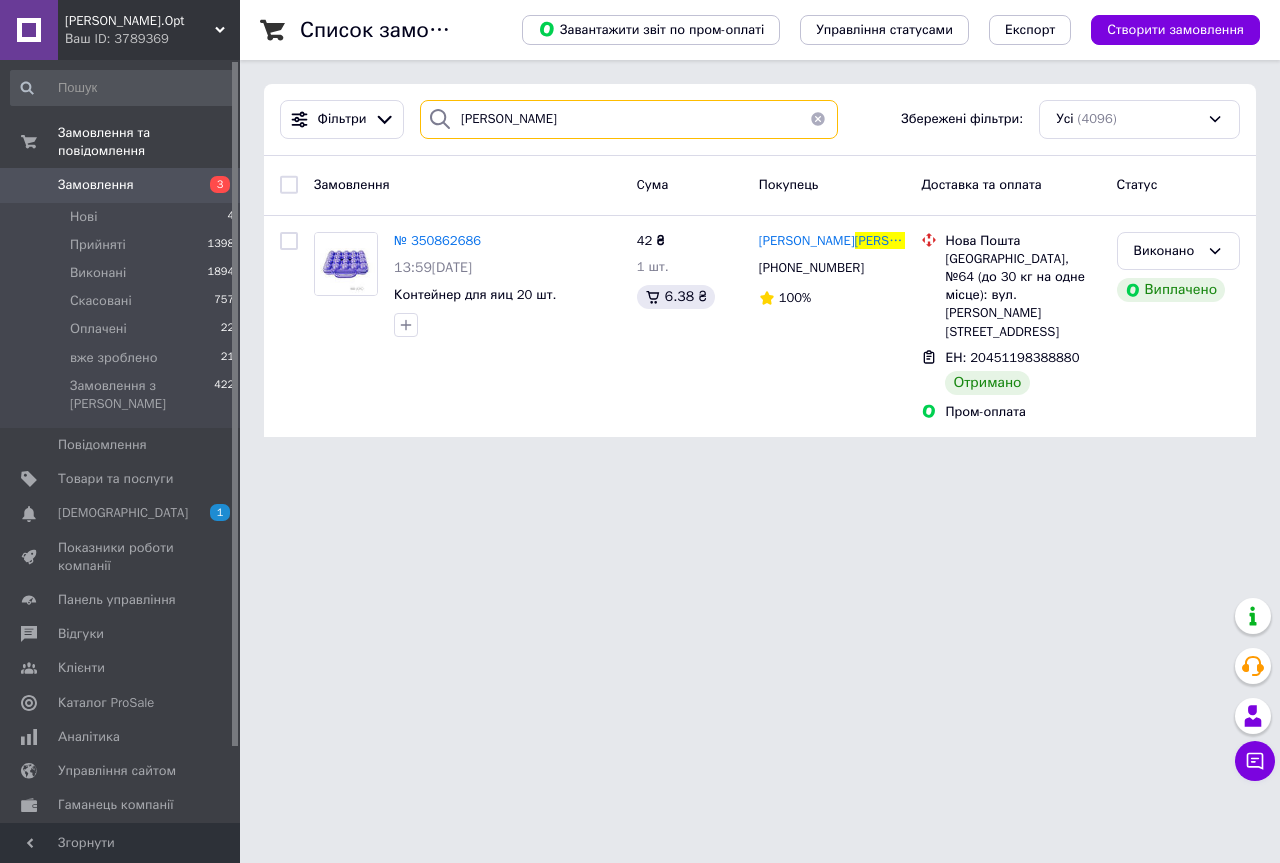 click on "мирончев" at bounding box center (629, 119) 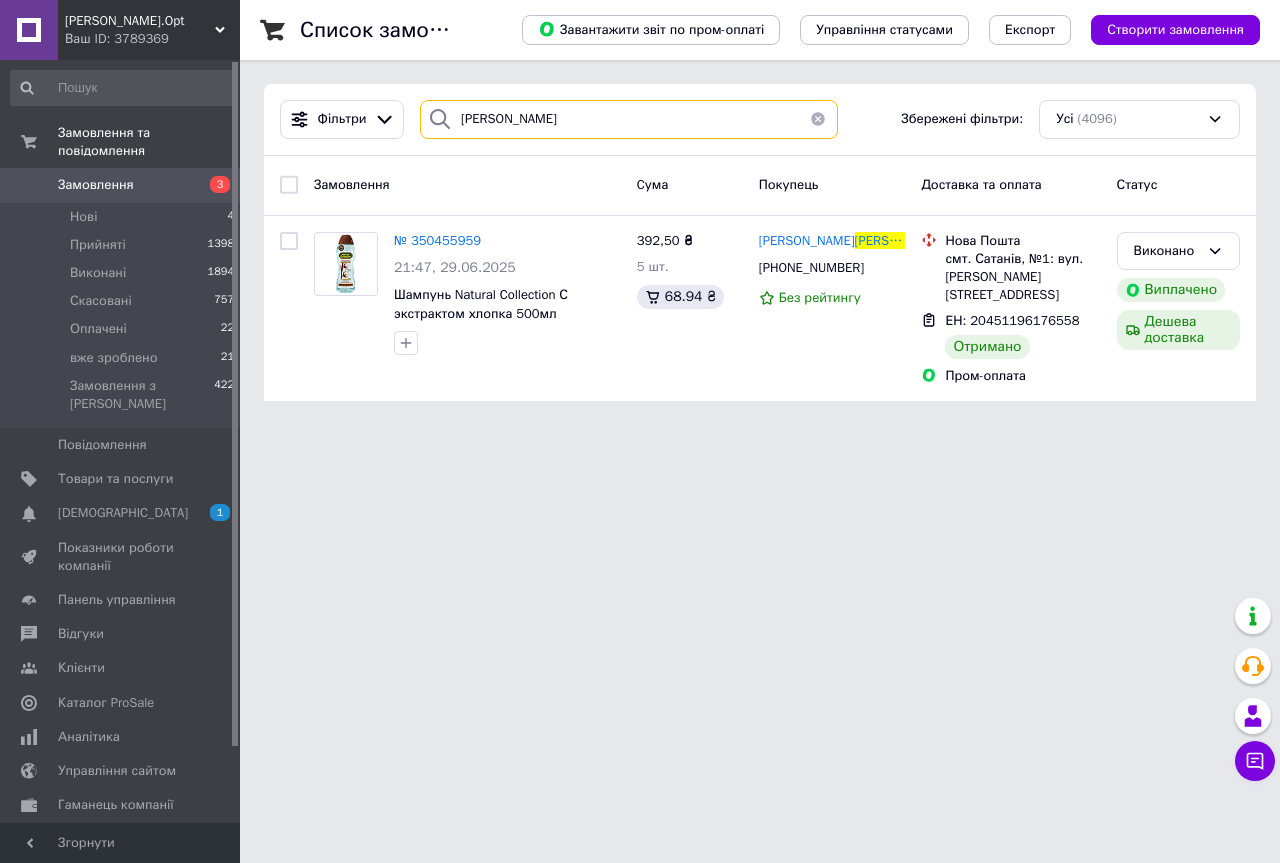 click on "мільчук" at bounding box center [629, 119] 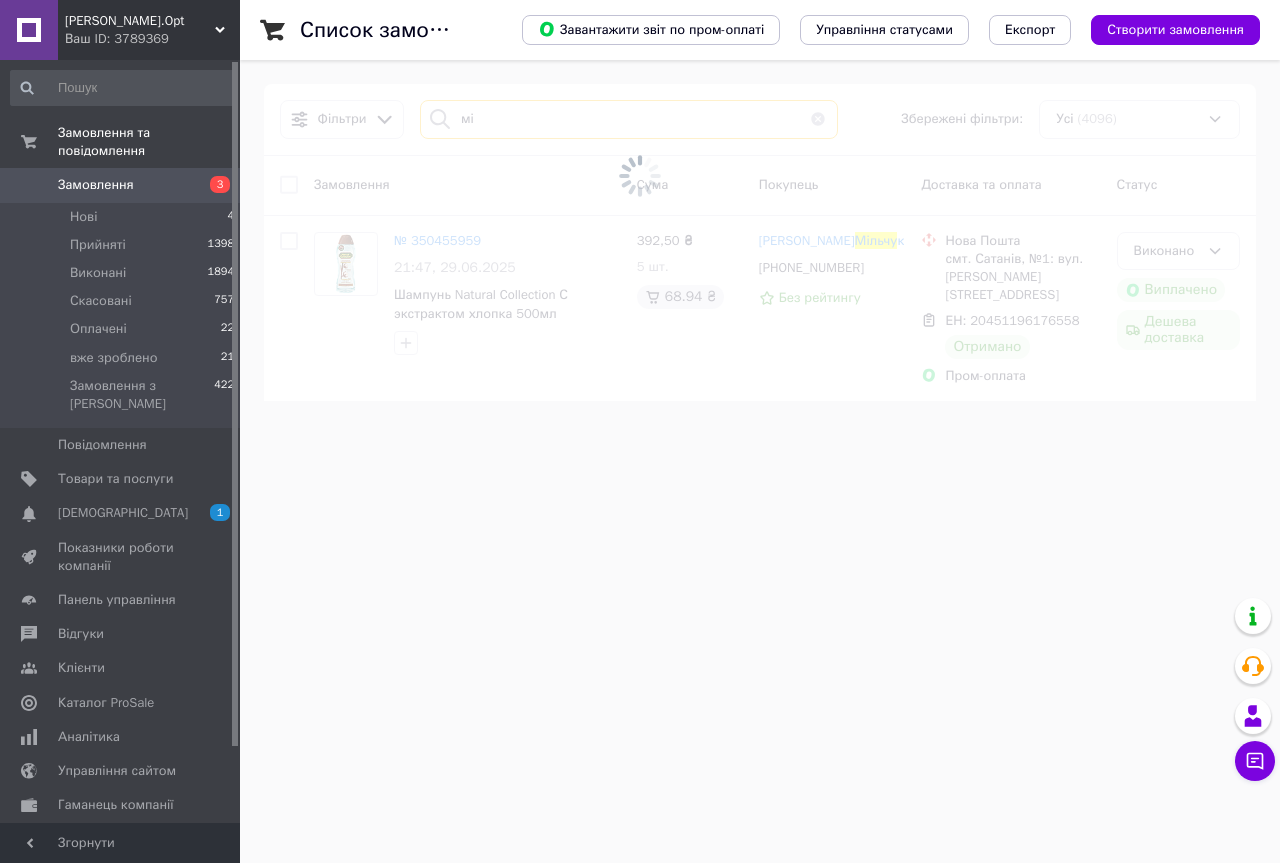 type on "м" 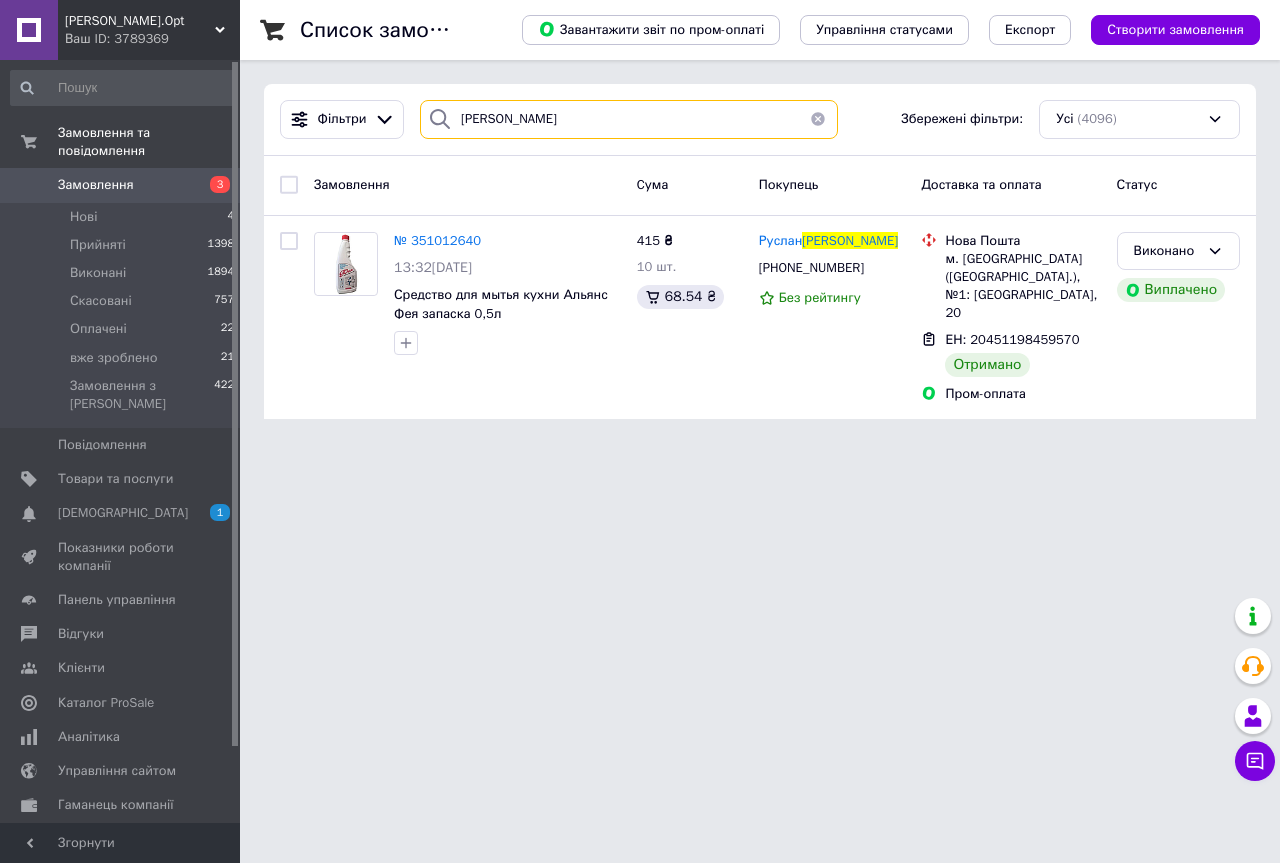 click on "мірошниченко" at bounding box center (629, 119) 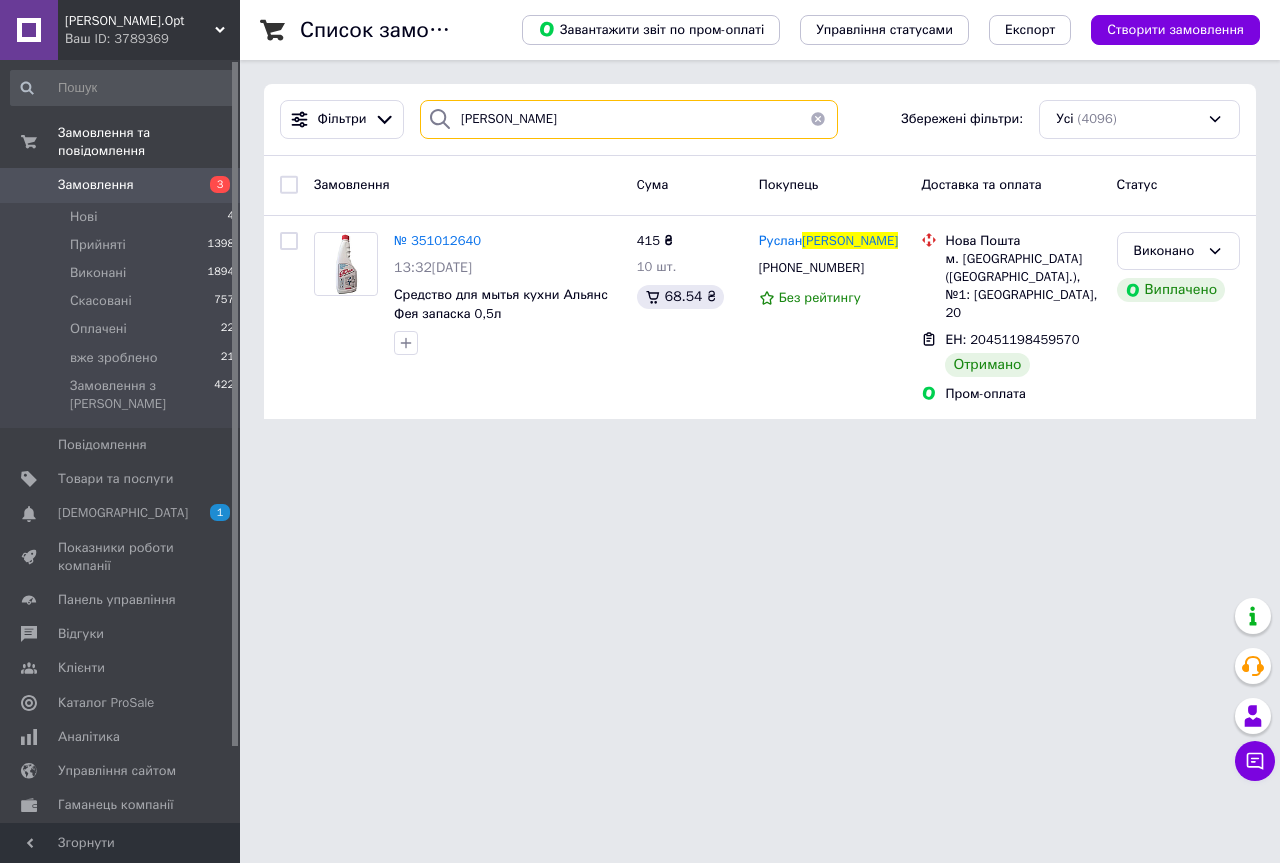 click on "мірошниченко" at bounding box center (629, 119) 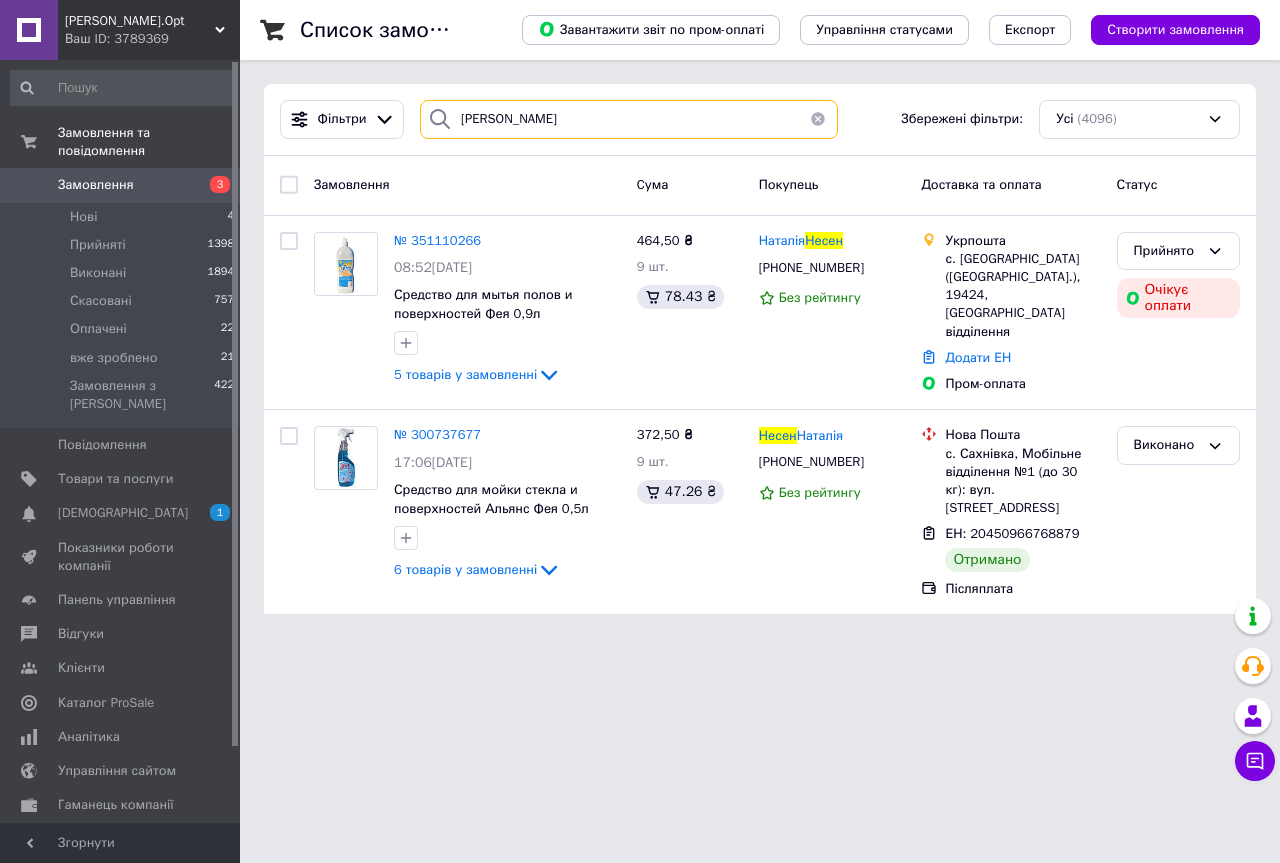 type on "несен" 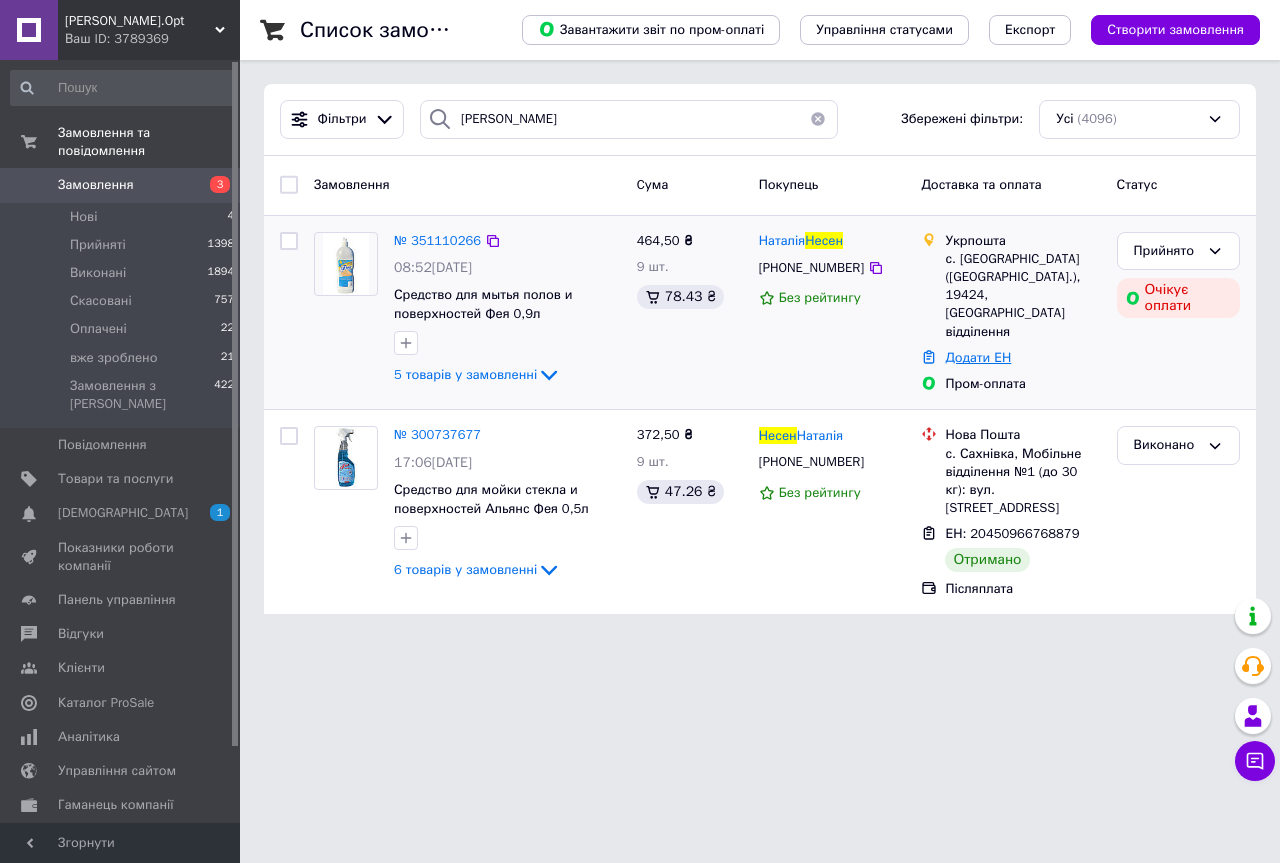 click on "Додати ЕН" at bounding box center [978, 357] 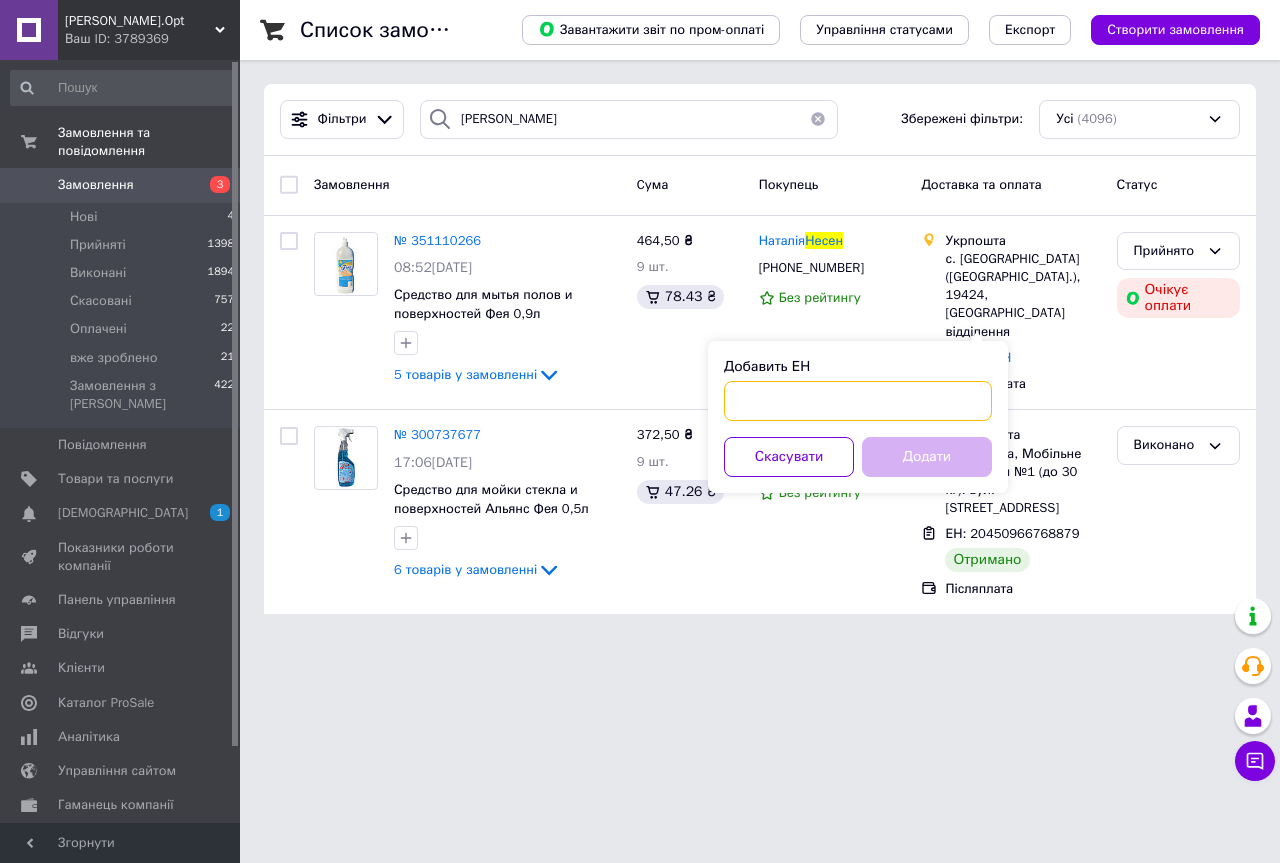 paste on "0505333171664" 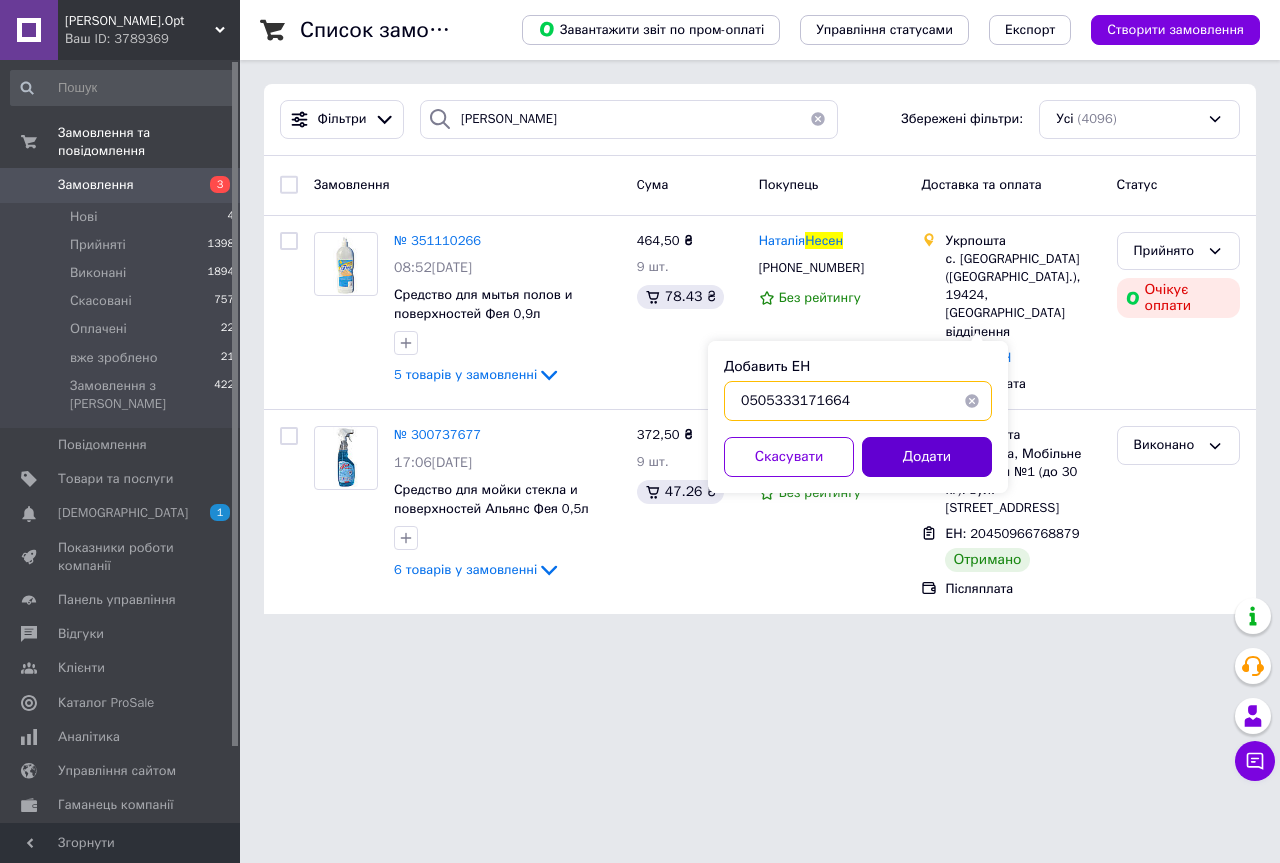 type on "0505333171664" 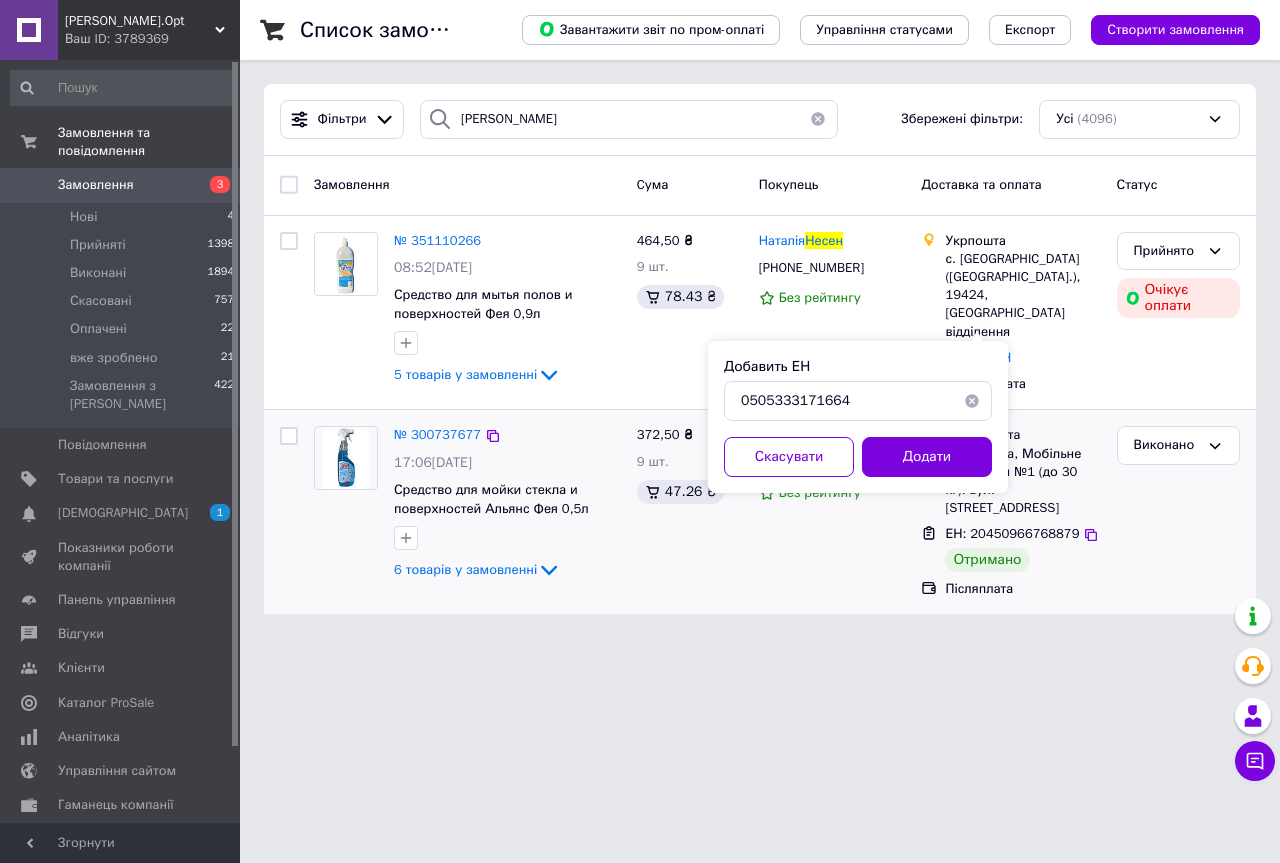 drag, startPoint x: 924, startPoint y: 455, endPoint x: 570, endPoint y: 476, distance: 354.62234 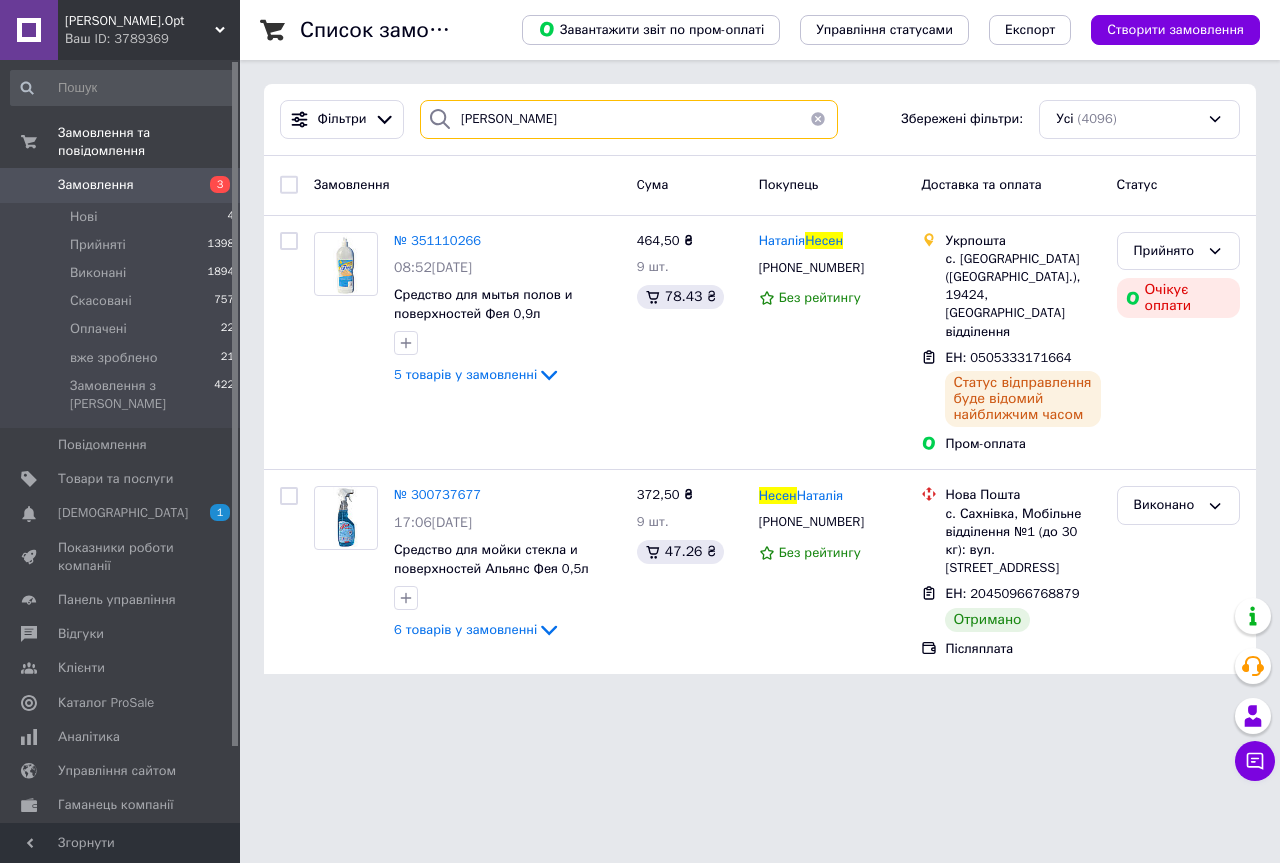 click on "несен" at bounding box center [629, 119] 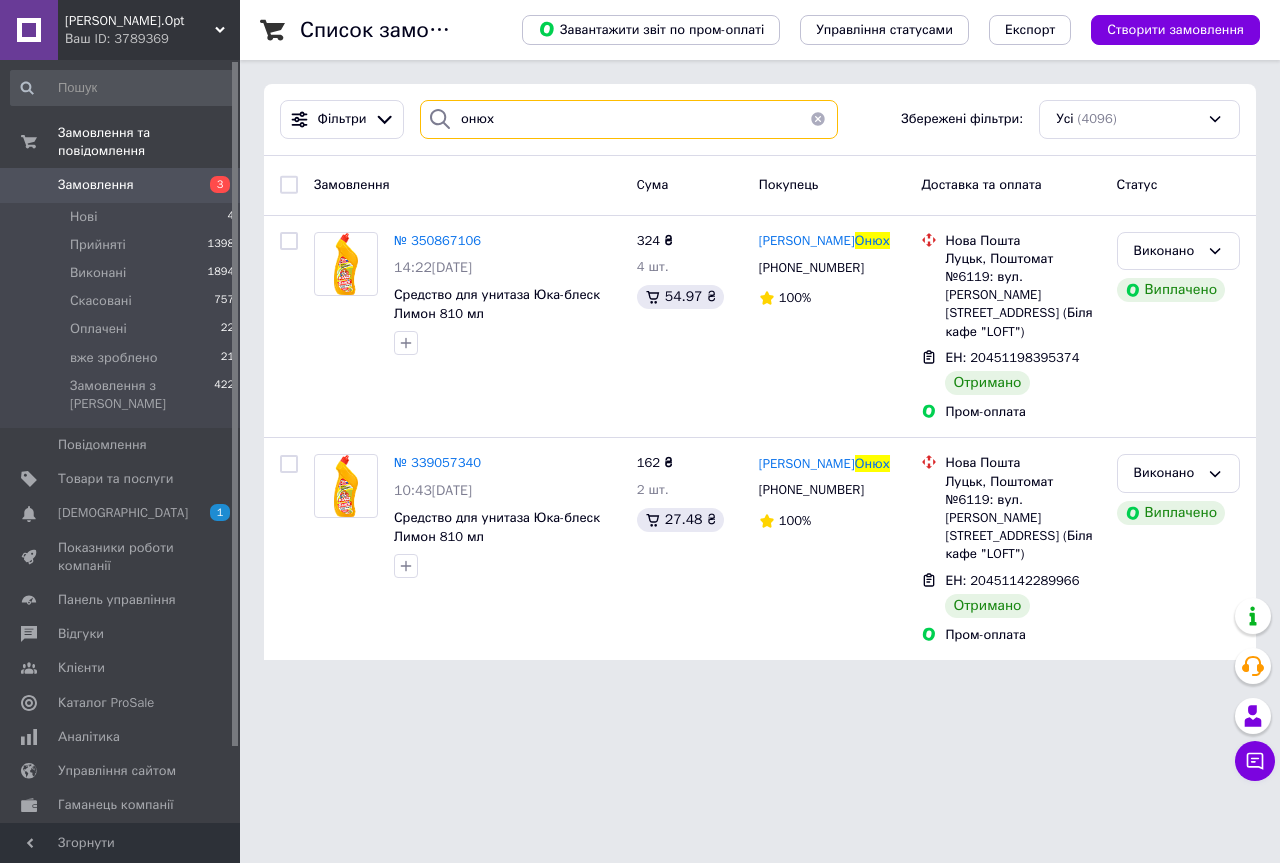 click on "онюх" at bounding box center (629, 119) 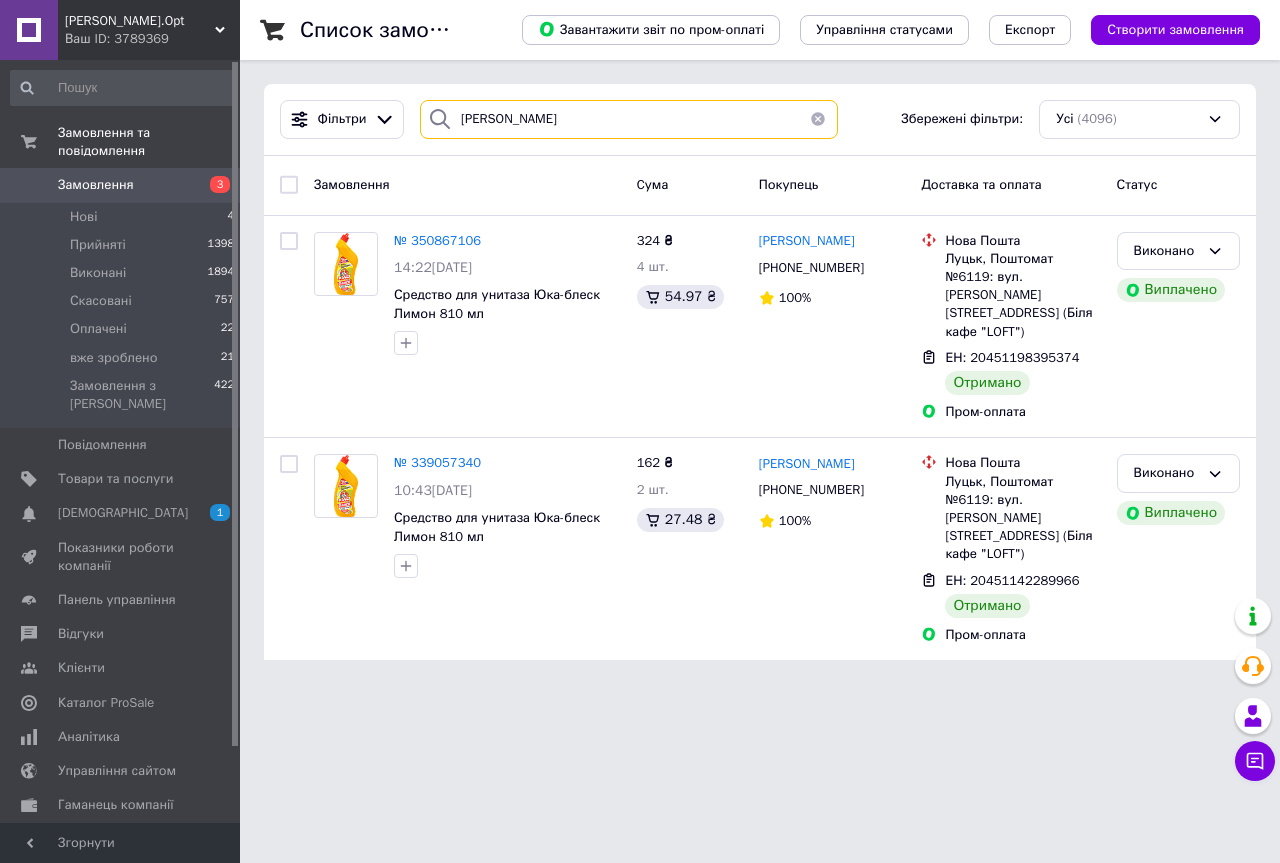 type on "пантелюк" 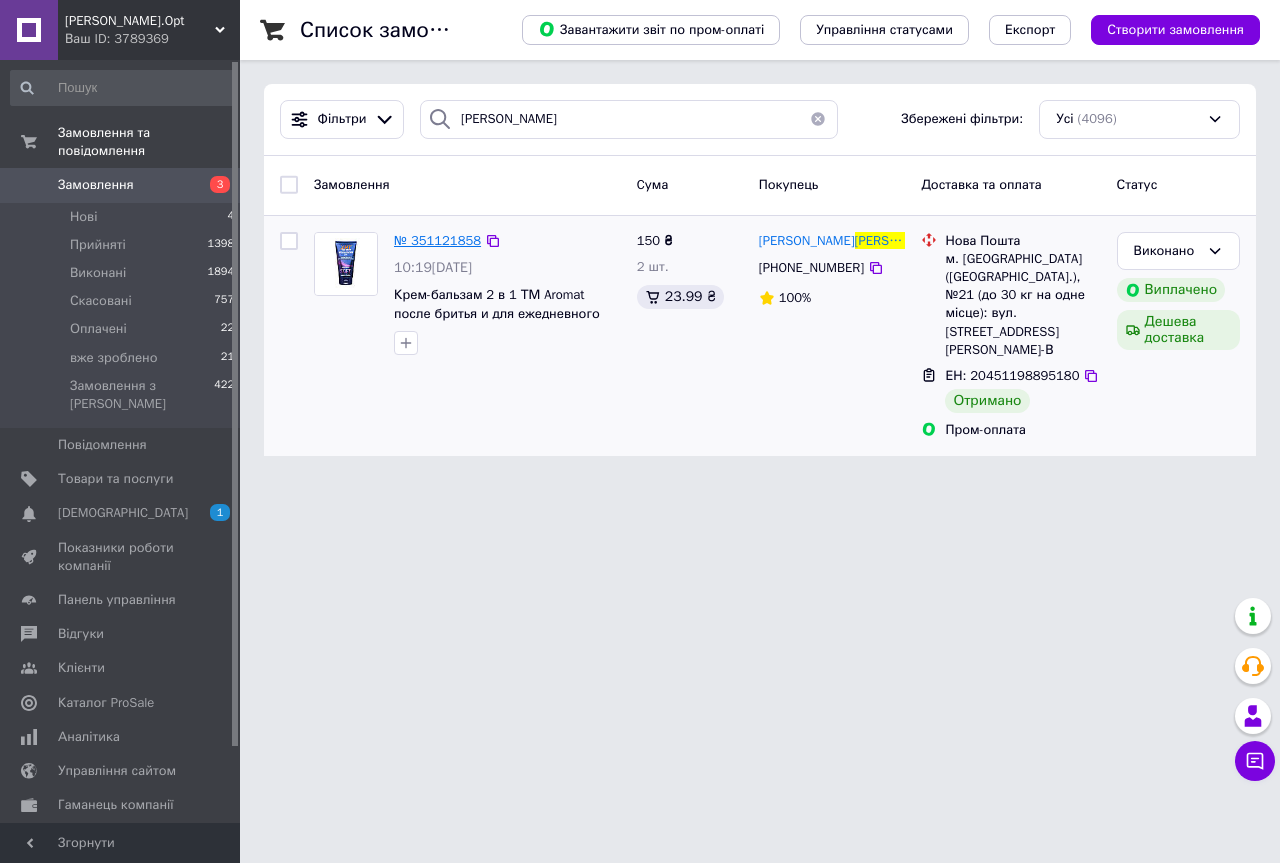 click on "№ 351121858" at bounding box center (437, 240) 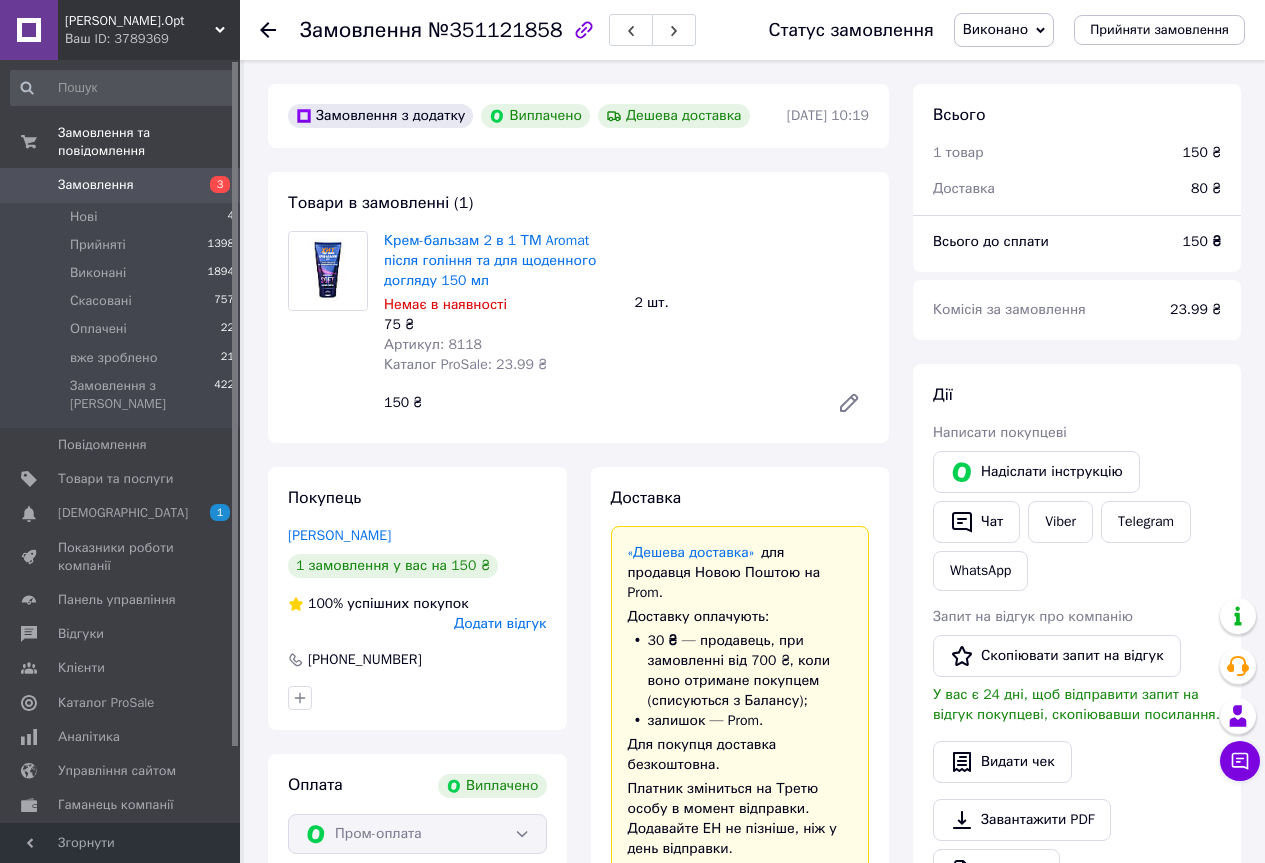 scroll, scrollTop: 64, scrollLeft: 0, axis: vertical 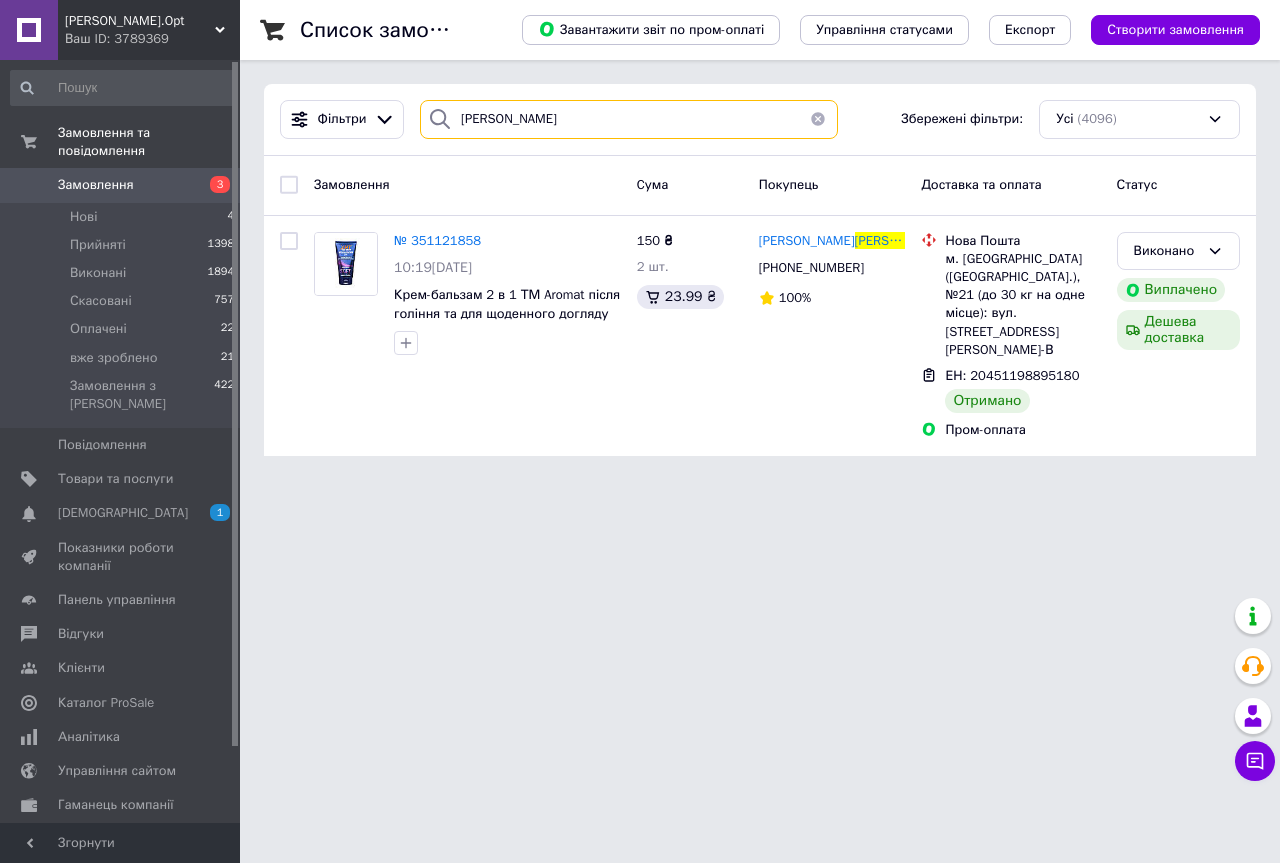 click on "пантелюк" at bounding box center (629, 119) 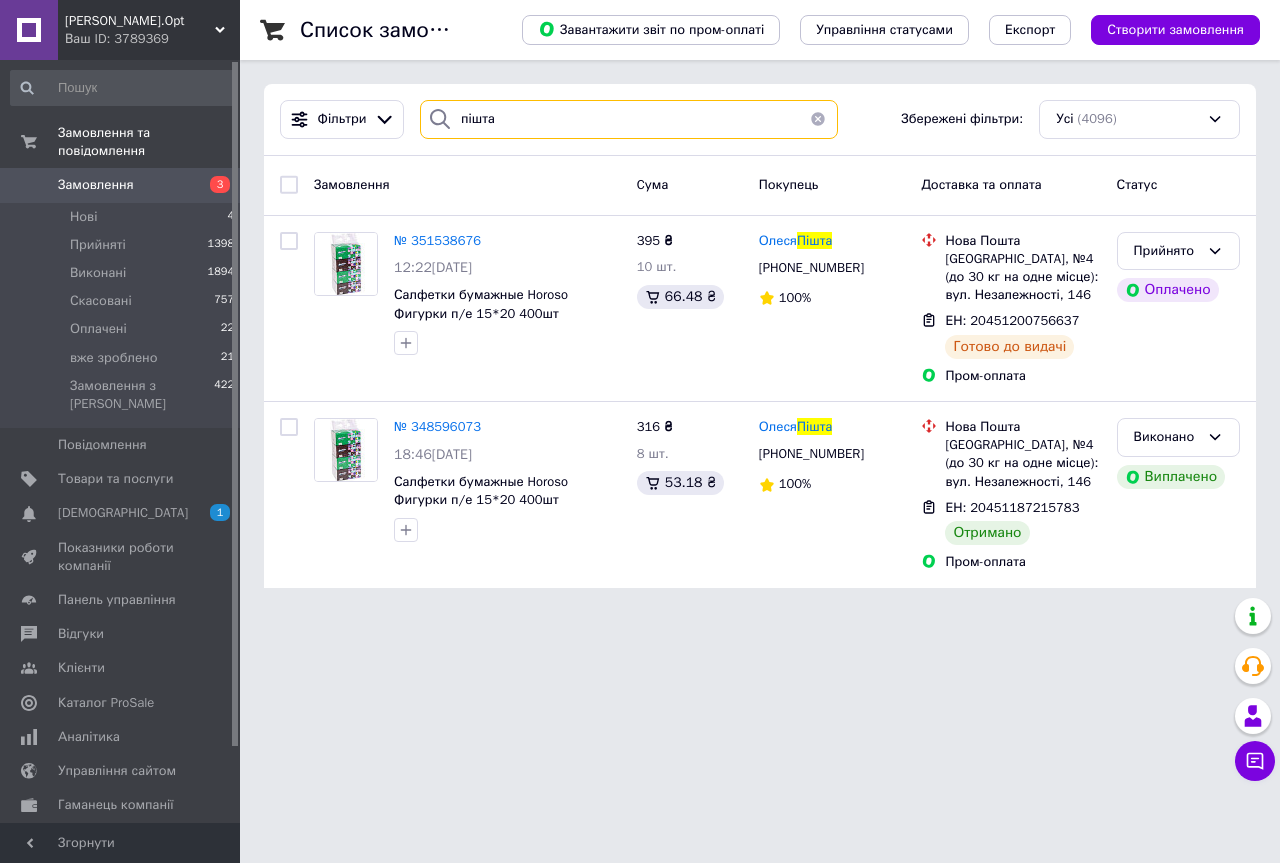 click on "пішта" at bounding box center (629, 119) 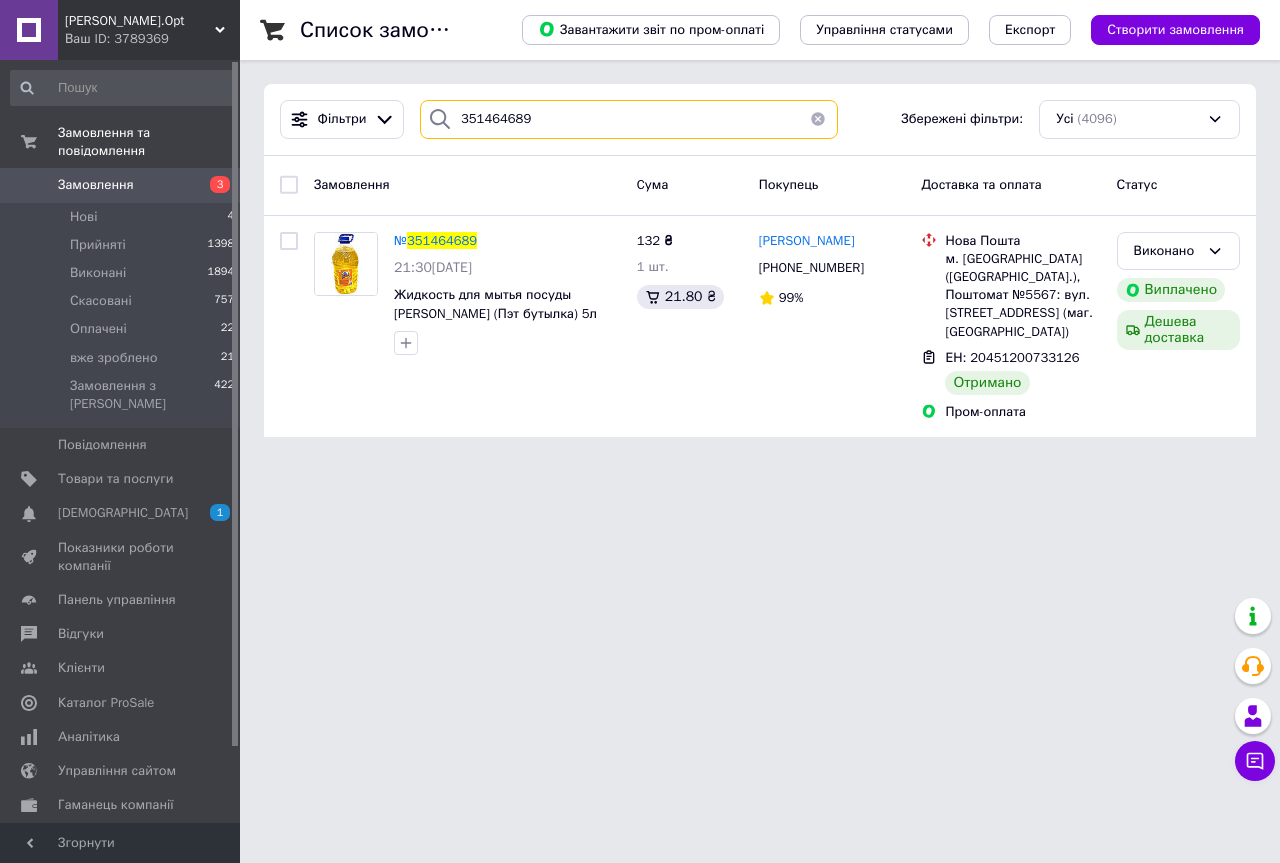 click on "351464689" at bounding box center (629, 119) 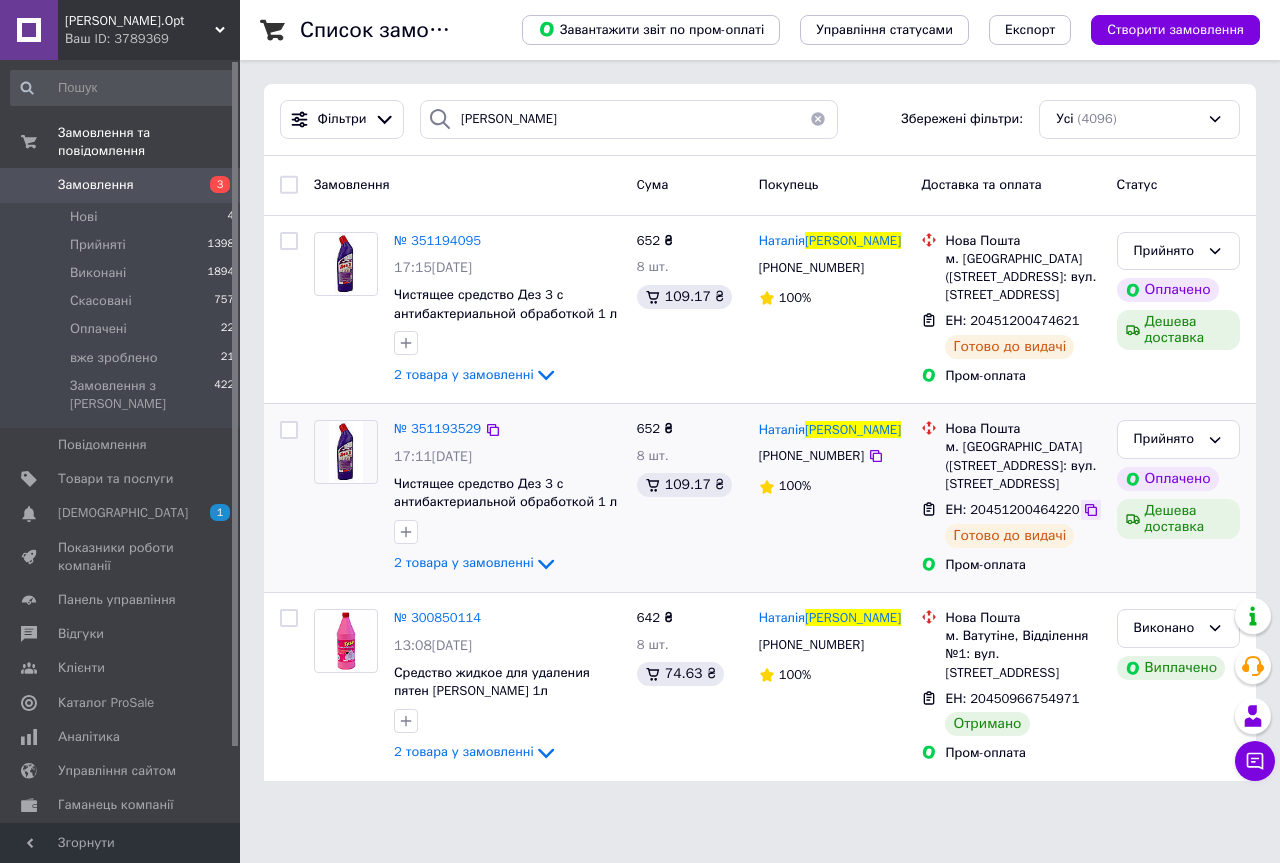 click 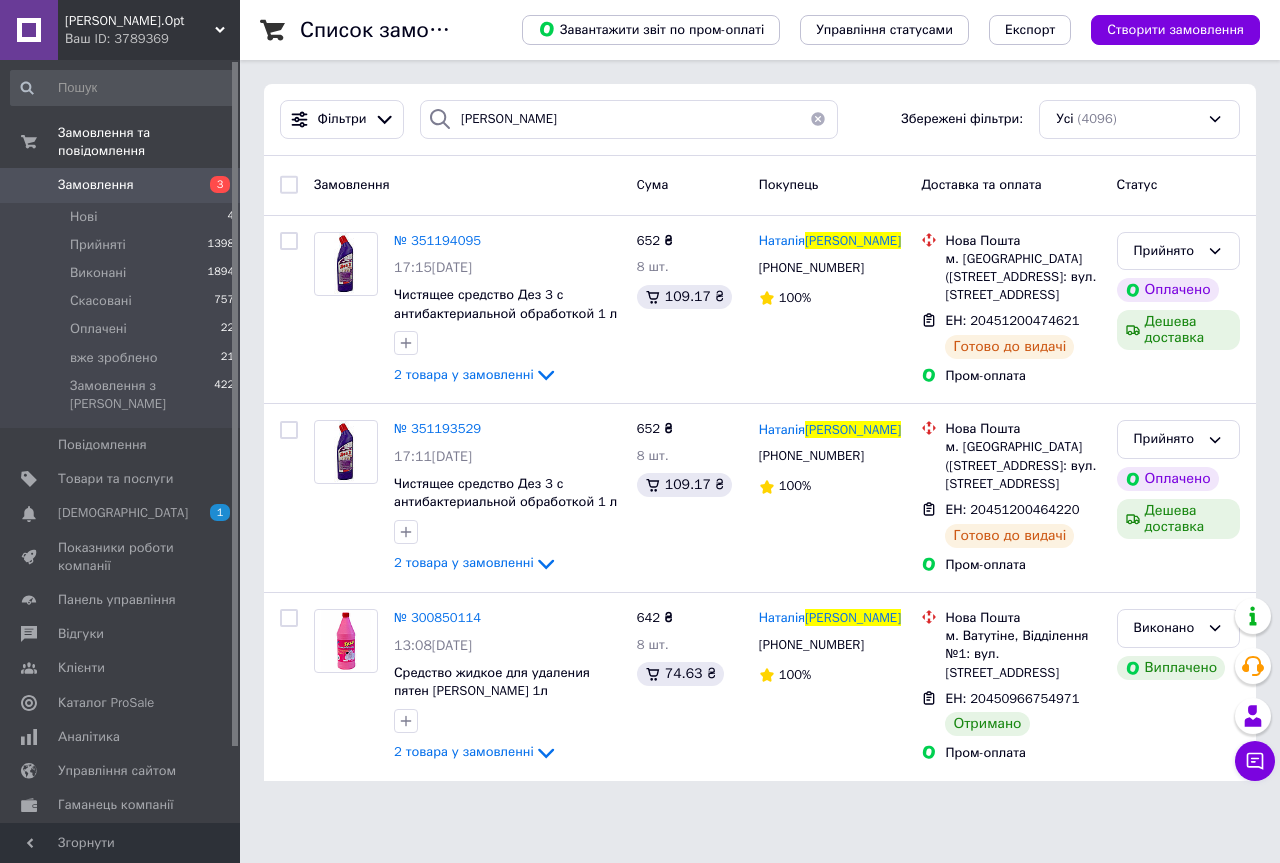click on "Фільтри поздєєва Збережені фільтри: Усі (4096)" at bounding box center [760, 120] 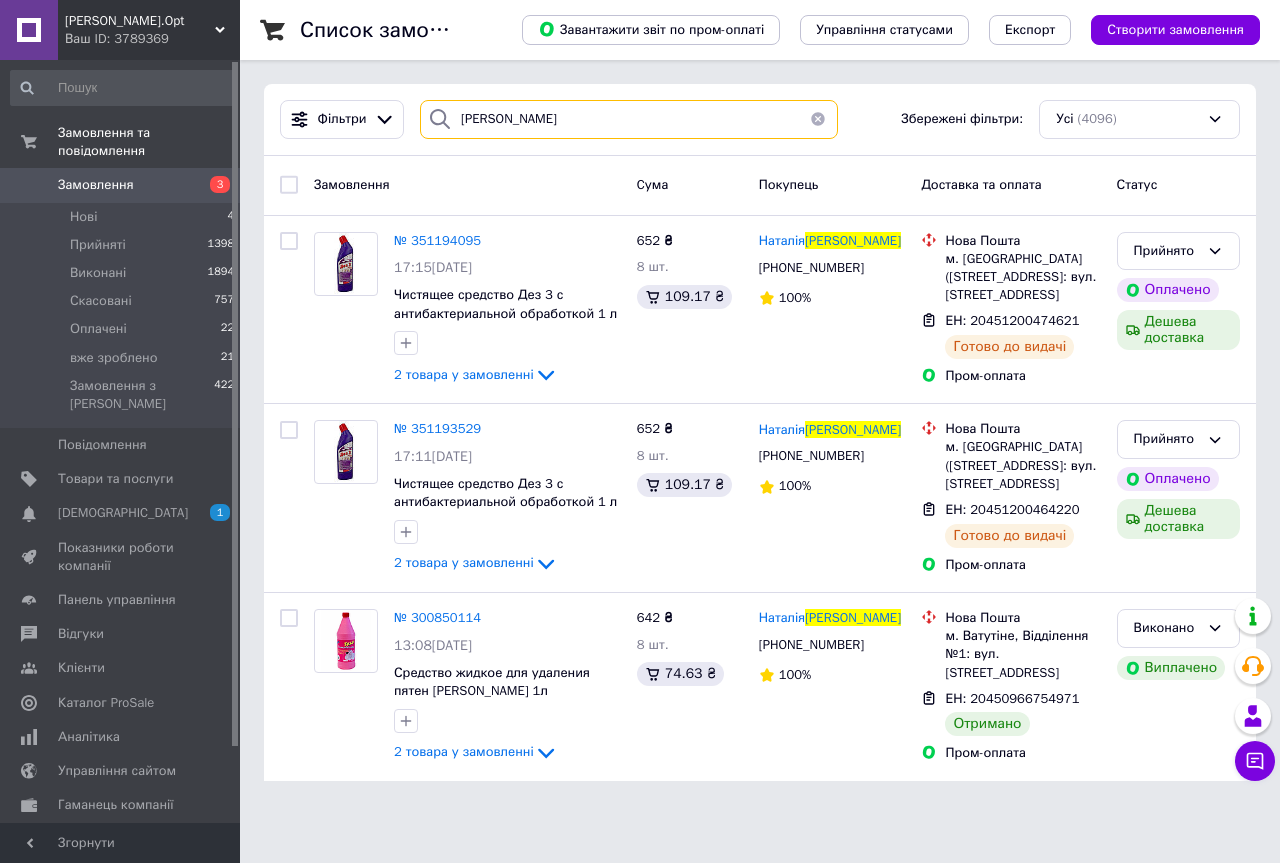 click on "поздєєва" at bounding box center [629, 119] 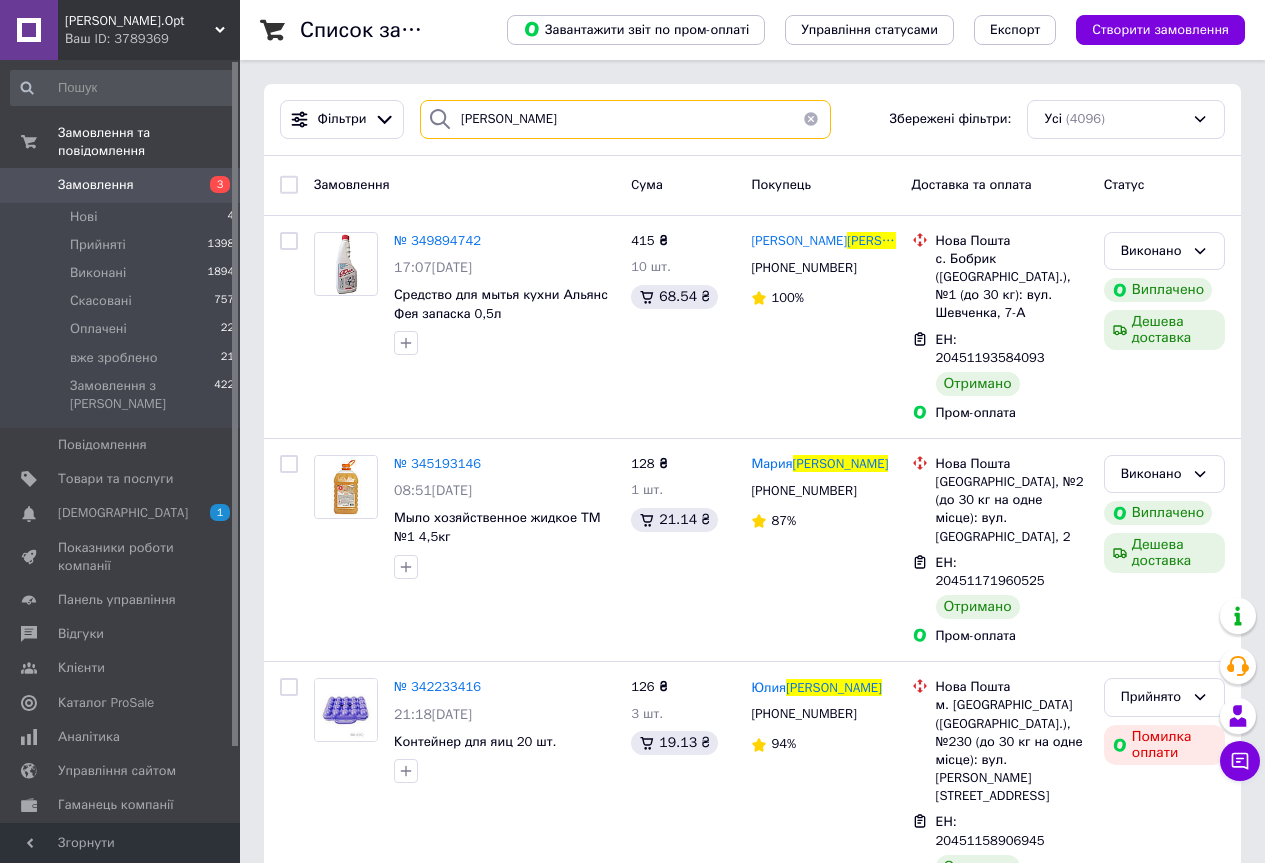 click on "пономаренко" at bounding box center [625, 119] 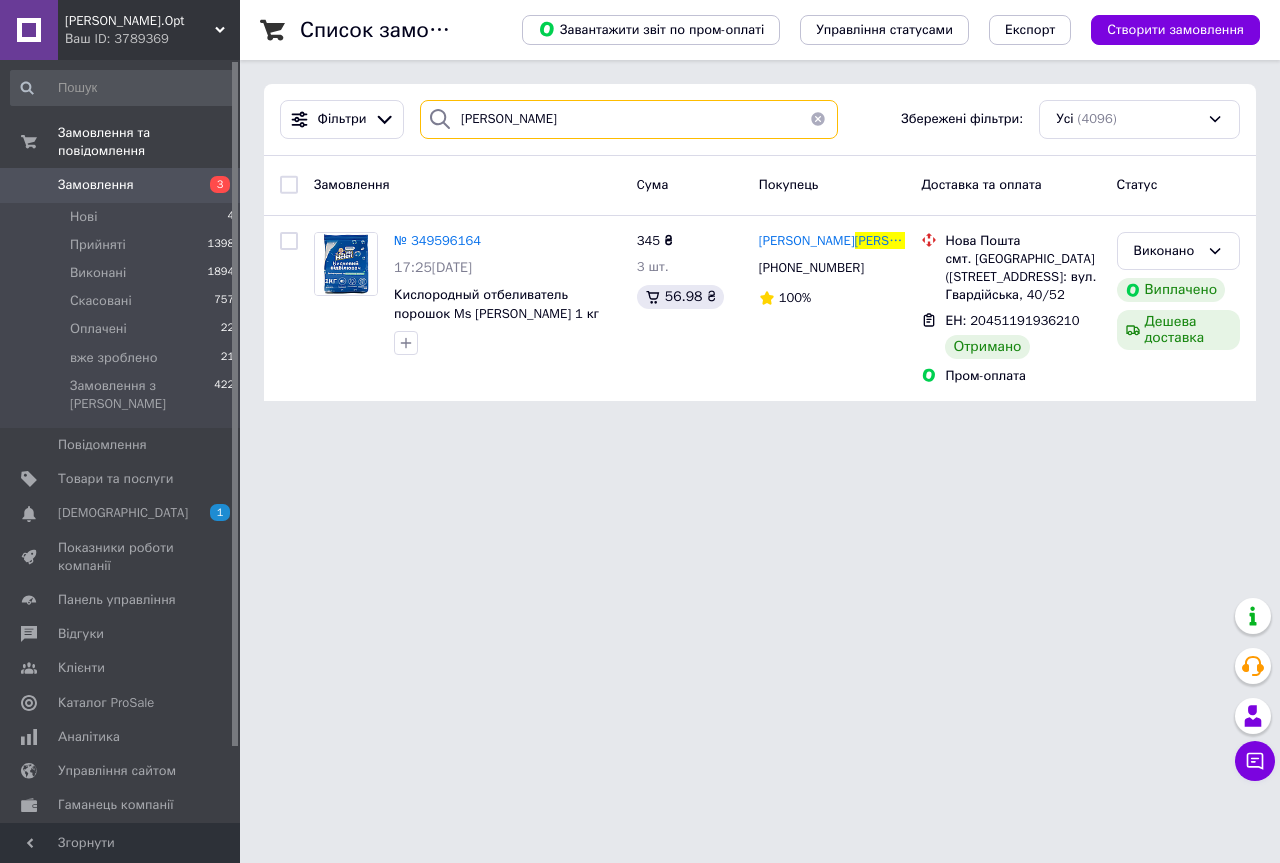 click on "порхун" at bounding box center (629, 119) 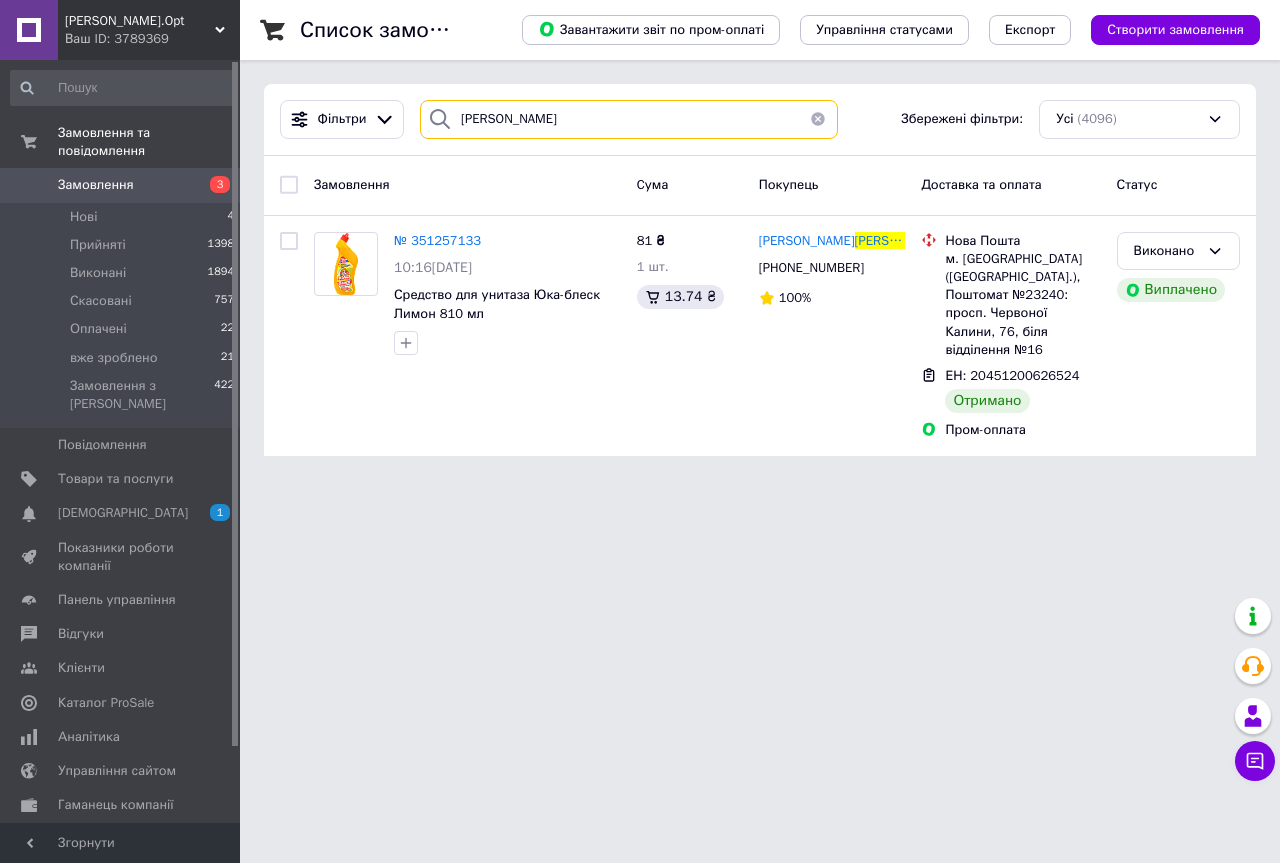 click on "протасов" at bounding box center (629, 119) 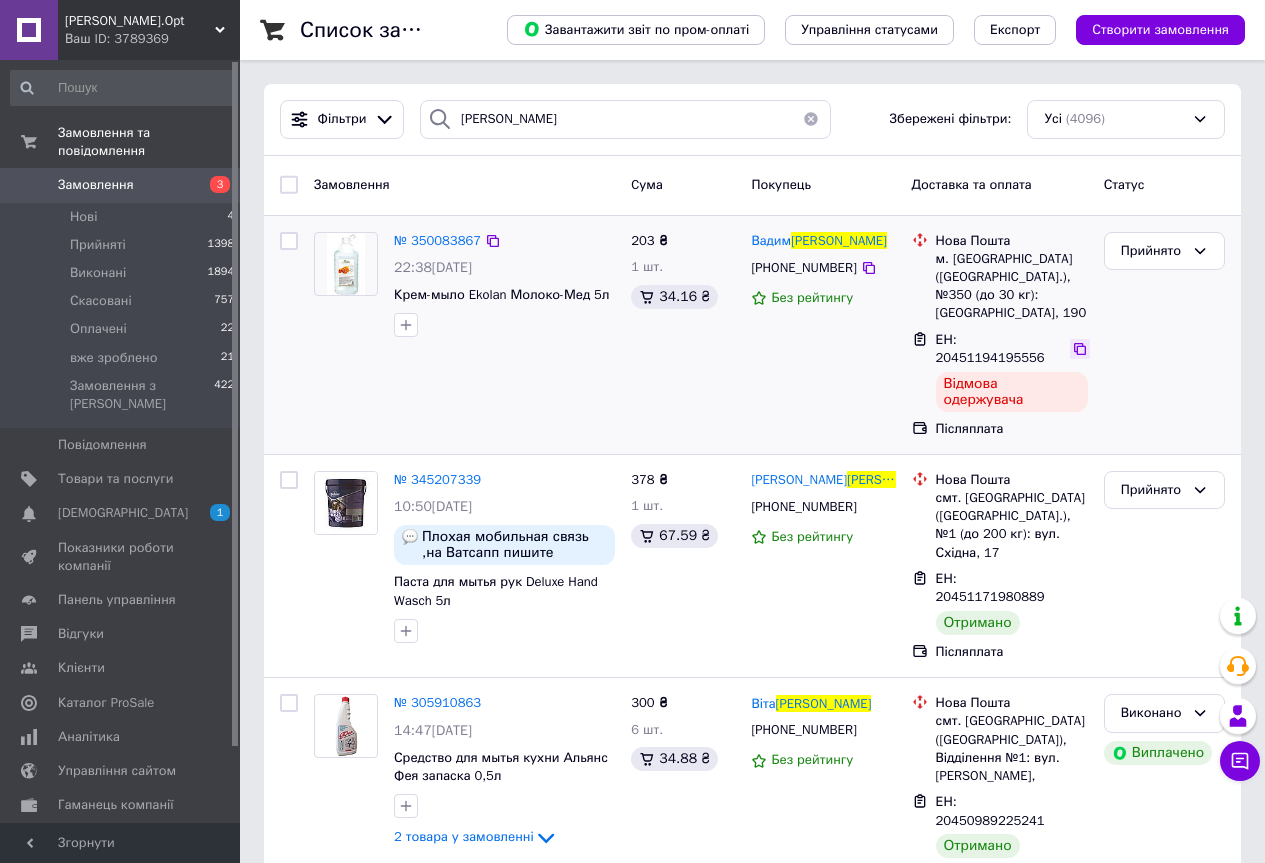 click 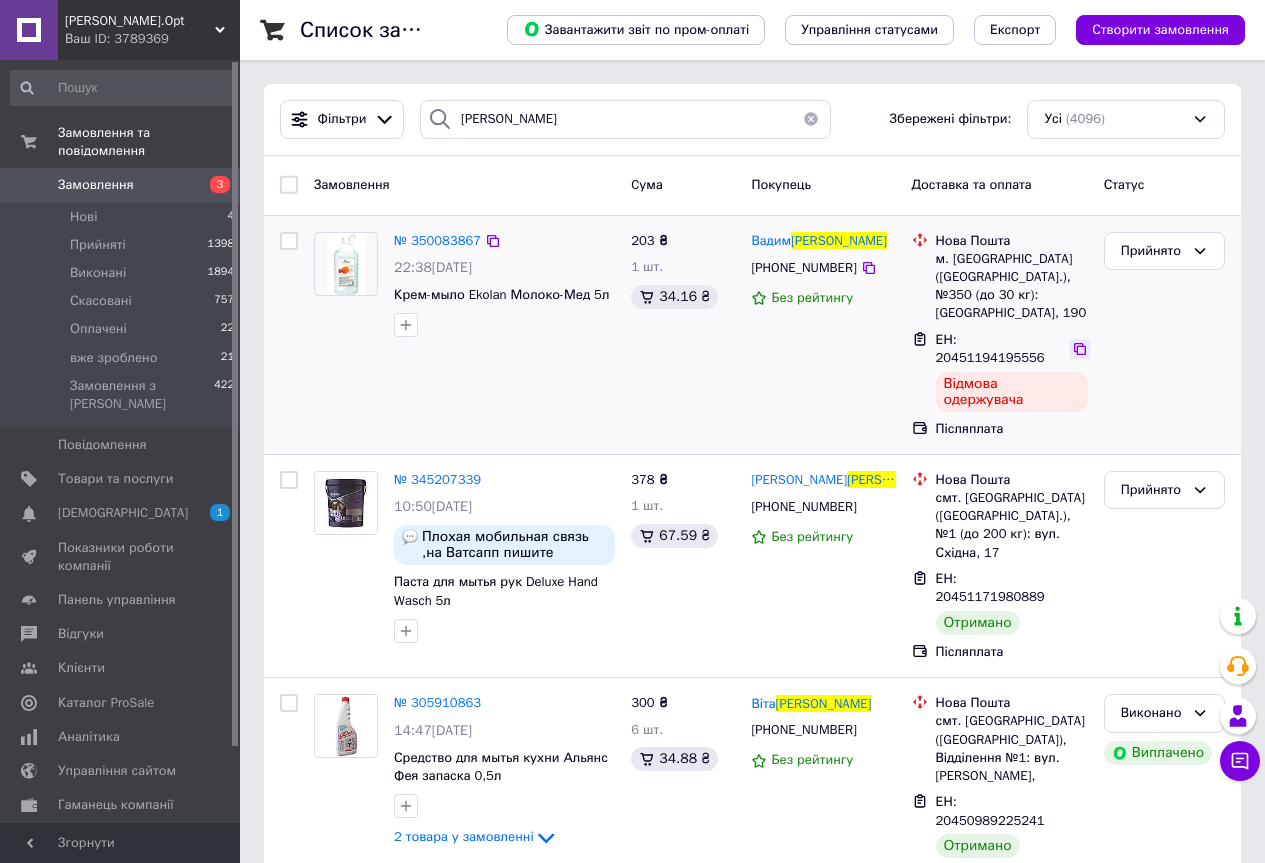 click 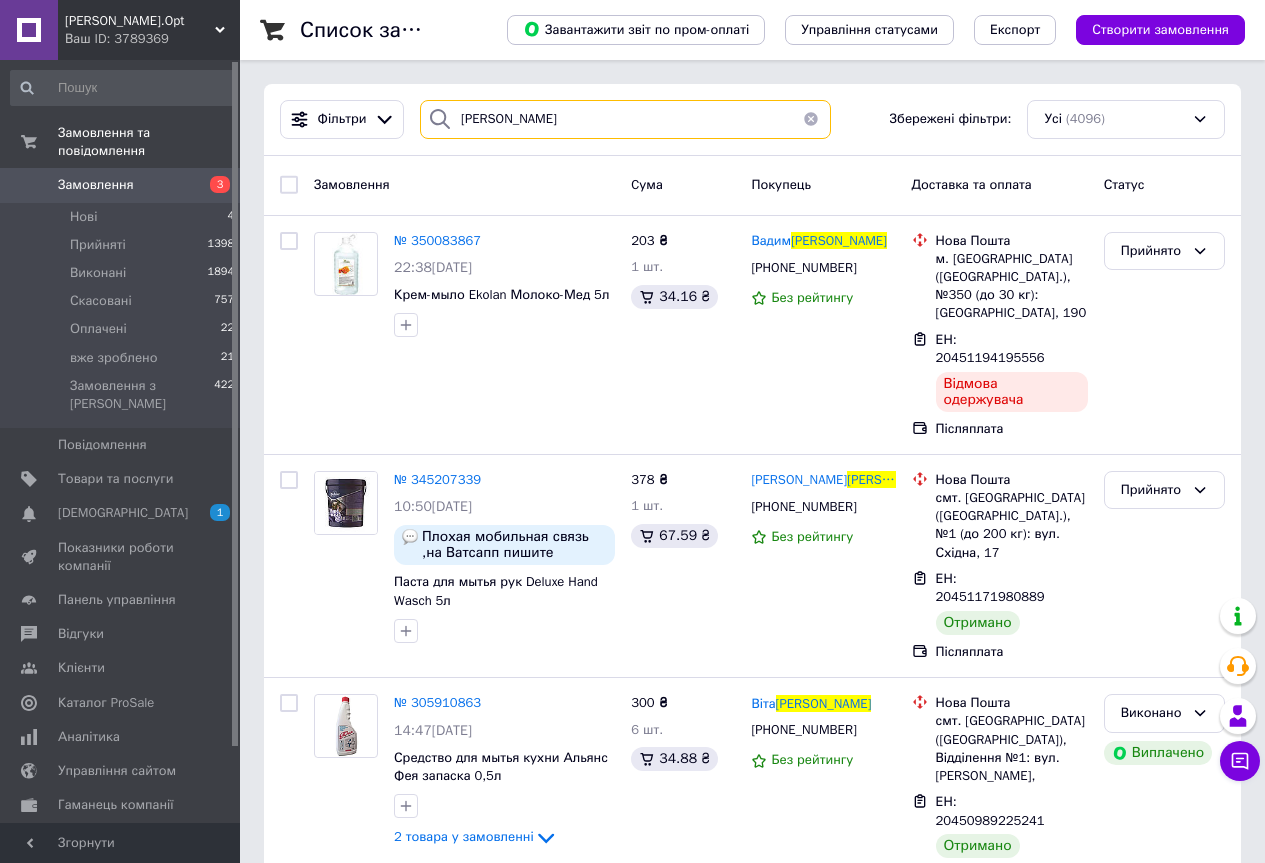 click on "савченко" at bounding box center [625, 119] 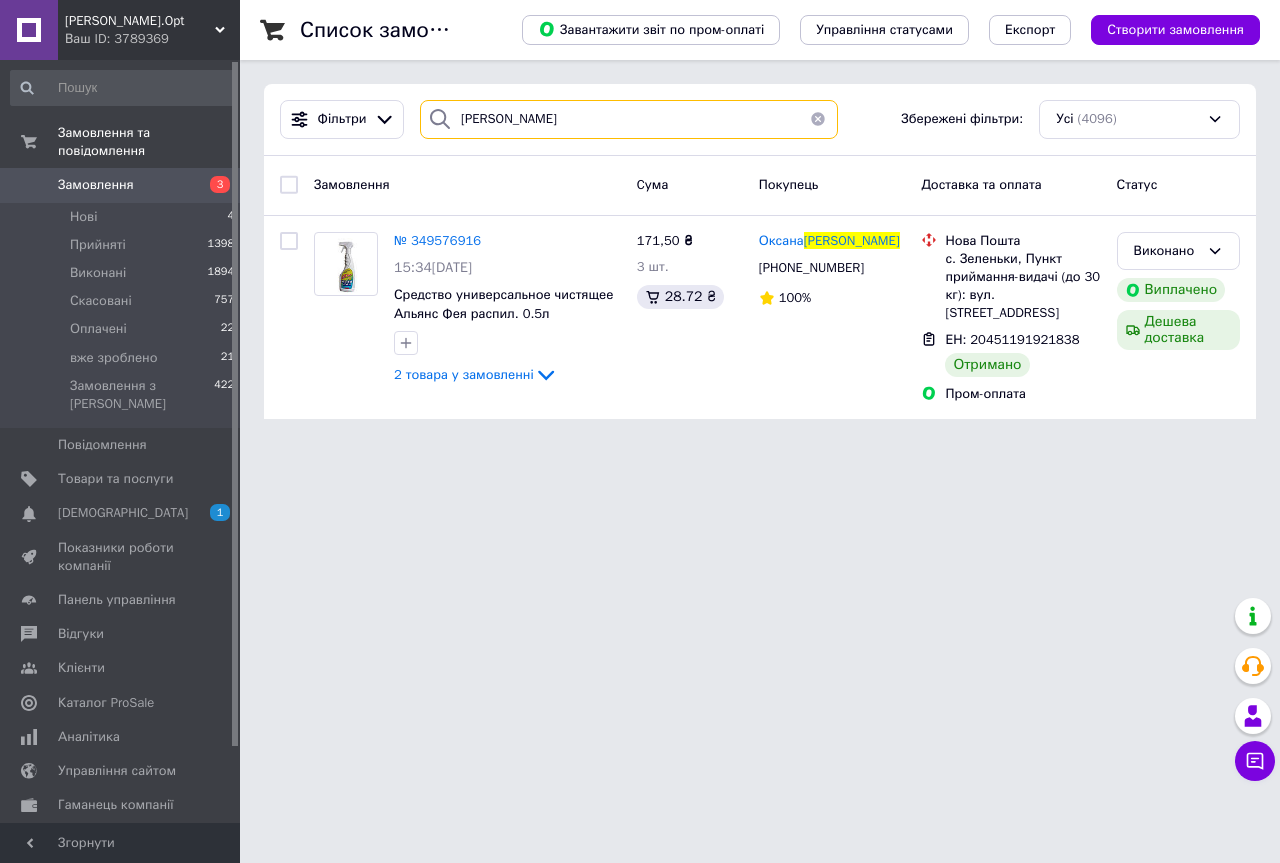 click on "сафронова" at bounding box center (629, 119) 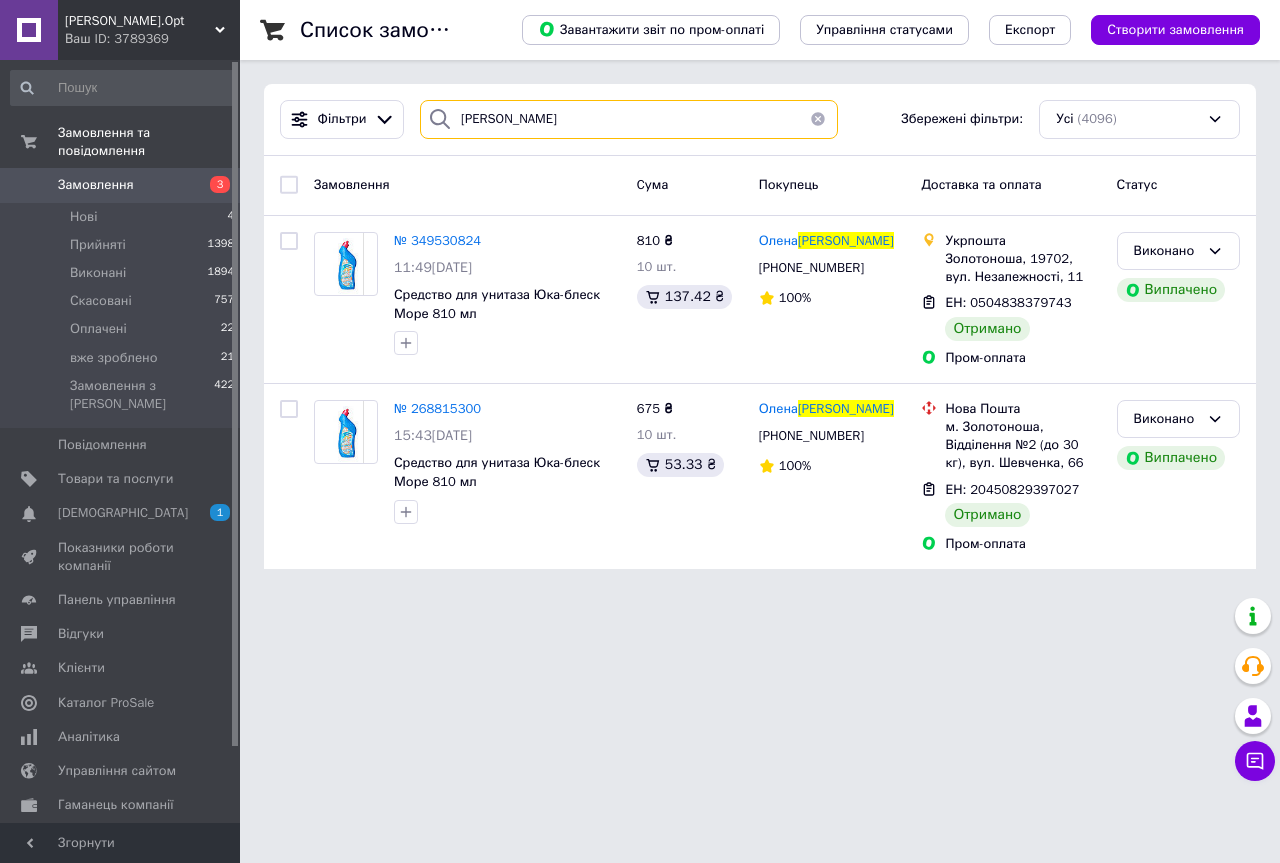 click on "сизько" at bounding box center [629, 119] 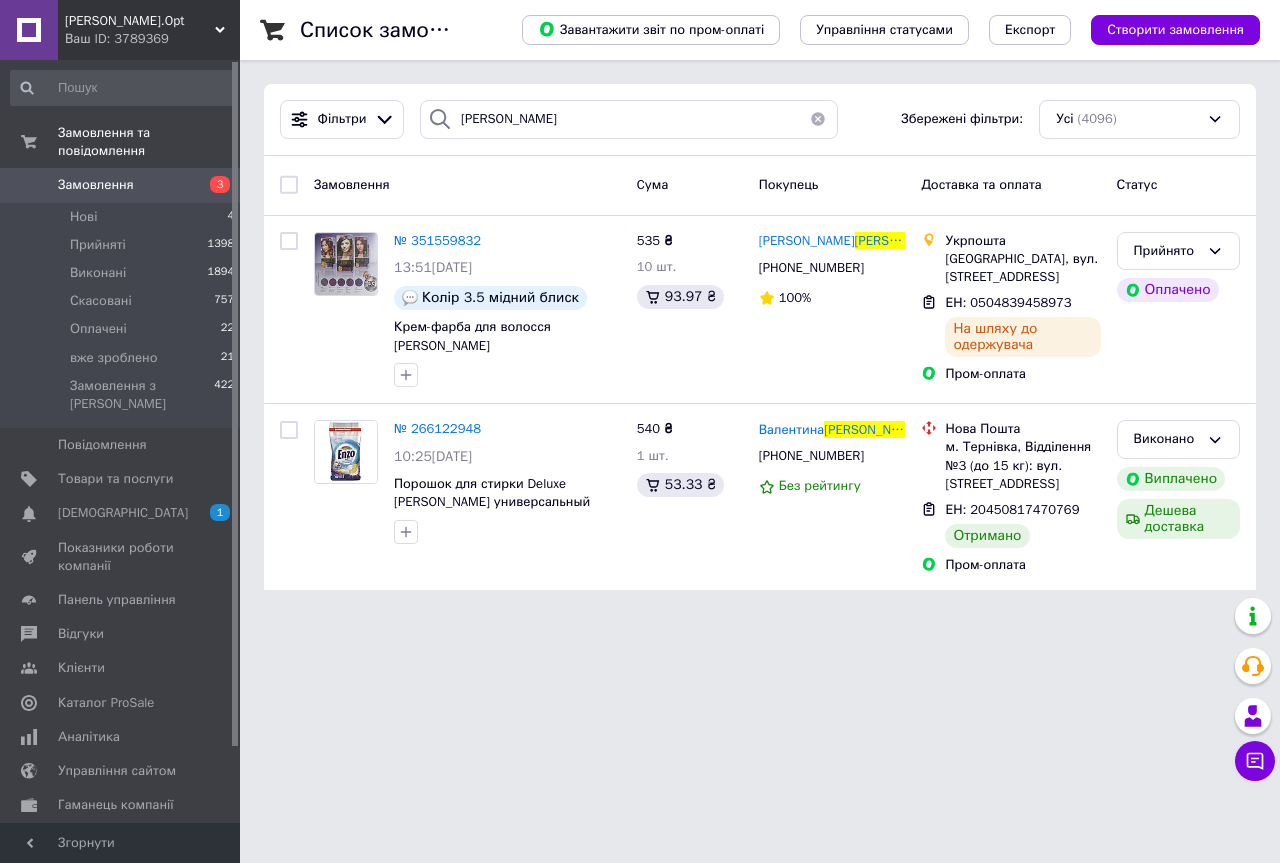 click on "Фільтри скачкова Збережені фільтри: Усі (4096)" at bounding box center [760, 120] 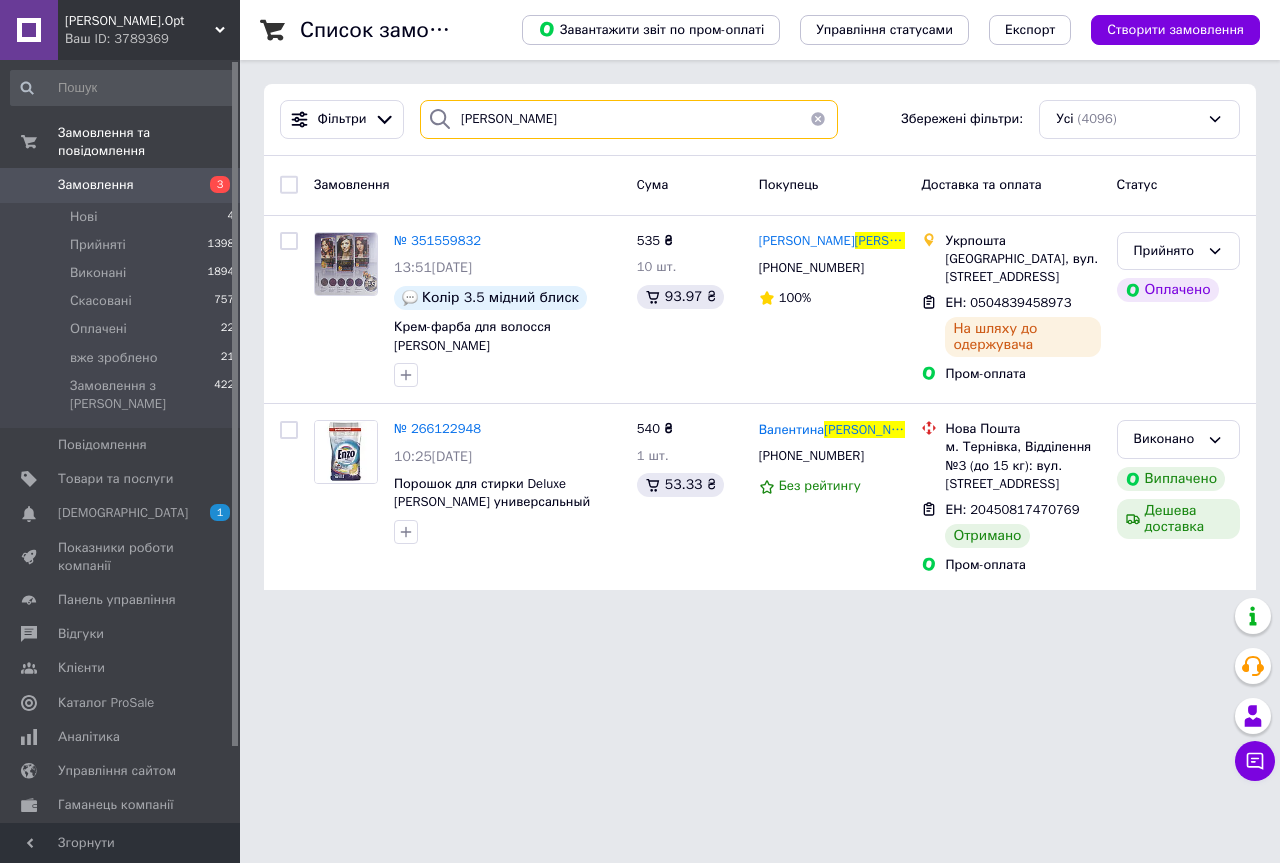 click on "скачкова" at bounding box center (629, 119) 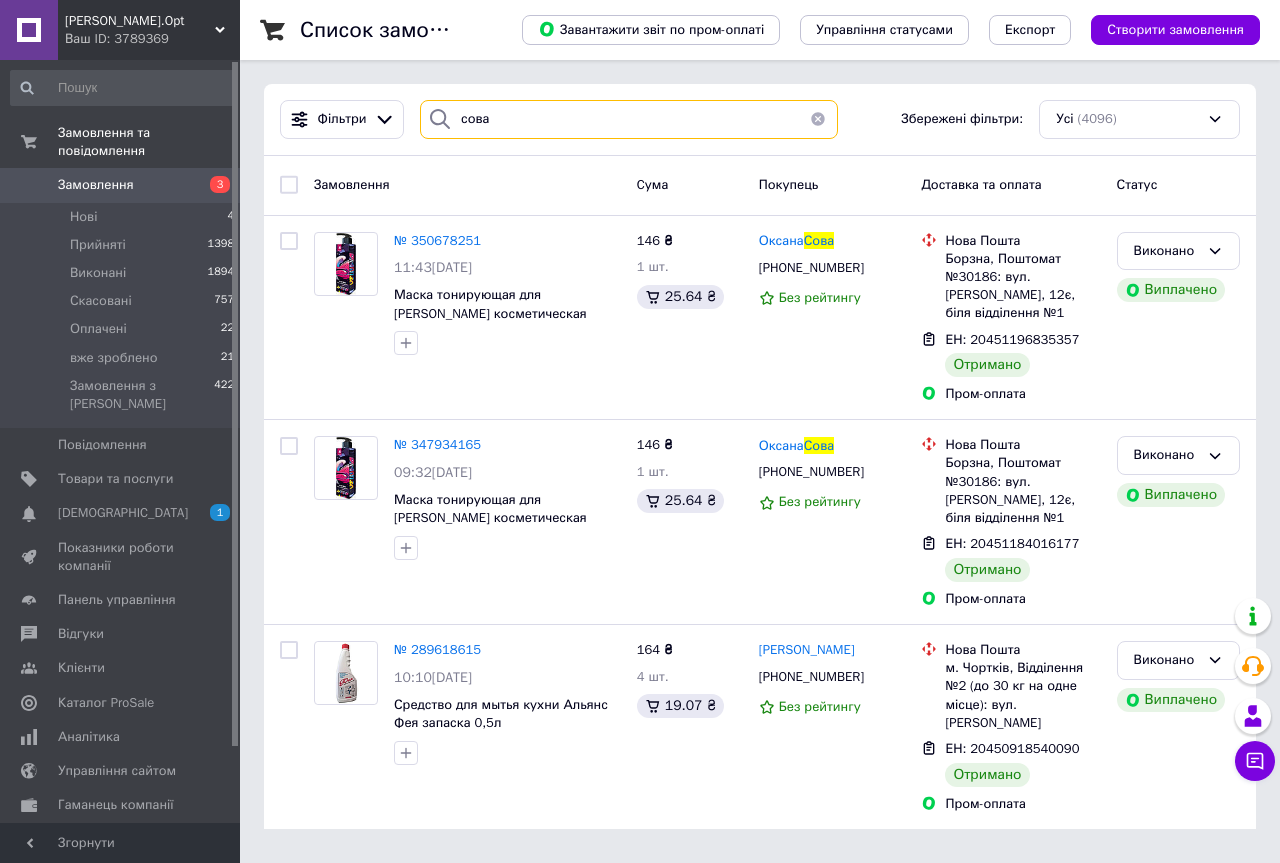 click on "сова" at bounding box center [629, 119] 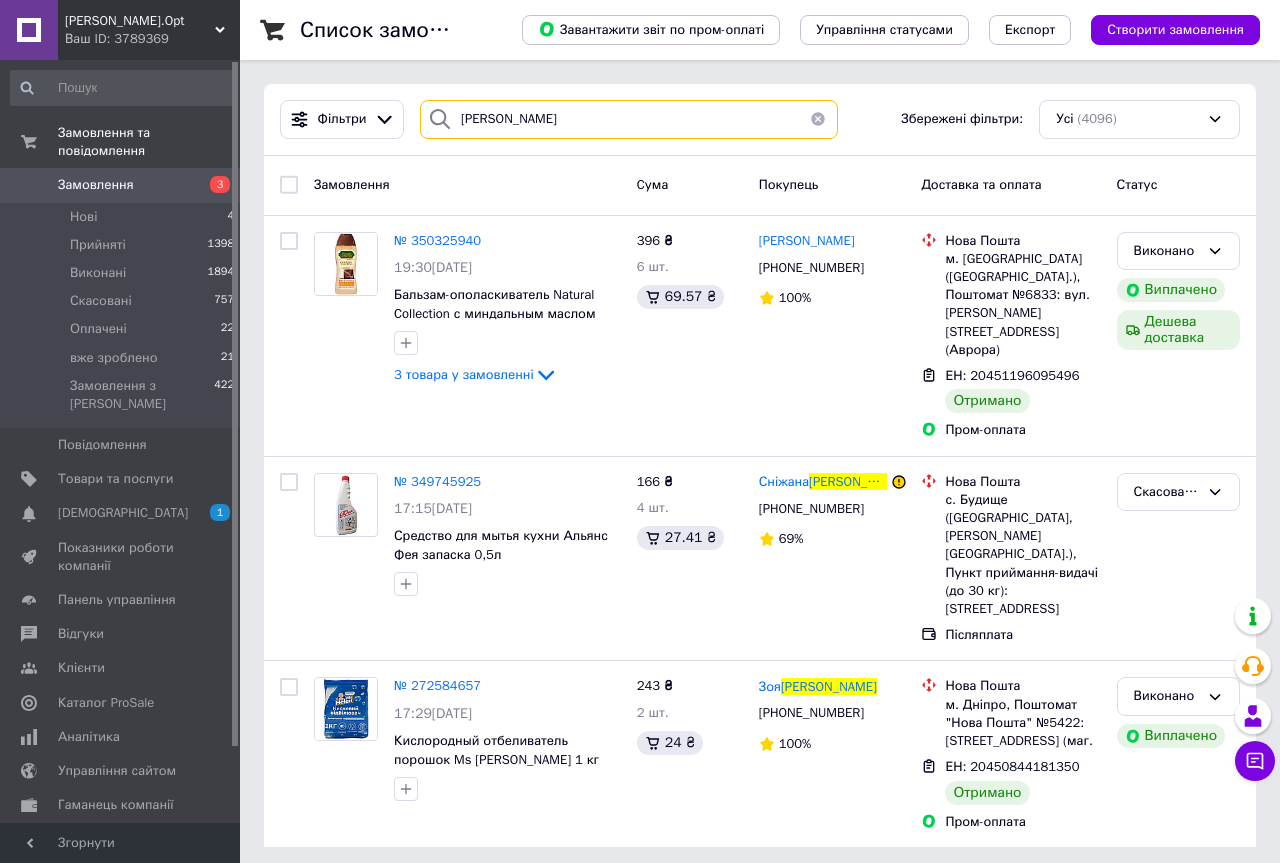 click on "соловйова" at bounding box center [629, 119] 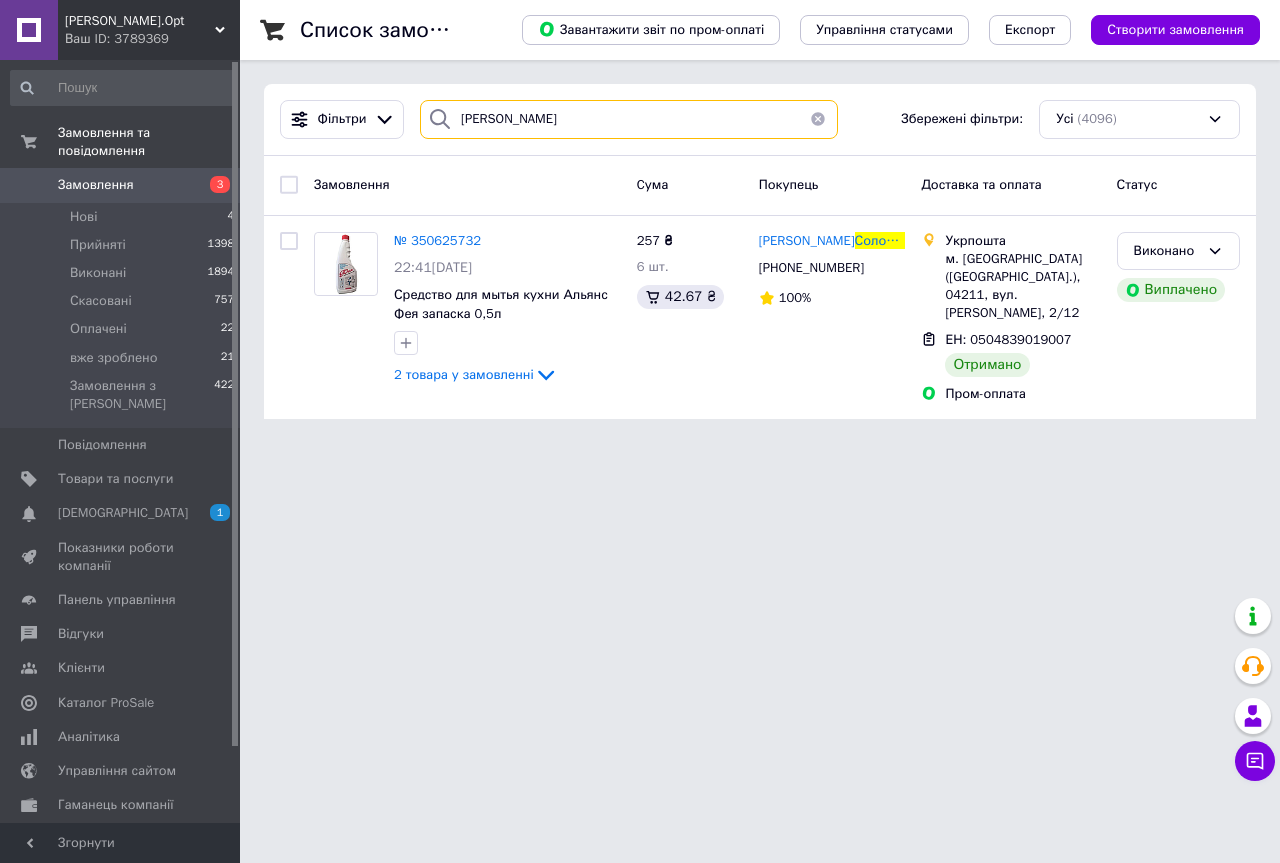 click on "солодовник" at bounding box center [629, 119] 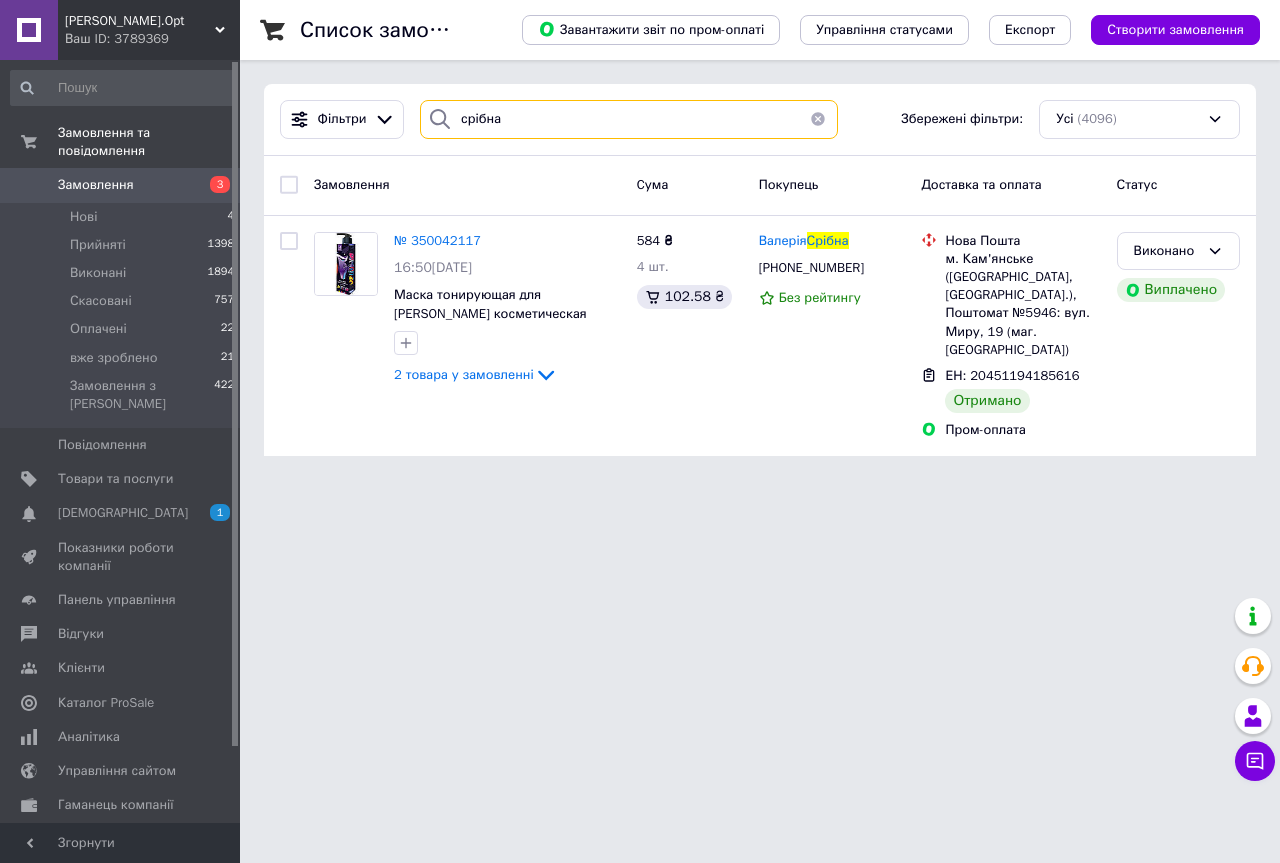 click on "срібна" at bounding box center [629, 119] 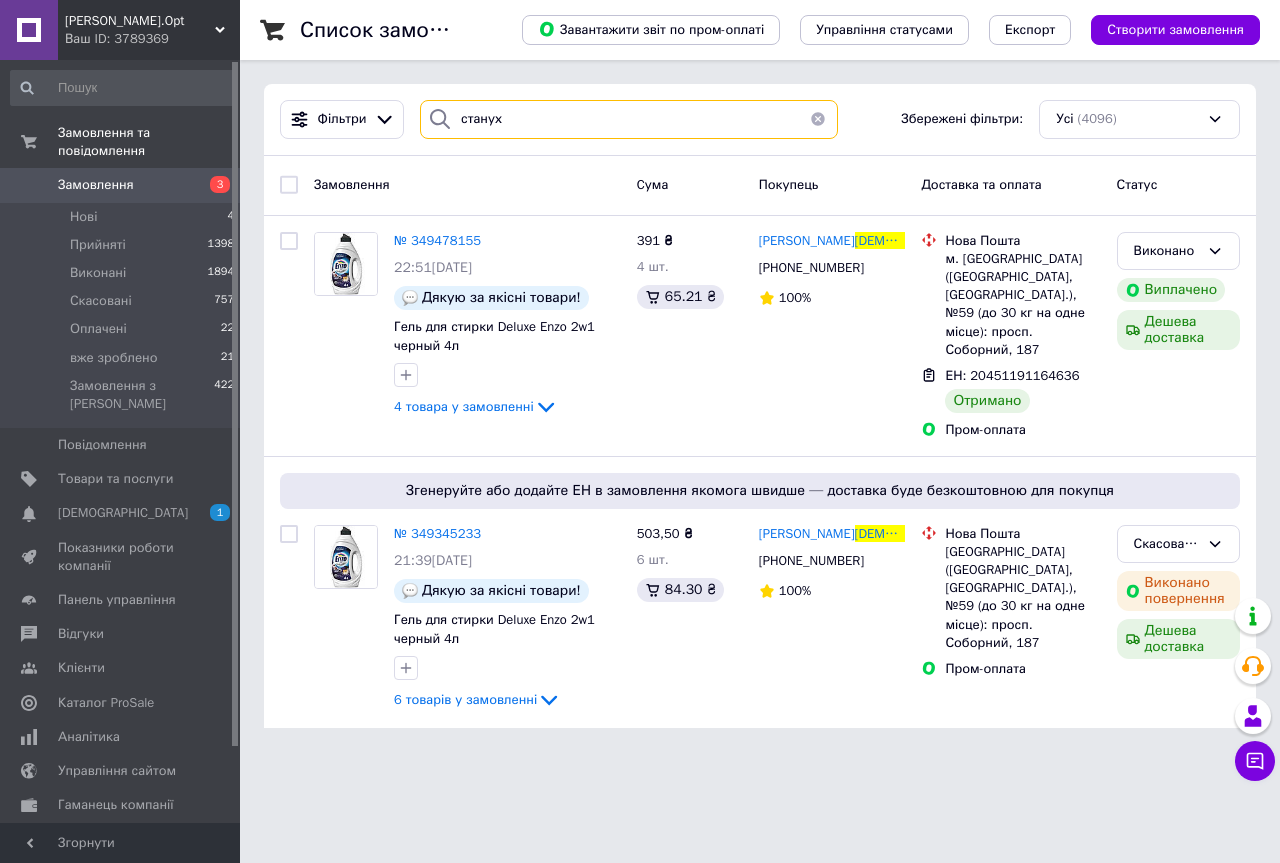 click on "станух" at bounding box center [629, 119] 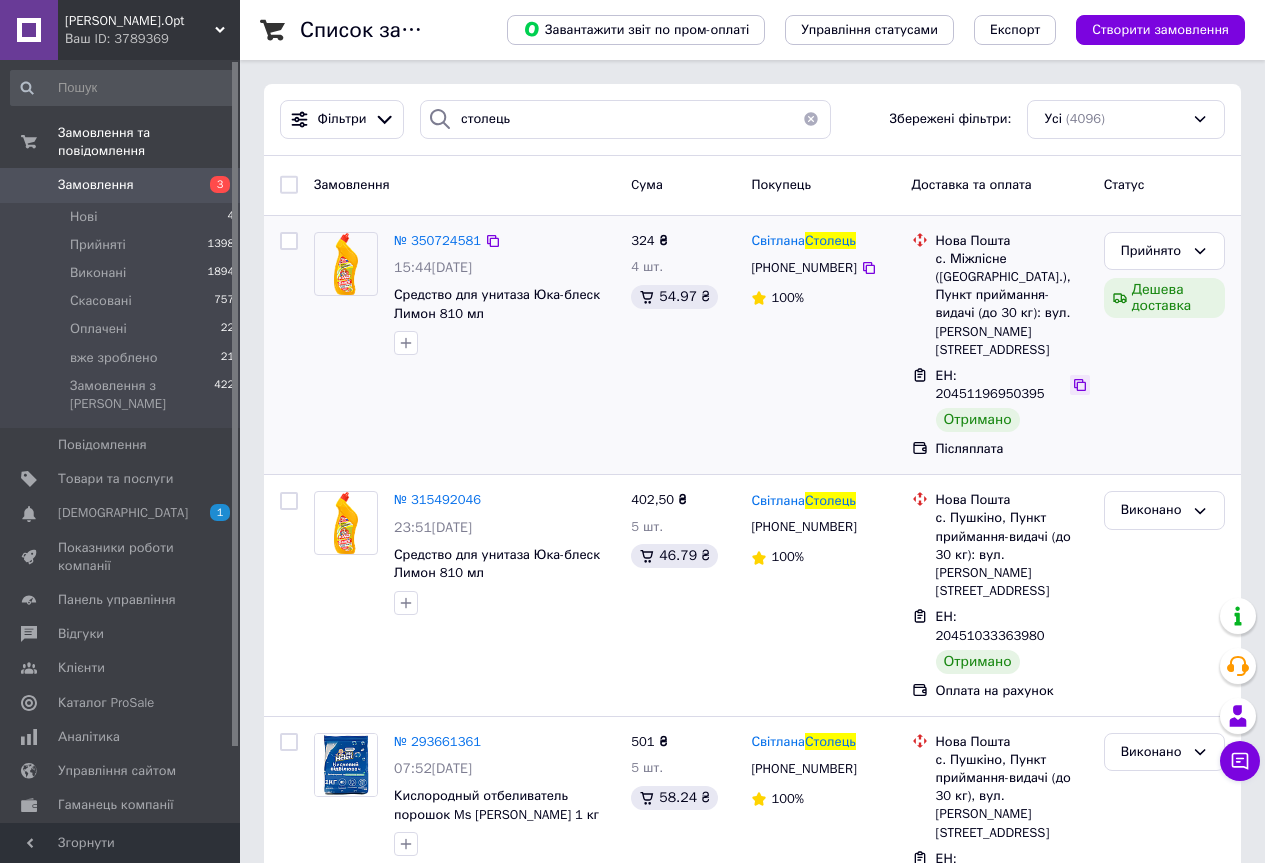 click 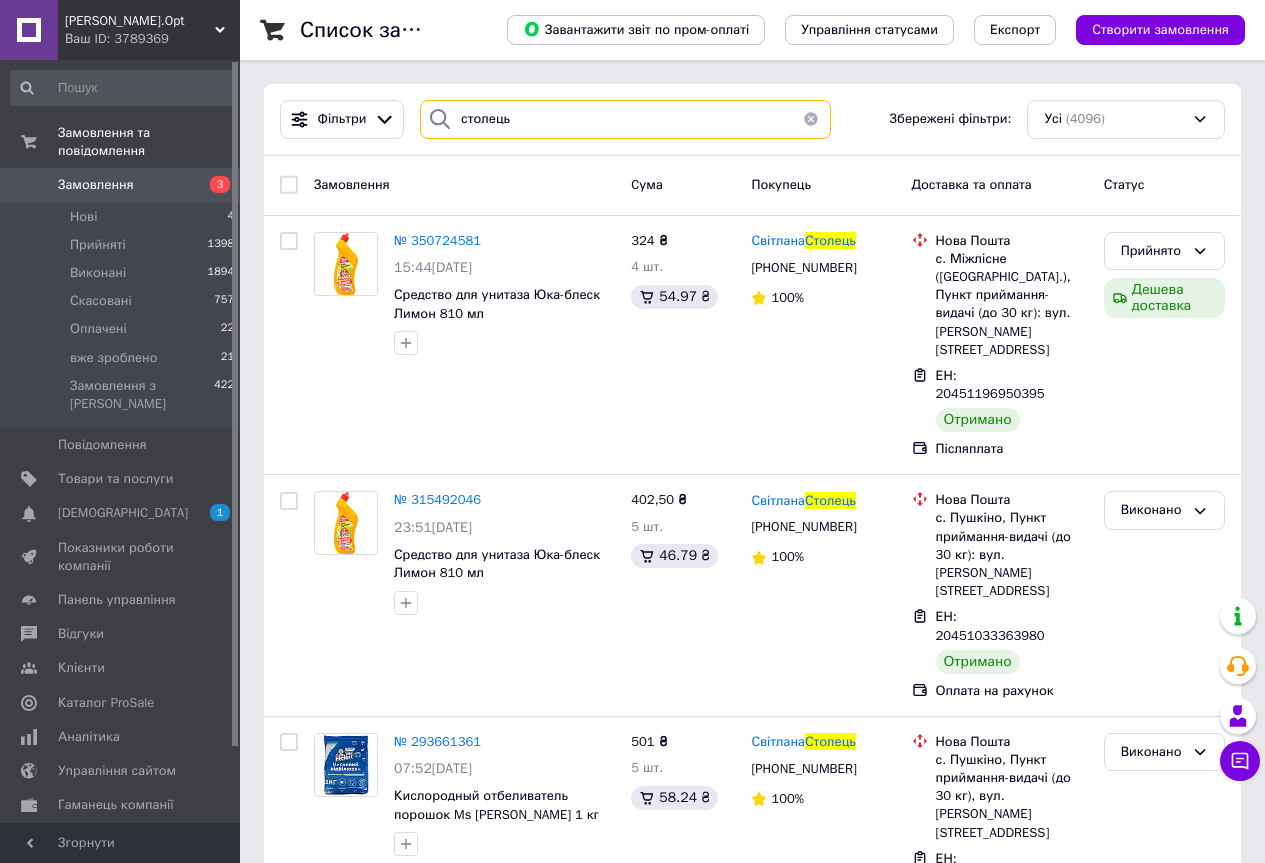 click on "столець" at bounding box center [625, 119] 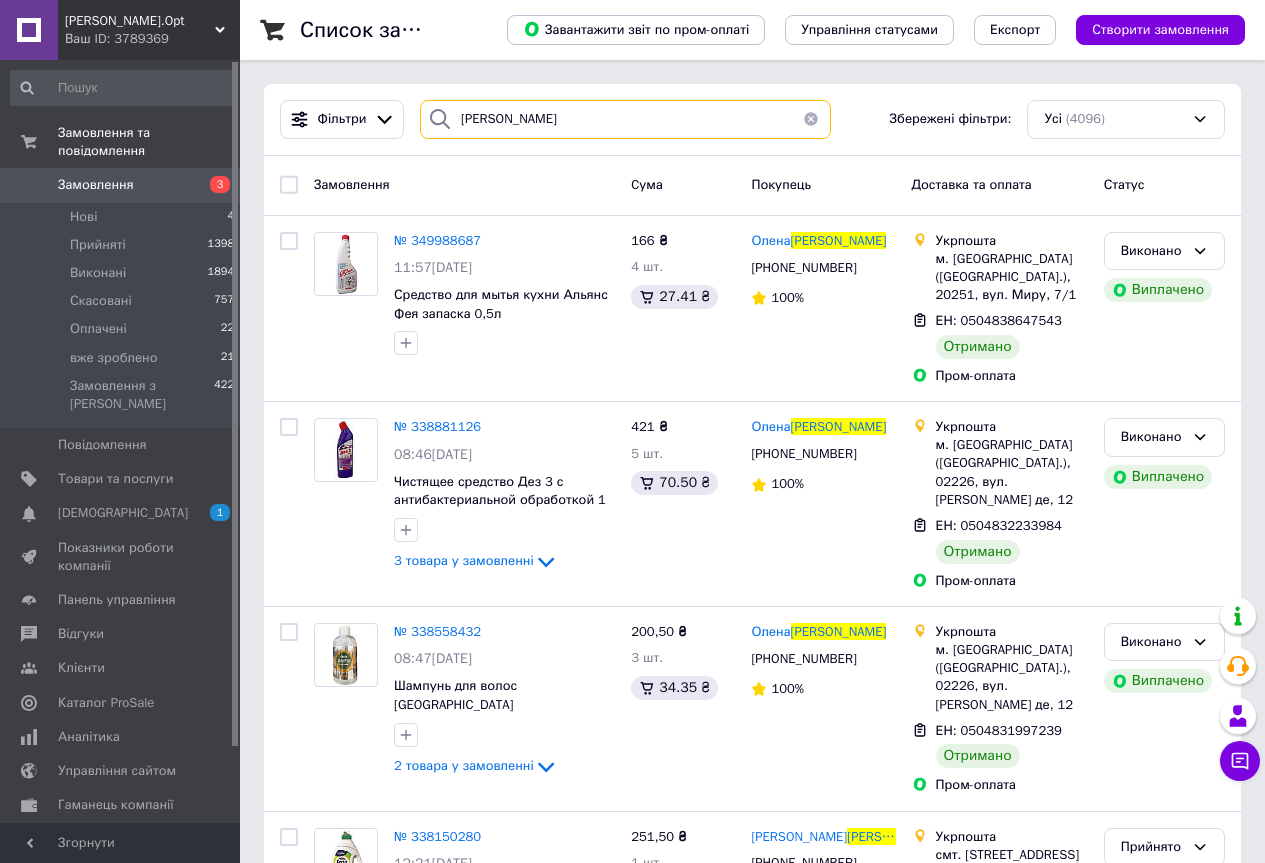 click on "терещенко" at bounding box center [625, 119] 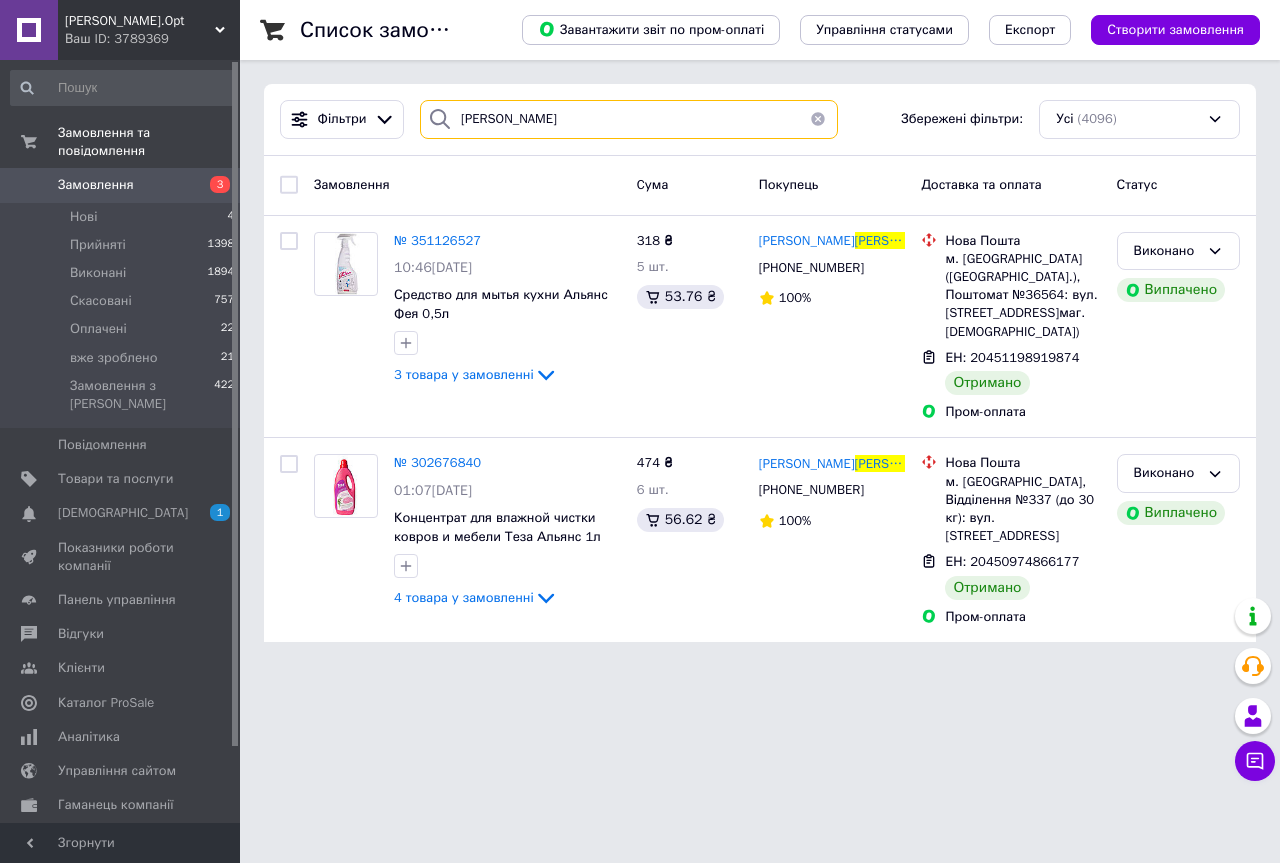 click on "томаришина" at bounding box center (629, 119) 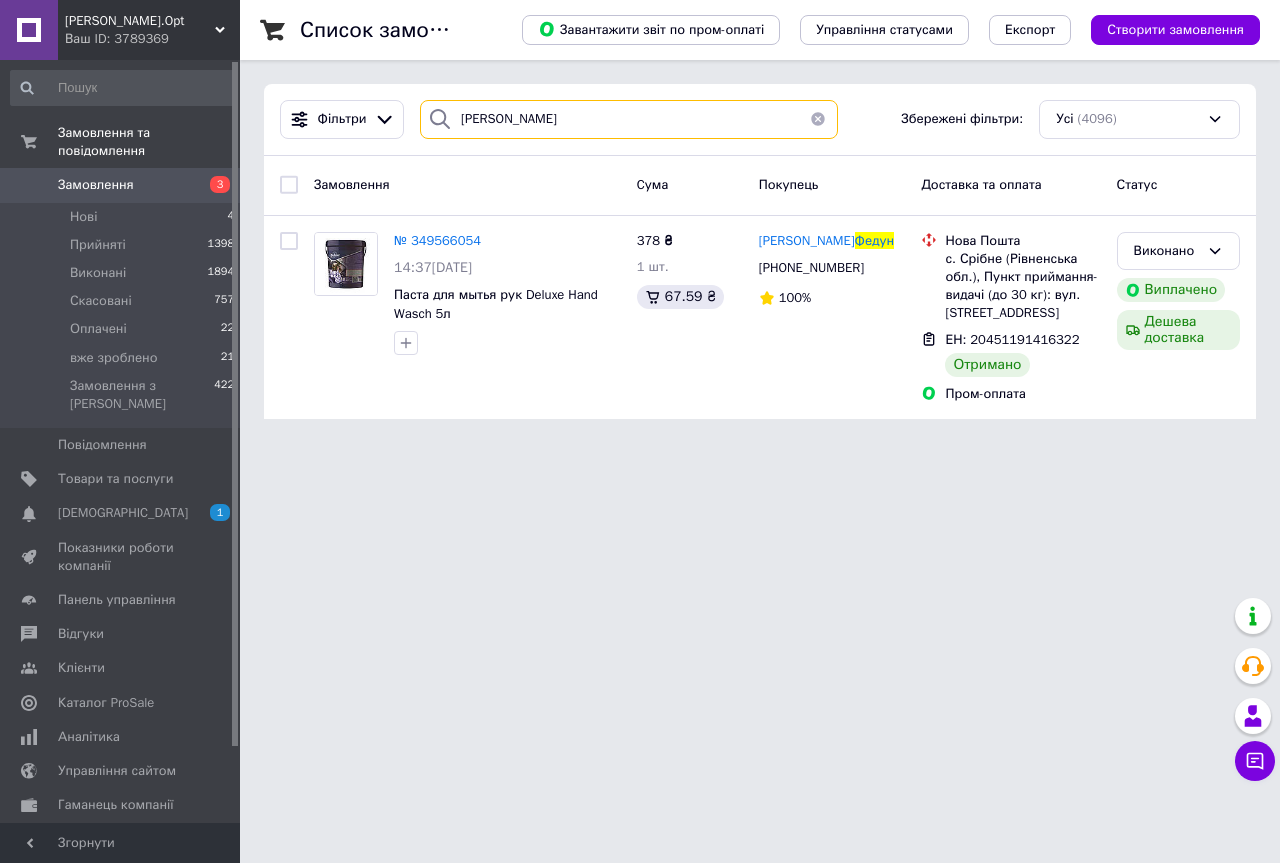 click on "федун" at bounding box center [629, 119] 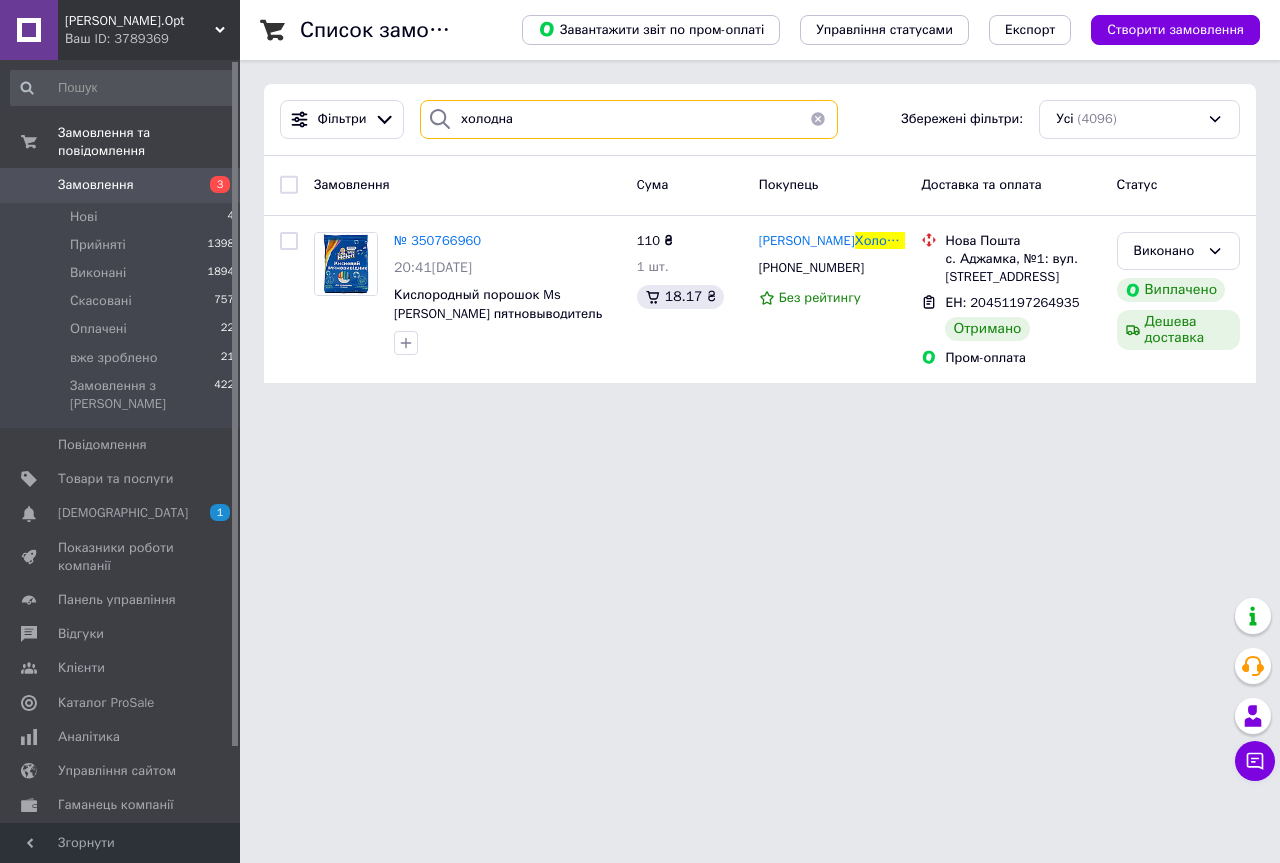 click on "холодна" at bounding box center (629, 119) 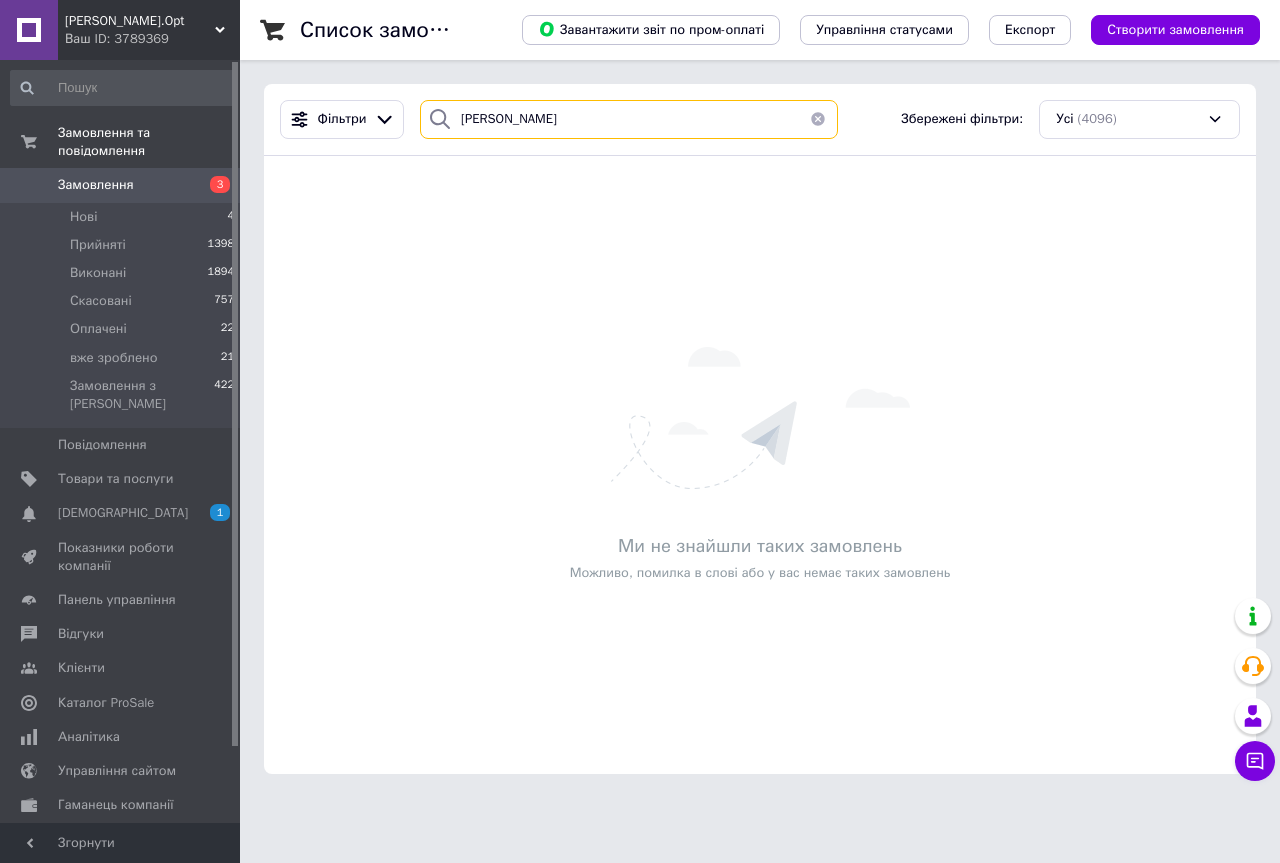 click on "чабанюк" at bounding box center (629, 119) 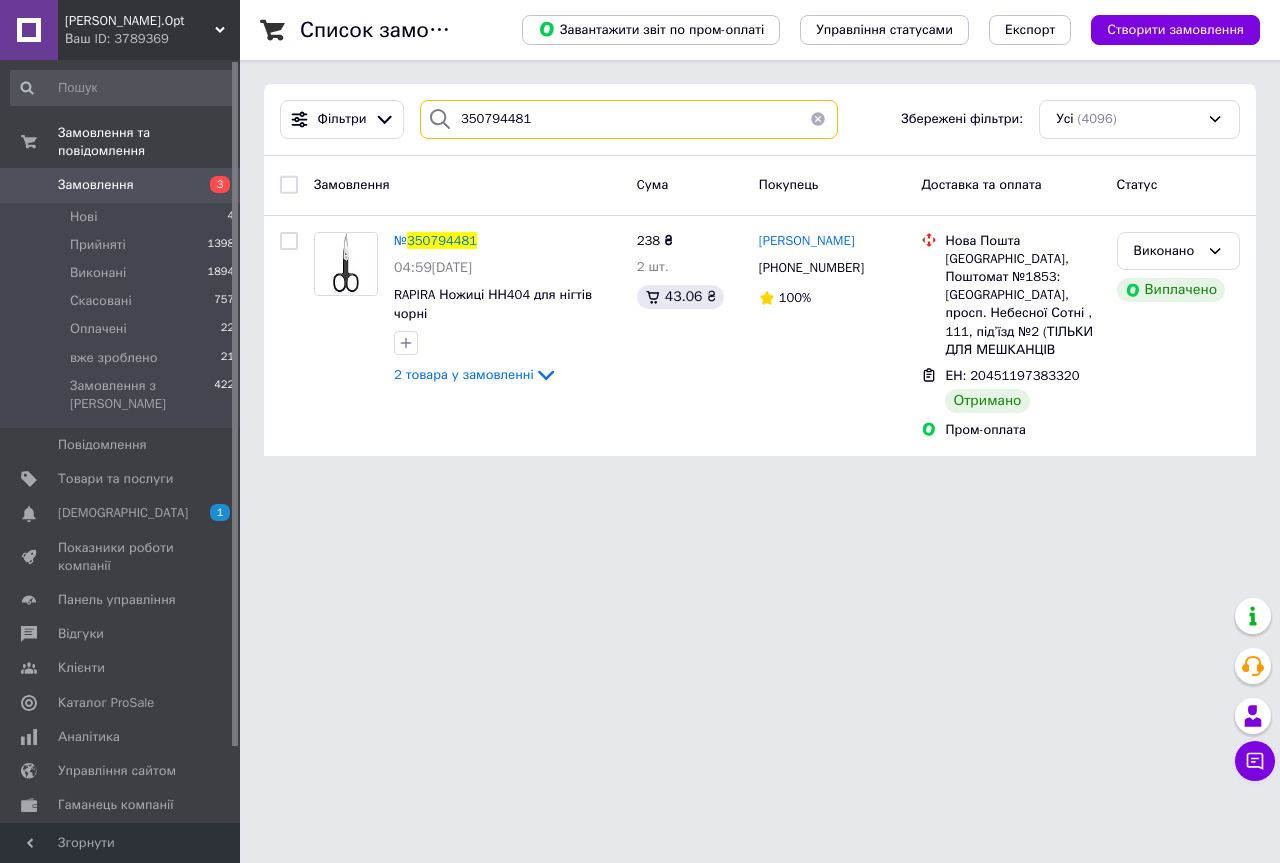 click on "350794481" at bounding box center (629, 119) 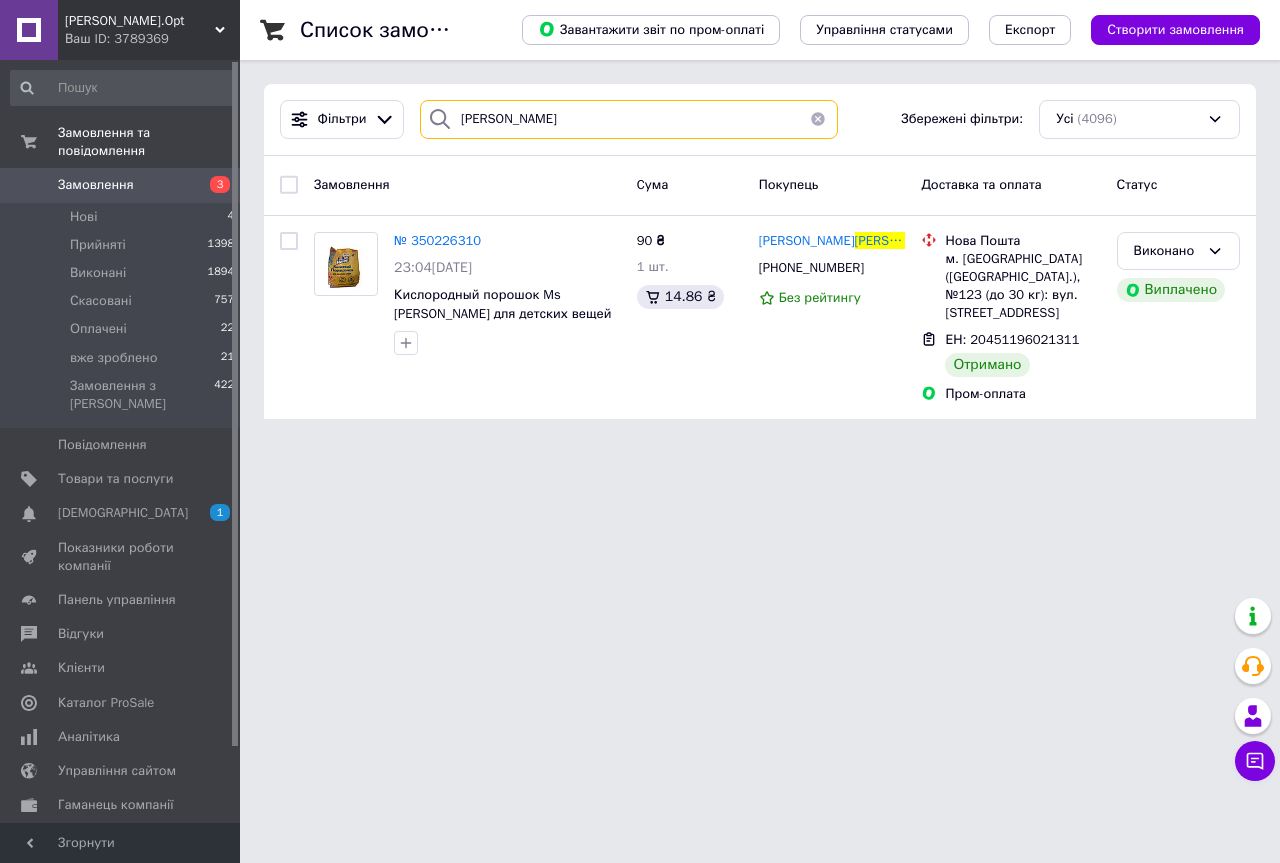click on "шемчук" at bounding box center (629, 119) 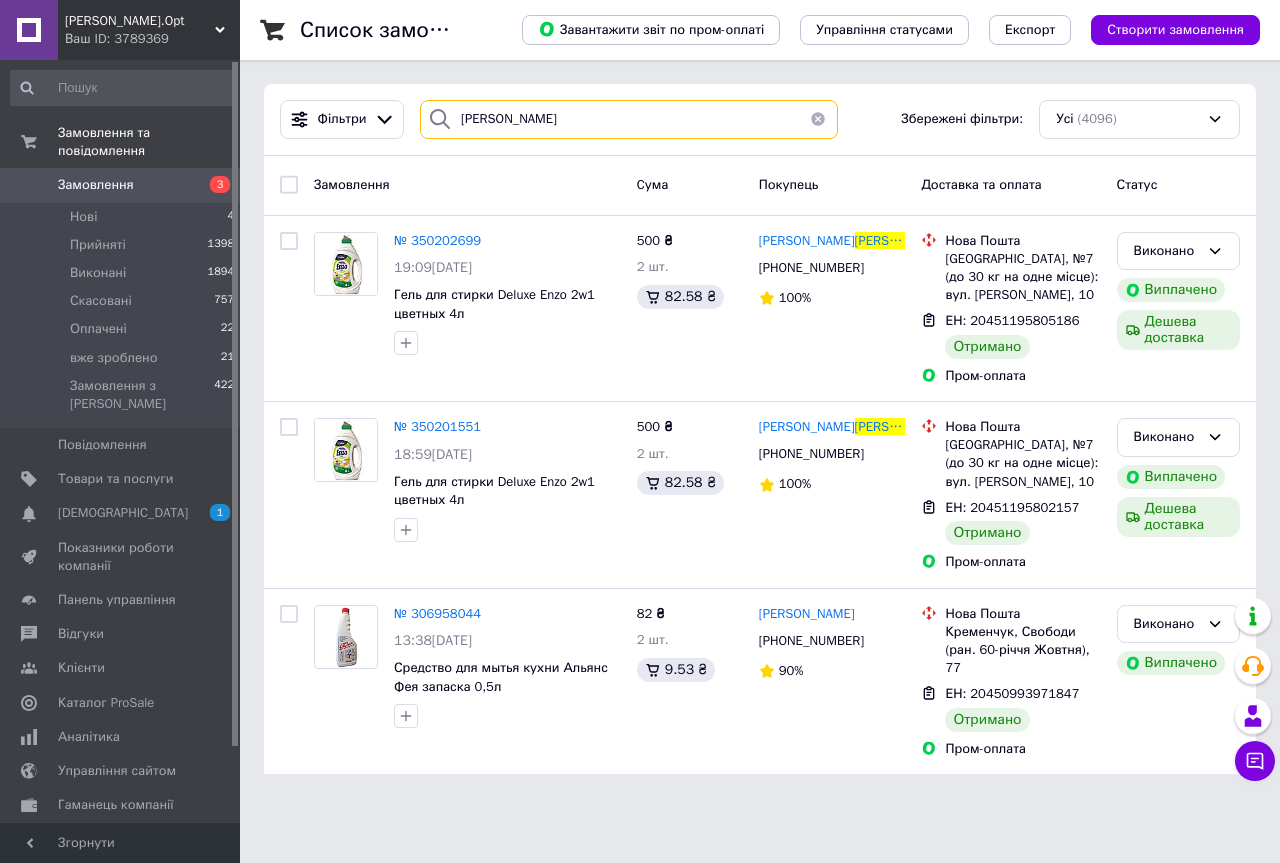 click on "шестопалов" at bounding box center (629, 119) 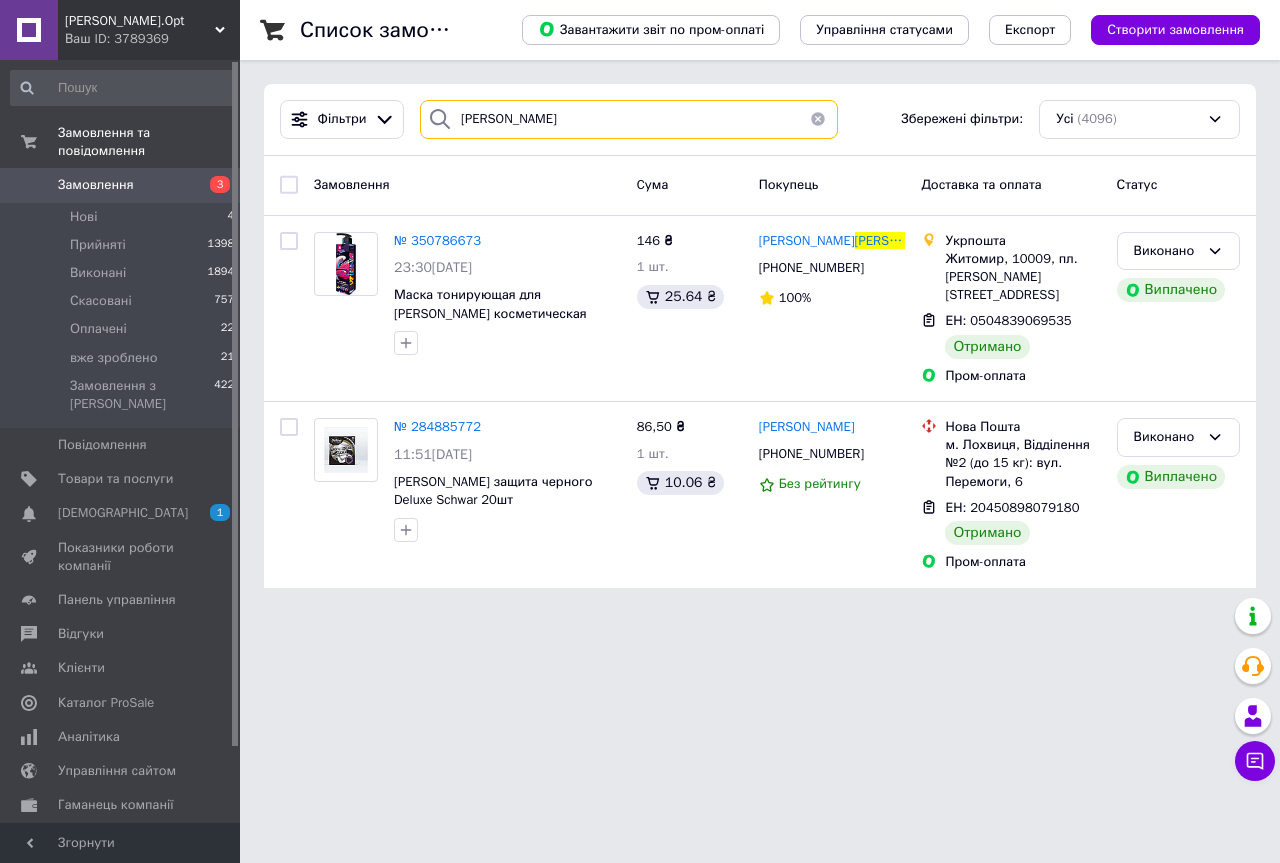 click on "шиліна" at bounding box center (629, 119) 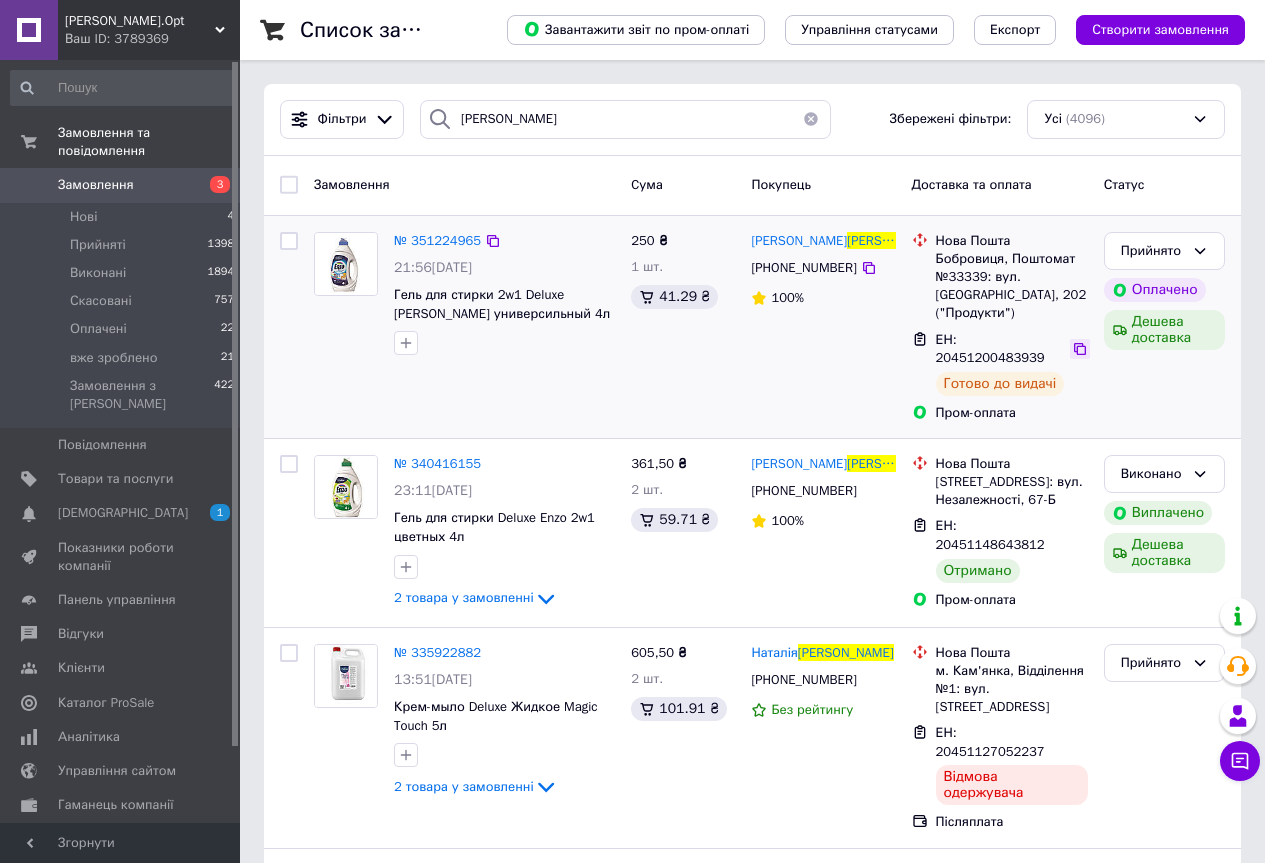 click 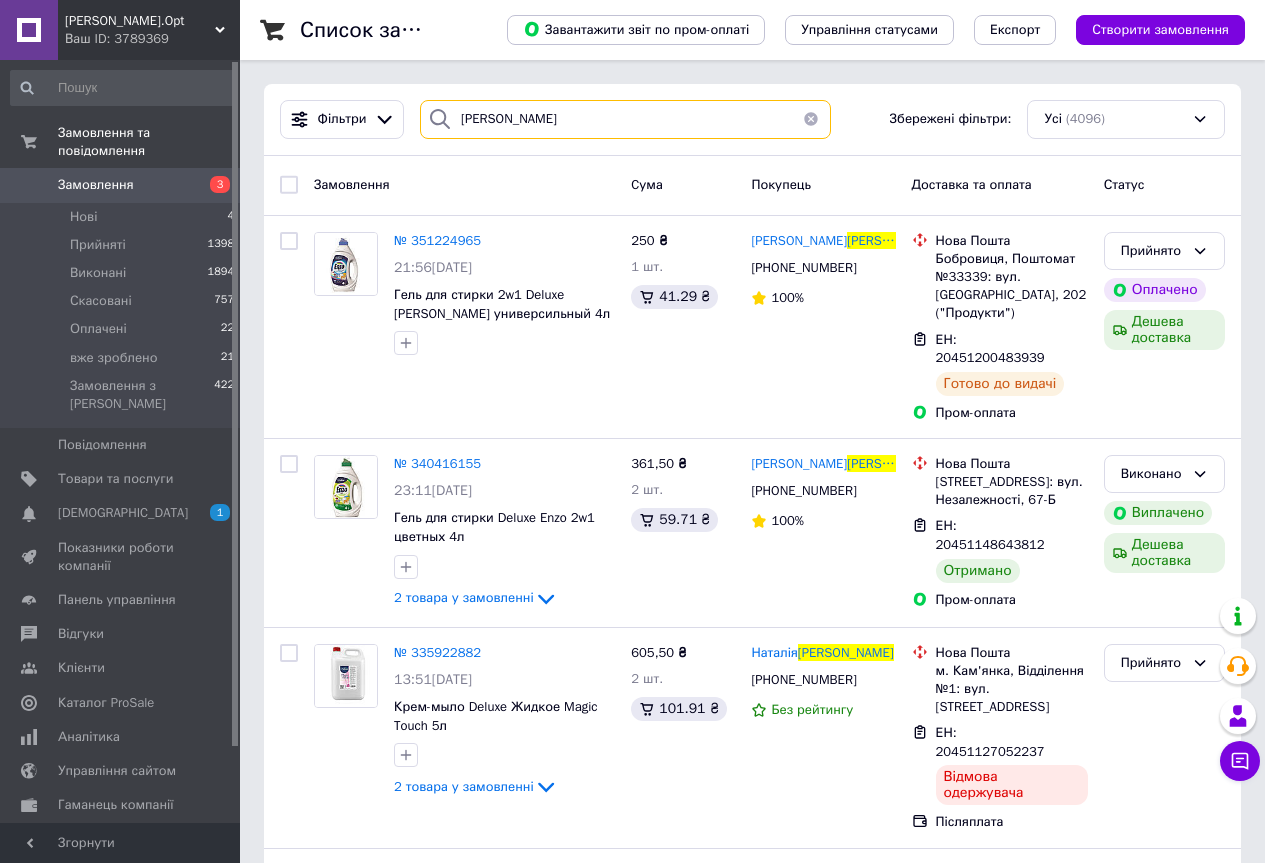 click on "шульга" at bounding box center [625, 119] 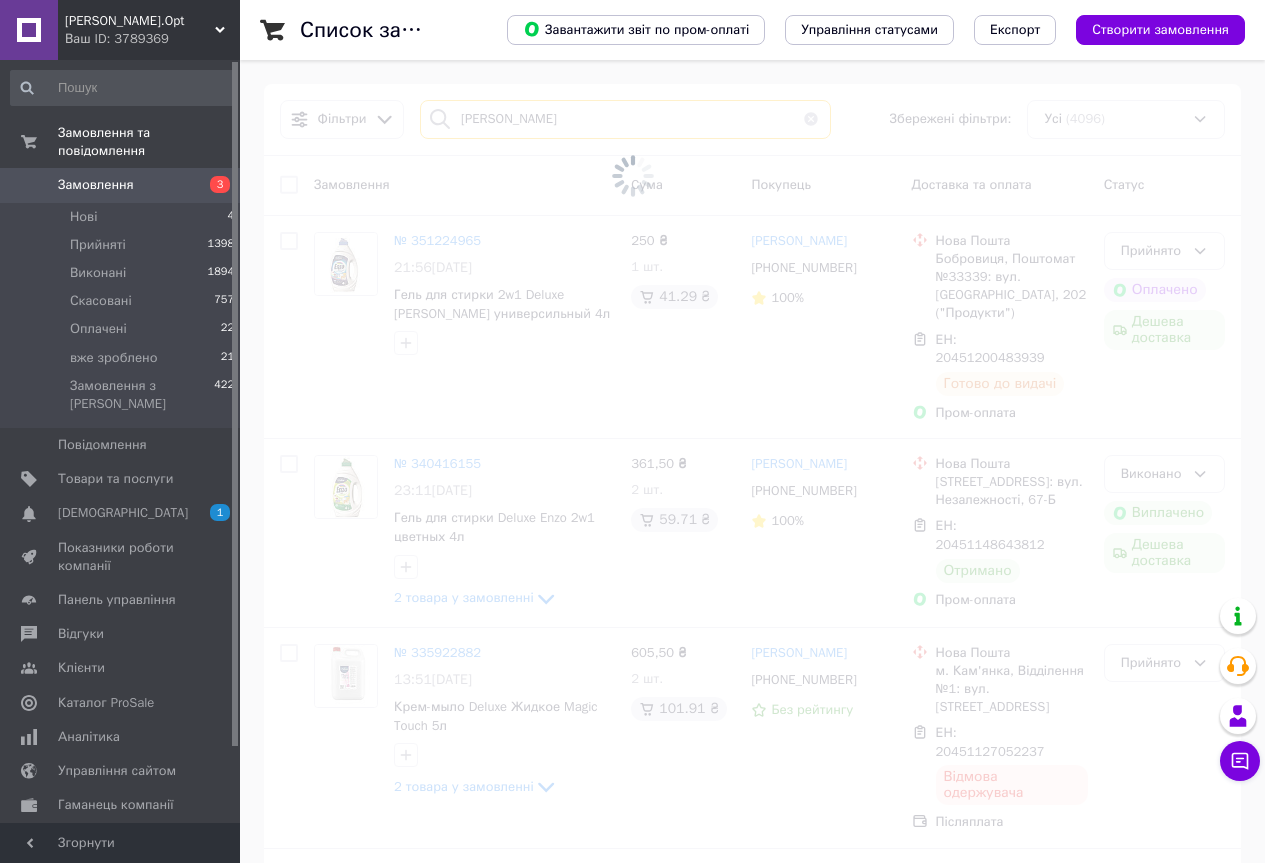 type on "ященко" 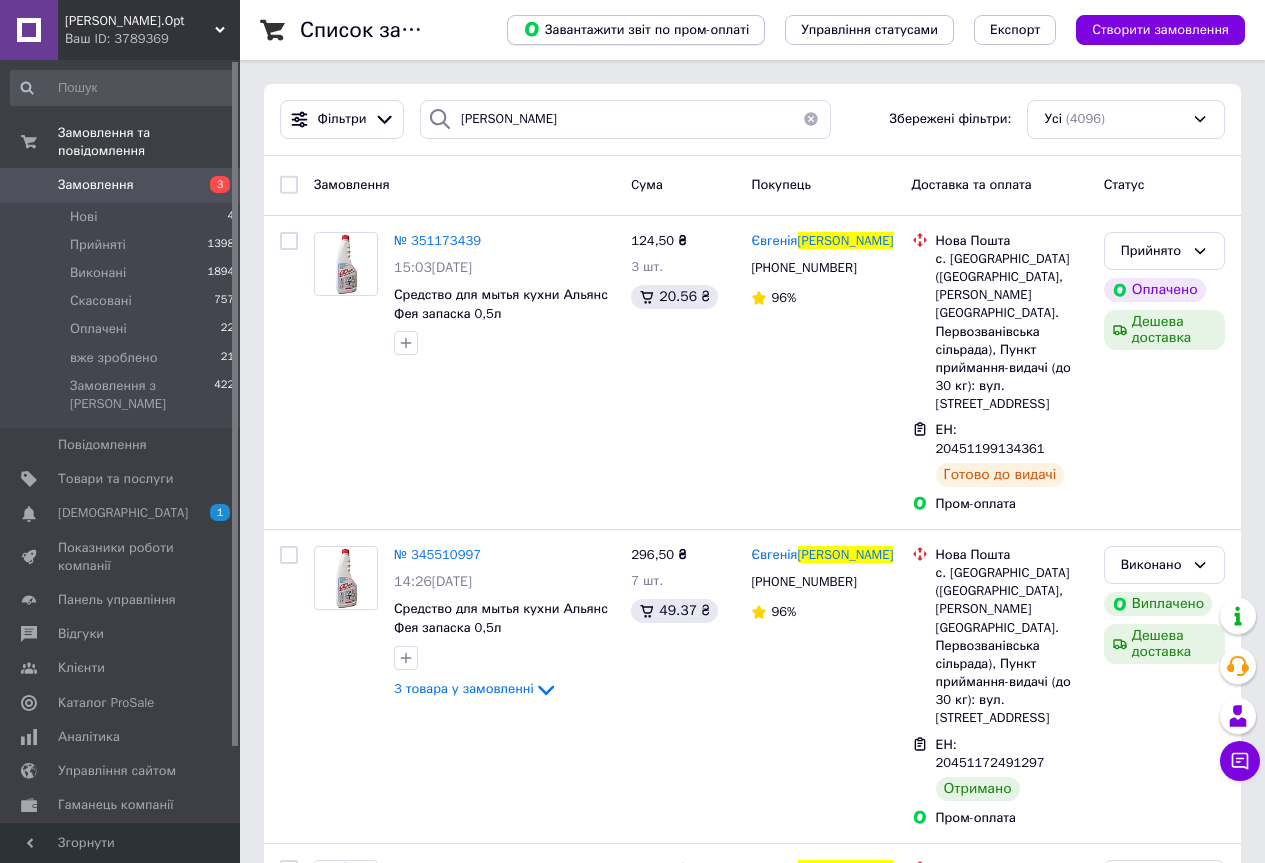 click on "Завантажити звіт по пром-оплаті" at bounding box center [636, 29] 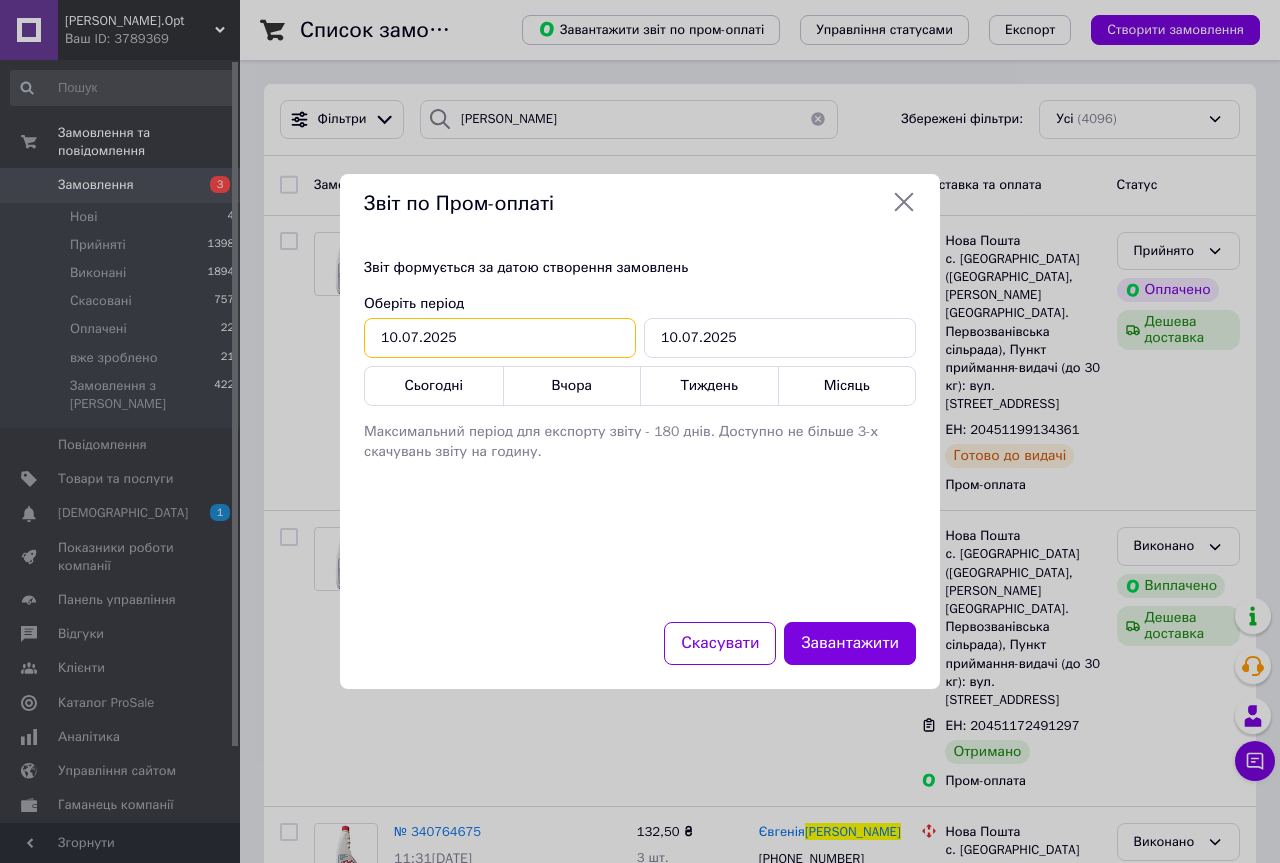 click on "10.07.2025" at bounding box center [500, 338] 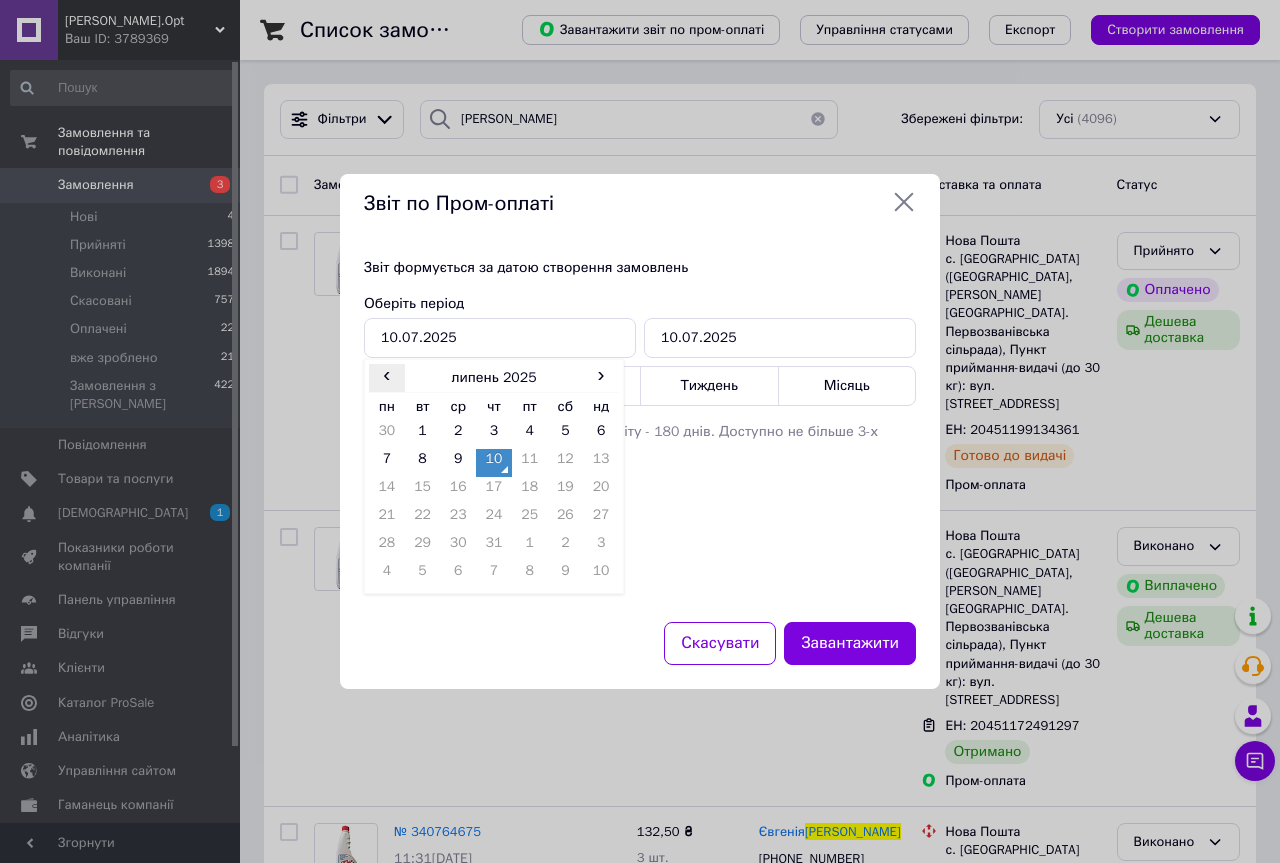 click on "‹" at bounding box center [387, 374] 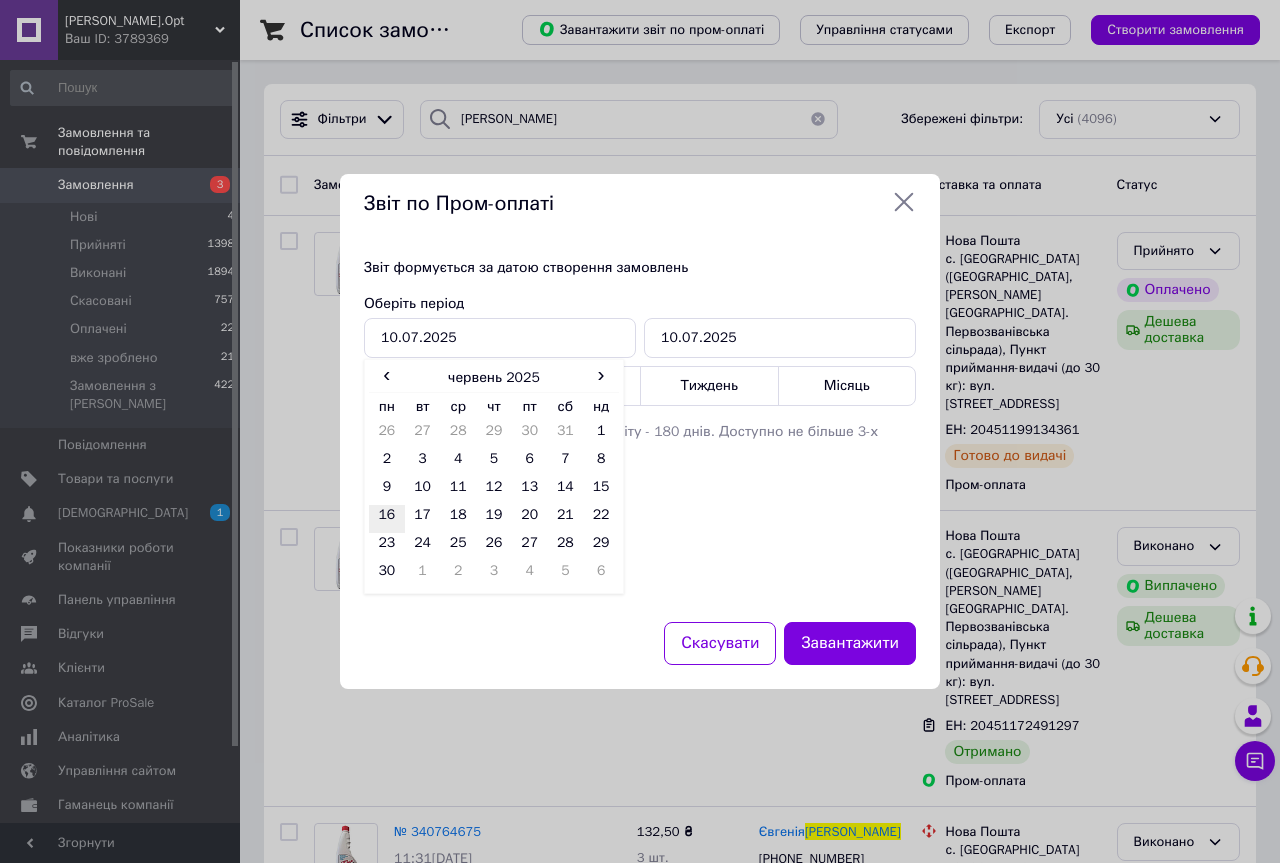 click on "16" at bounding box center (387, 519) 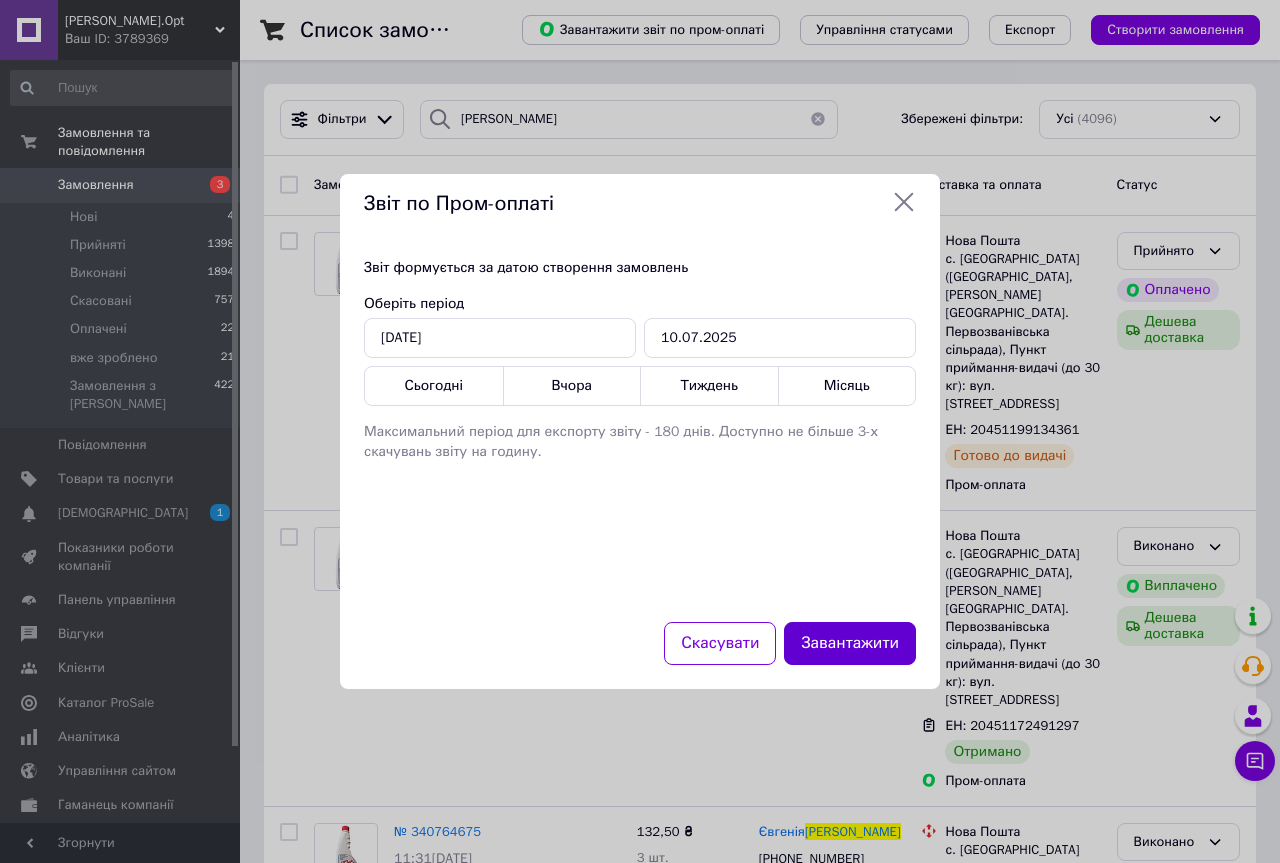 click on "Завантажити" at bounding box center [850, 643] 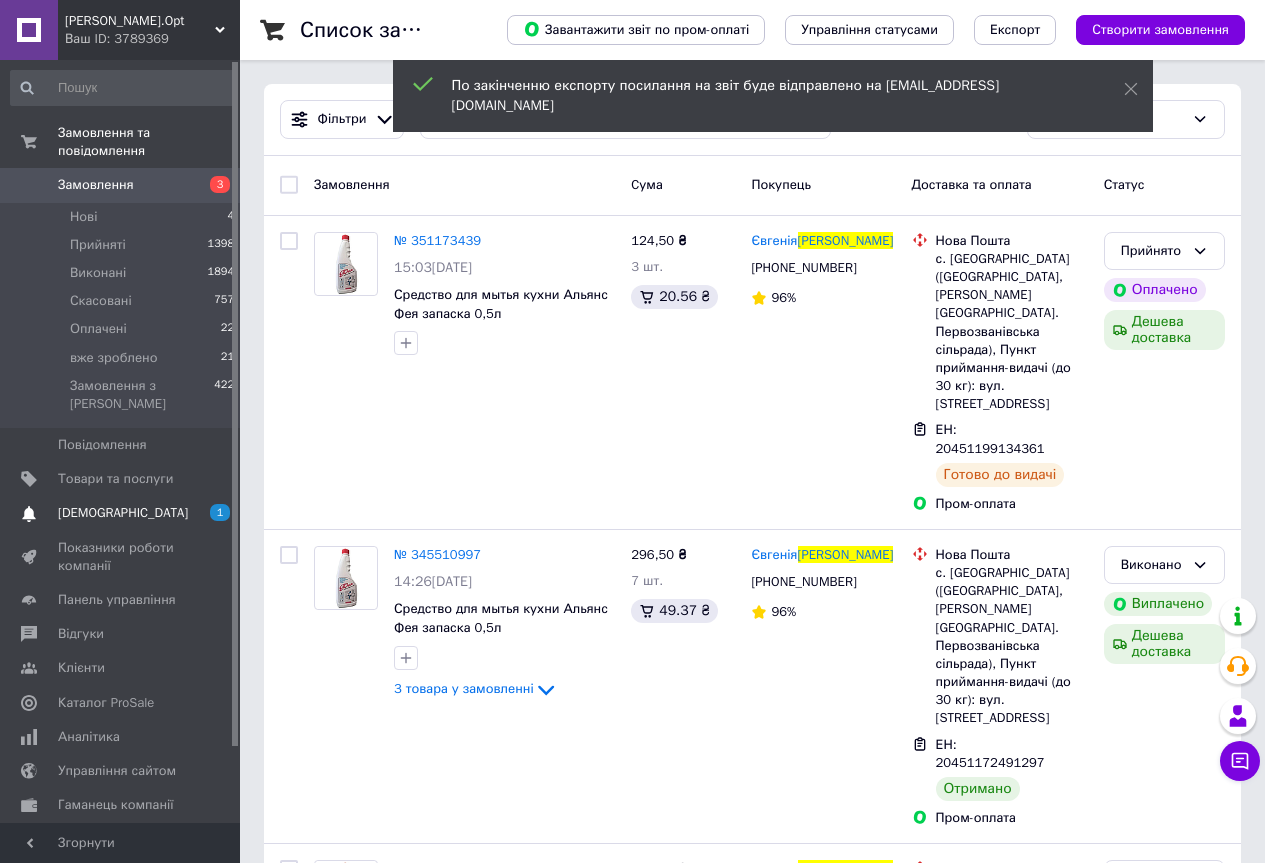 click on "[DEMOGRAPHIC_DATA]" at bounding box center [123, 513] 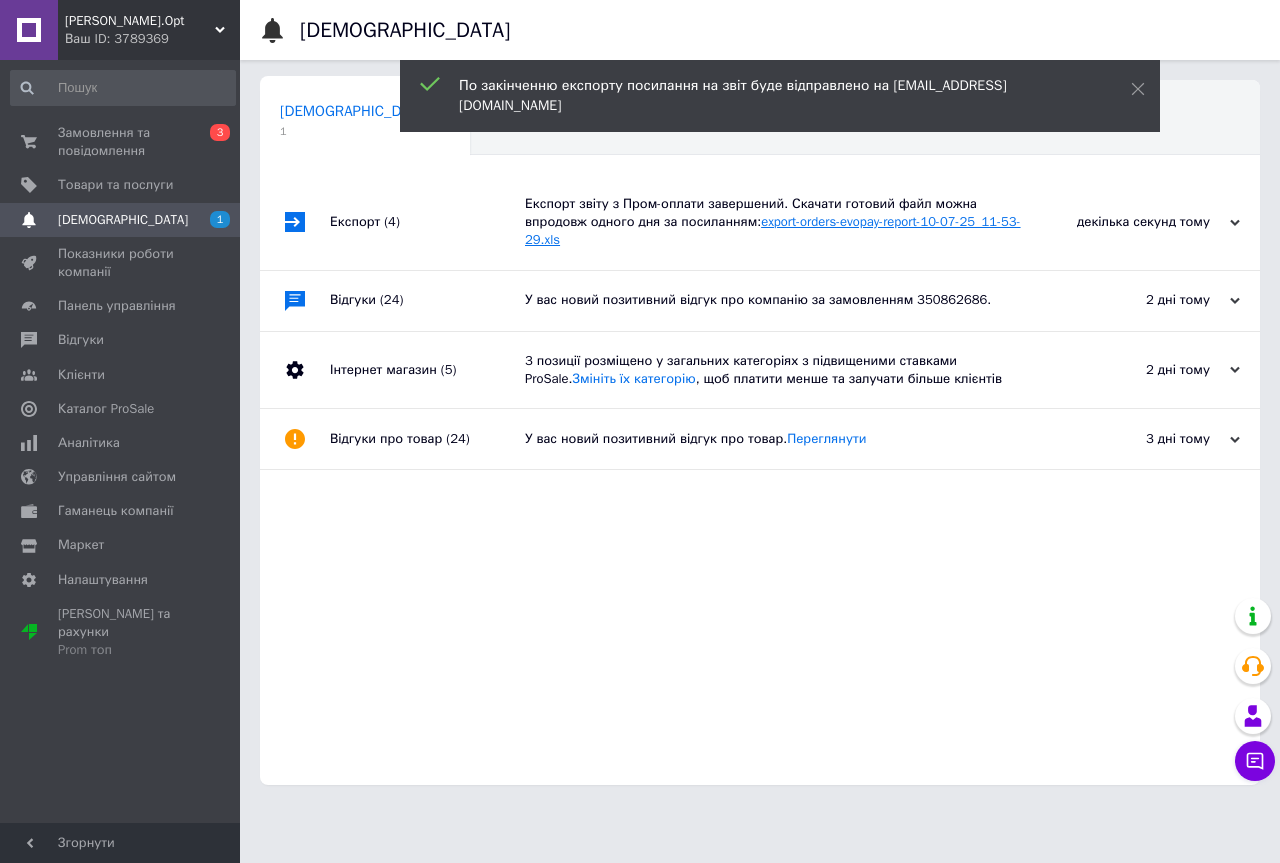 click on "export-orders-evopay-report-10-07-25_11-53-29.xls" at bounding box center (773, 230) 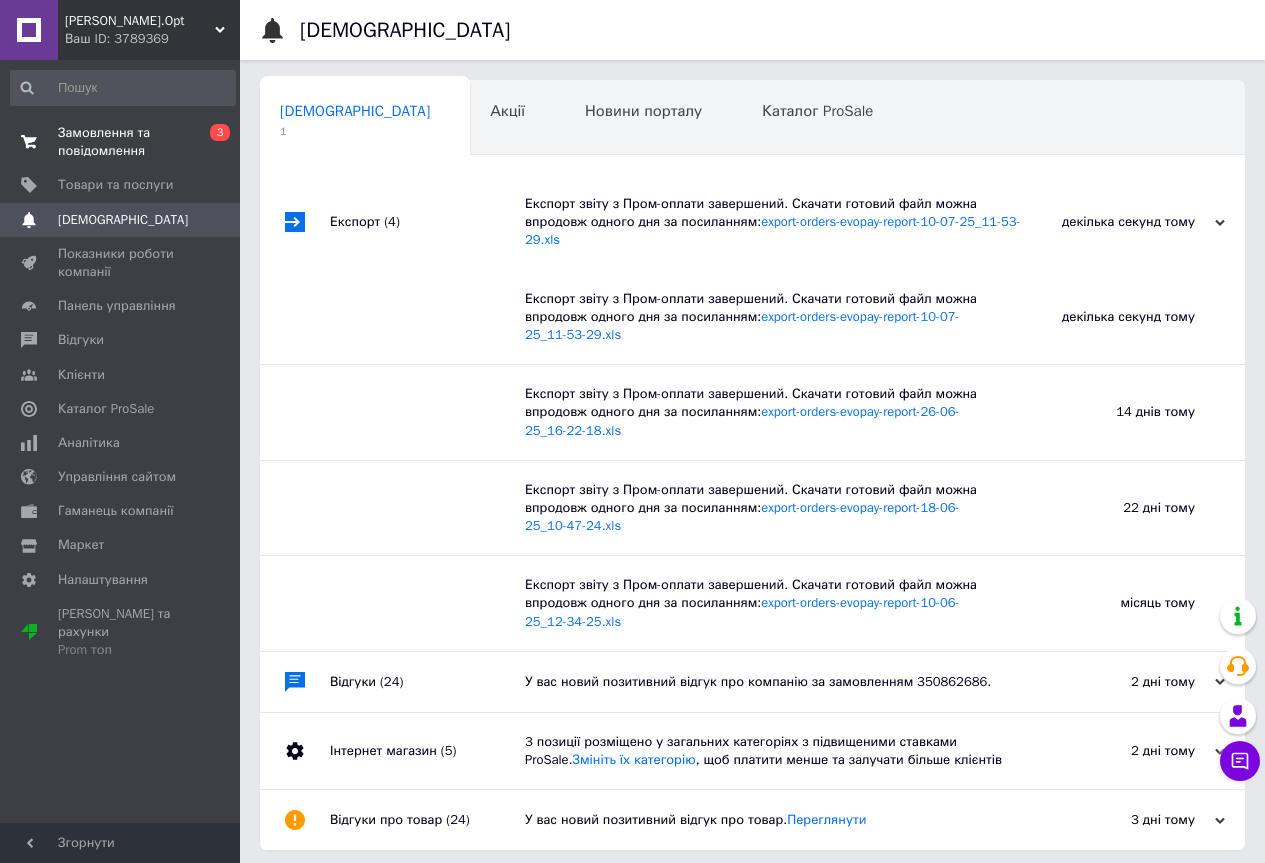 click on "Замовлення та повідомлення" at bounding box center (121, 142) 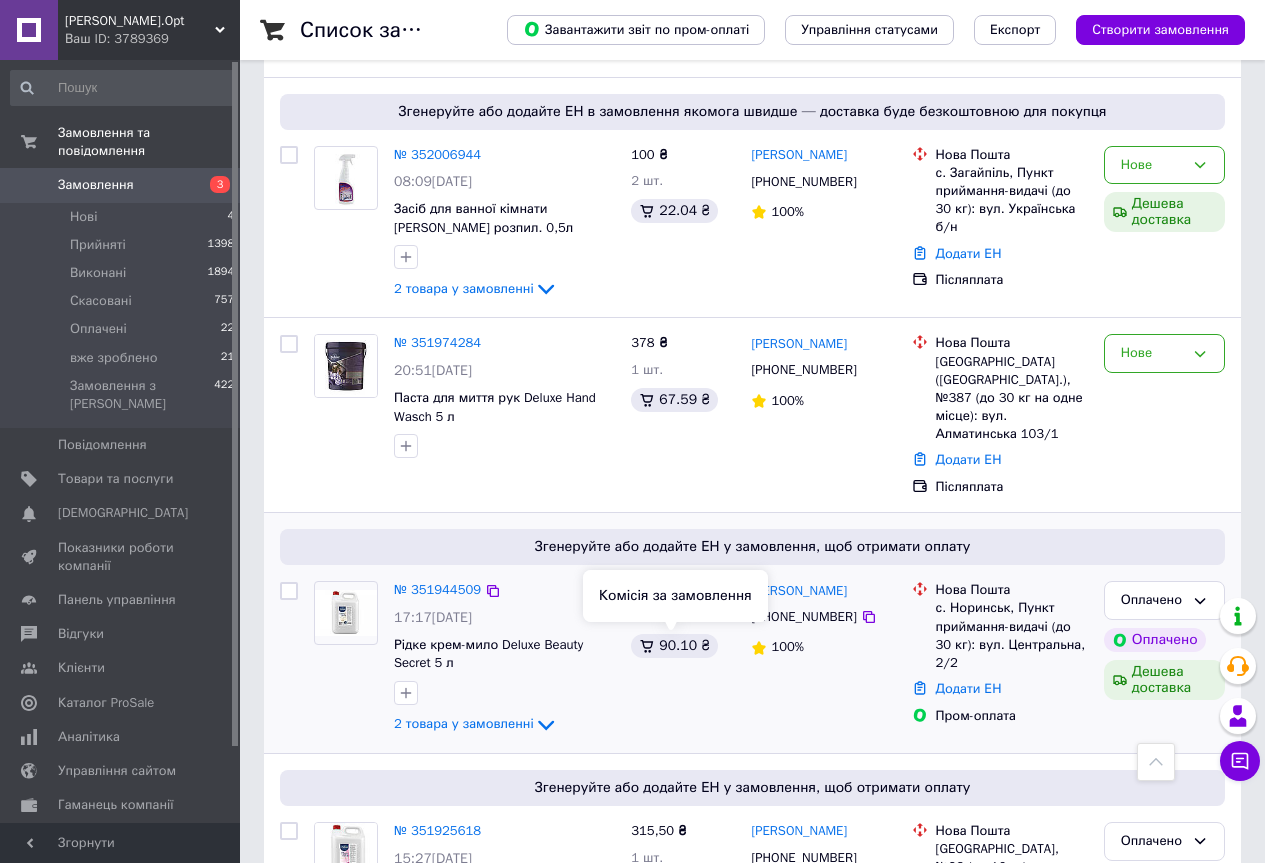 scroll, scrollTop: 0, scrollLeft: 0, axis: both 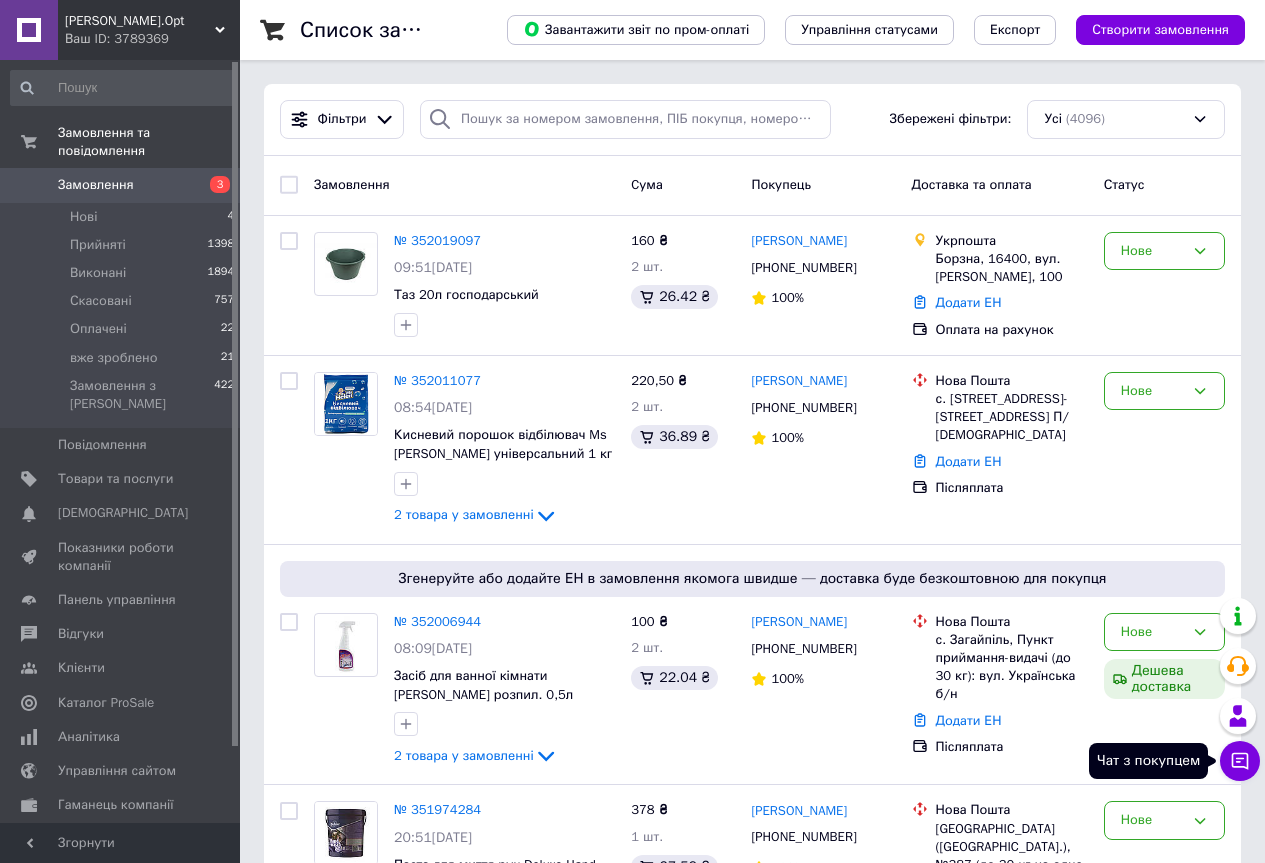 click on "Чат з покупцем" at bounding box center (1240, 761) 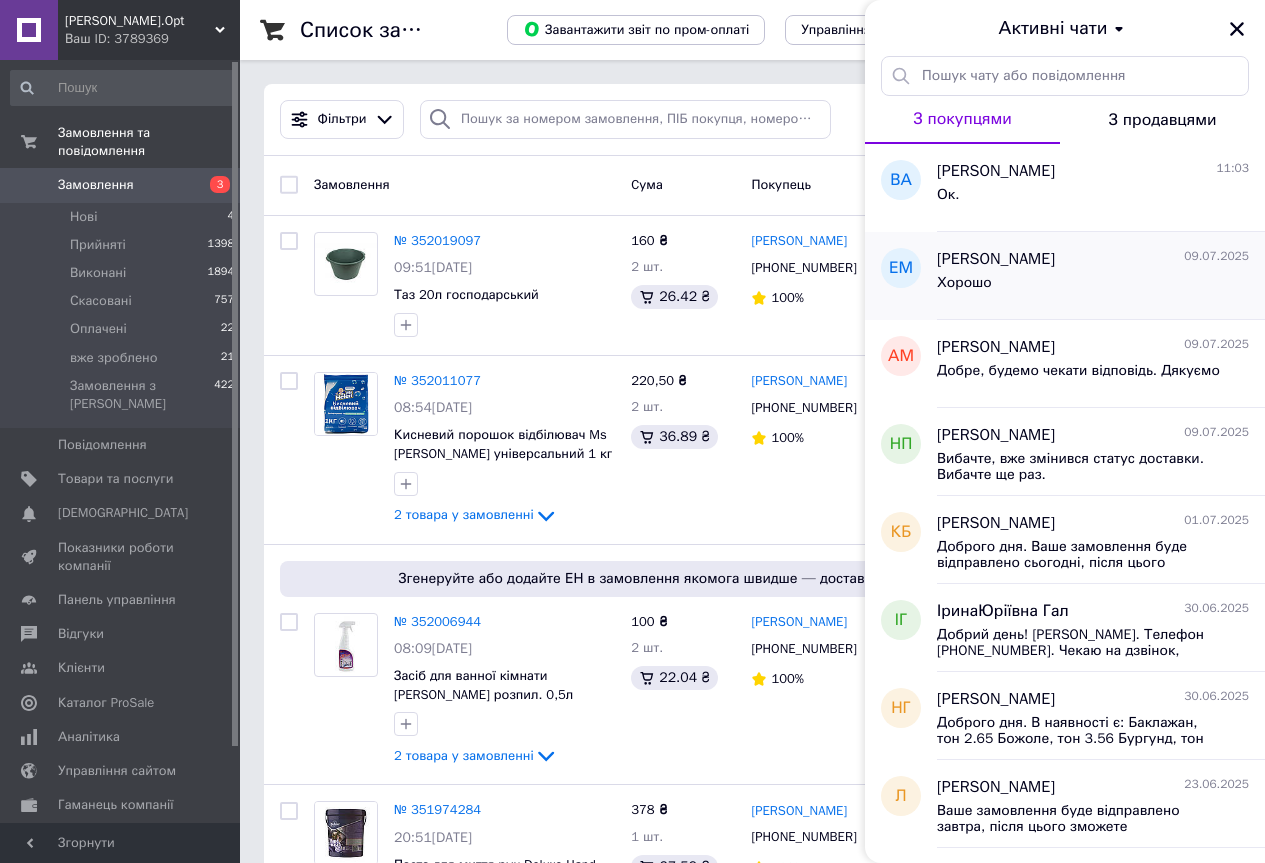 click on "Хорошо" at bounding box center (1093, 287) 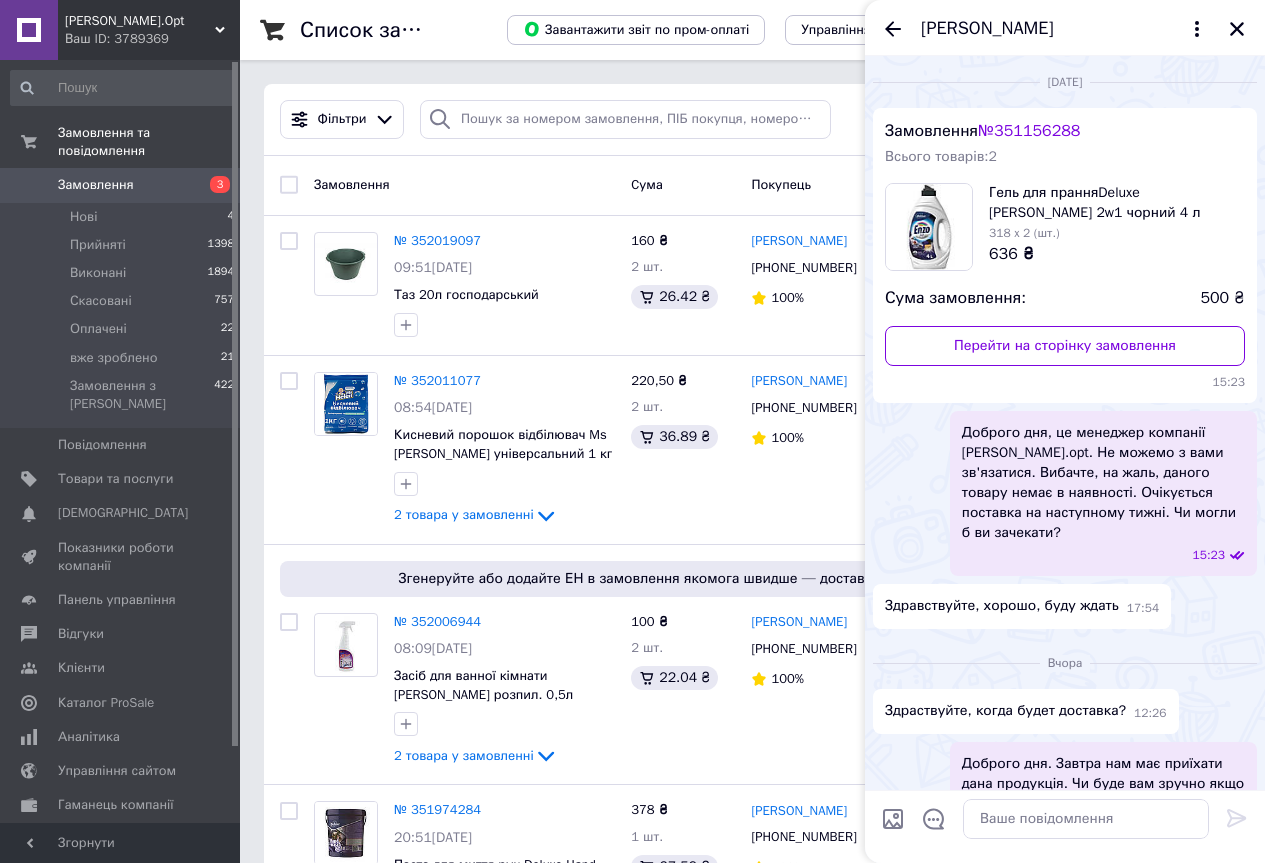 scroll, scrollTop: 99, scrollLeft: 0, axis: vertical 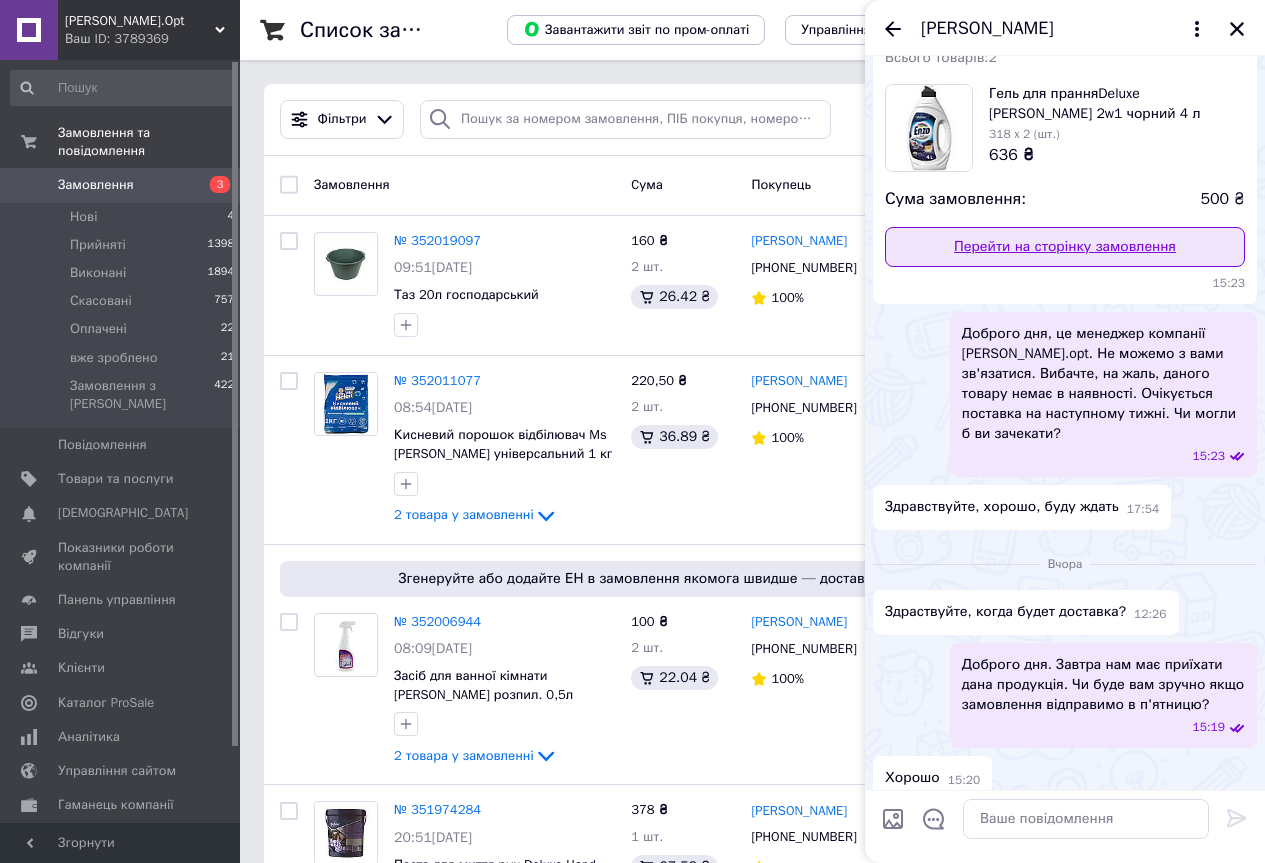 click on "Перейти на сторінку замовлення" at bounding box center (1065, 247) 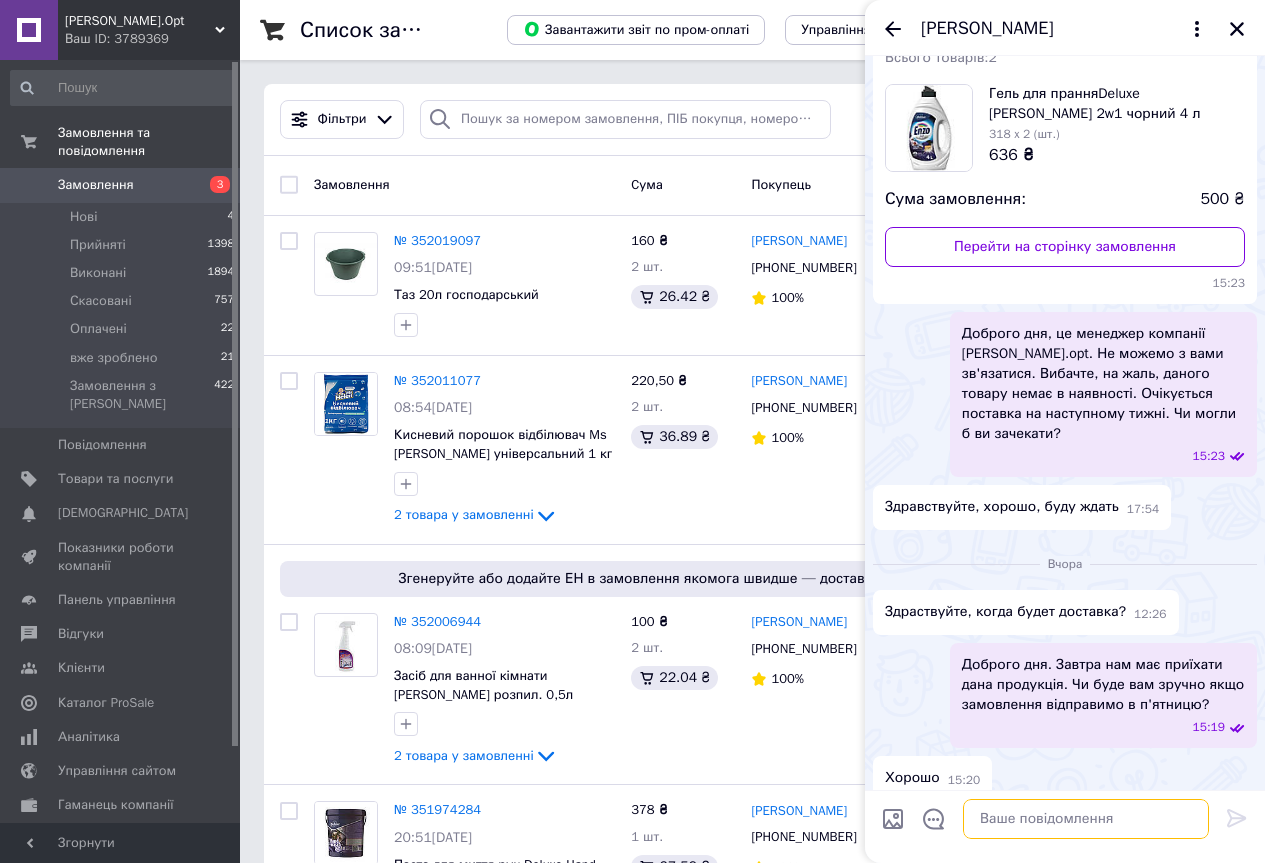 click at bounding box center (1086, 819) 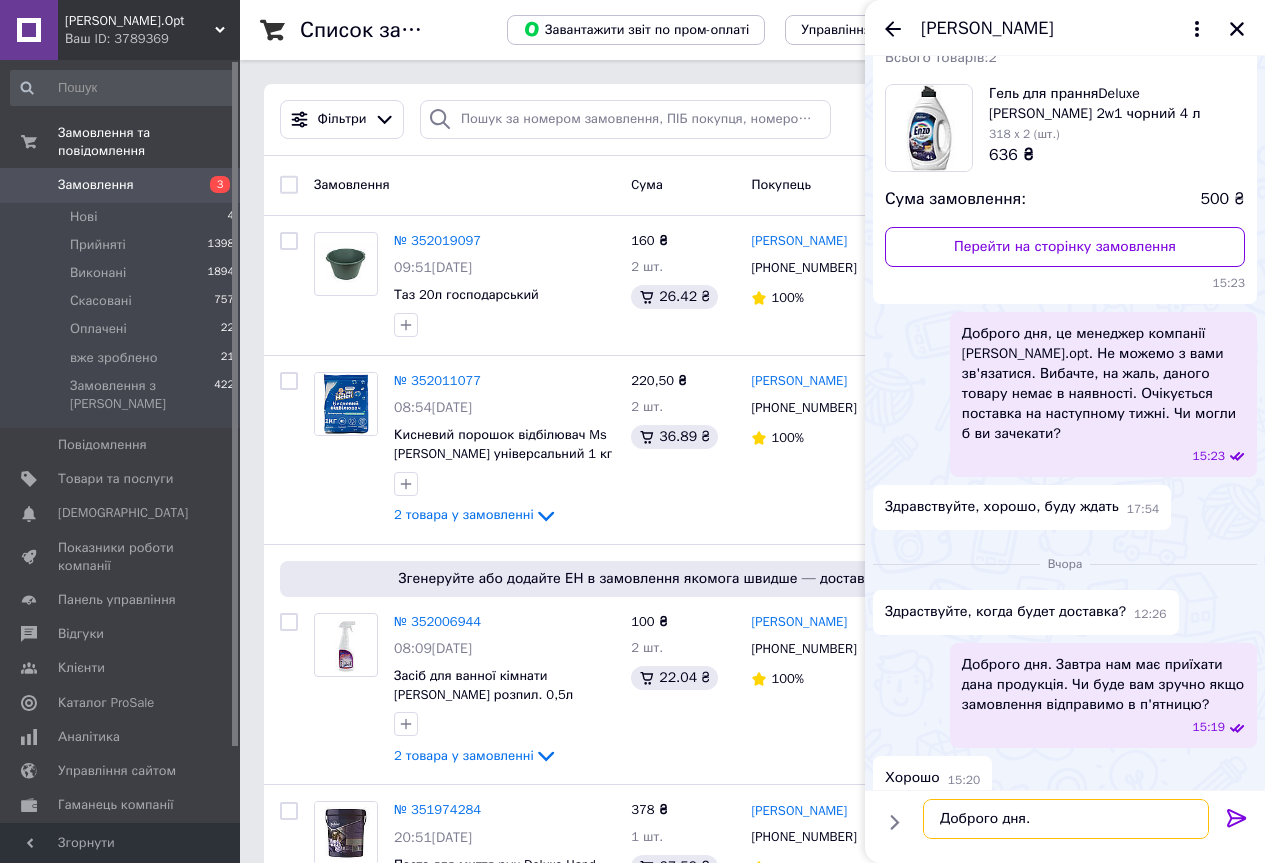 paste on "Ваше замовлення буде відправлено в п'ятницю, після цього зможете відслідкувати по ТТН 20451202915400
Будь ласка, забирайте посилки вчасно.
Чекаємо на ваш відгук!
Мирного неба та гарного настрою!" 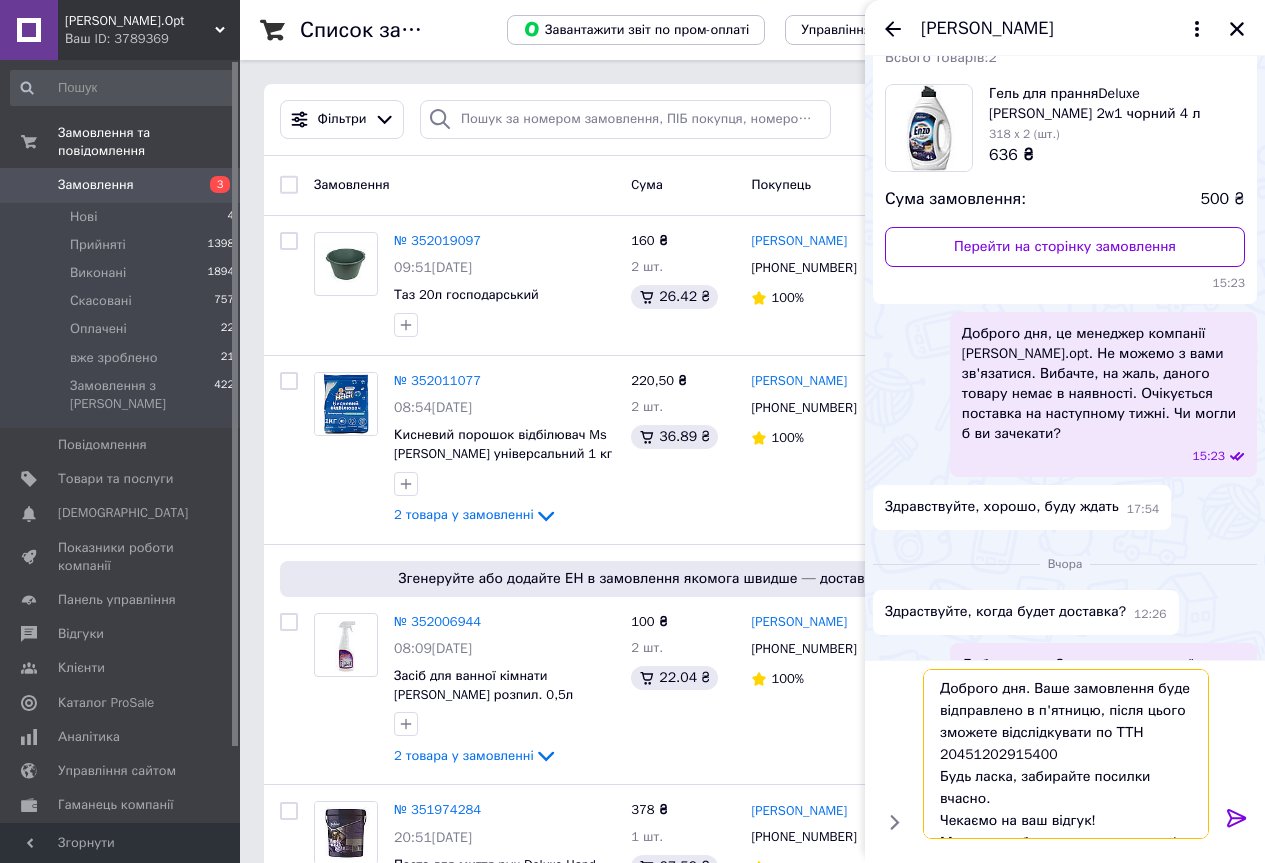 scroll, scrollTop: 14, scrollLeft: 0, axis: vertical 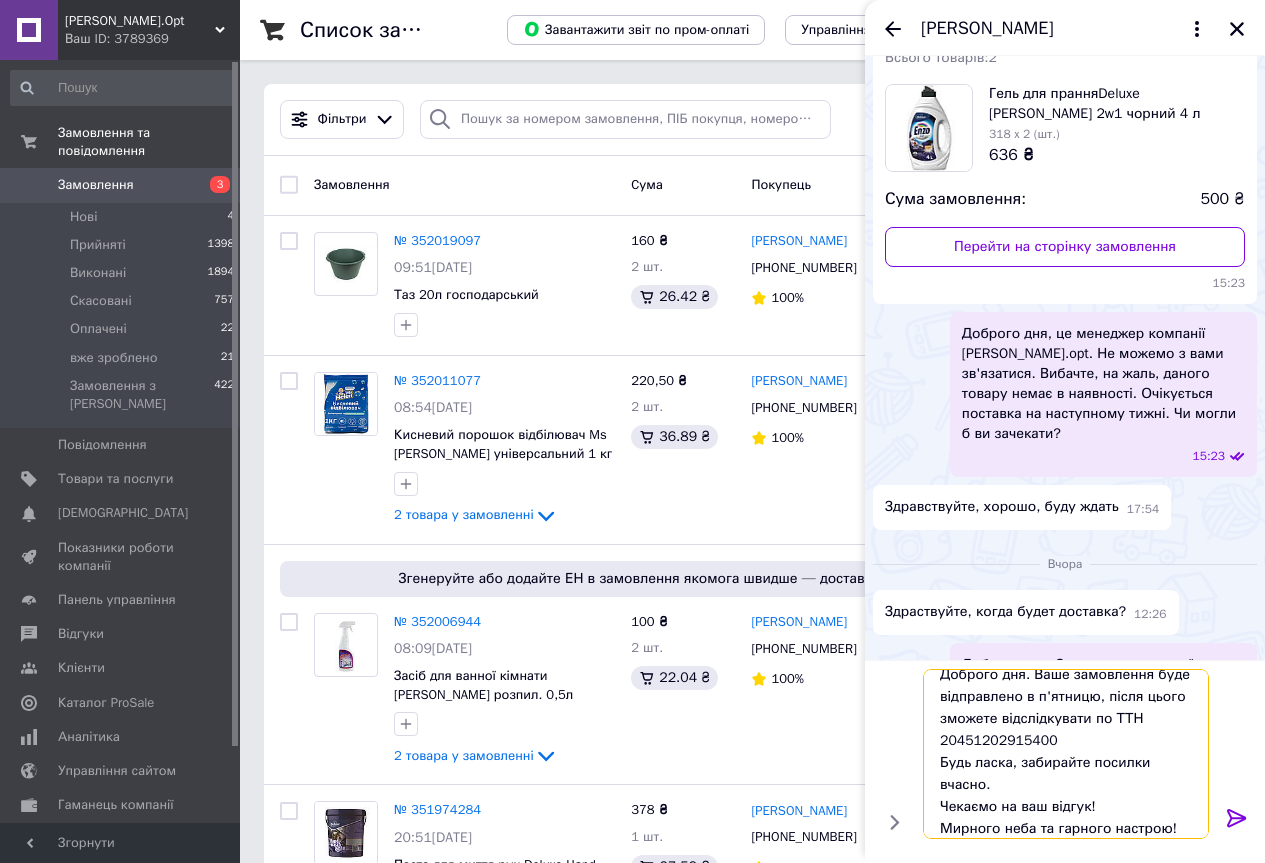 drag, startPoint x: 1089, startPoint y: 702, endPoint x: 1105, endPoint y: 719, distance: 23.345236 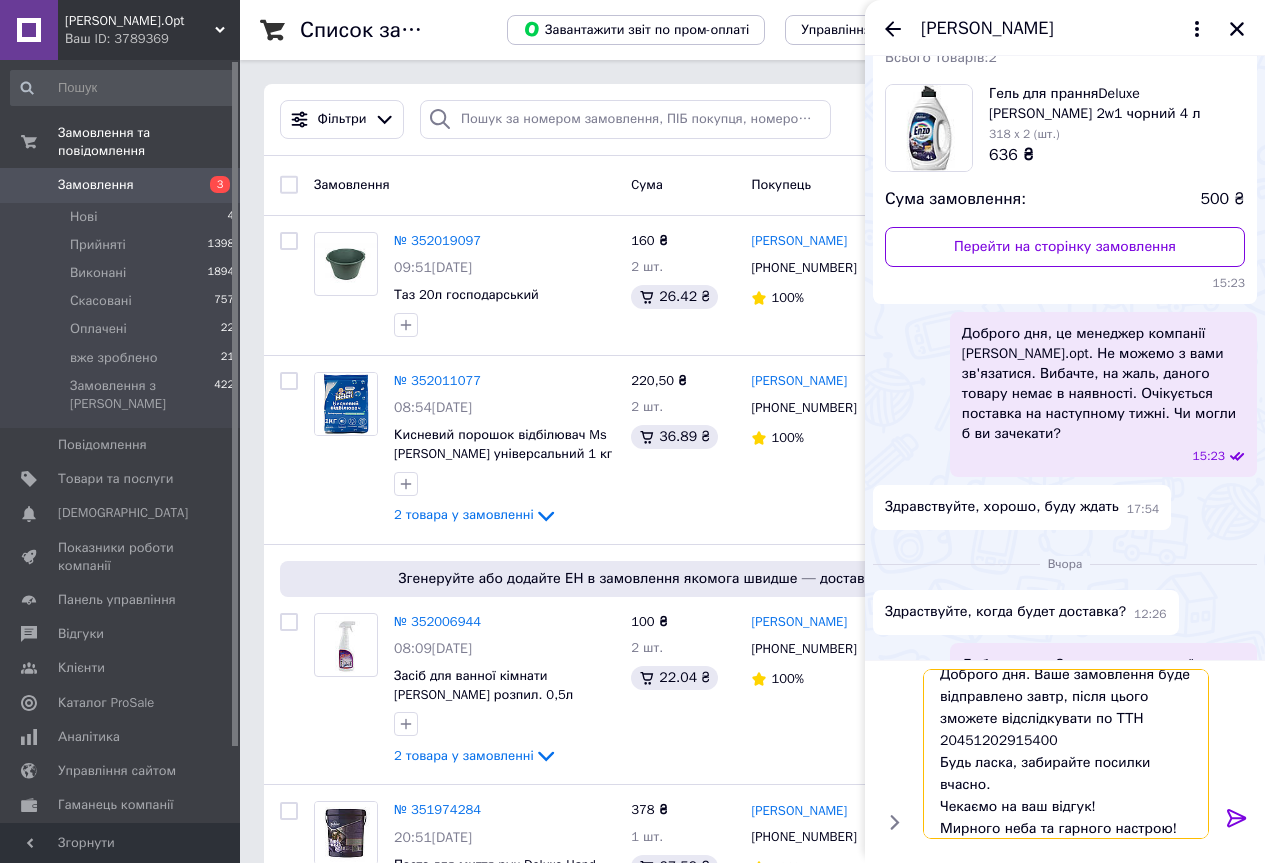 type on "Доброго дня. Ваше замовлення буде відправлено завтра, після цього зможете відслідкувати по ТТН 20451202915400
Будь ласка, забирайте посилки вчасно.
Чекаємо на ваш відгук!
Мирного неба та гарного настрою!" 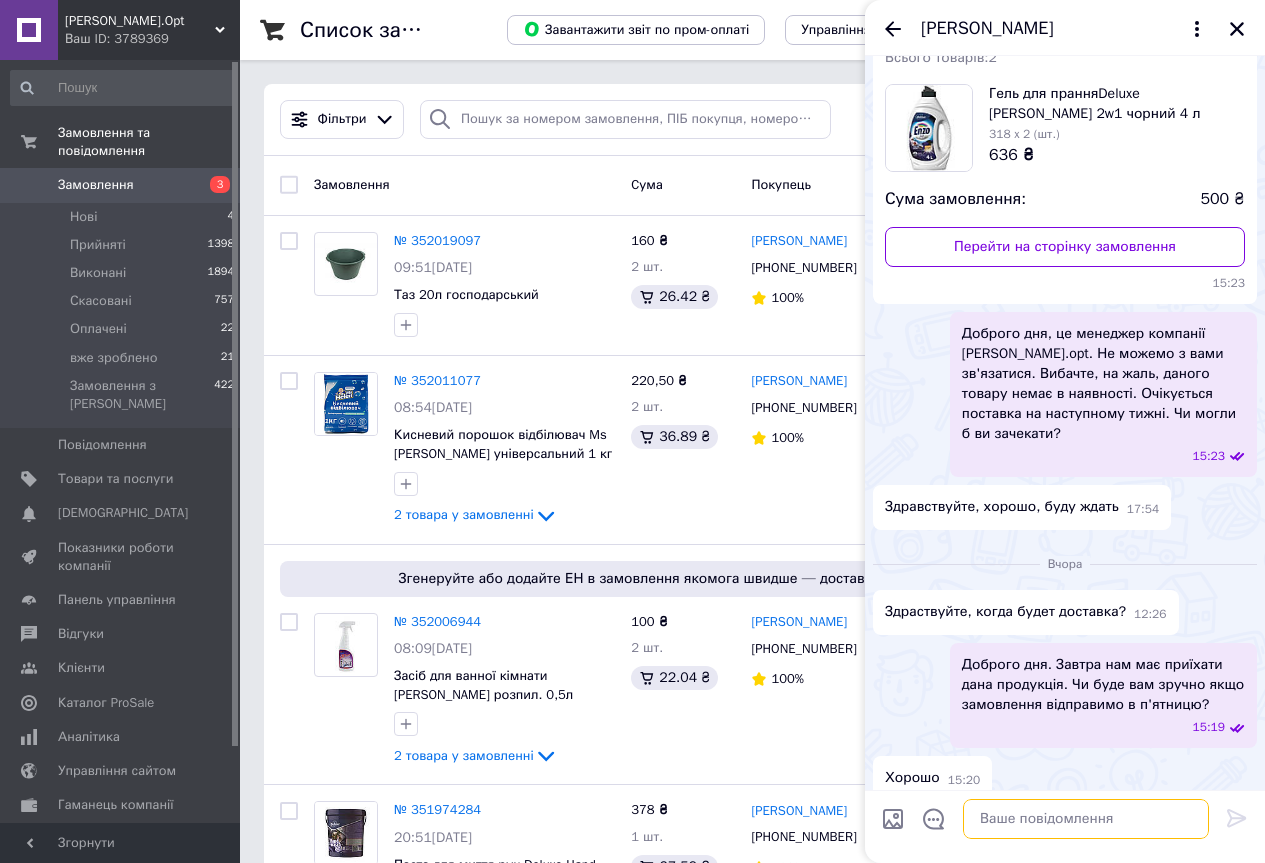 scroll, scrollTop: 0, scrollLeft: 0, axis: both 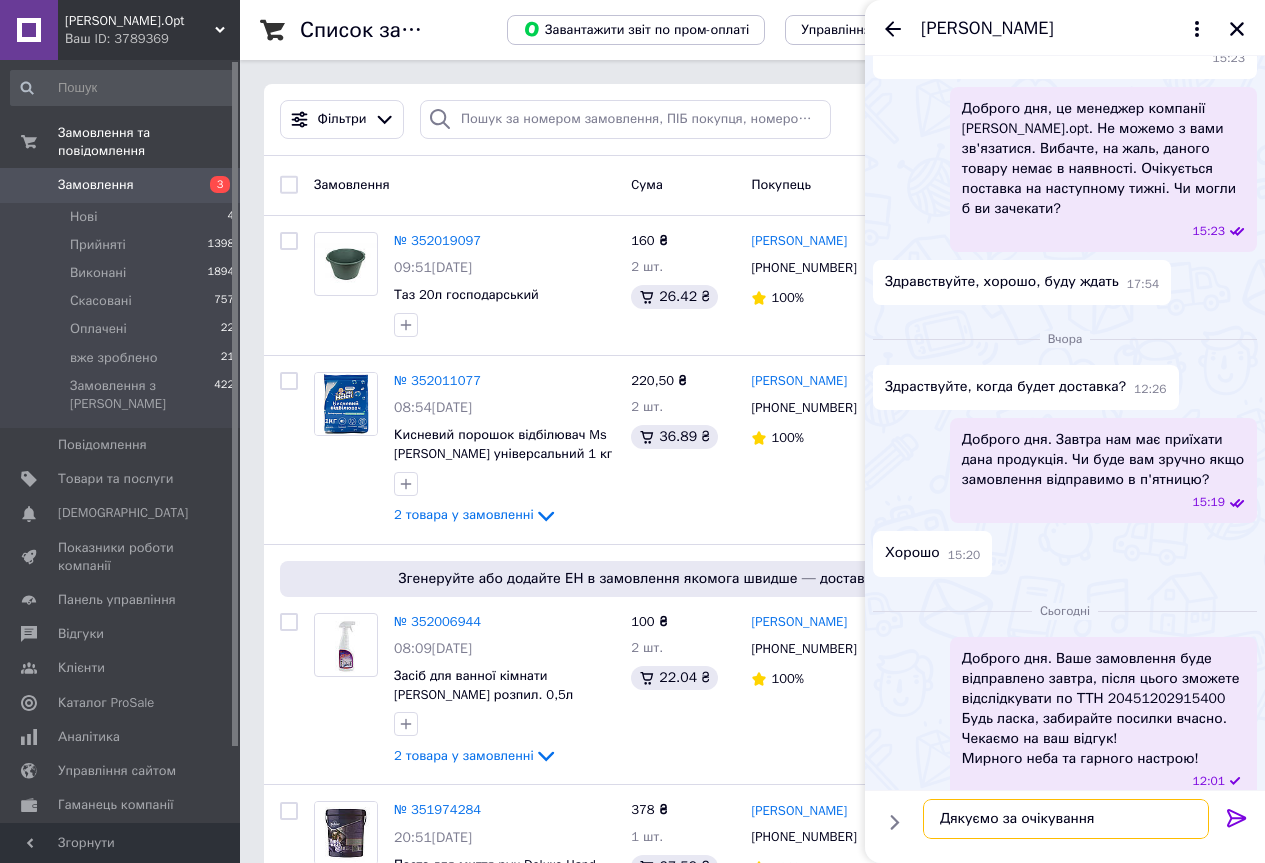 type on "Дякуємо за очікування!" 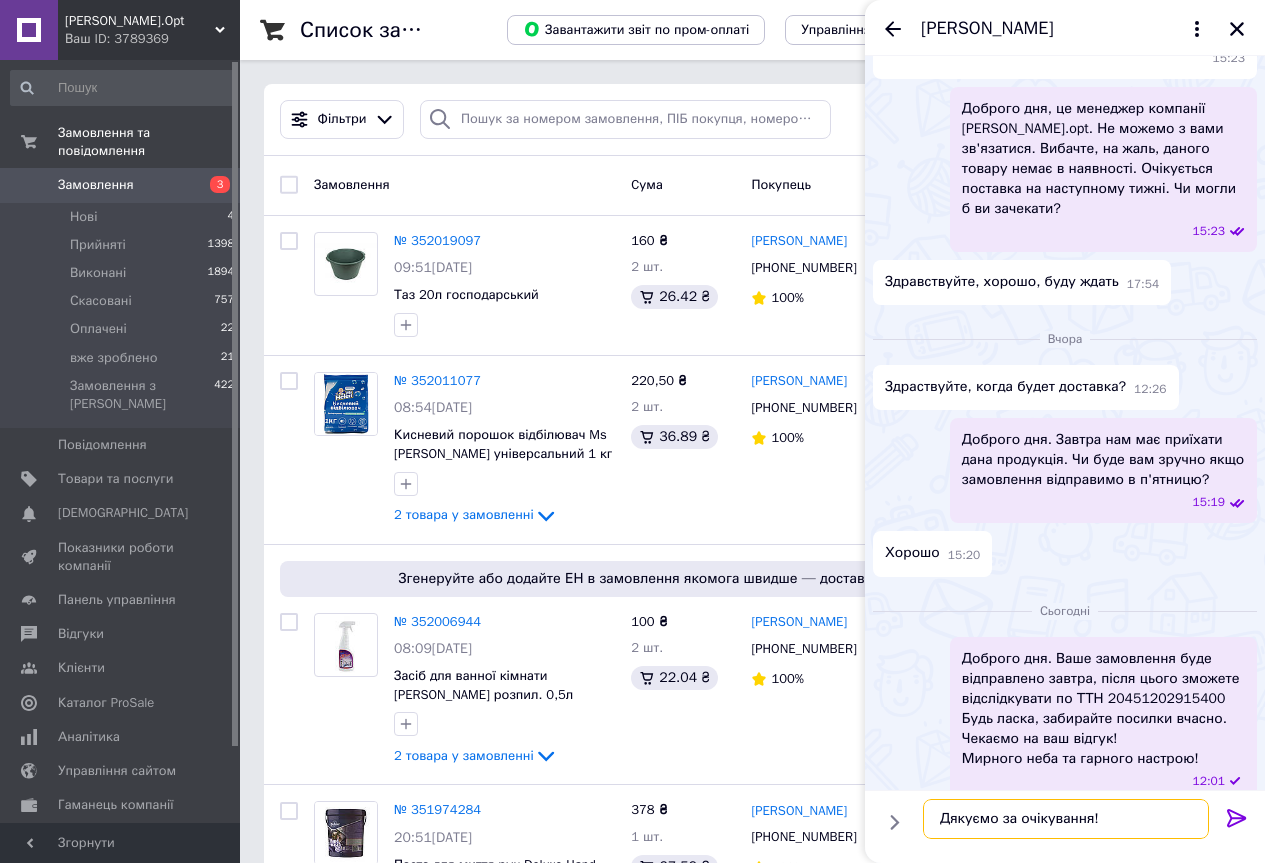 type 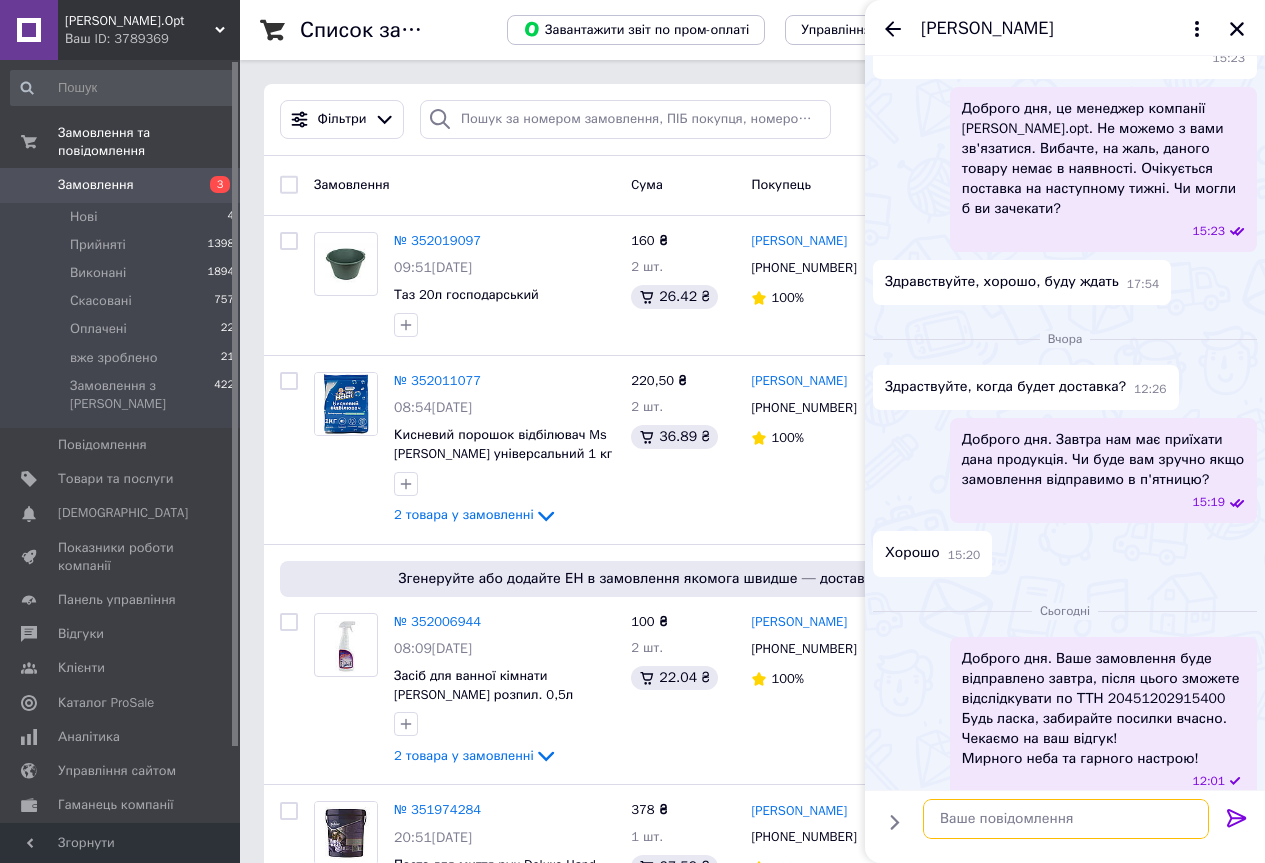 scroll, scrollTop: 377, scrollLeft: 0, axis: vertical 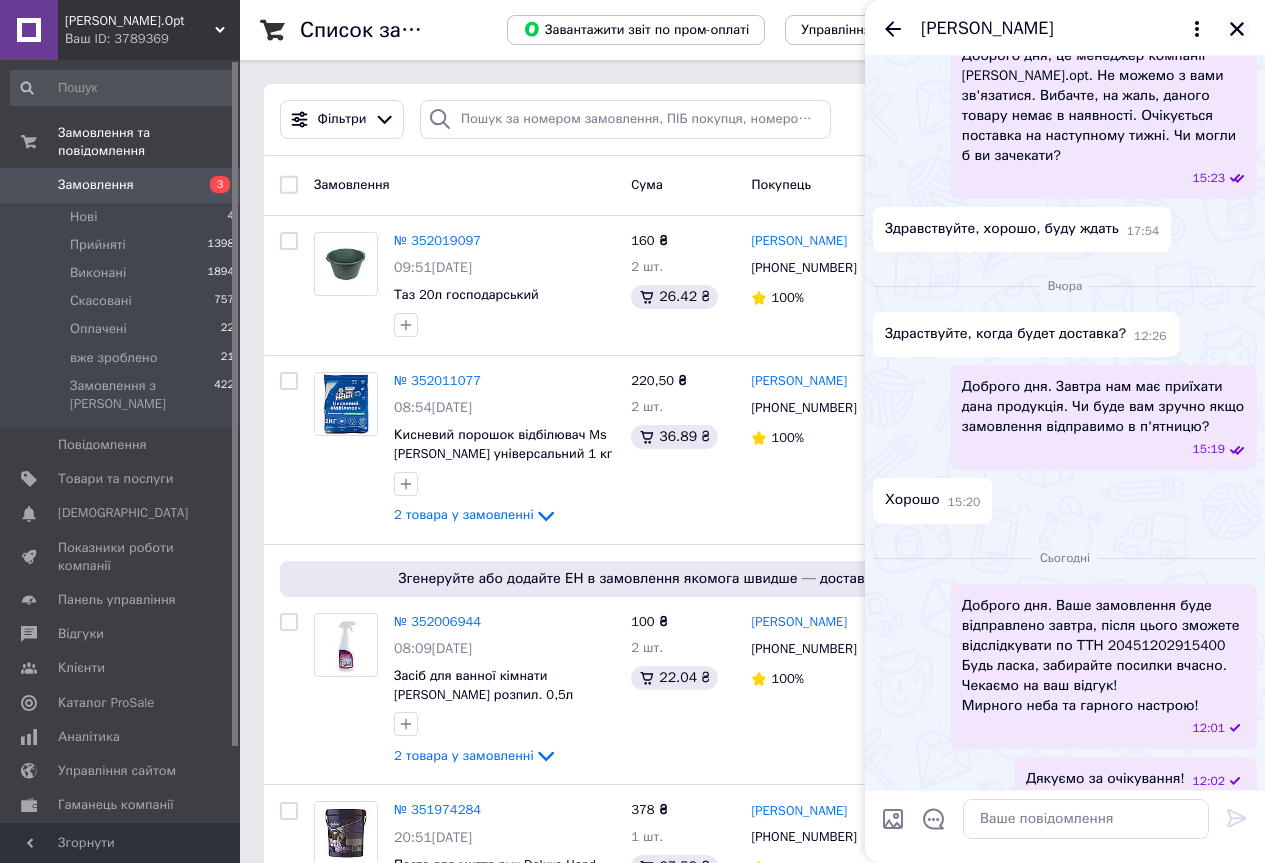 click 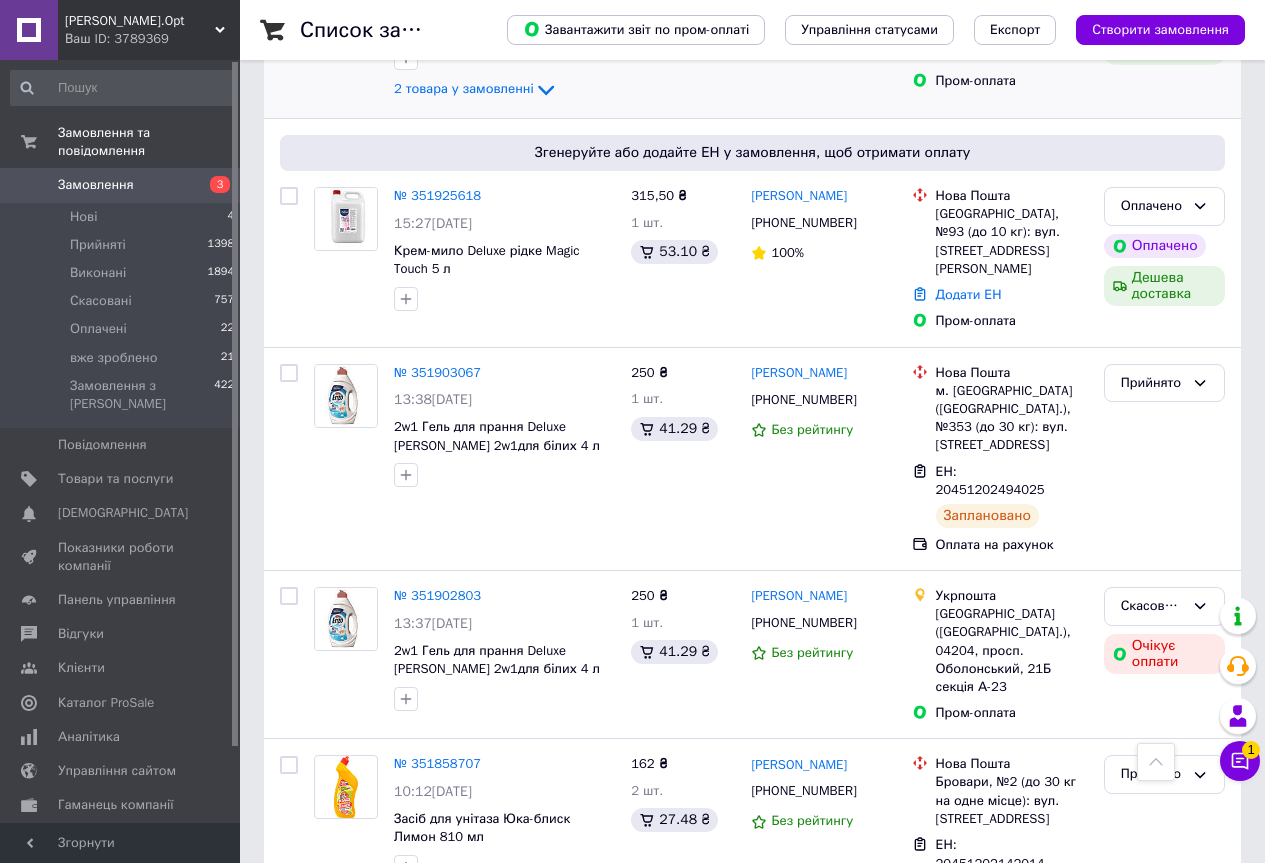 scroll, scrollTop: 1400, scrollLeft: 0, axis: vertical 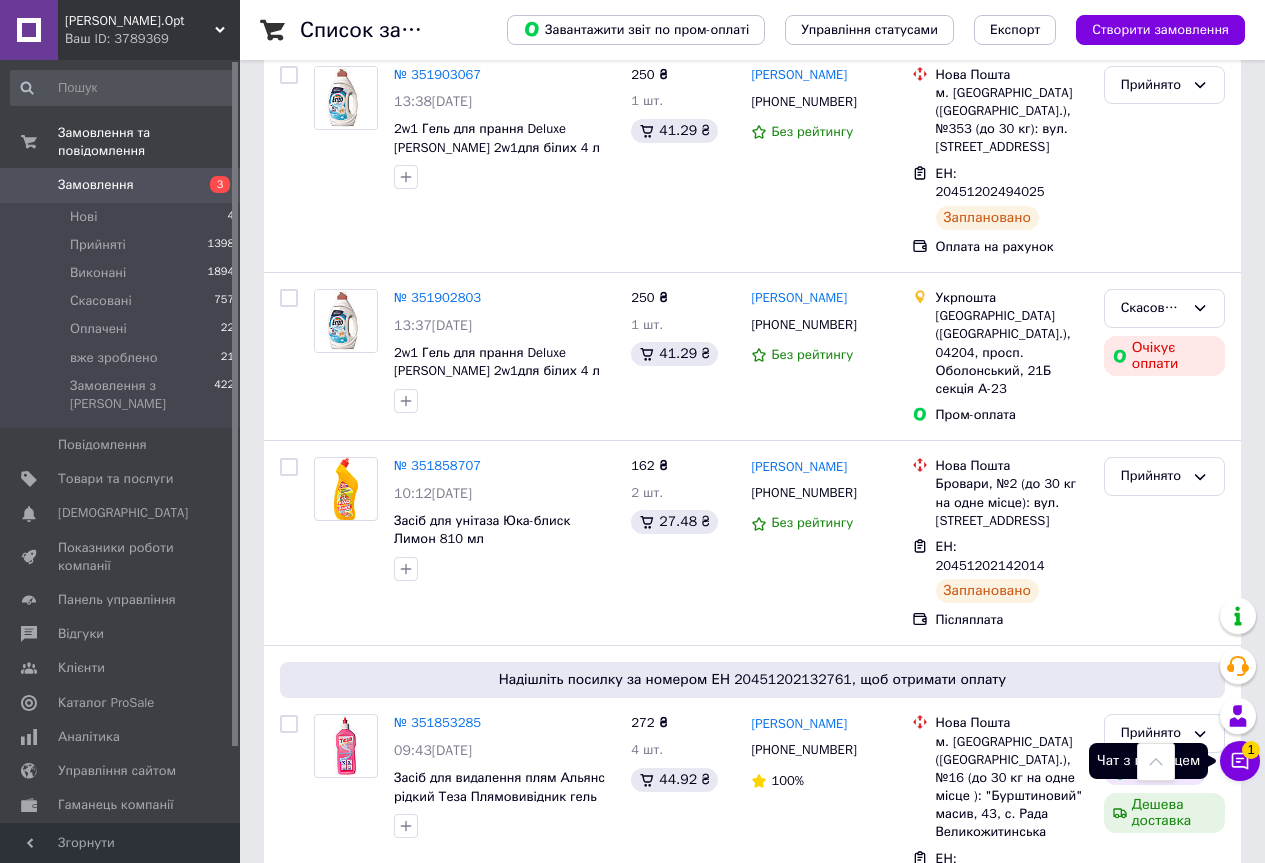 click 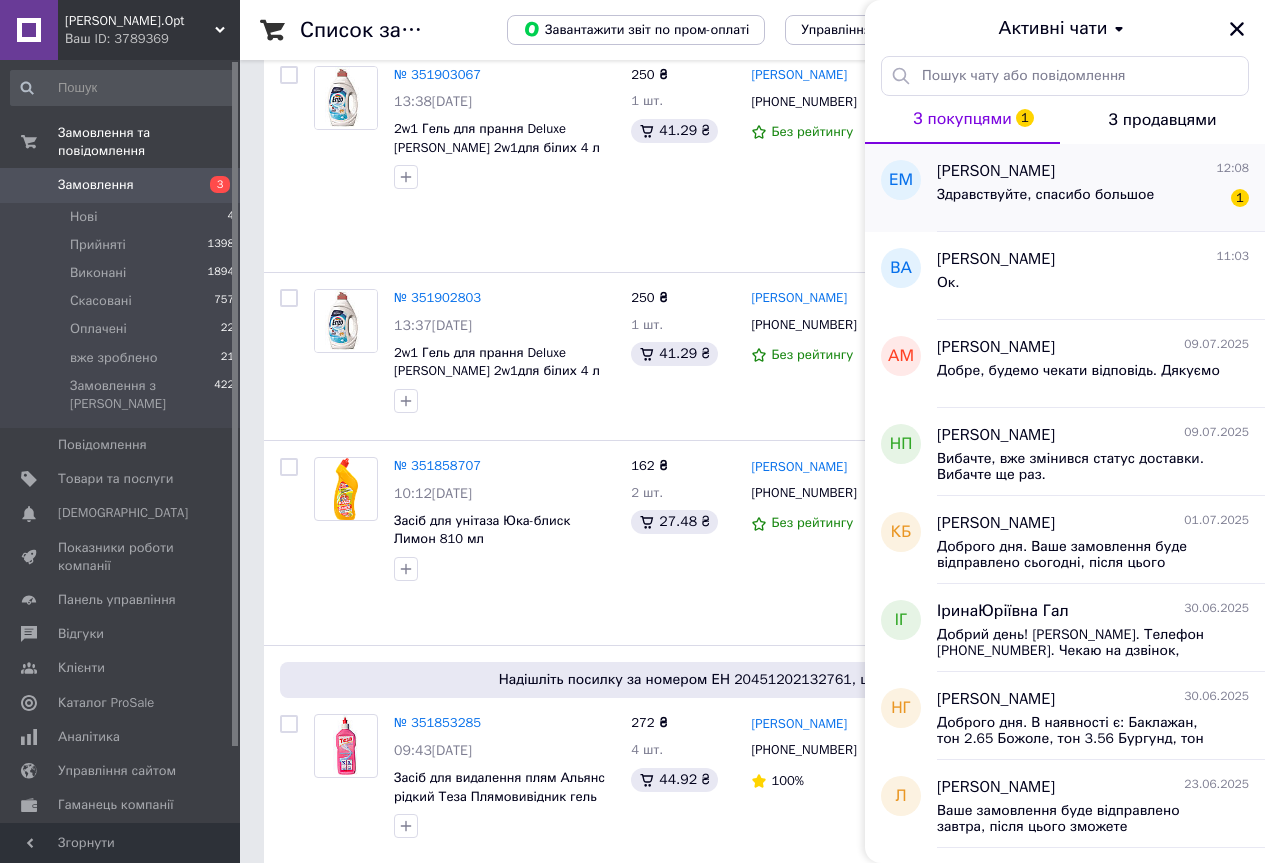click on "Здравствуйте, спасибо большое" at bounding box center [1045, 195] 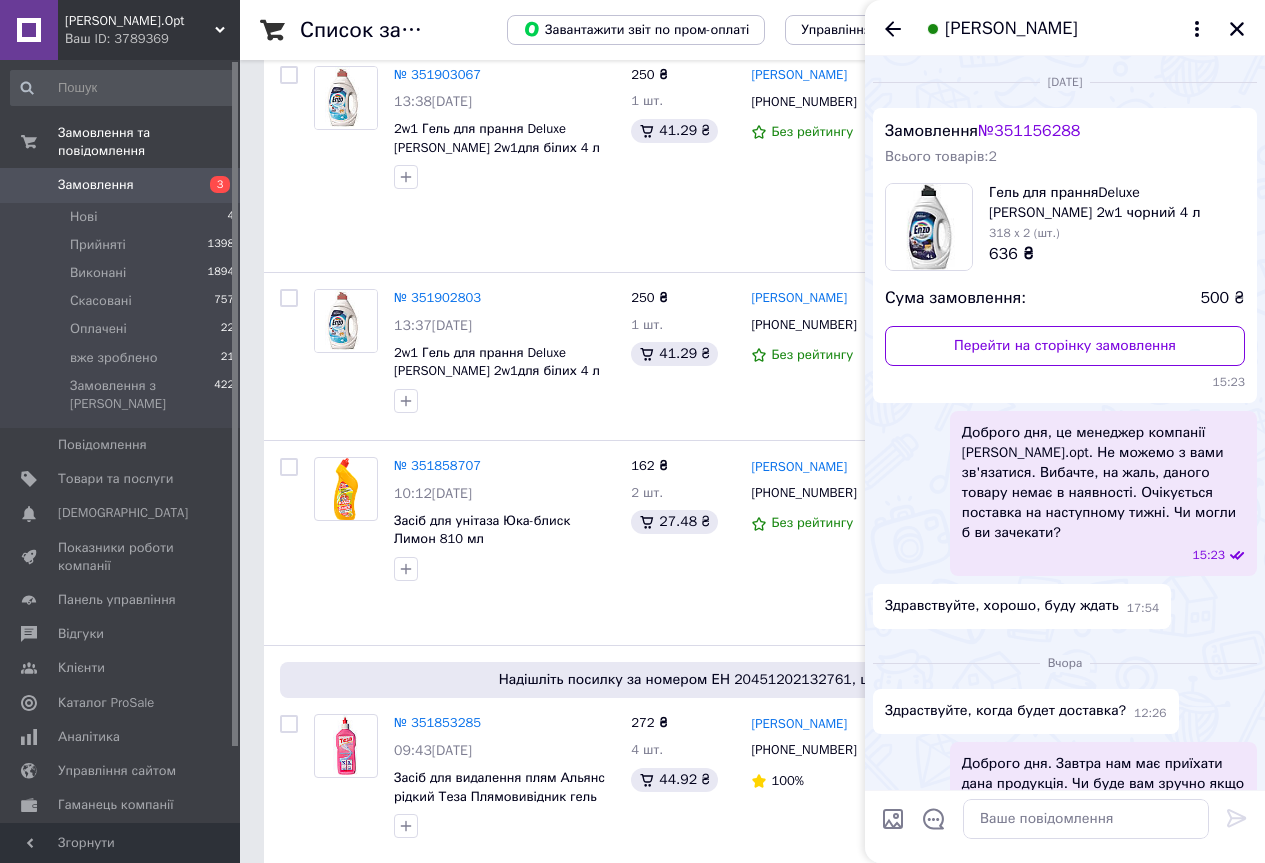 scroll, scrollTop: 466, scrollLeft: 0, axis: vertical 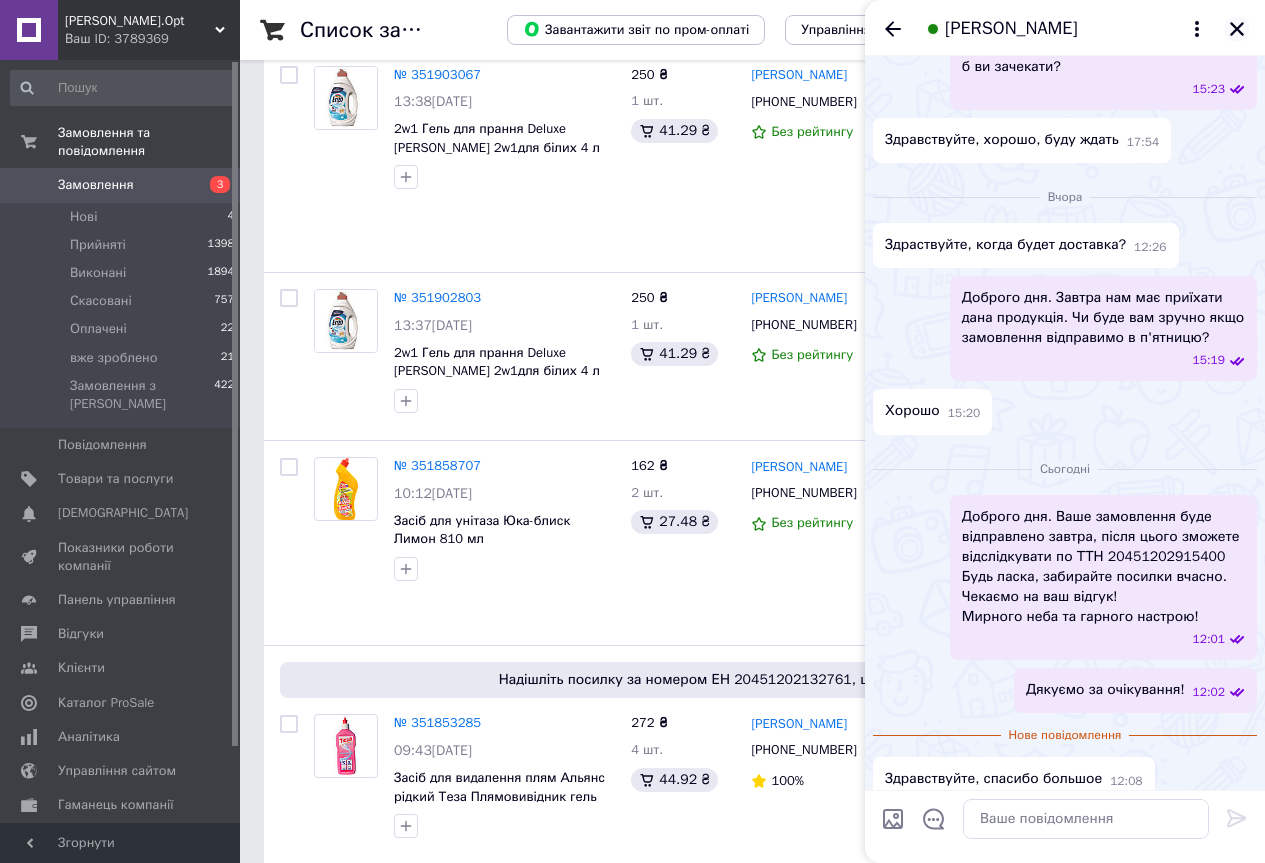 click 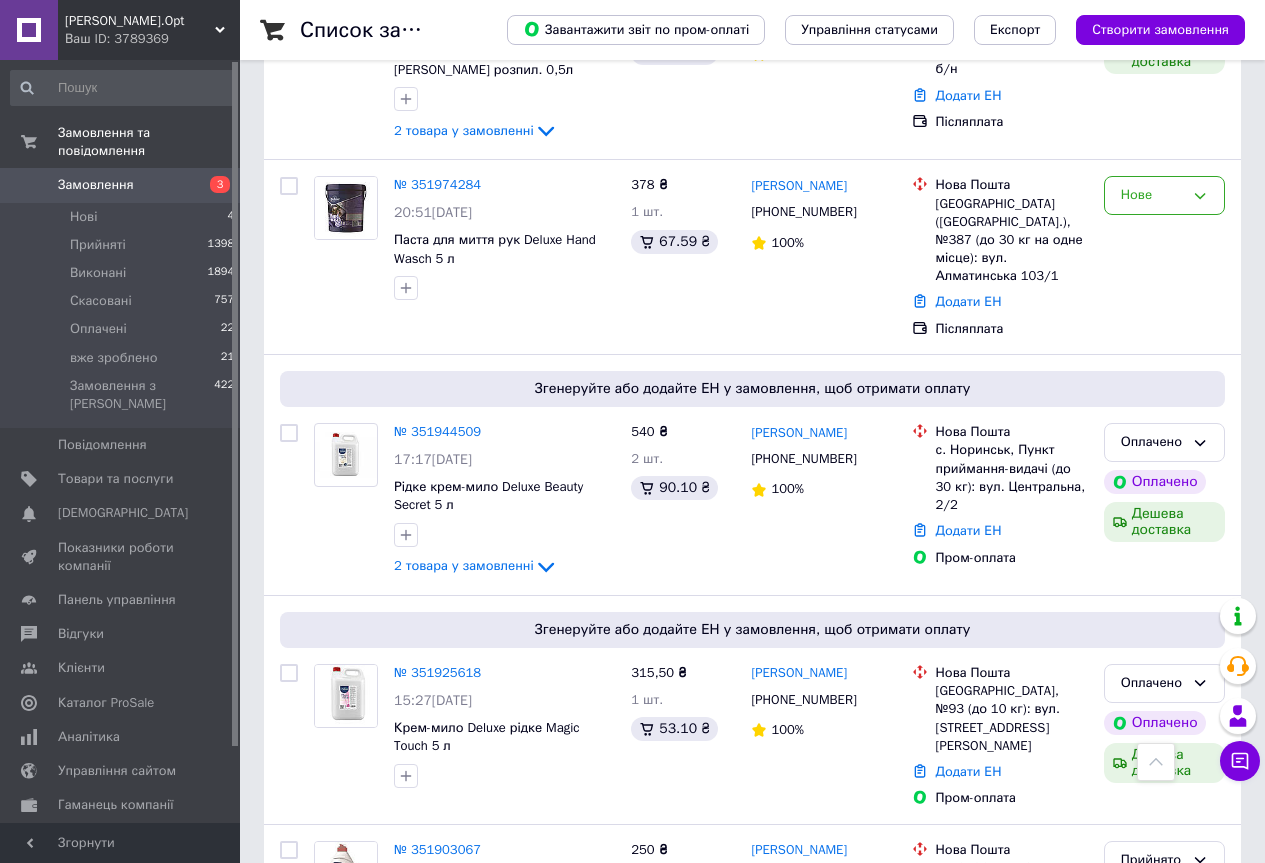 scroll, scrollTop: 700, scrollLeft: 0, axis: vertical 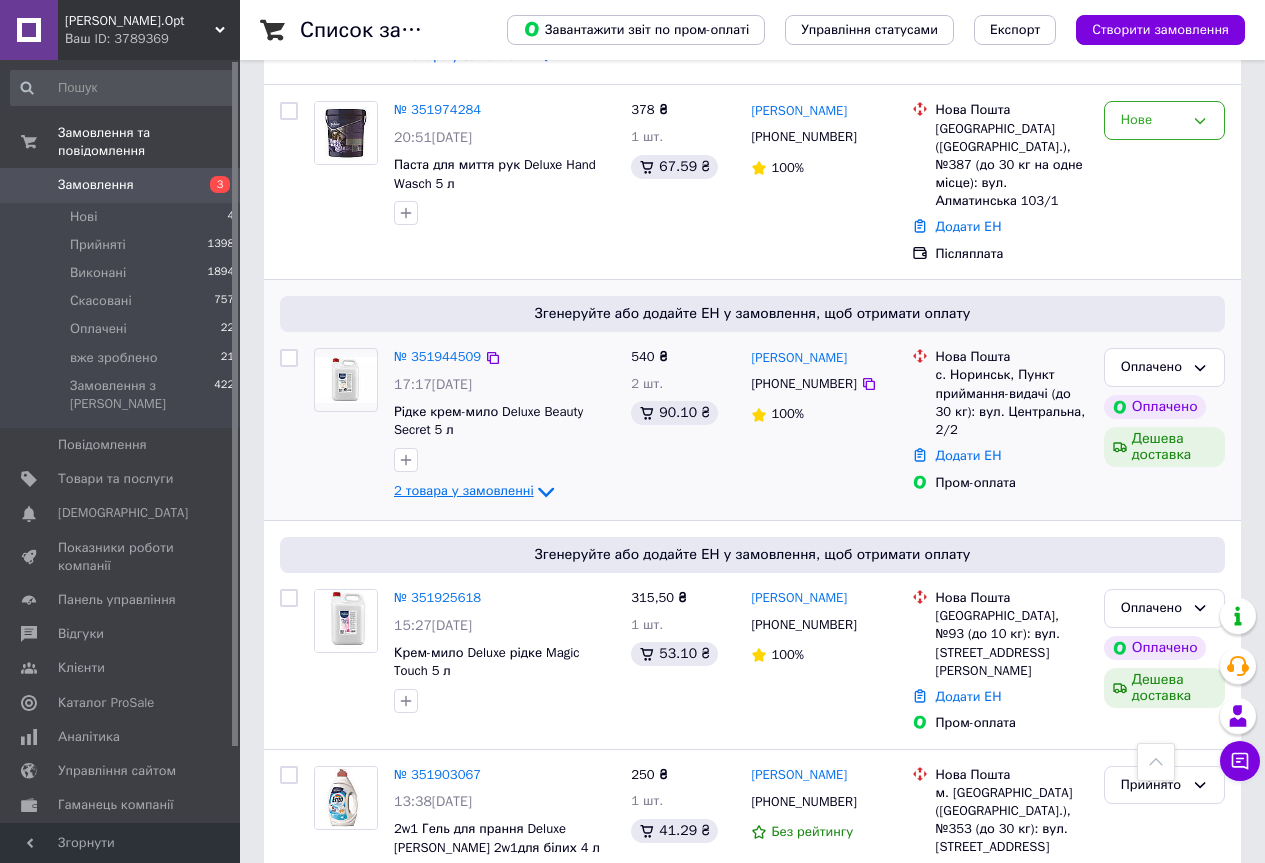 click 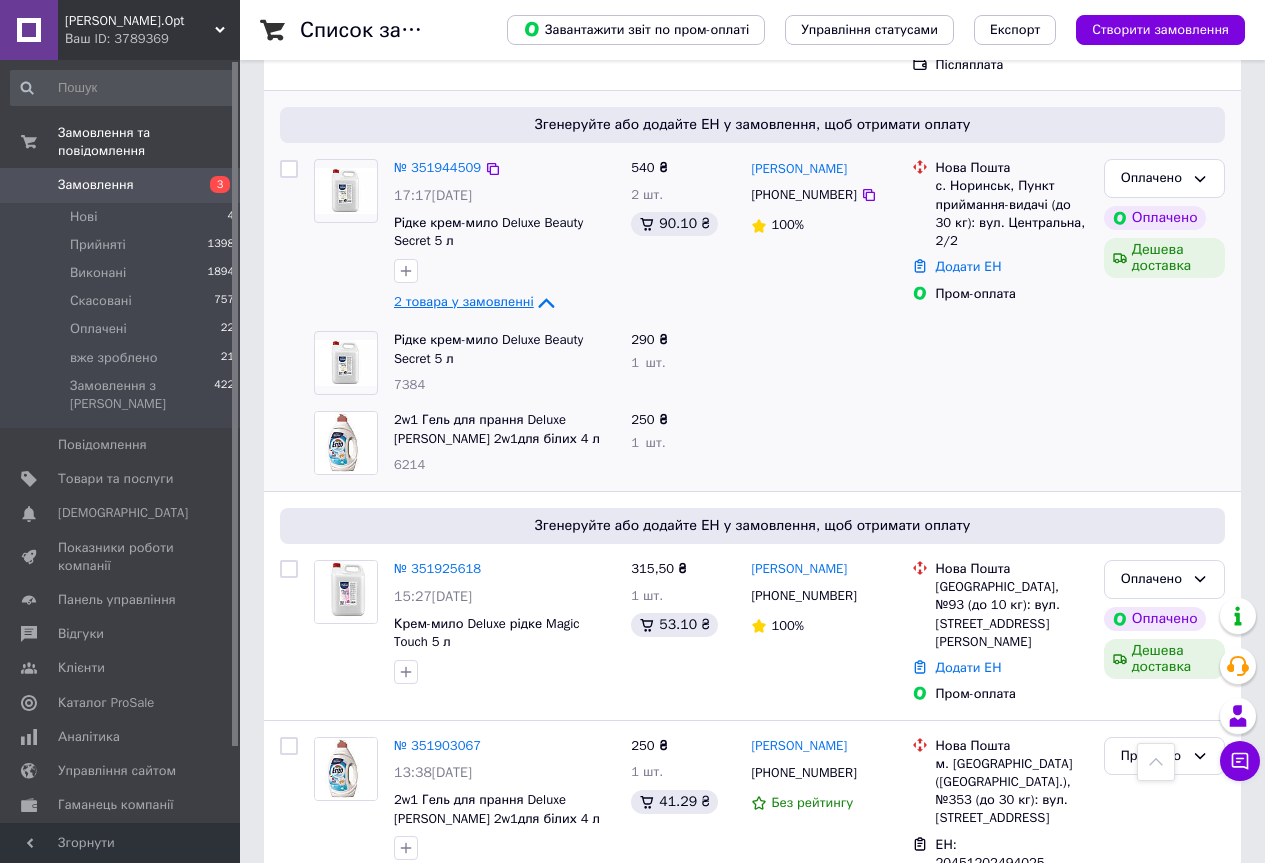 scroll, scrollTop: 933, scrollLeft: 0, axis: vertical 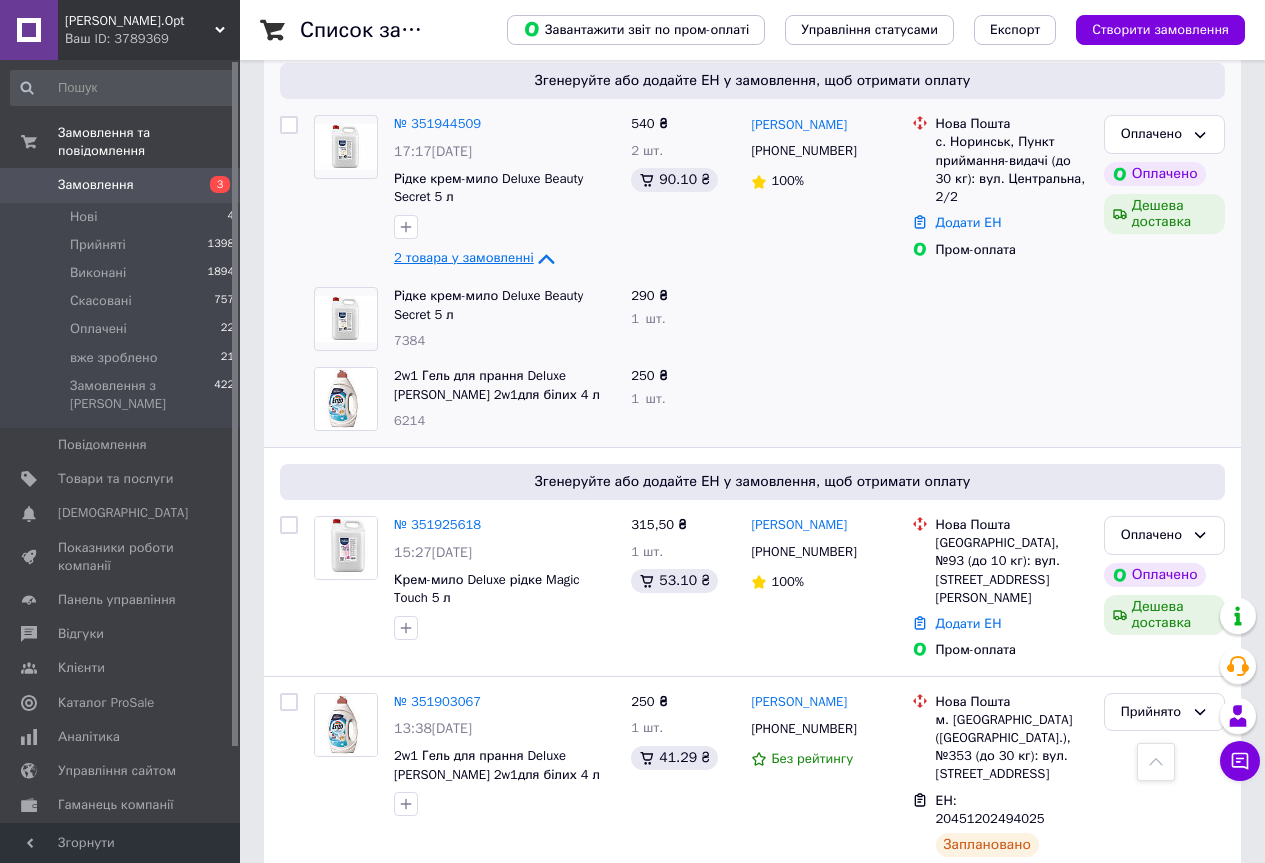click on "2 товара у замовленні" at bounding box center [464, 258] 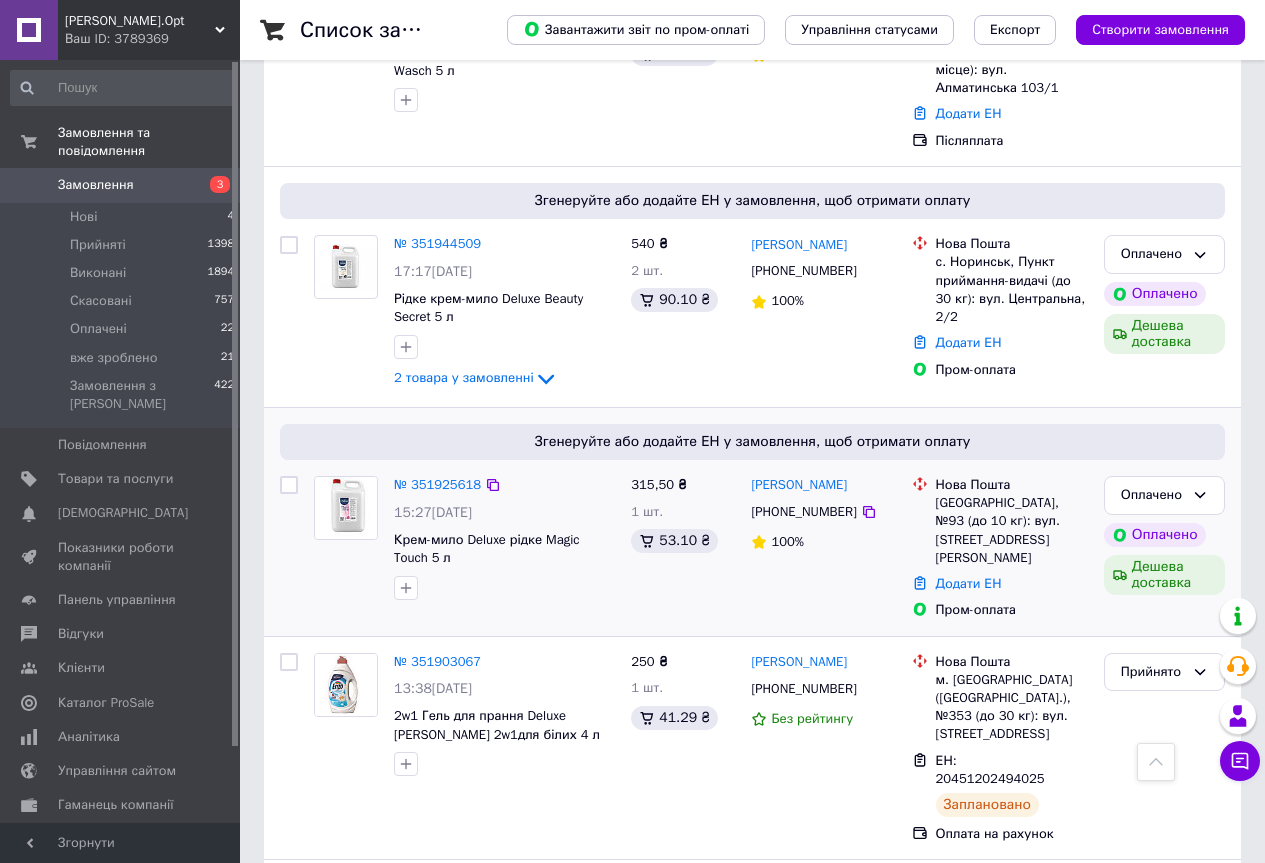 scroll, scrollTop: 933, scrollLeft: 0, axis: vertical 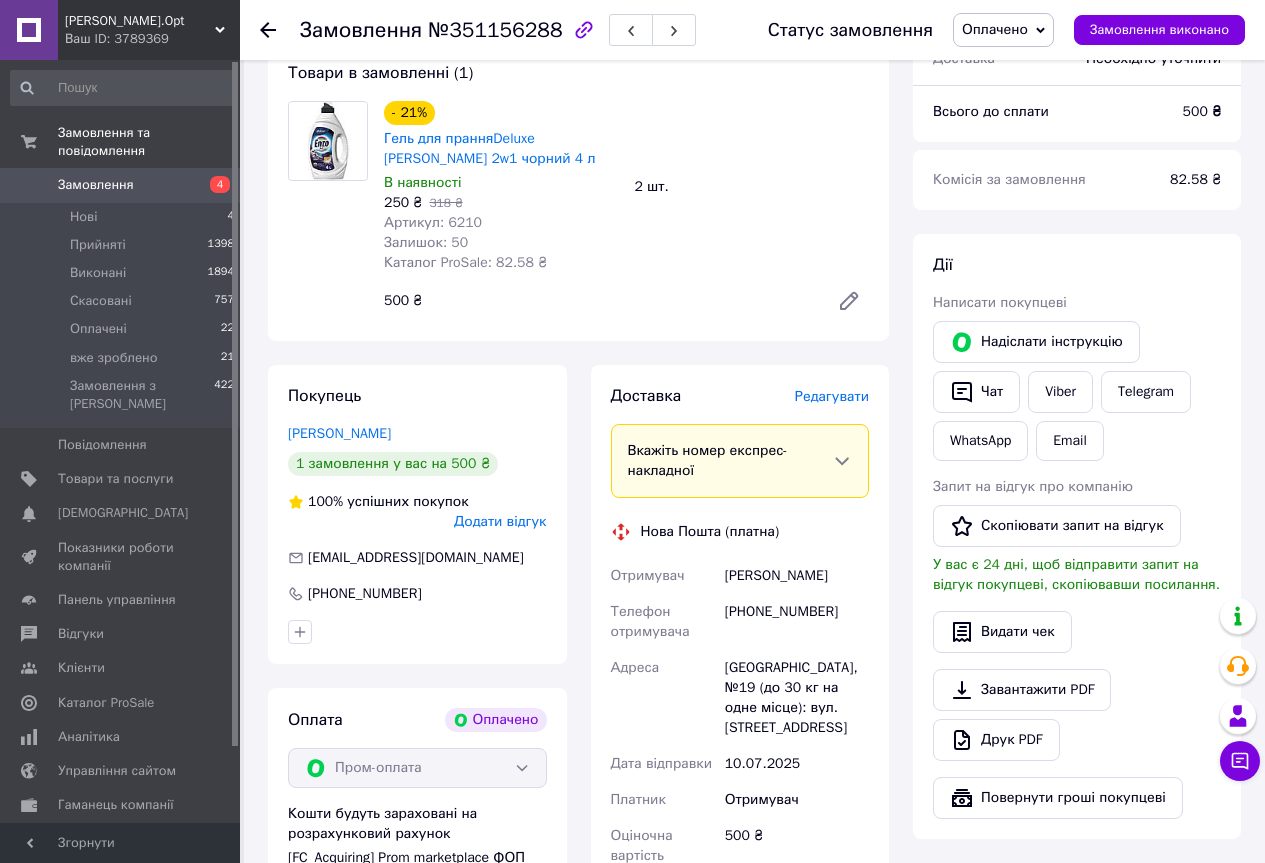 click on "Артикул: 6210" at bounding box center [433, 222] 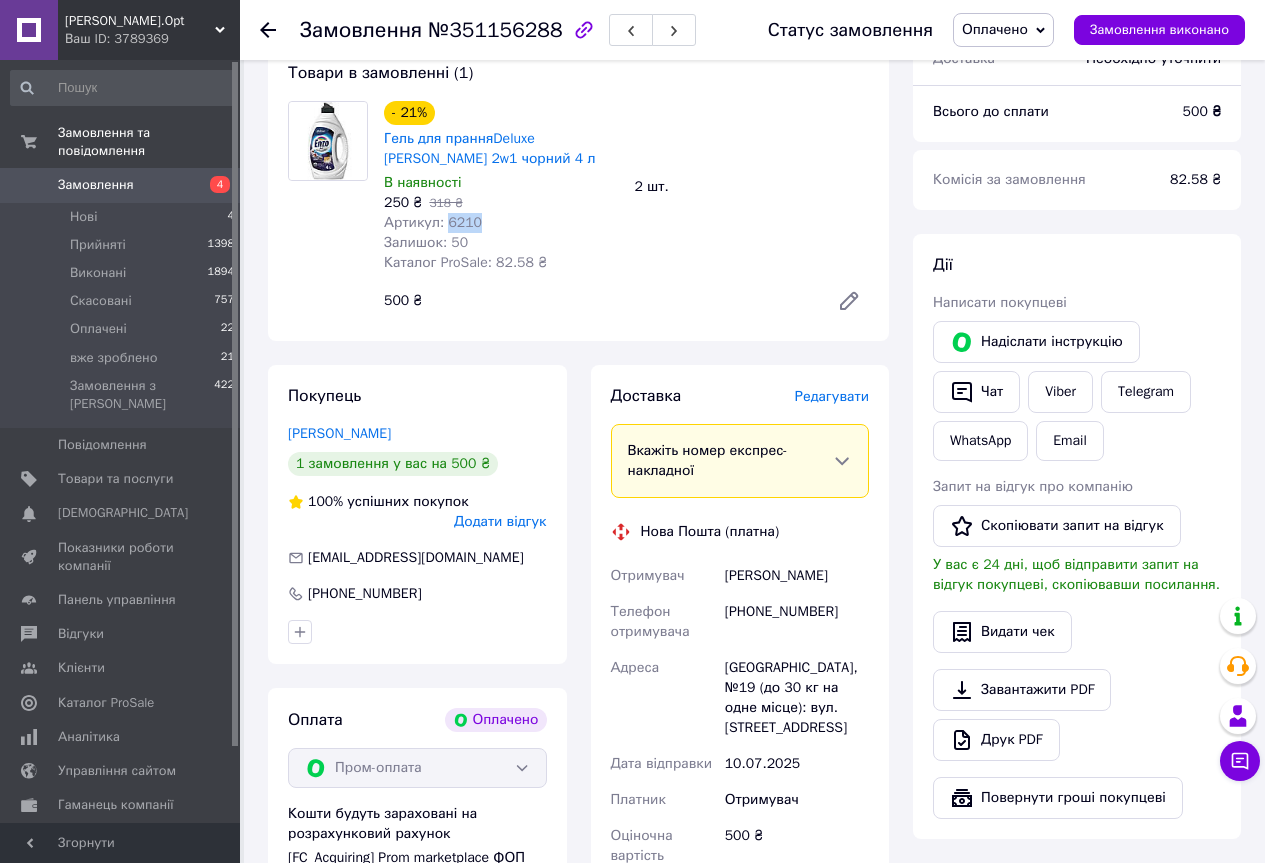 click on "Артикул: 6210" at bounding box center [433, 222] 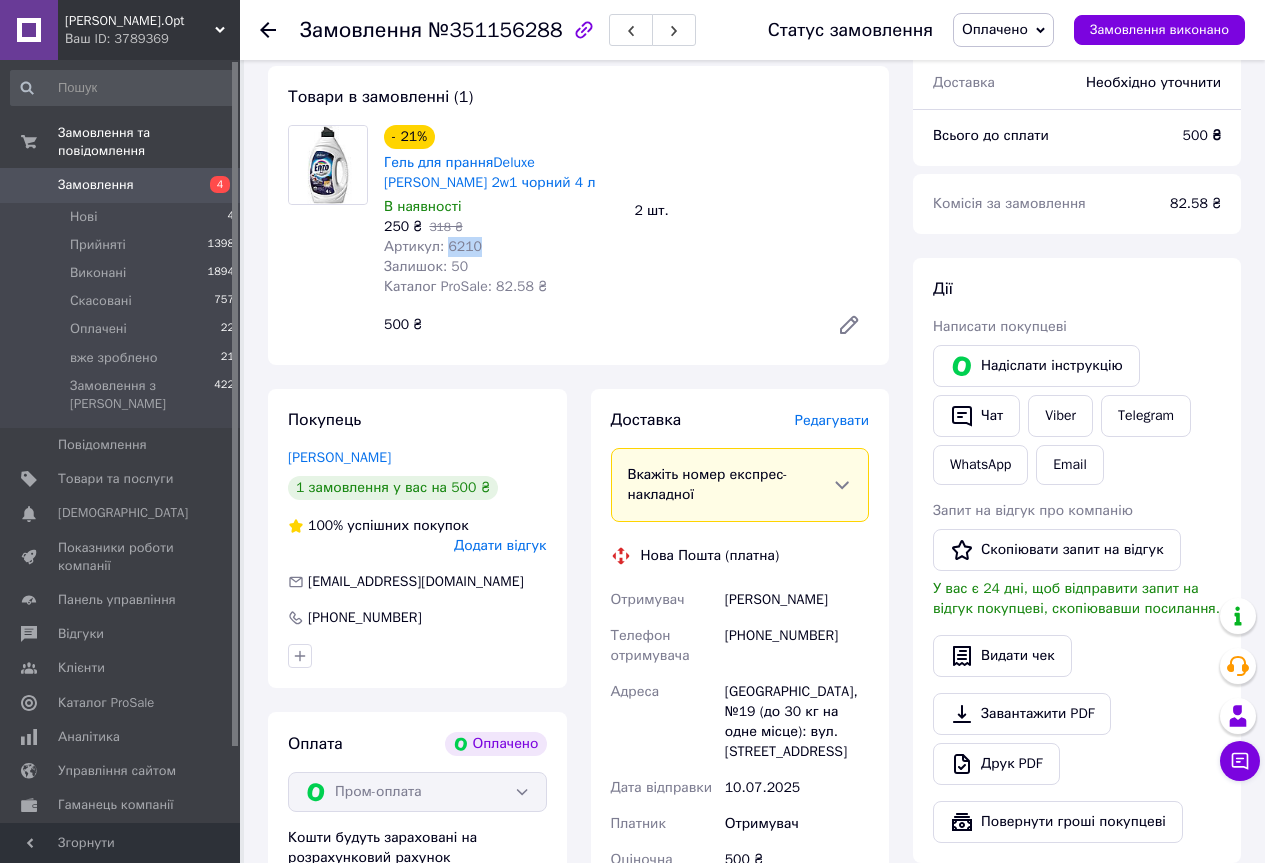 scroll, scrollTop: 233, scrollLeft: 0, axis: vertical 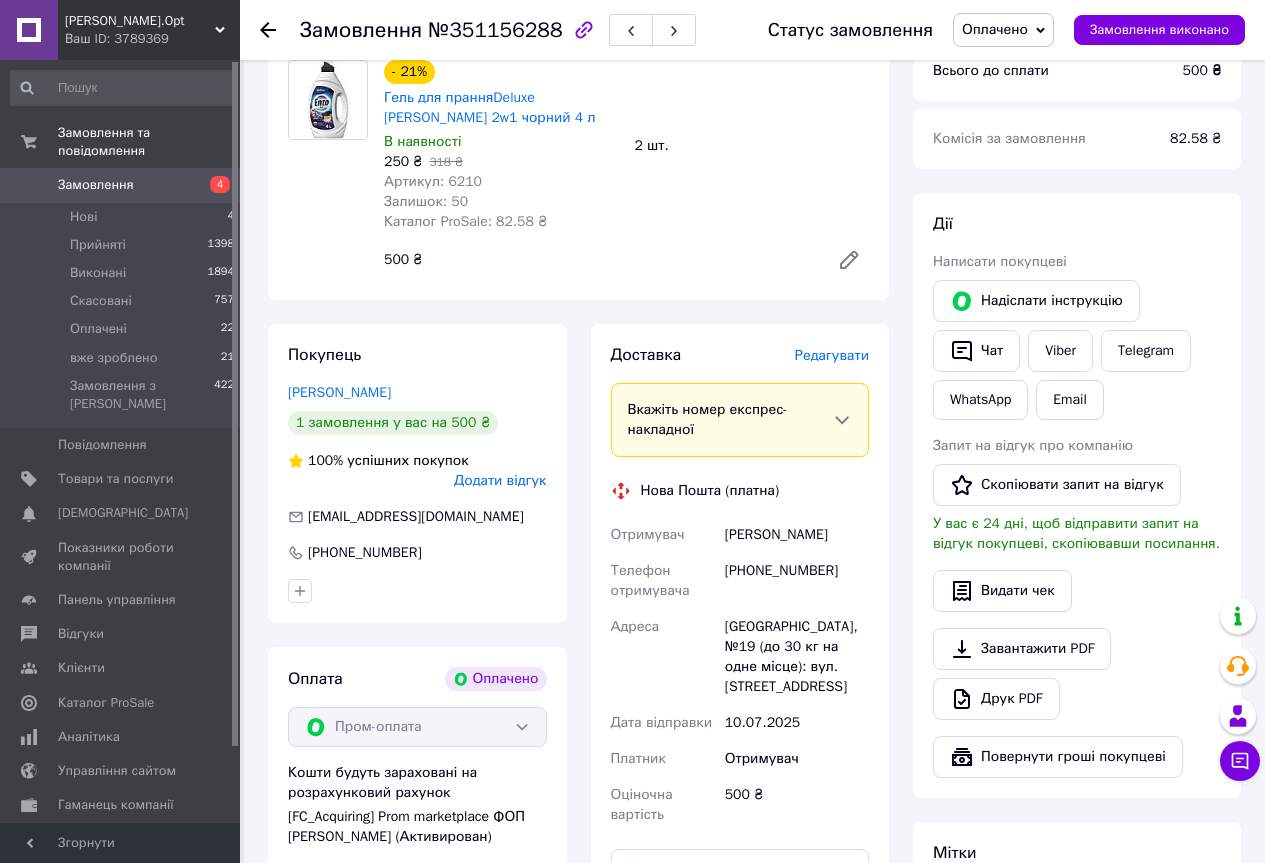 click on "Моисеева Елена" at bounding box center (797, 535) 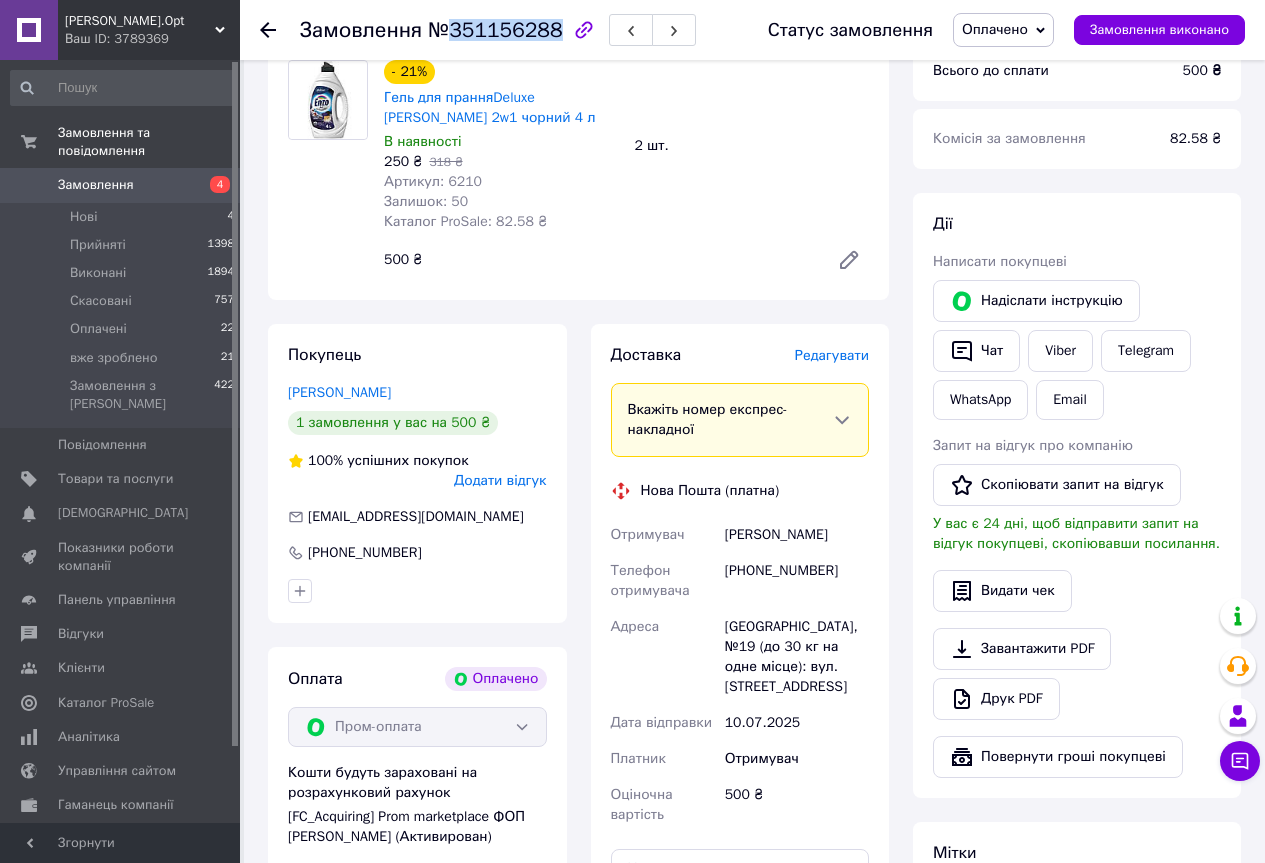 click on "№351156288" at bounding box center [495, 30] 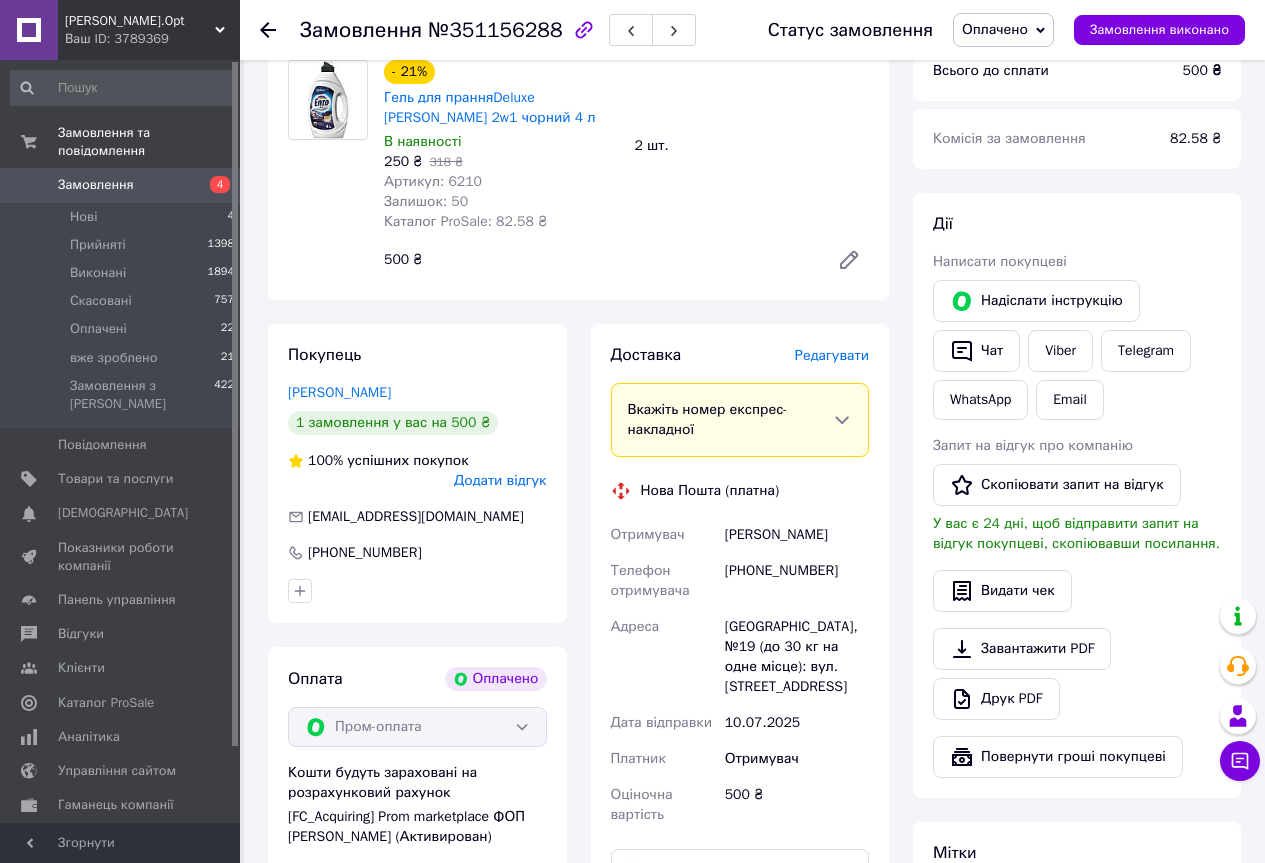 click on "[PHONE_NUMBER]" at bounding box center (797, 581) 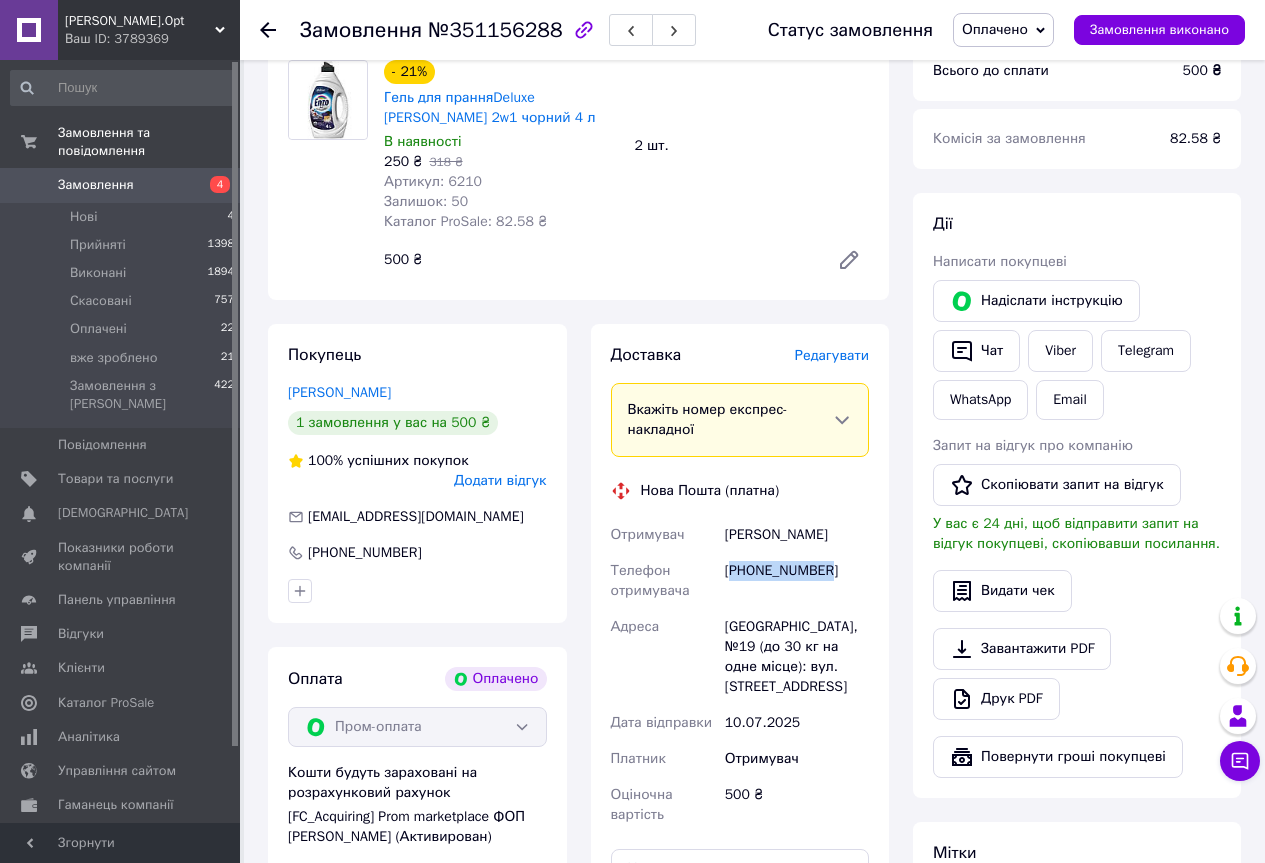 click on "[PHONE_NUMBER]" at bounding box center [797, 581] 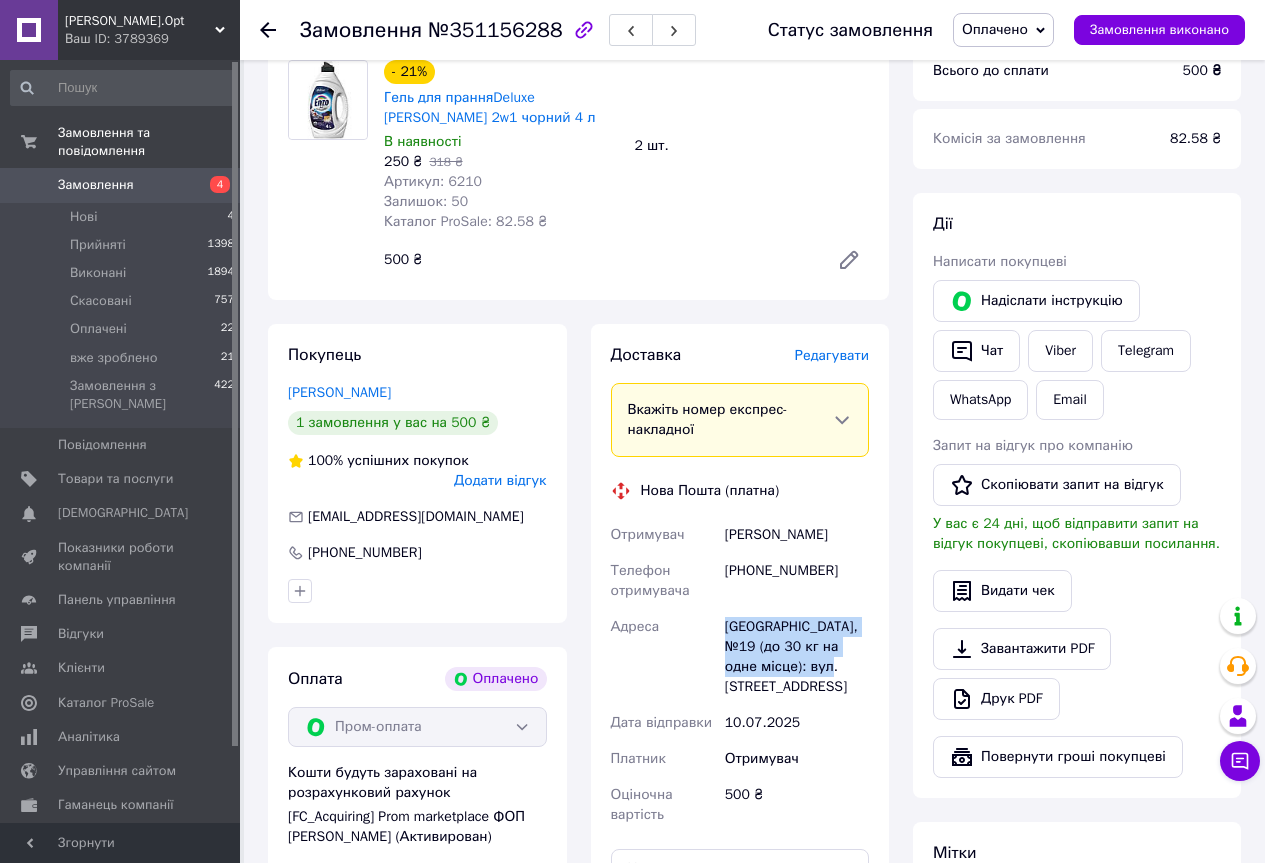 drag, startPoint x: 722, startPoint y: 626, endPoint x: 793, endPoint y: 664, distance: 80.529495 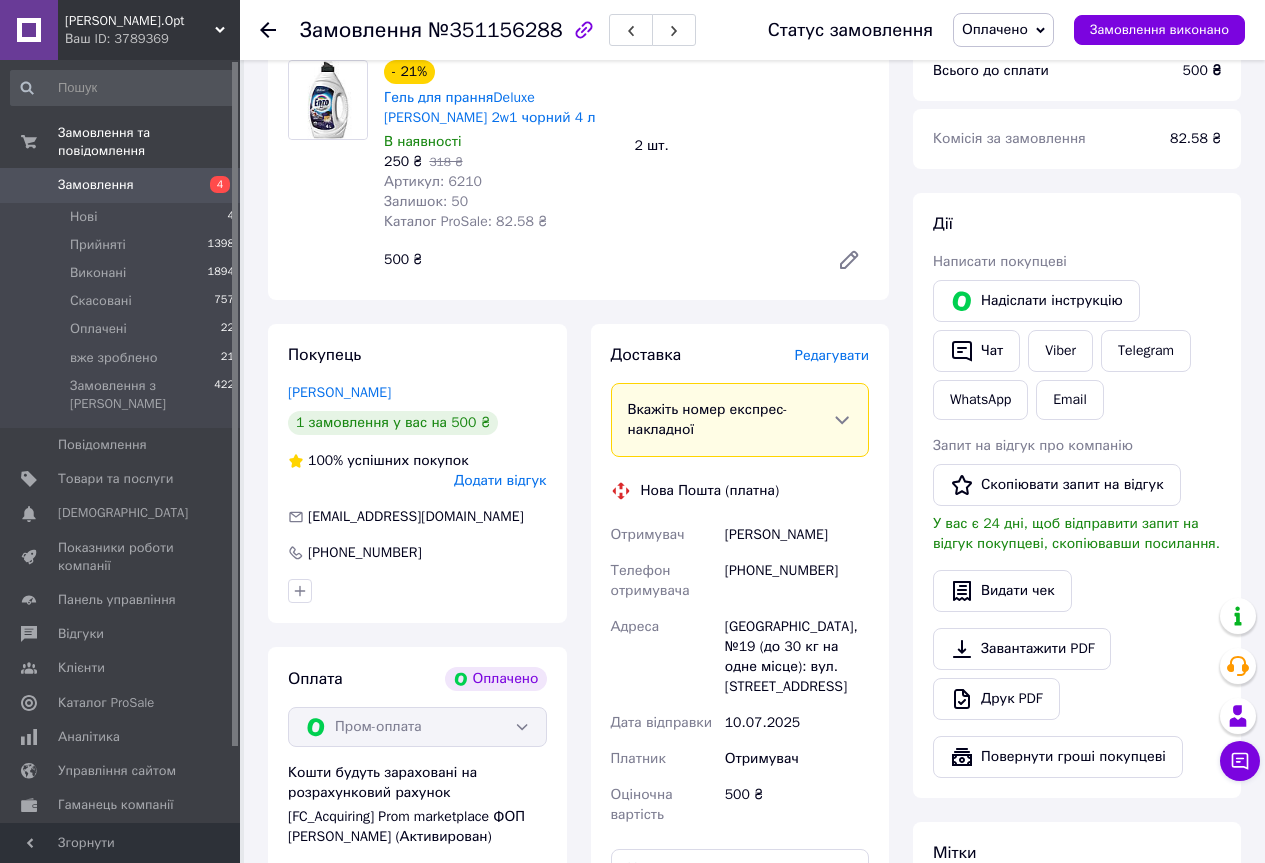 click on "Артикул: 6210" at bounding box center [433, 181] 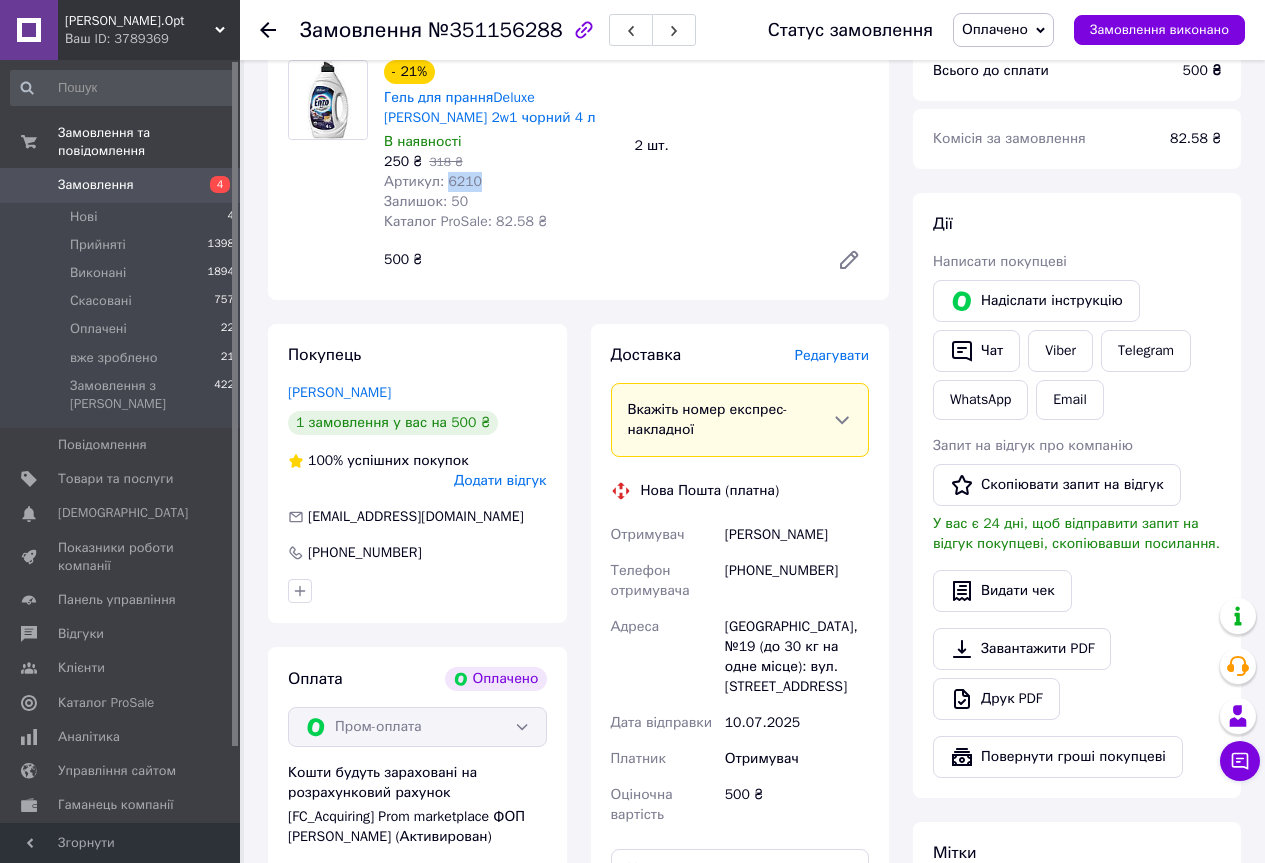 click on "Артикул: 6210" at bounding box center (433, 181) 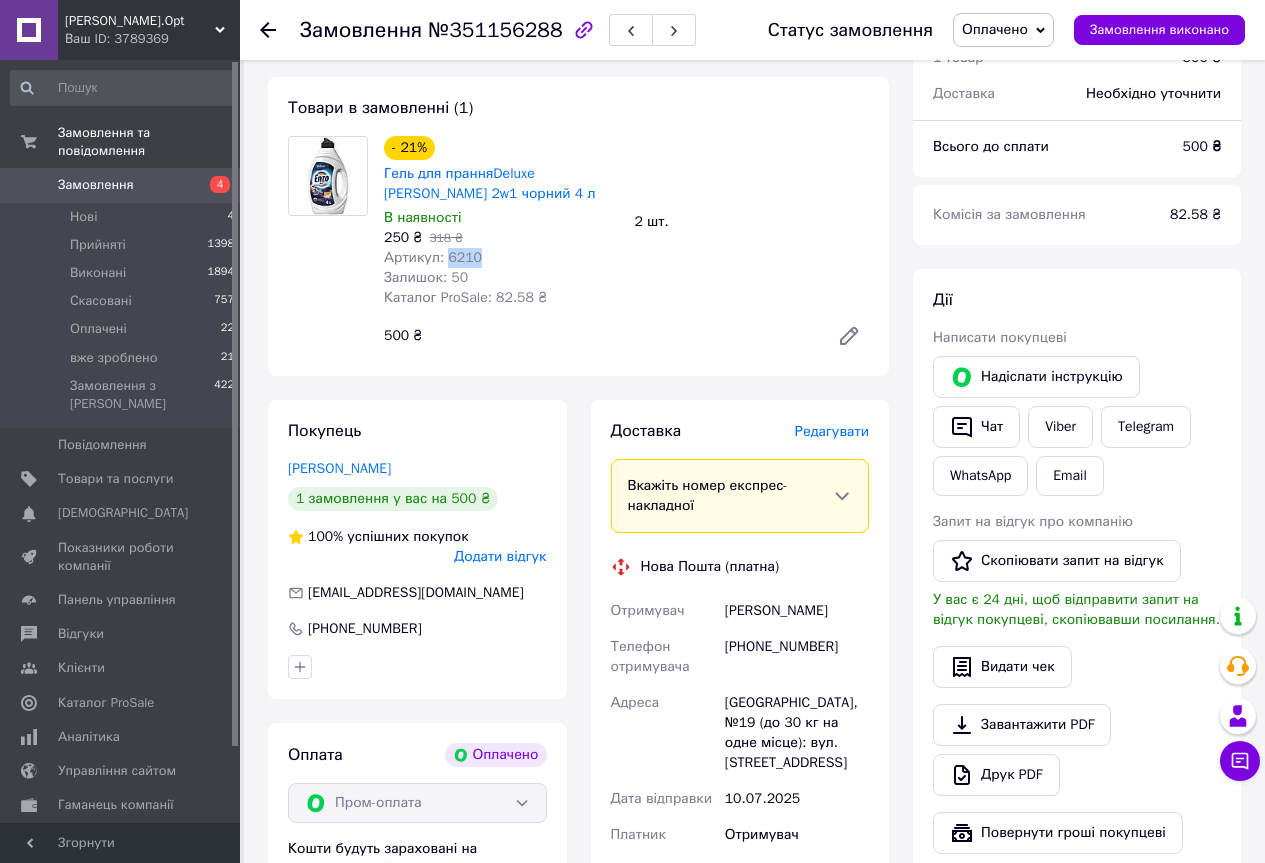 scroll, scrollTop: 233, scrollLeft: 0, axis: vertical 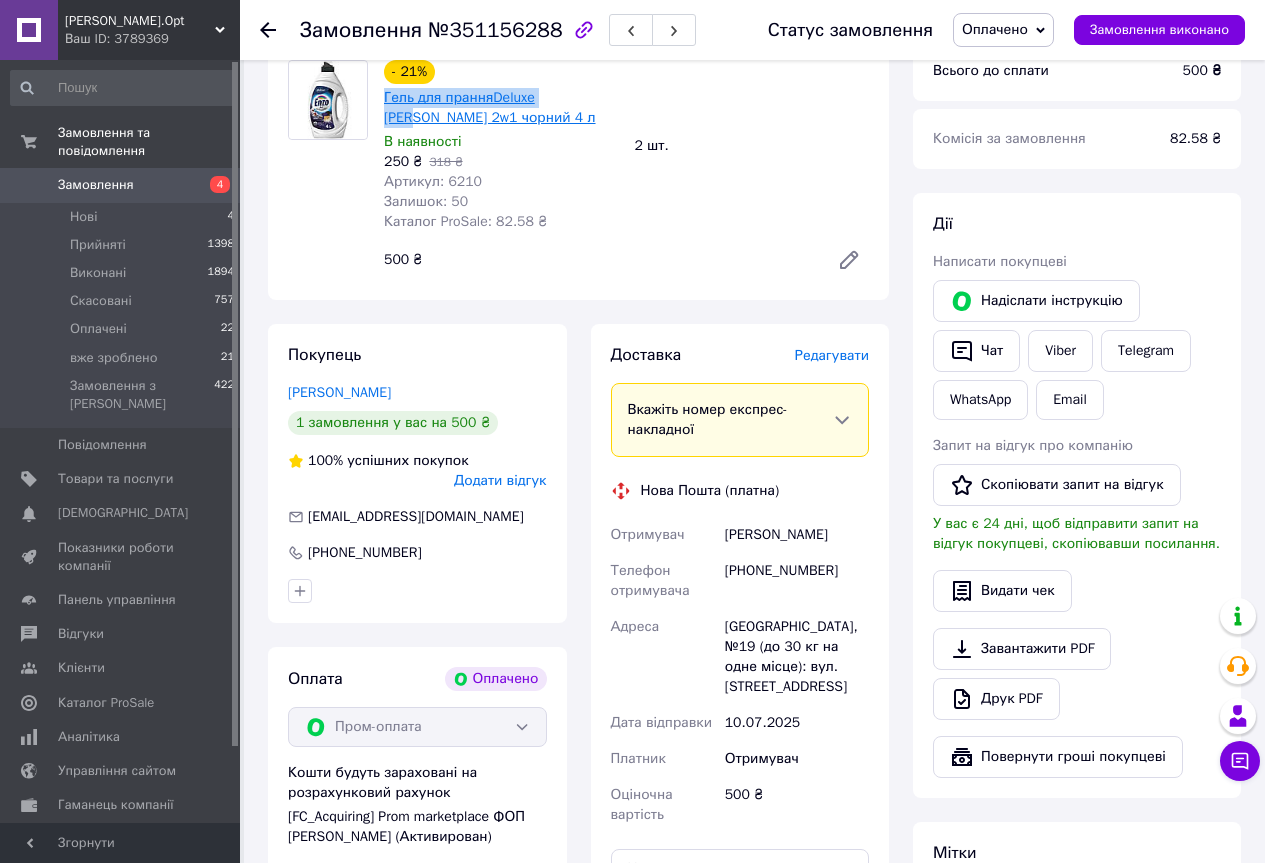 drag, startPoint x: 378, startPoint y: 97, endPoint x: 563, endPoint y: 104, distance: 185.13239 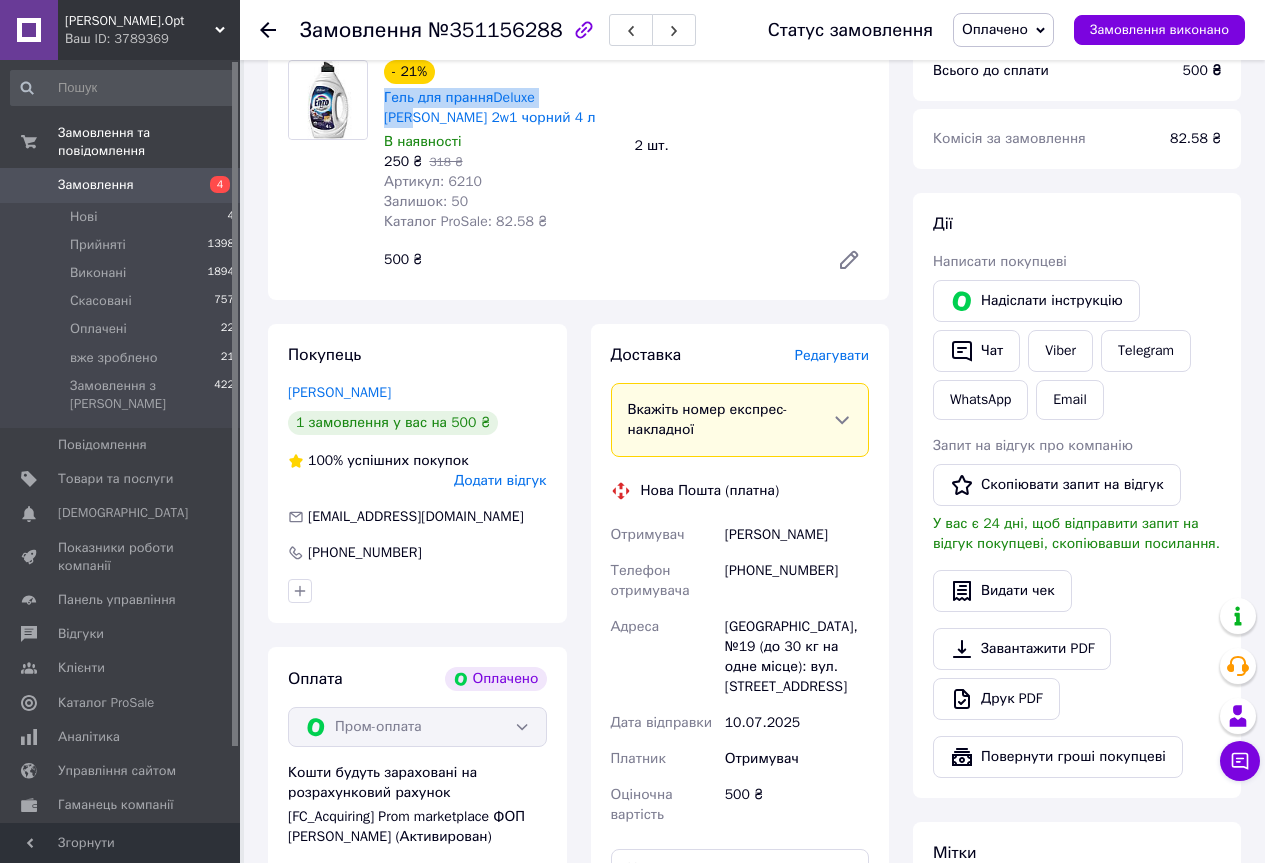 copy on "Гель для пранняDeluxe Enzo" 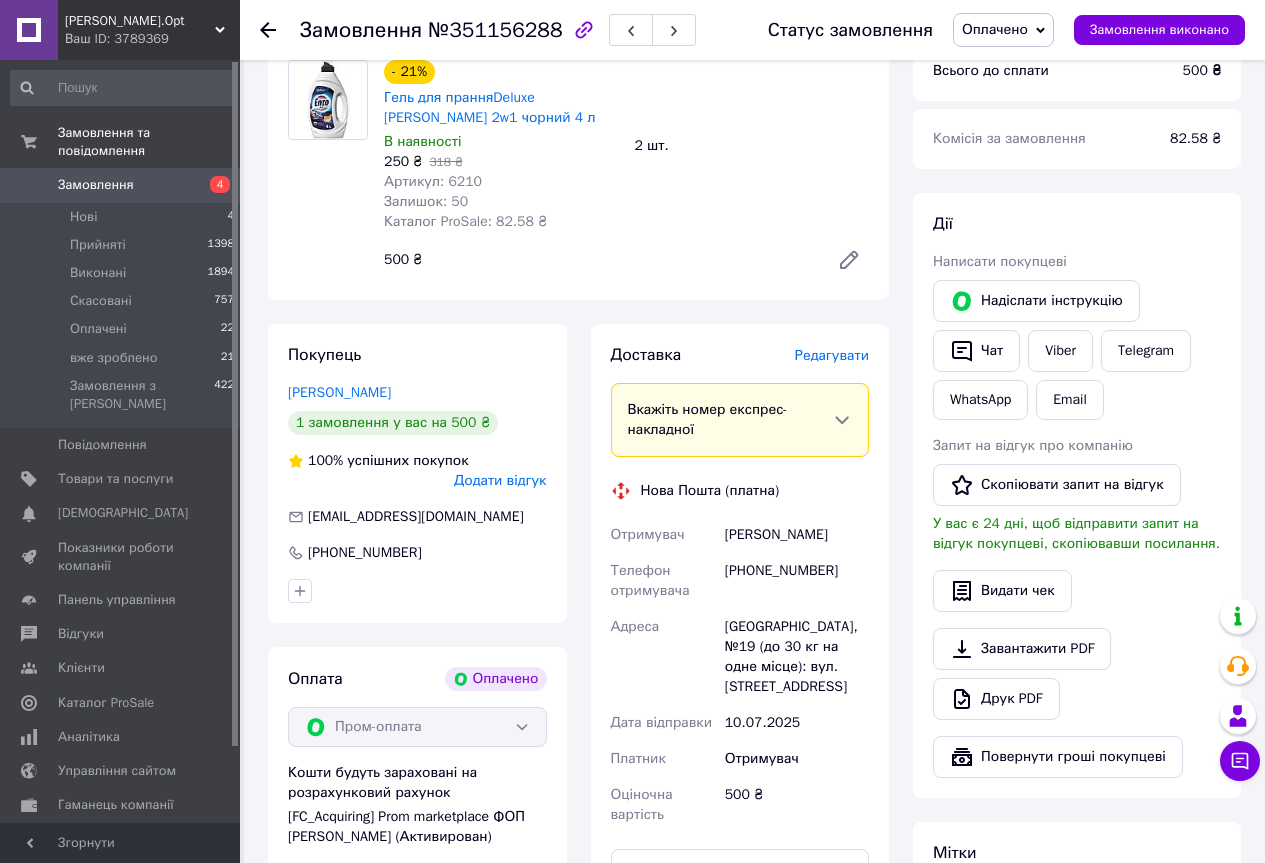 click on "[PHONE_NUMBER]" at bounding box center (797, 581) 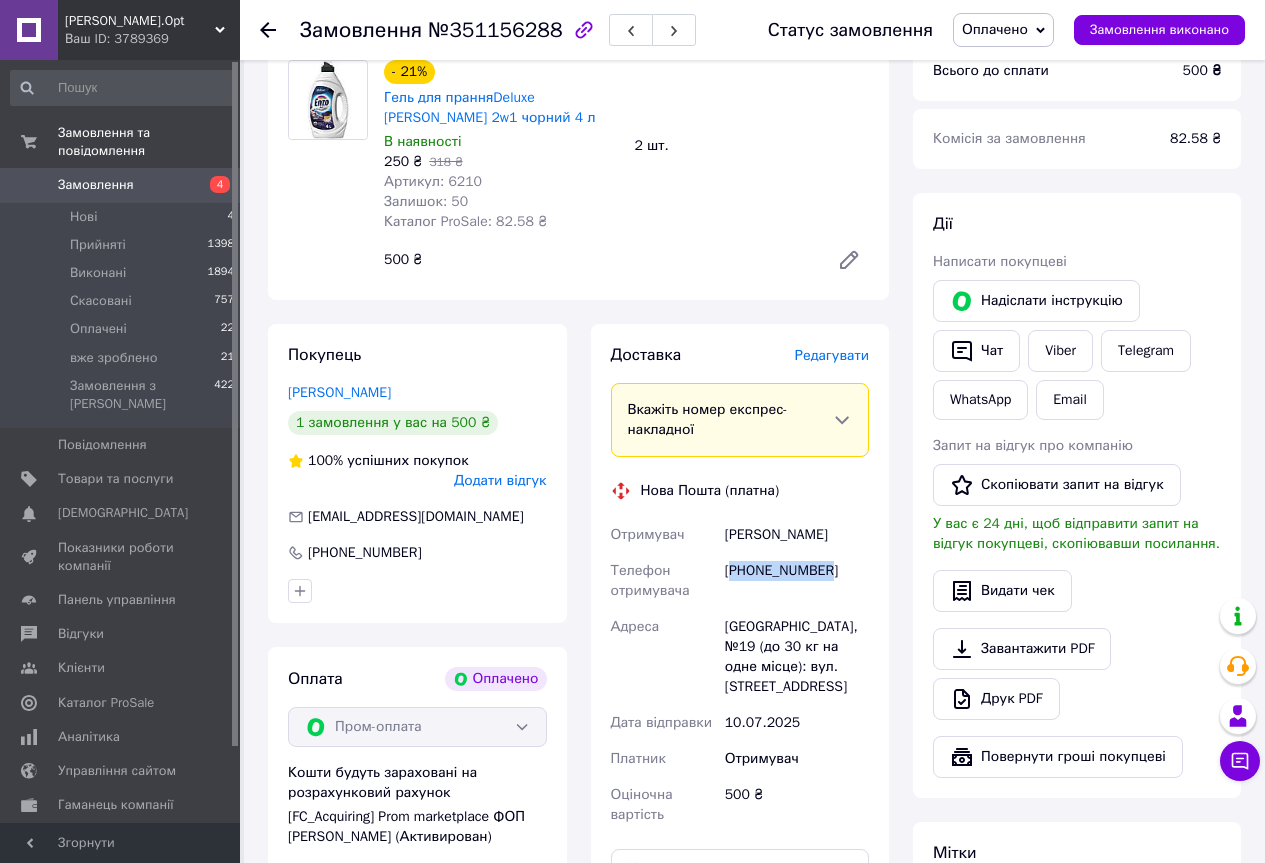 click on "[PHONE_NUMBER]" at bounding box center [797, 581] 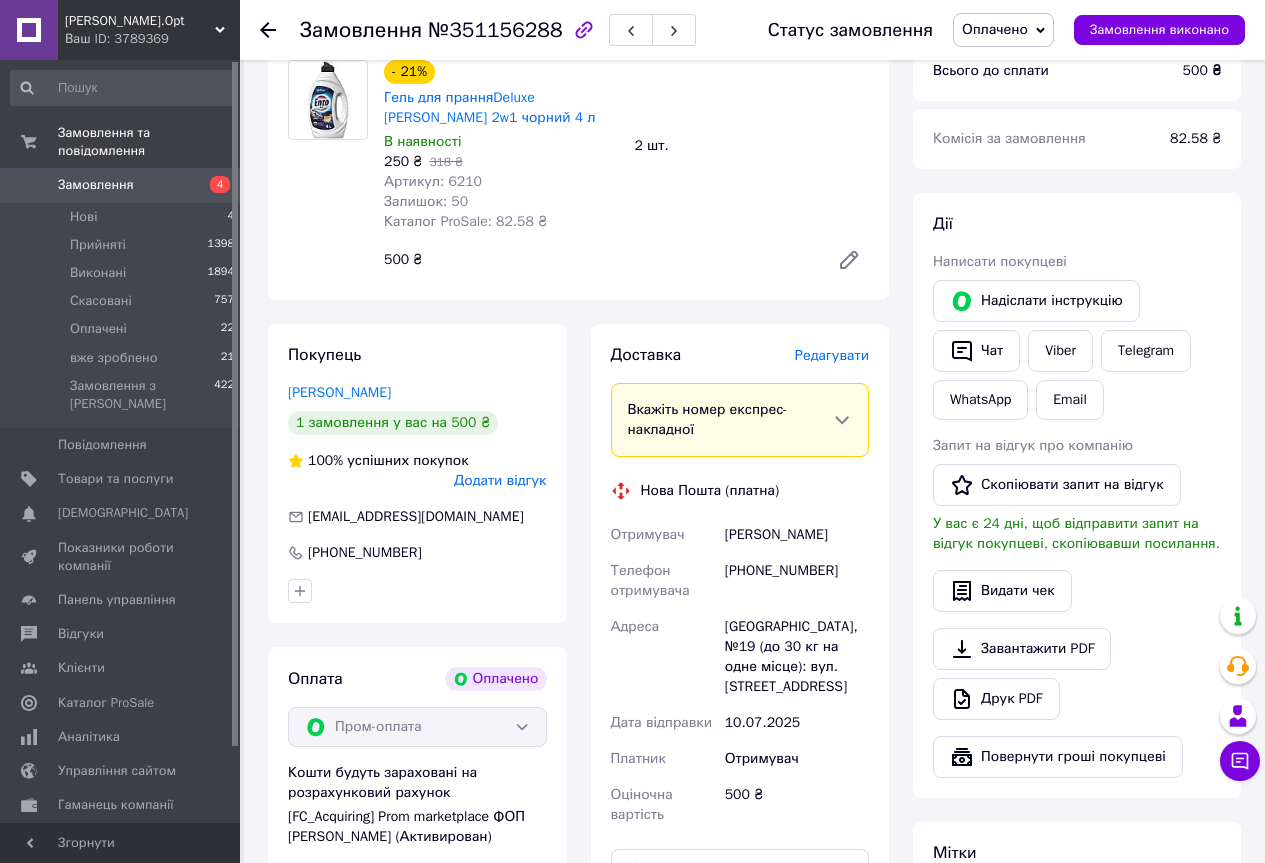 click on "Моисеева Елена" at bounding box center (797, 535) 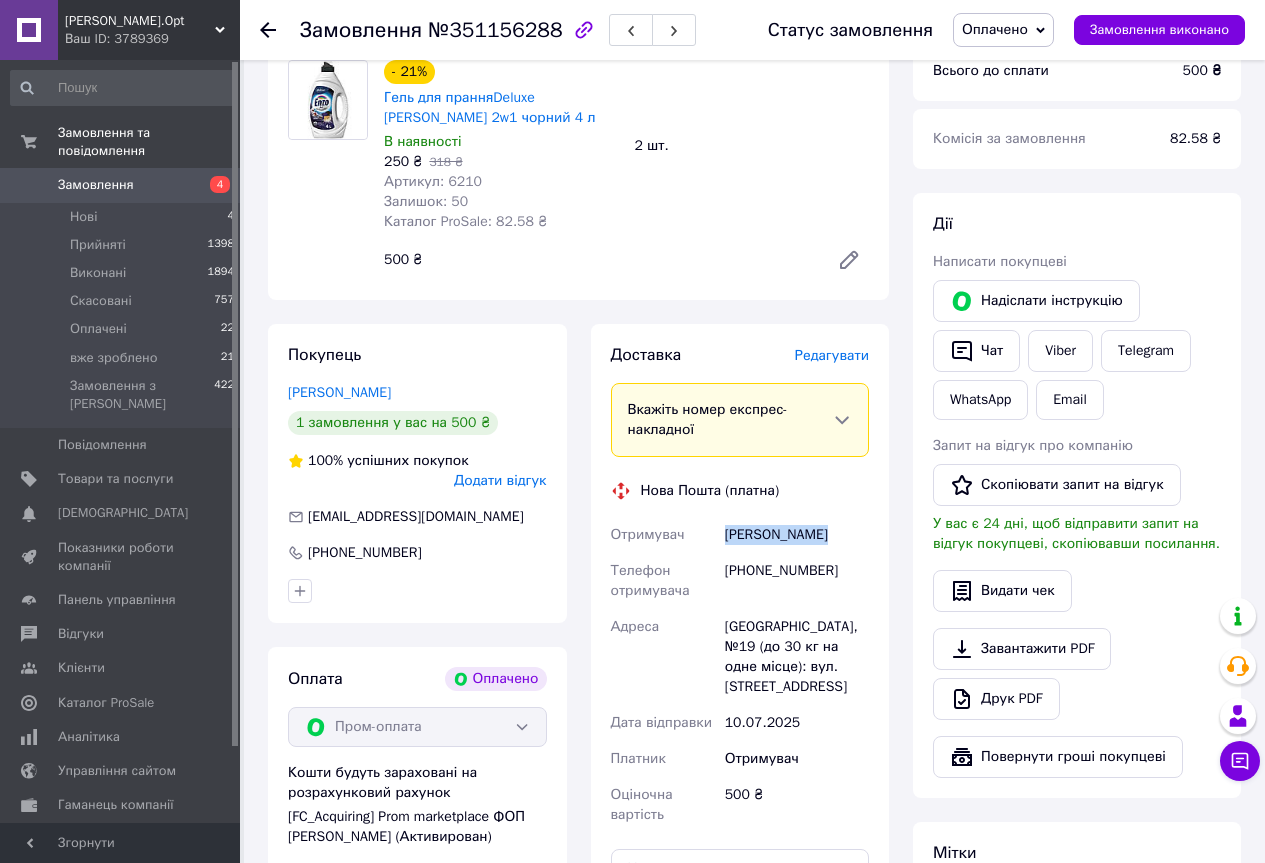 drag, startPoint x: 756, startPoint y: 525, endPoint x: 849, endPoint y: 529, distance: 93.08598 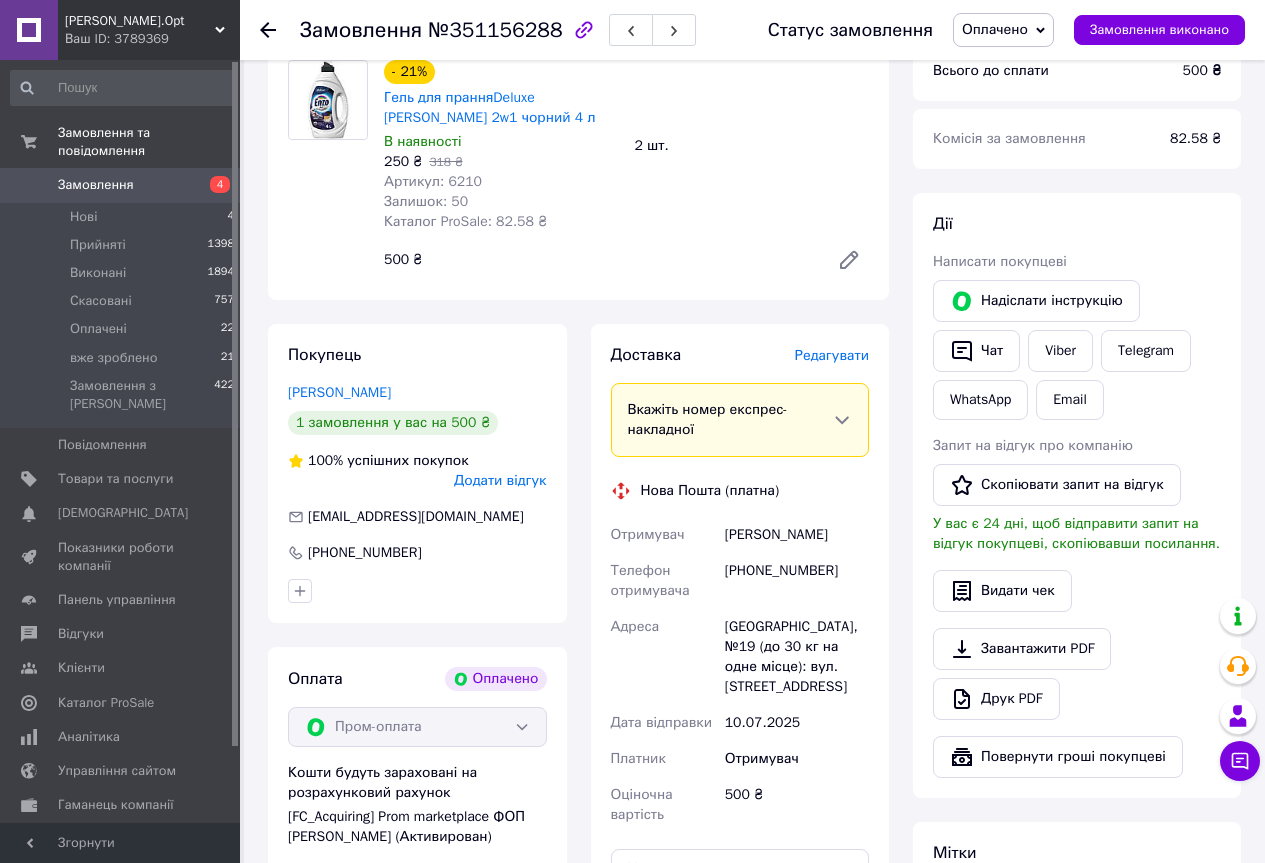 click on "Одеса, №19 (до 30 кг на одне місце): вул. Радісна, 9" at bounding box center (797, 657) 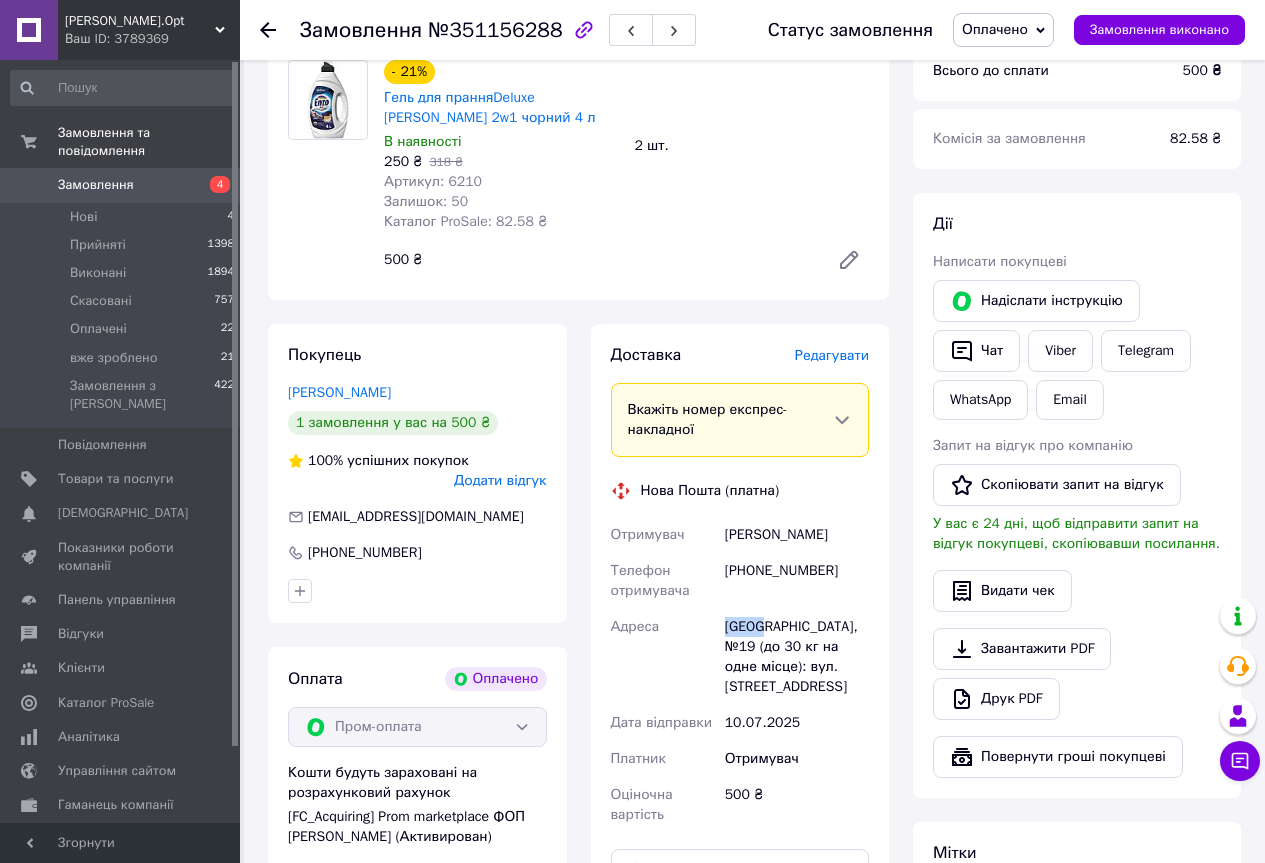 click on "Одеса, №19 (до 30 кг на одне місце): вул. Радісна, 9" at bounding box center (797, 657) 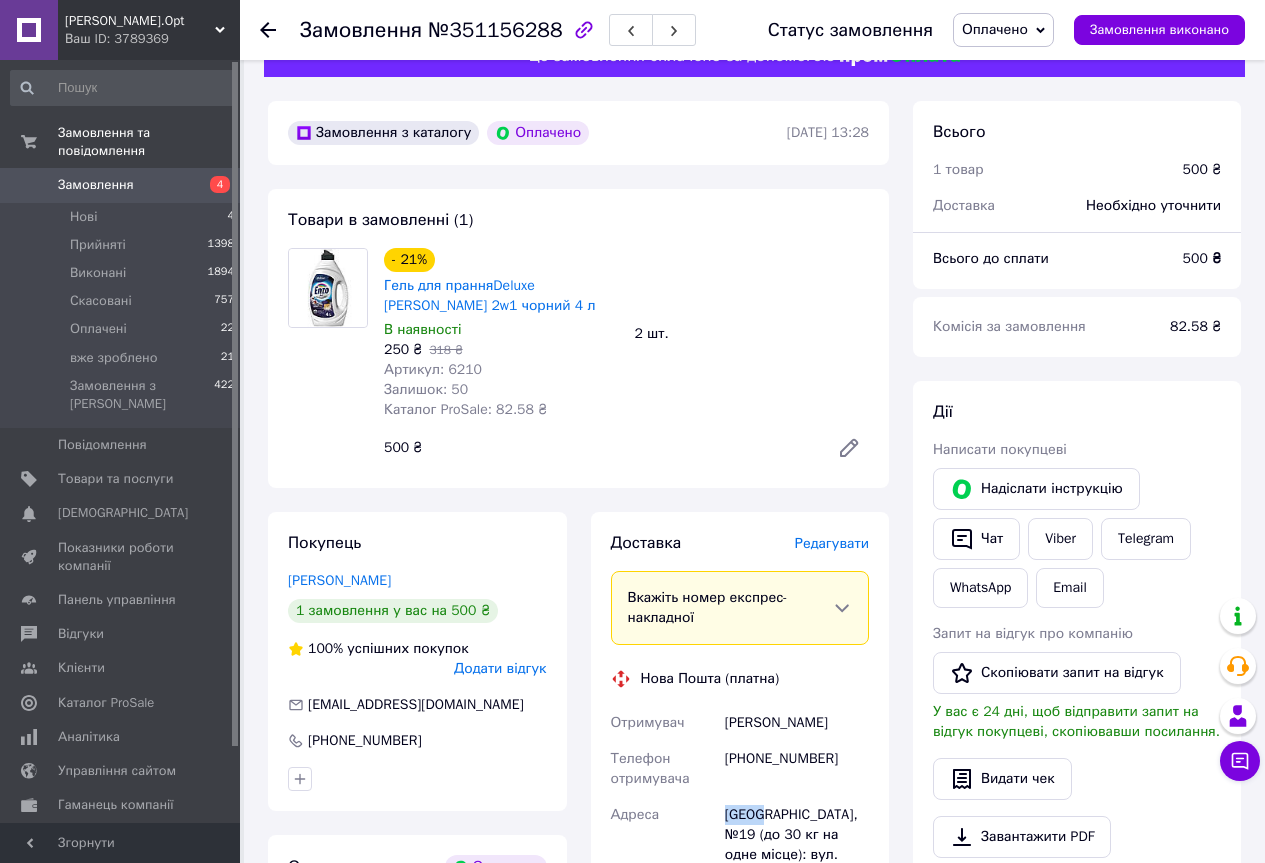 scroll, scrollTop: 0, scrollLeft: 0, axis: both 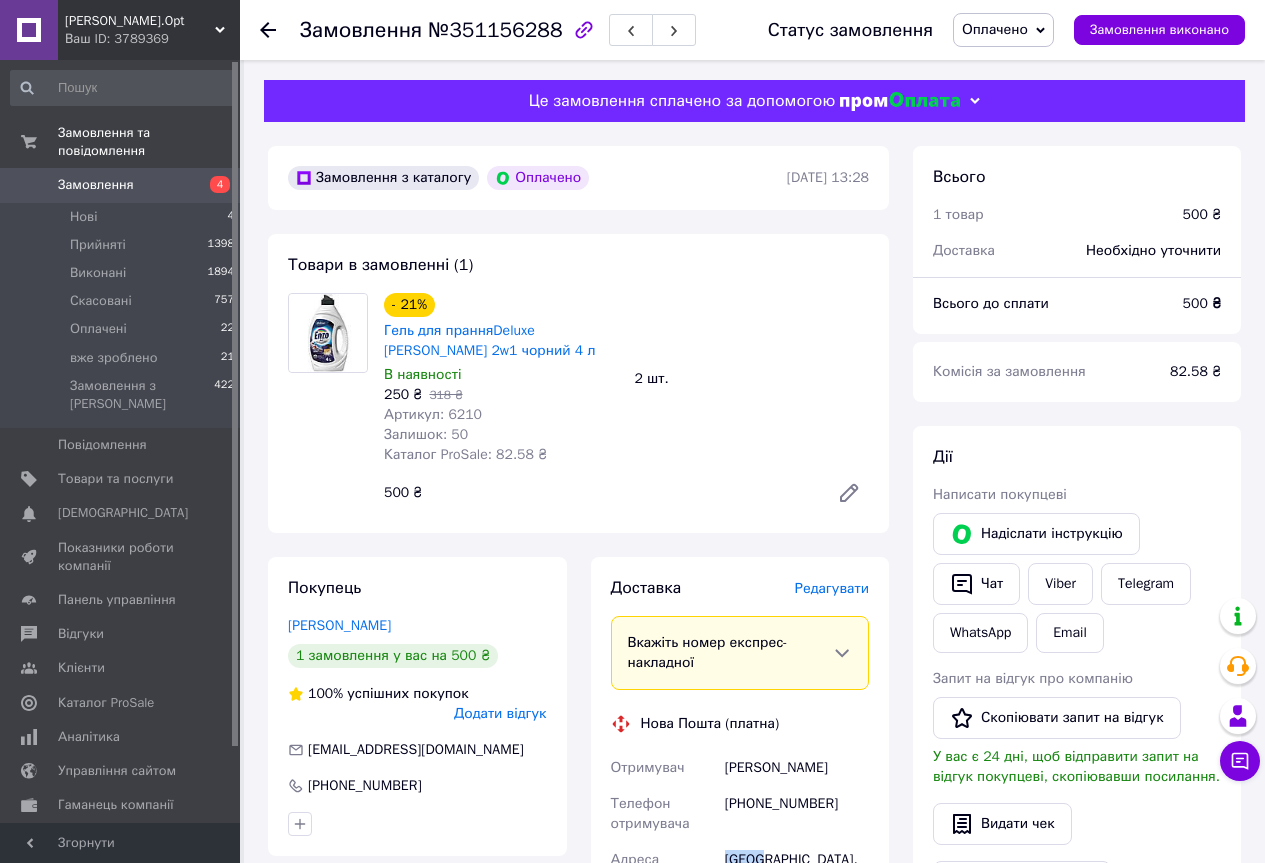 click on "Оплачено" at bounding box center (995, 29) 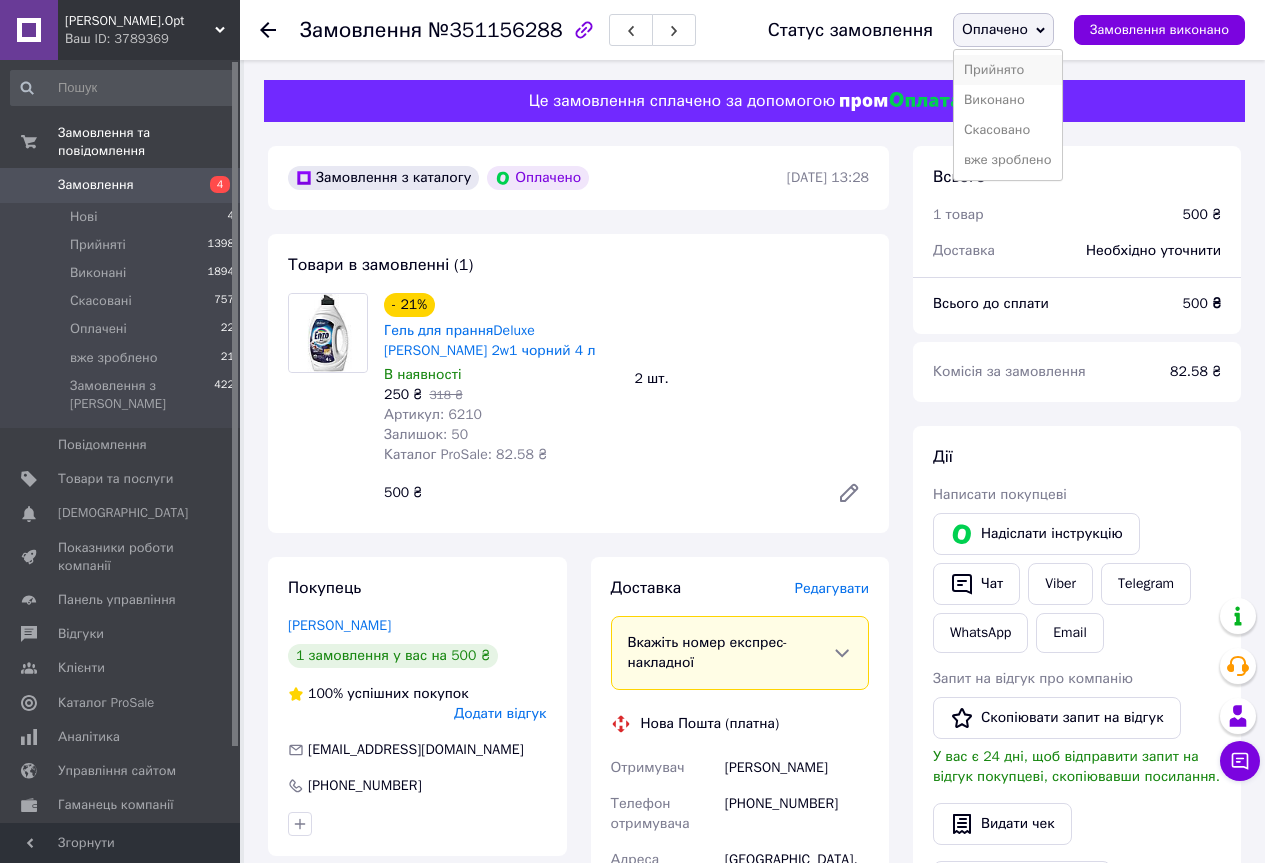 click on "Прийнято" at bounding box center [1008, 70] 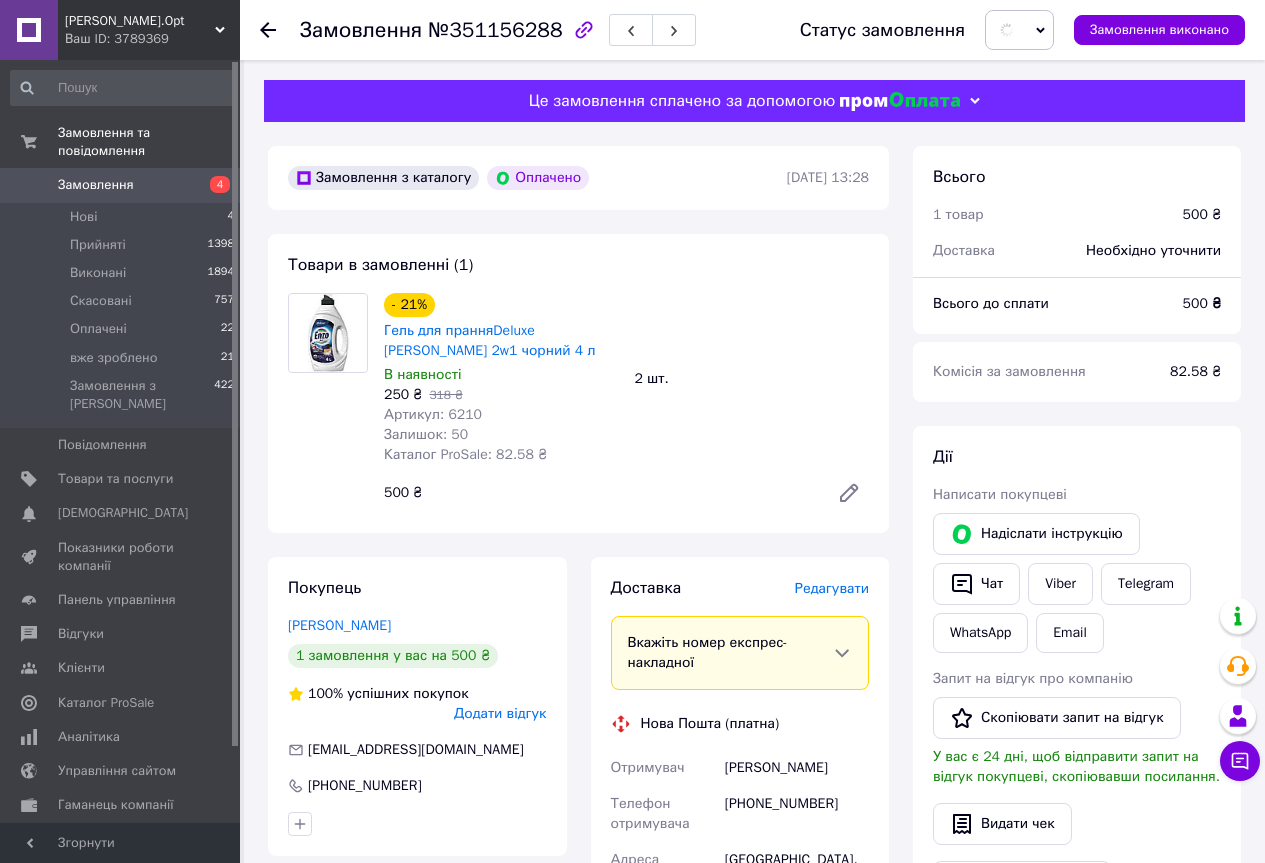 scroll, scrollTop: 467, scrollLeft: 0, axis: vertical 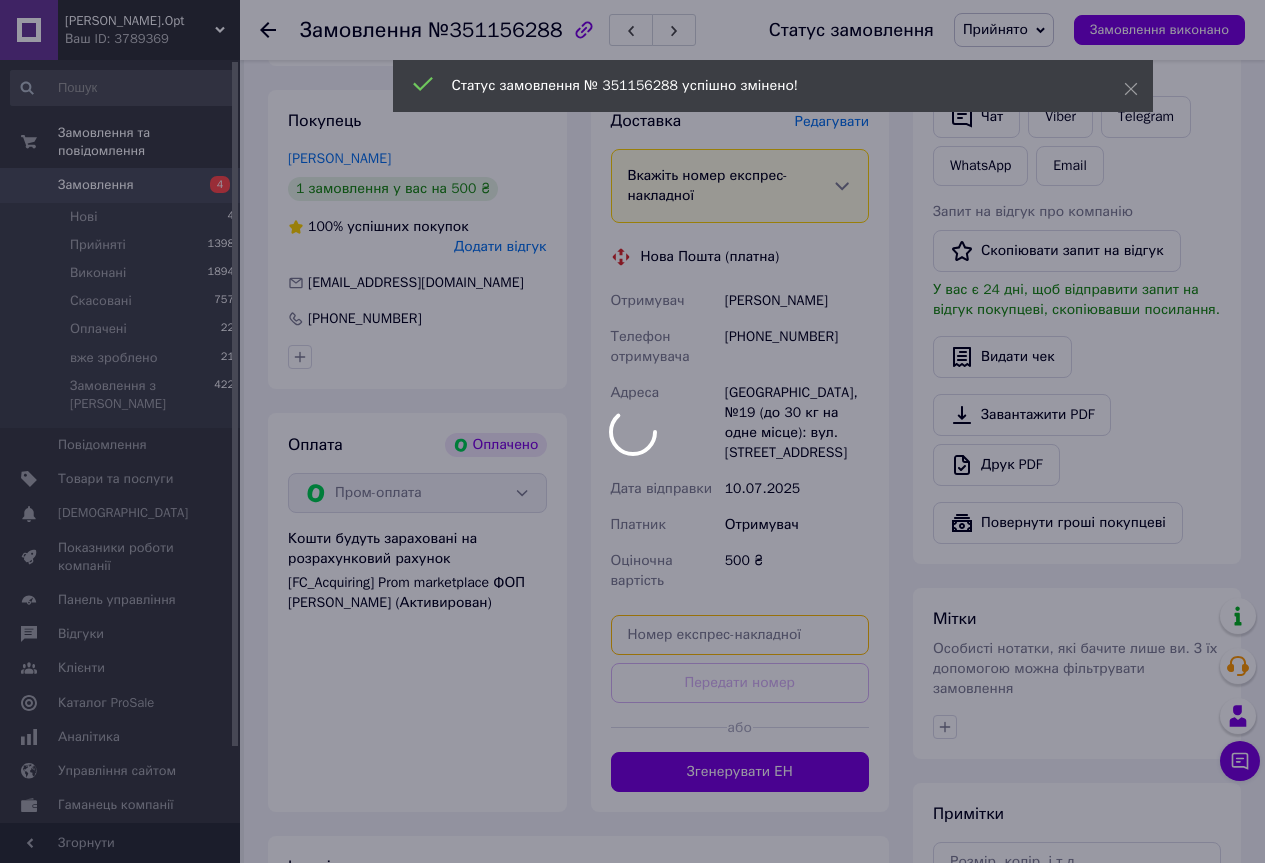click at bounding box center (740, 635) 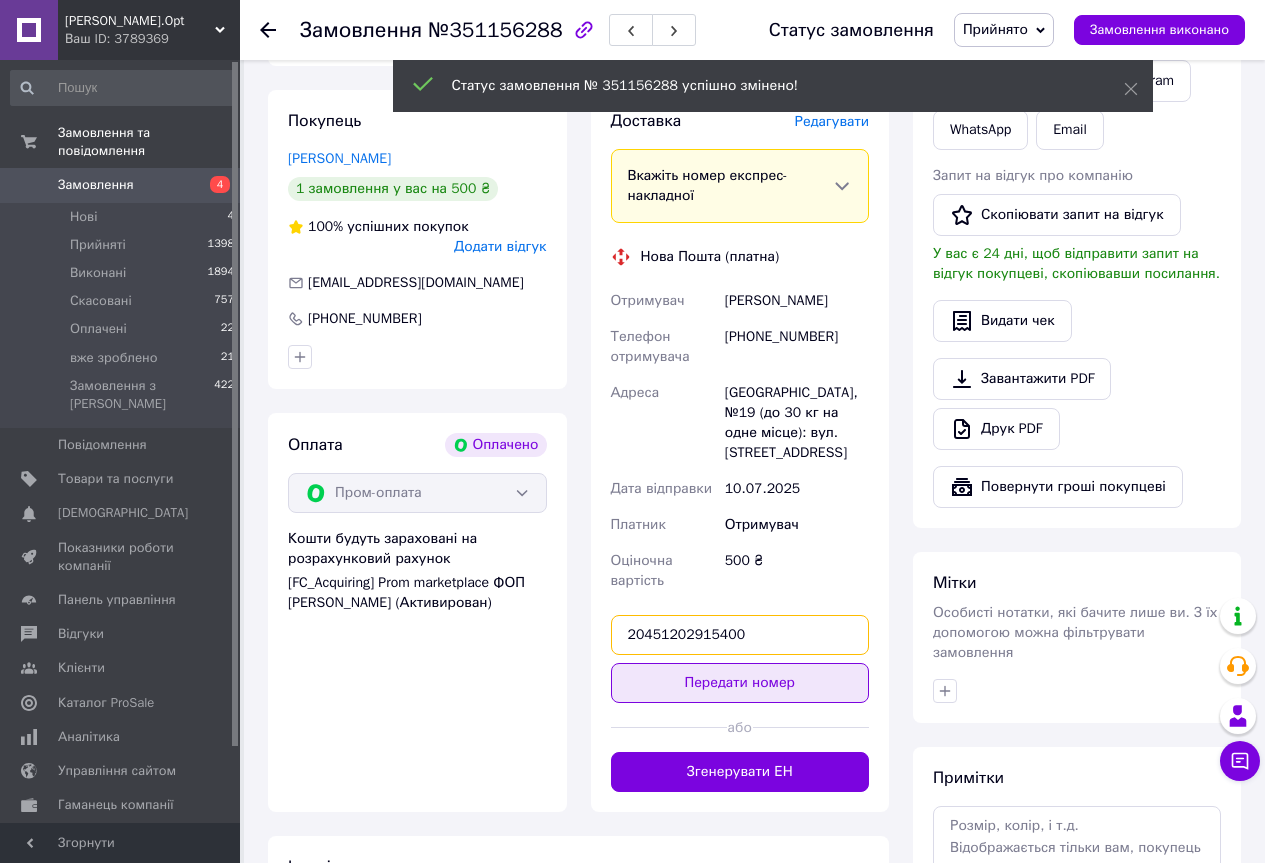 type on "20451202915400" 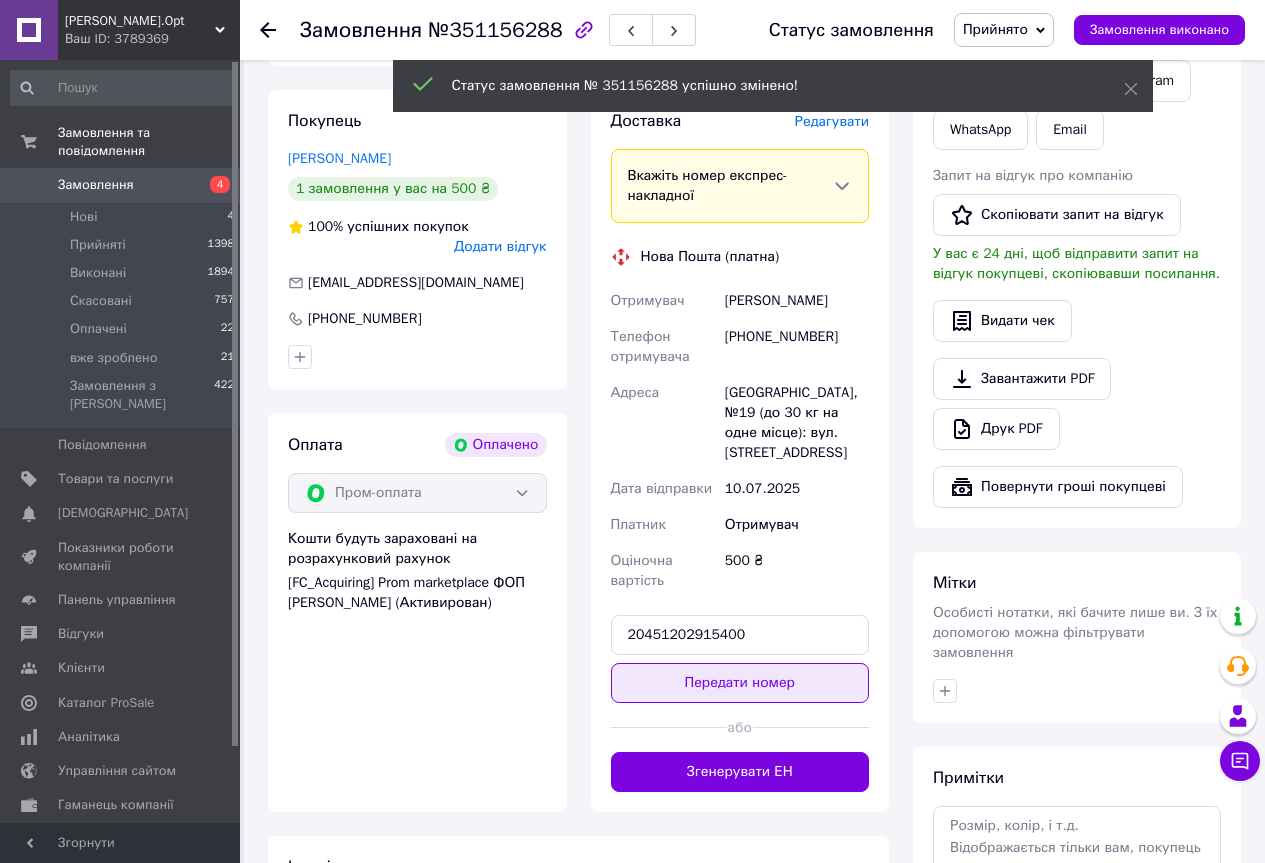 click on "Передати номер" at bounding box center [740, 683] 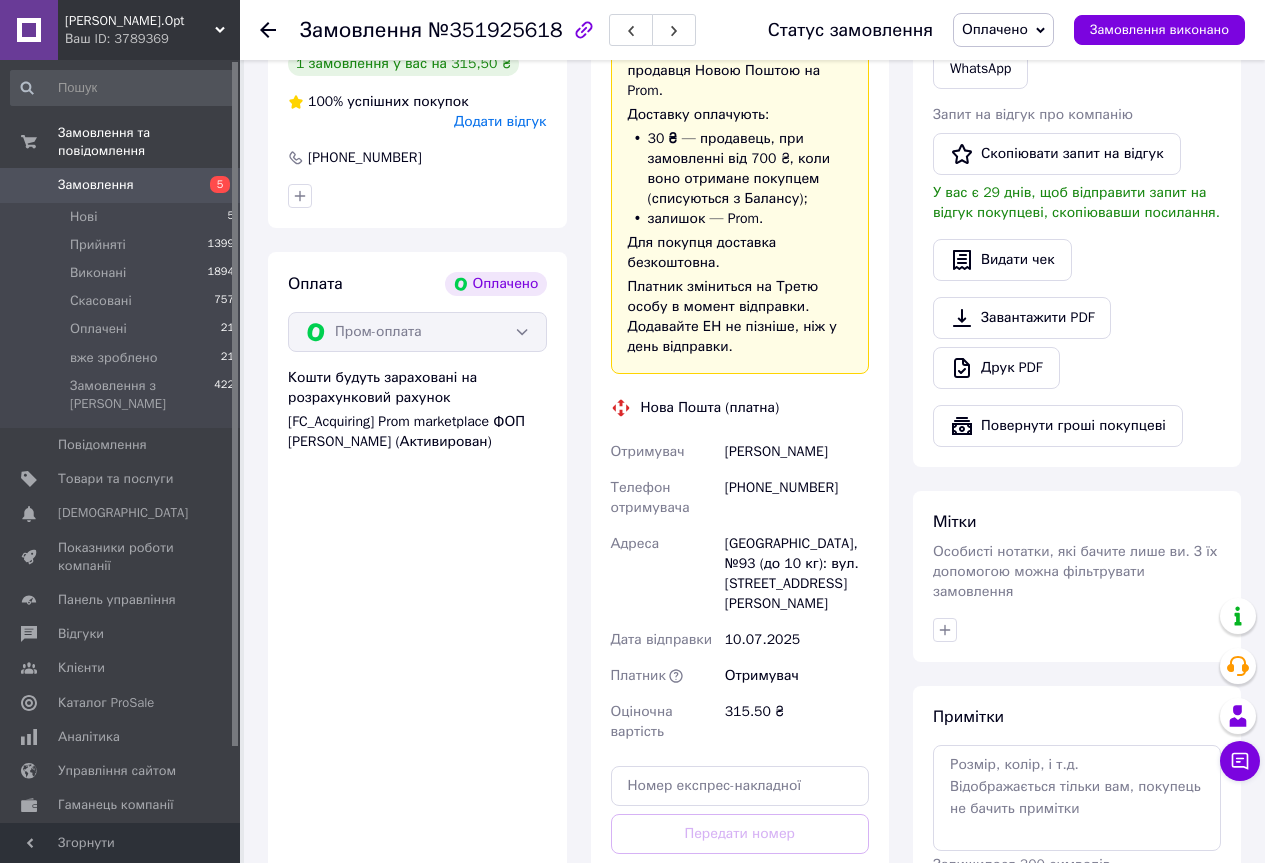 scroll, scrollTop: 700, scrollLeft: 0, axis: vertical 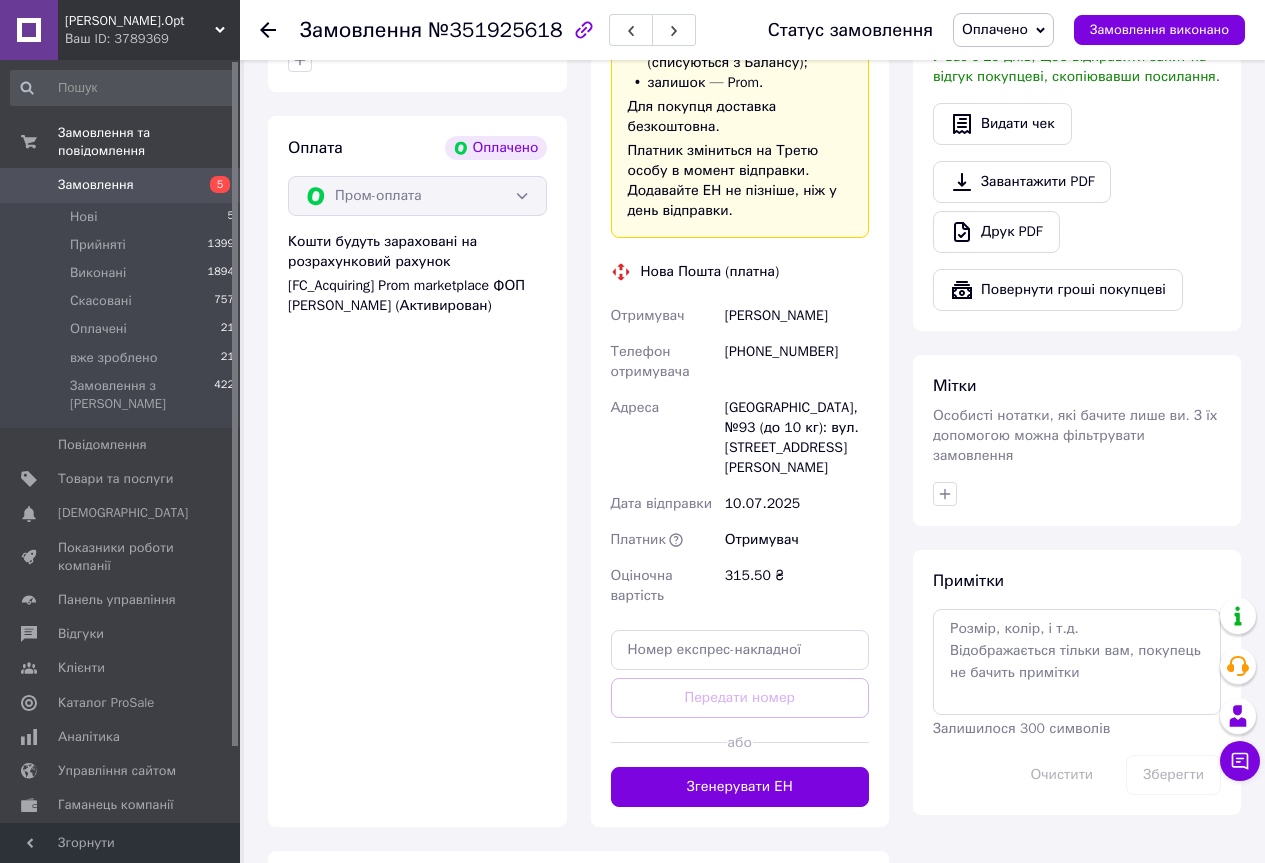click on "Стрілець Інна" at bounding box center [797, 316] 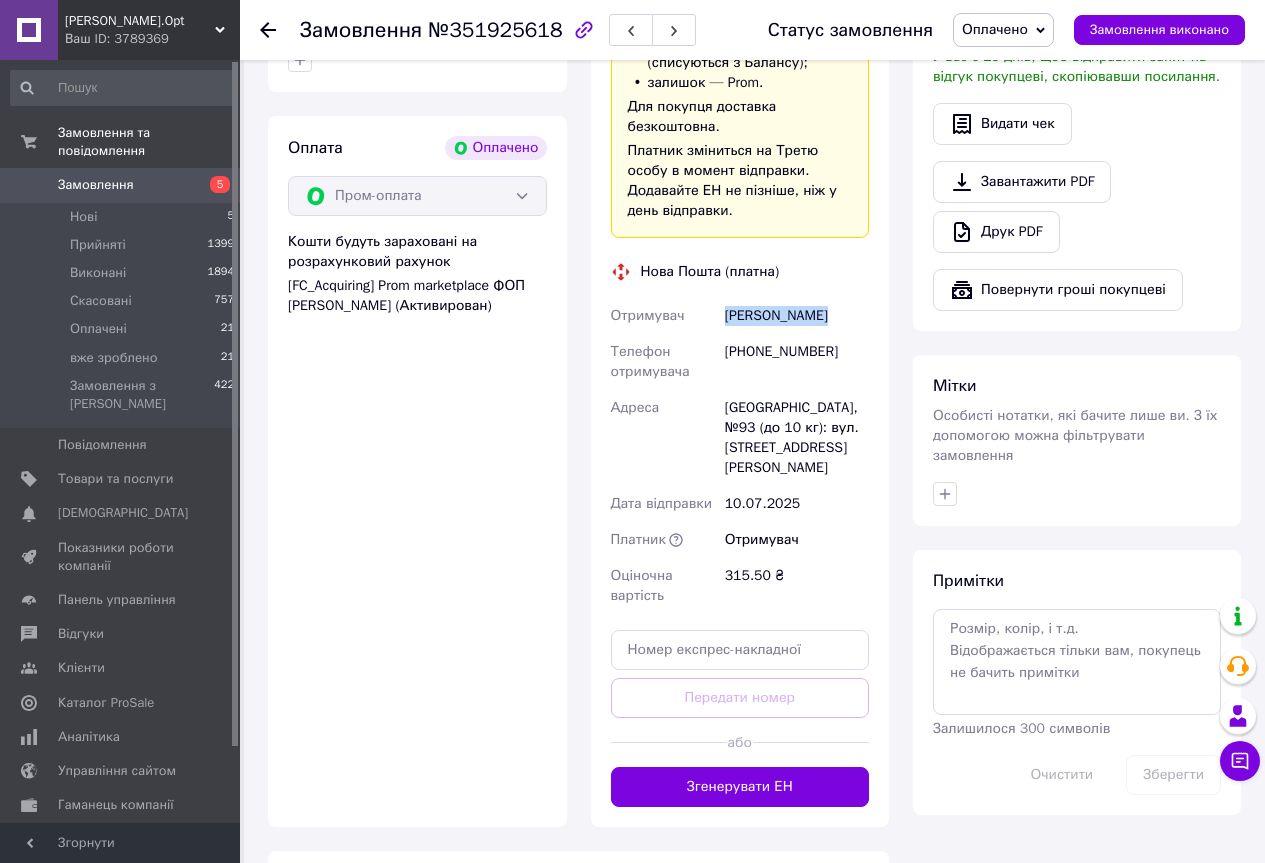 drag, startPoint x: 758, startPoint y: 296, endPoint x: 833, endPoint y: 295, distance: 75.00667 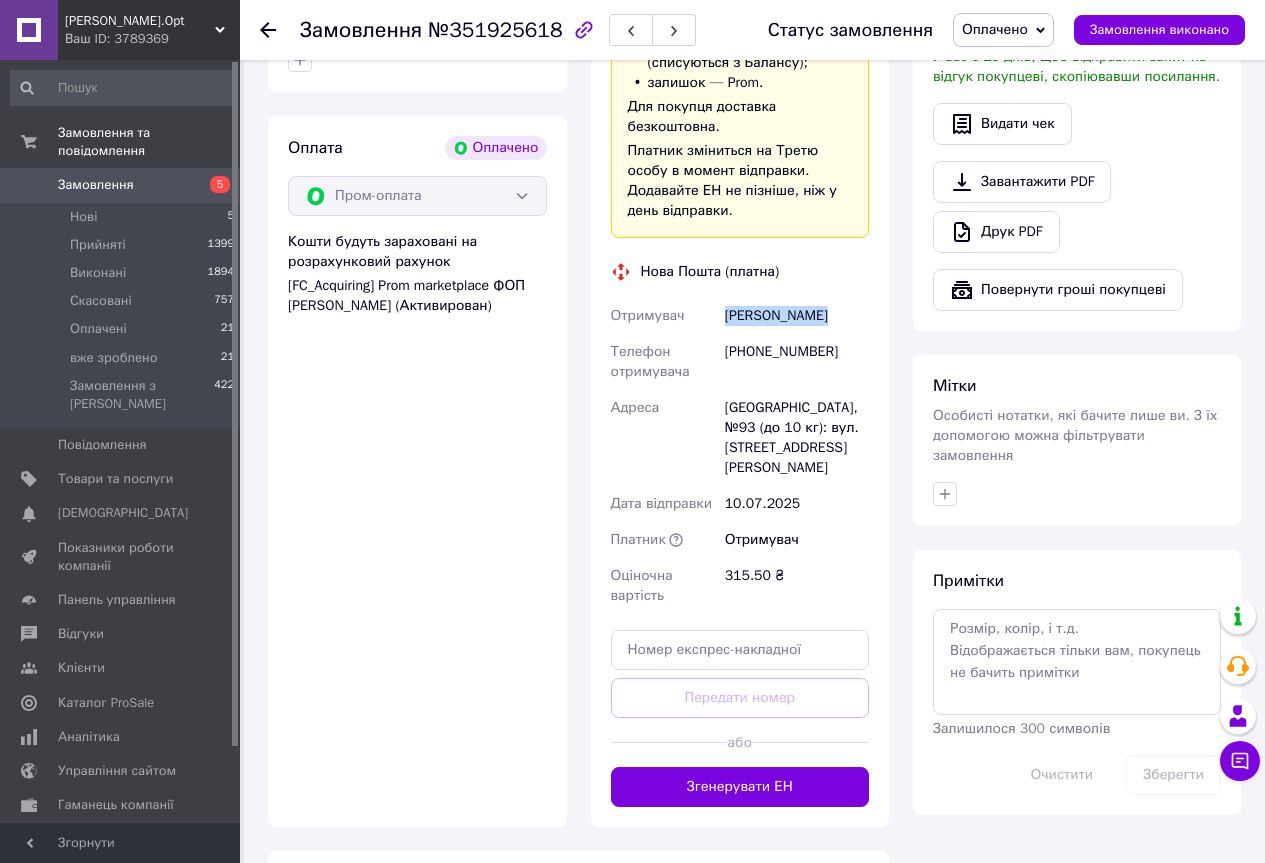 click on "Стрілець Інна" at bounding box center [797, 316] 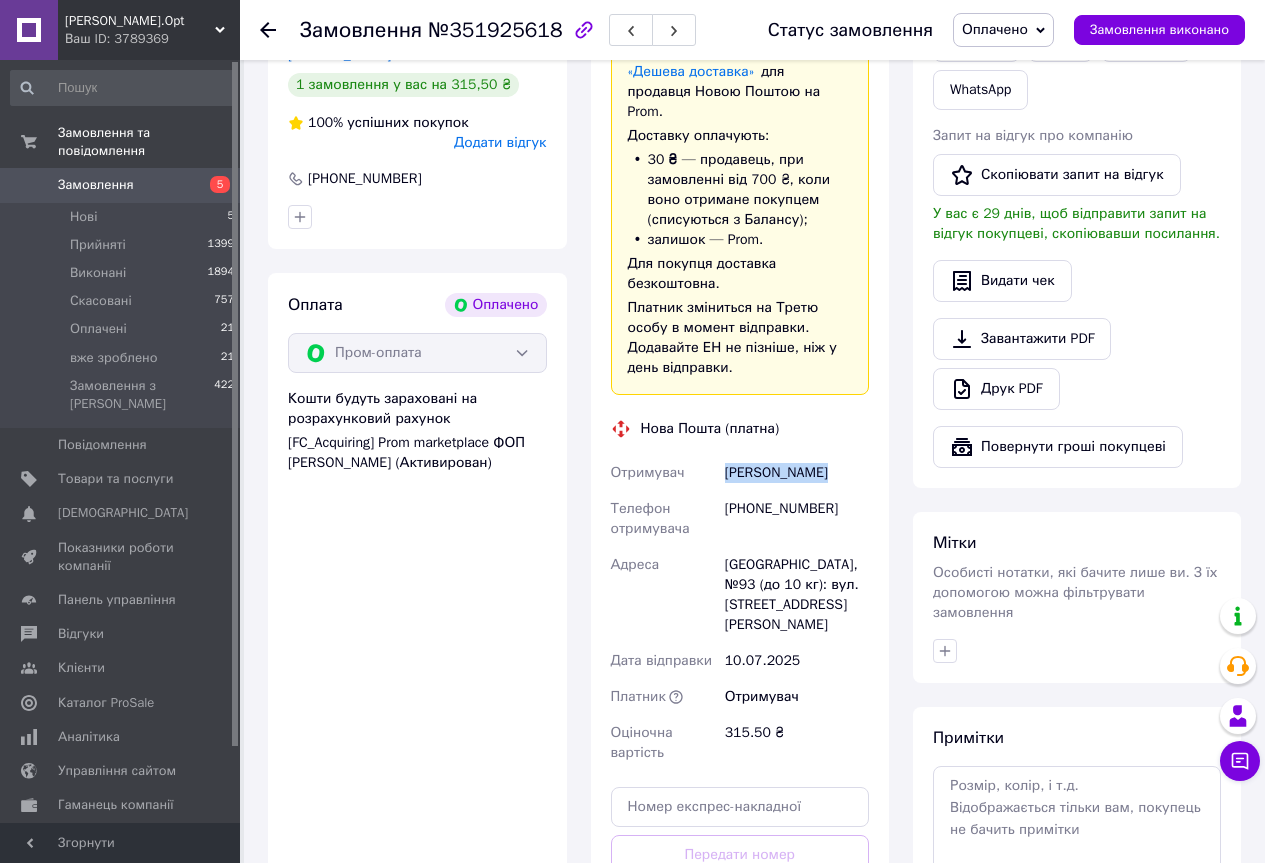 scroll, scrollTop: 467, scrollLeft: 0, axis: vertical 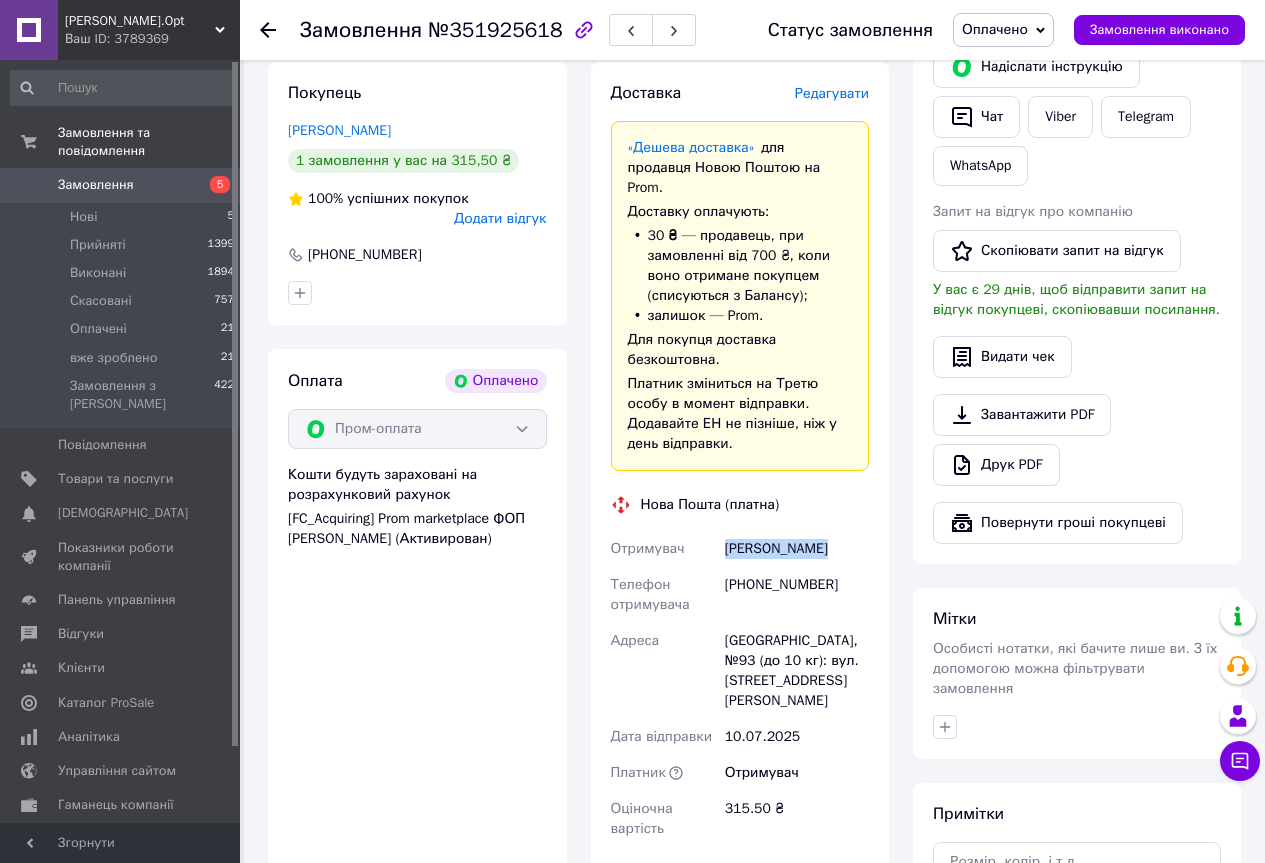 copy on "Стрілець Інна" 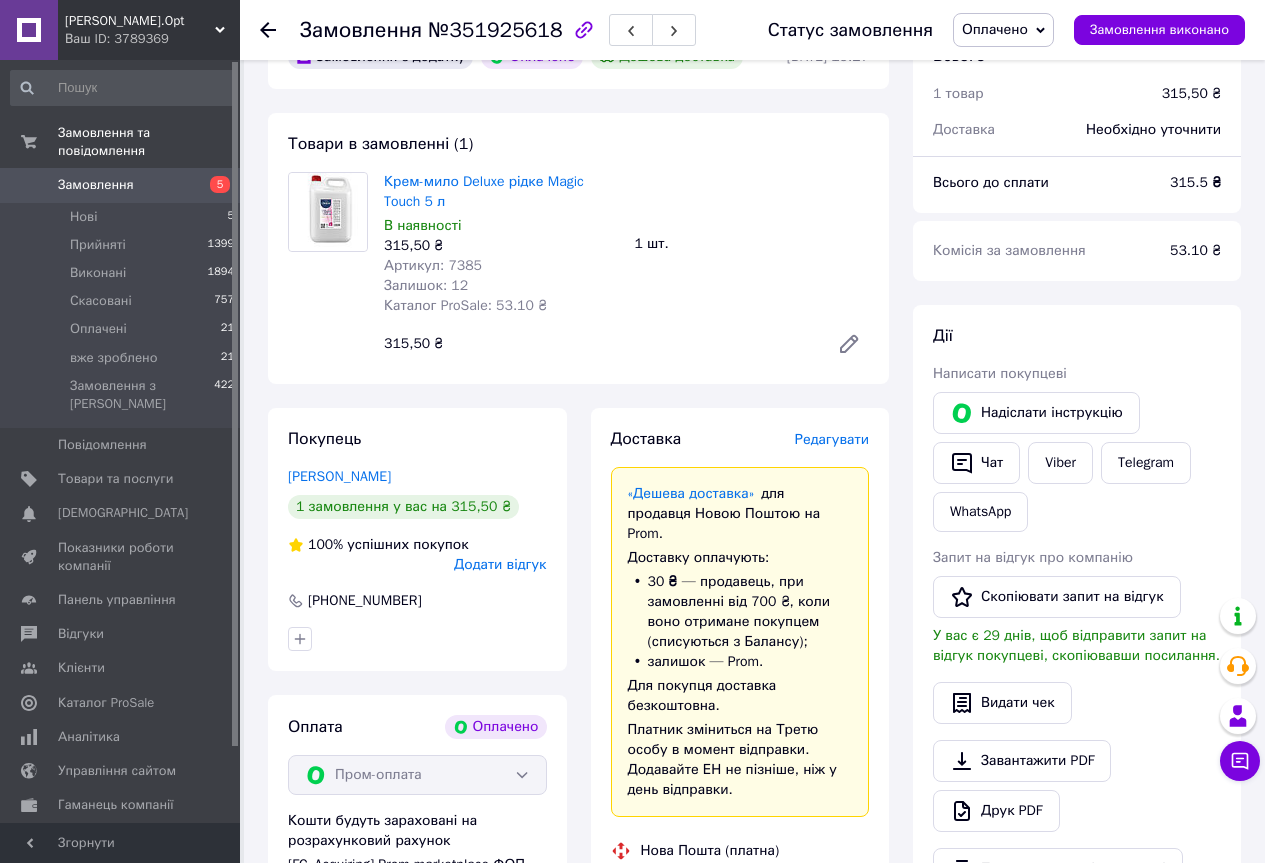 scroll, scrollTop: 0, scrollLeft: 0, axis: both 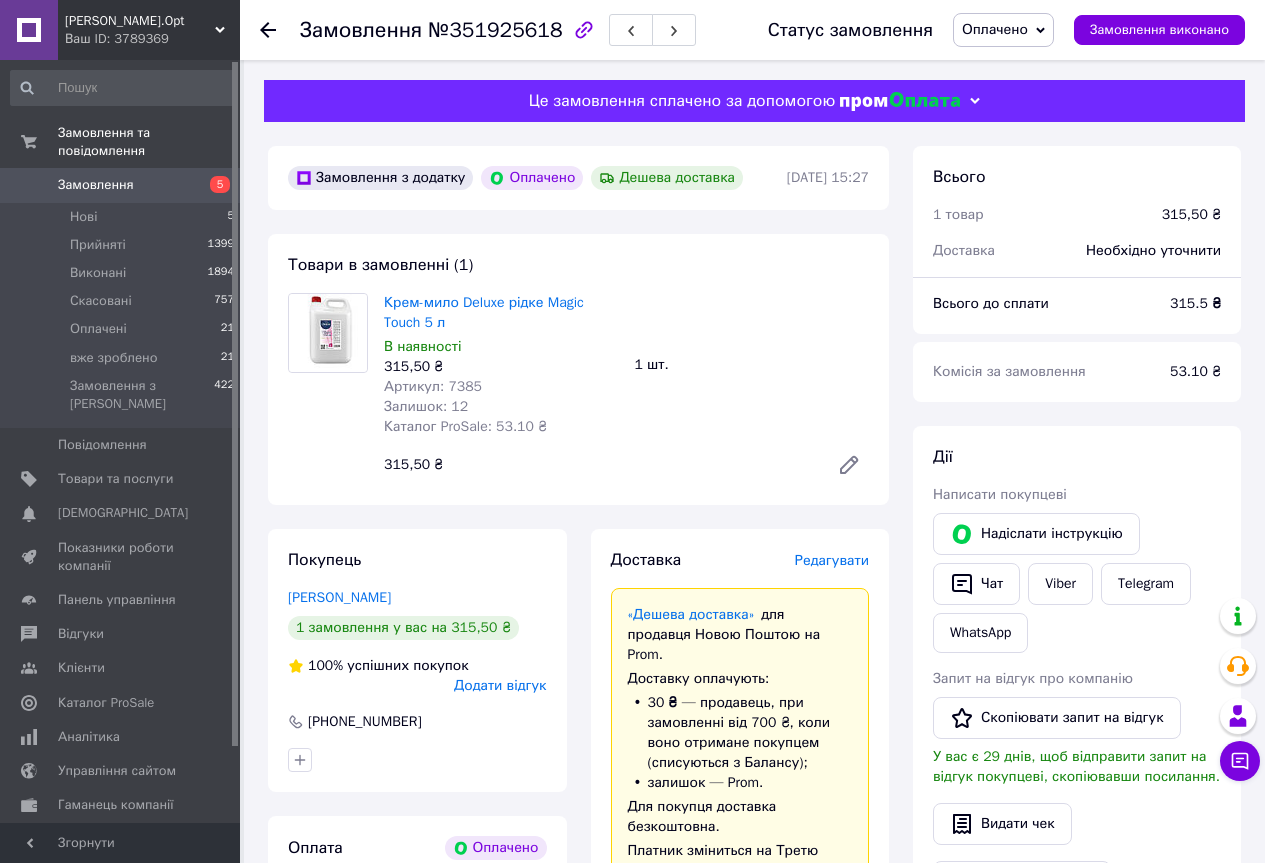 click on "Замовлення №351925618" at bounding box center (498, 30) 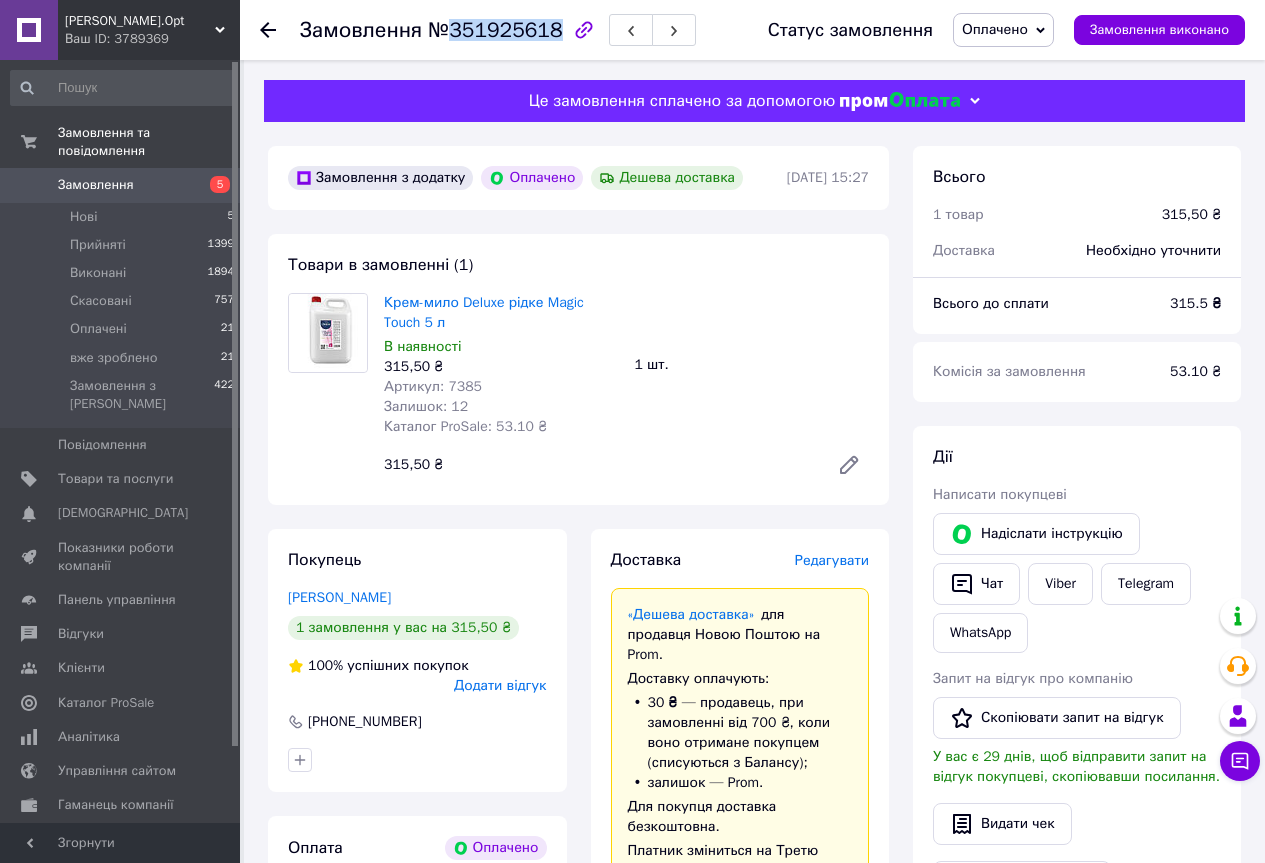 click on "№351925618" at bounding box center [495, 30] 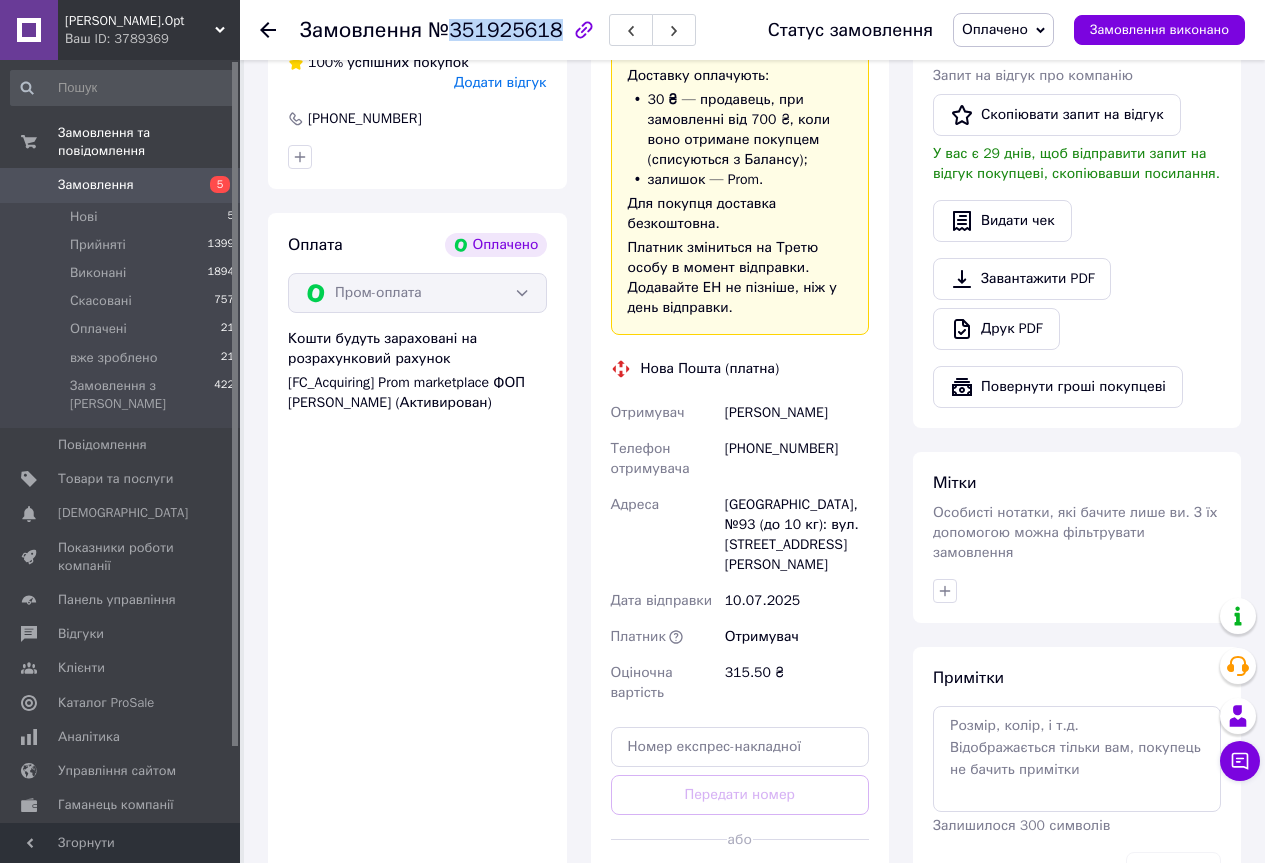scroll, scrollTop: 700, scrollLeft: 0, axis: vertical 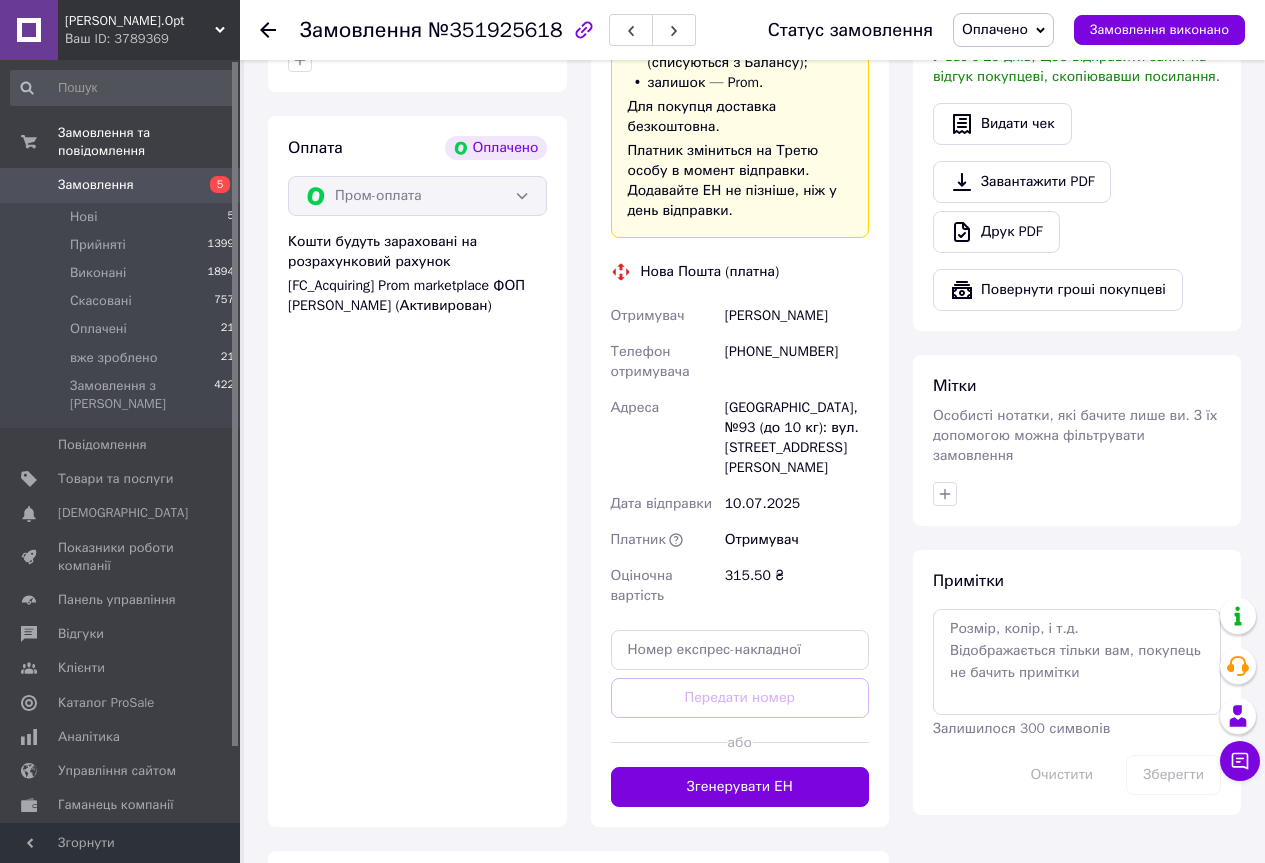 click on "[PHONE_NUMBER]" at bounding box center [797, 362] 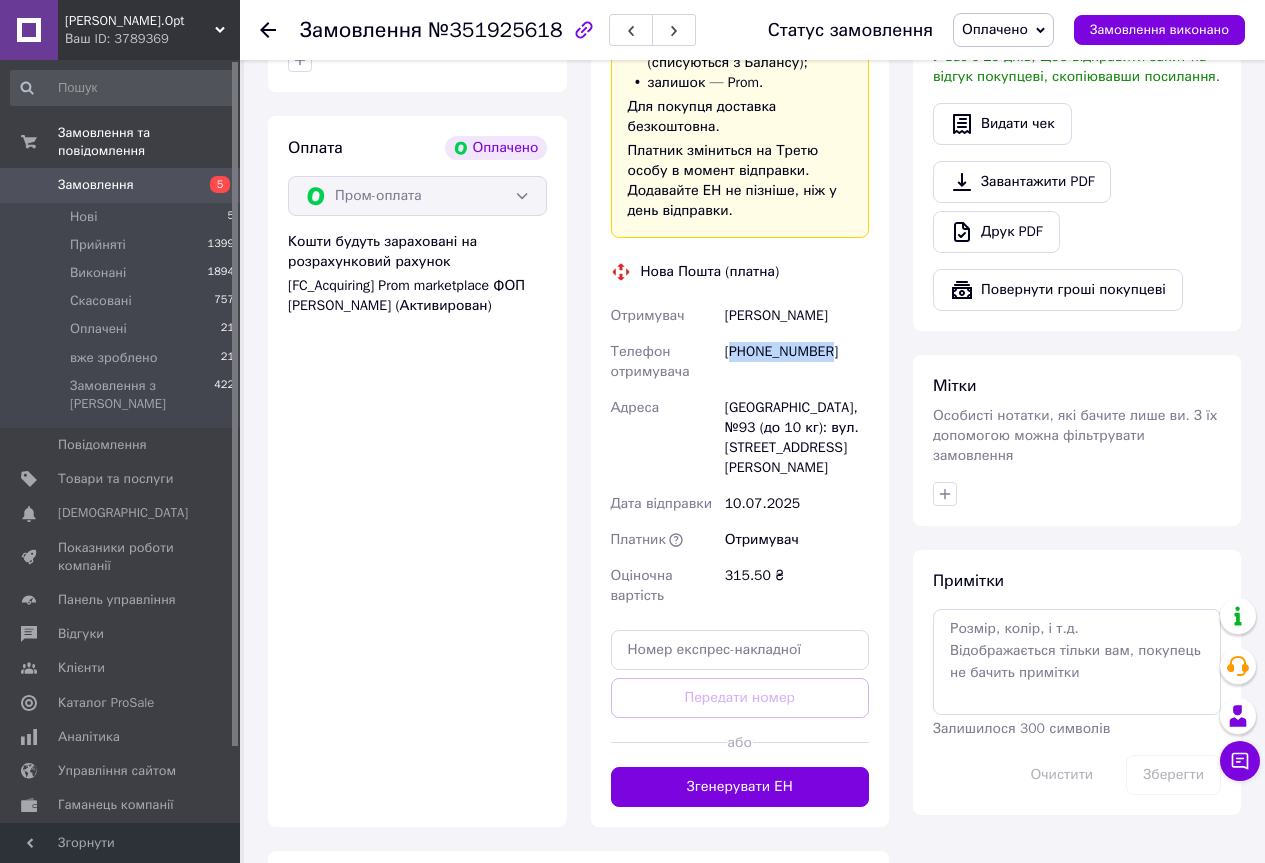 click on "[PHONE_NUMBER]" at bounding box center [797, 362] 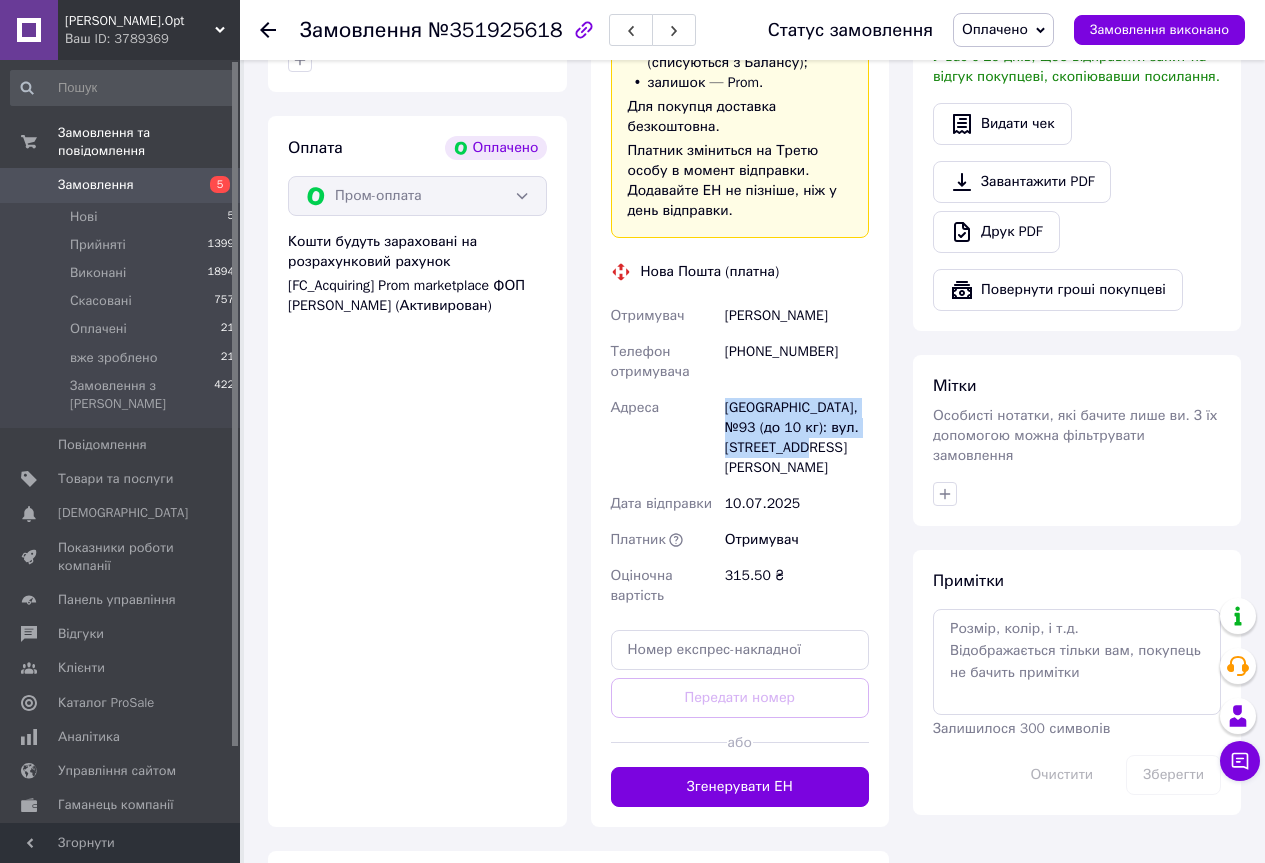 drag, startPoint x: 726, startPoint y: 381, endPoint x: 823, endPoint y: 433, distance: 110.059074 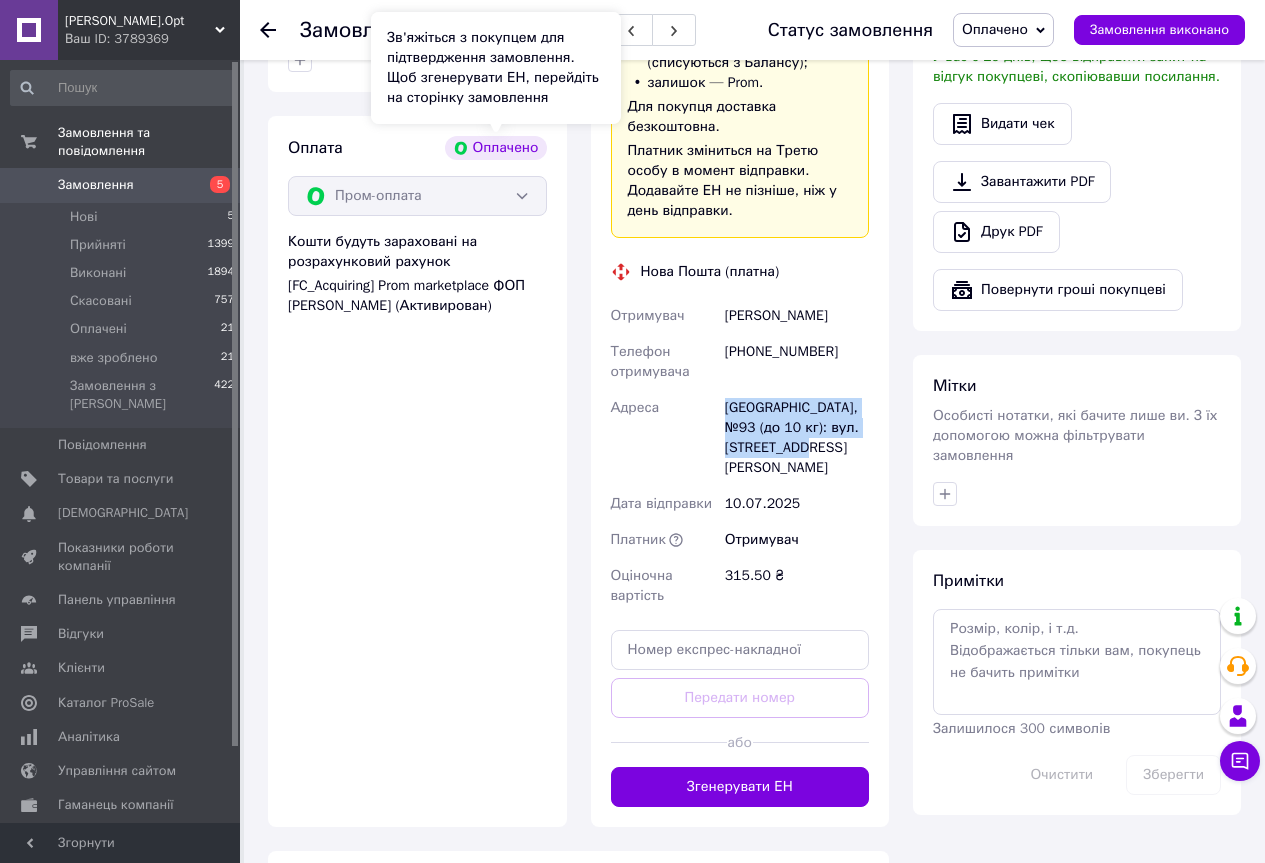 scroll, scrollTop: 0, scrollLeft: 0, axis: both 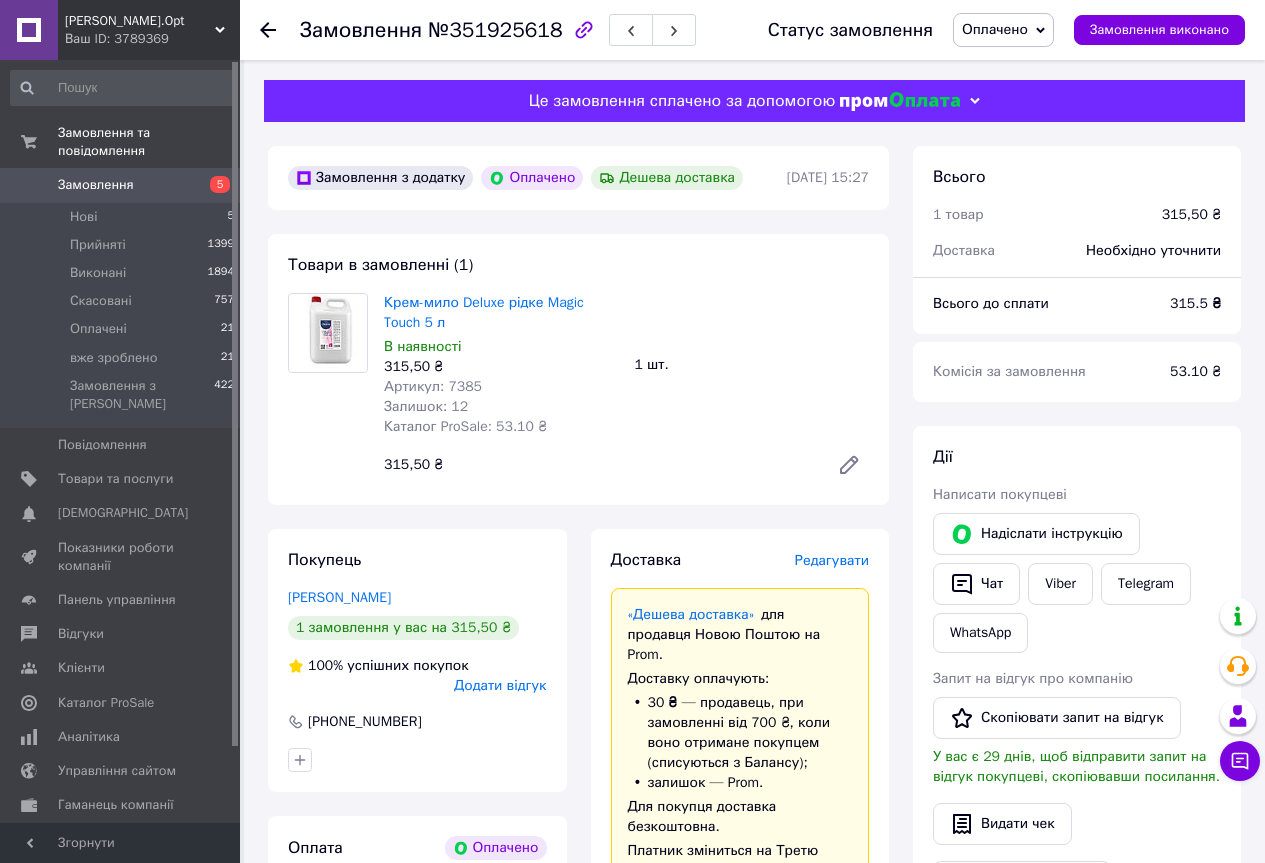 click on "Артикул: 7385" at bounding box center [433, 386] 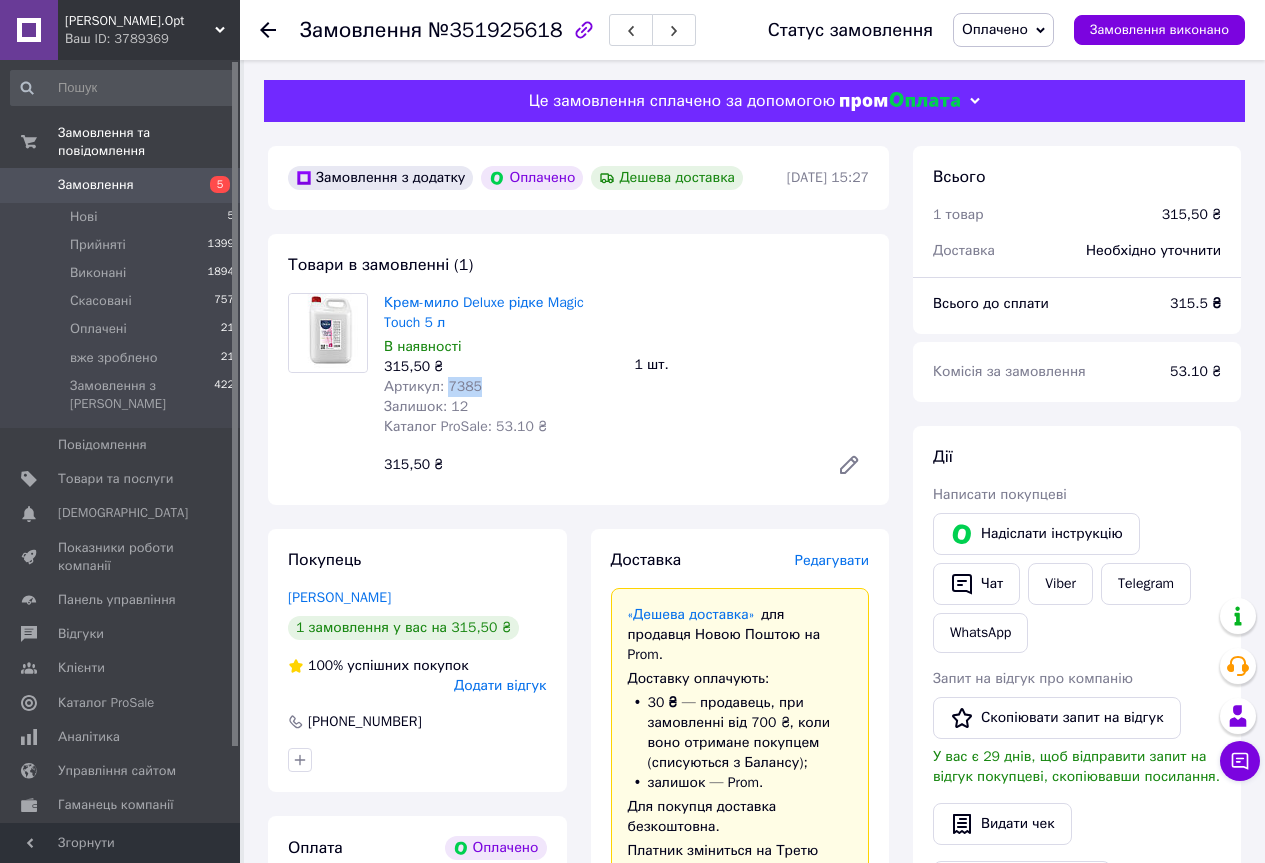 click on "Артикул: 7385" at bounding box center (433, 386) 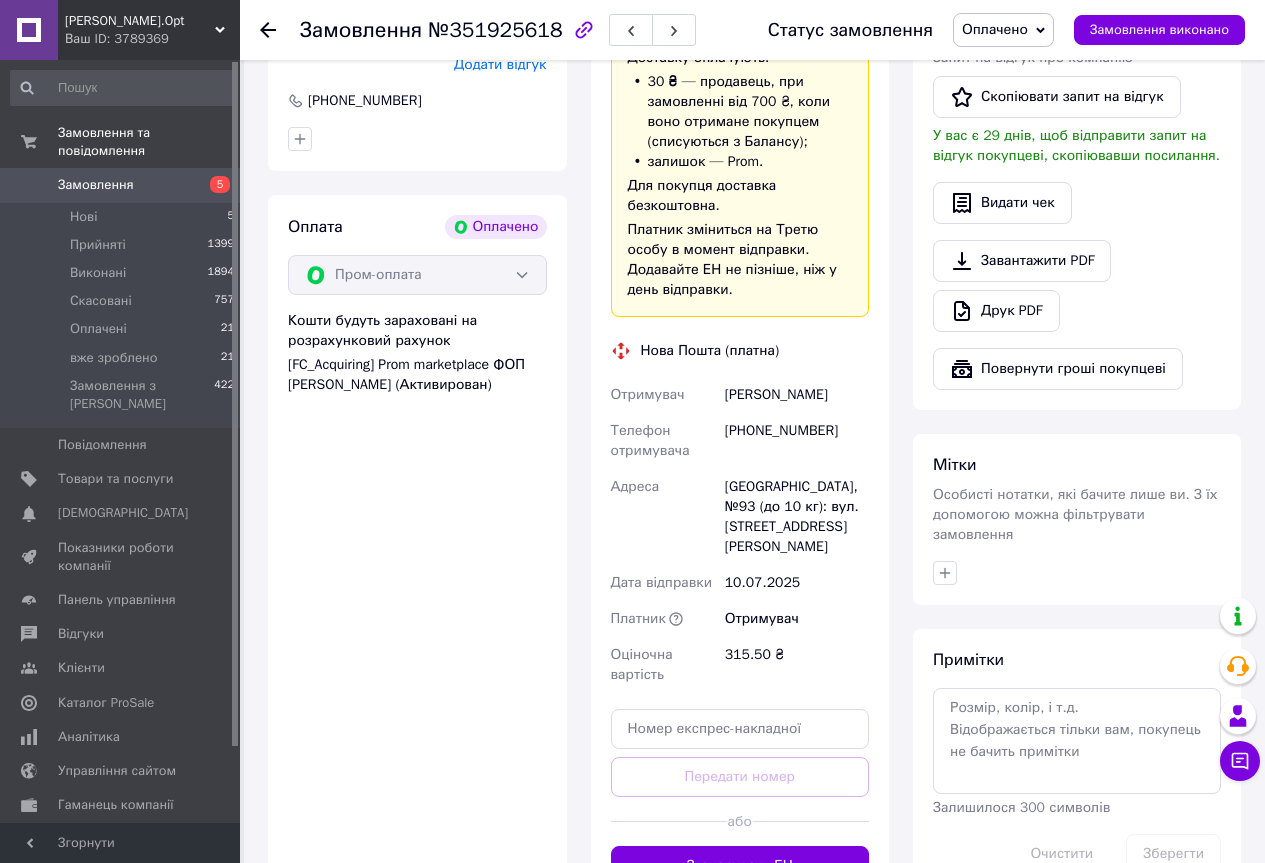 scroll, scrollTop: 0, scrollLeft: 0, axis: both 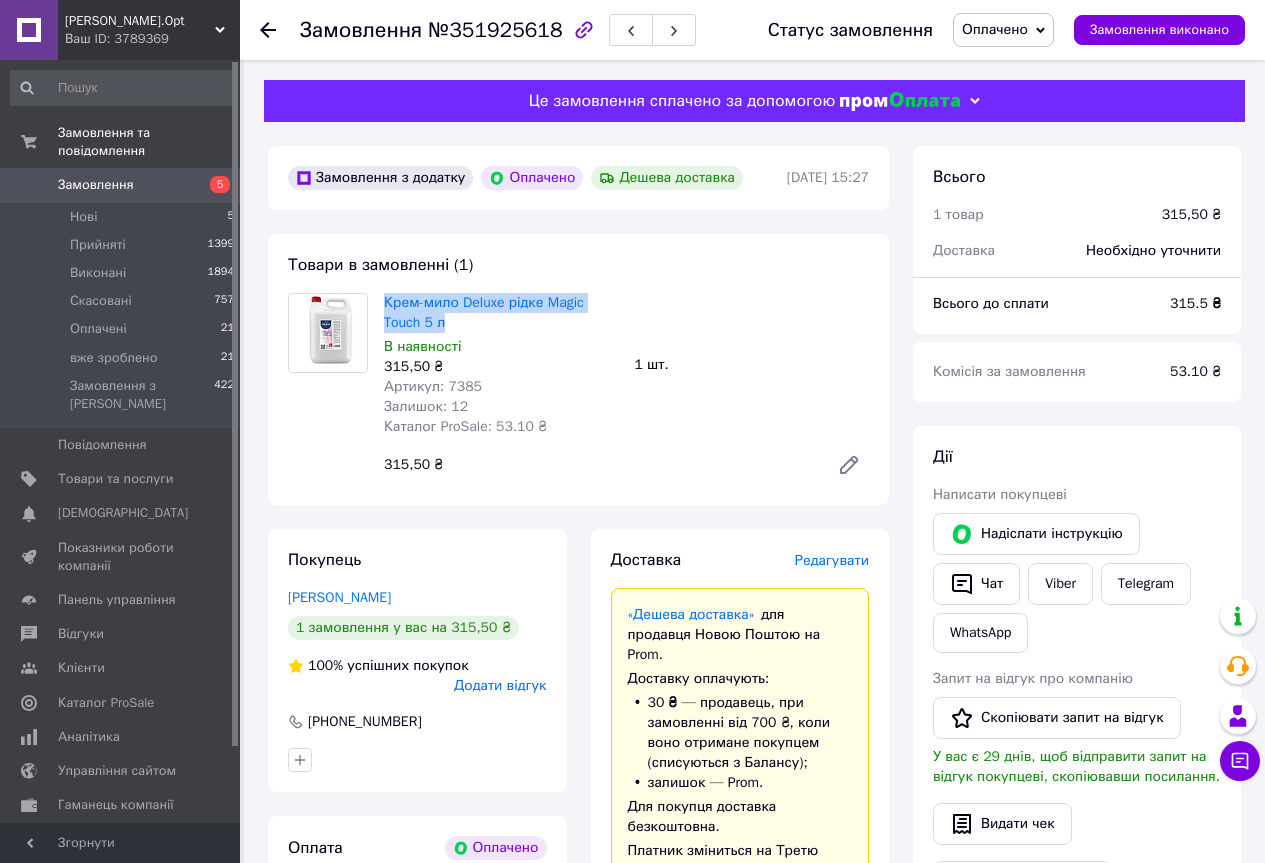 drag, startPoint x: 379, startPoint y: 302, endPoint x: 446, endPoint y: 314, distance: 68.06615 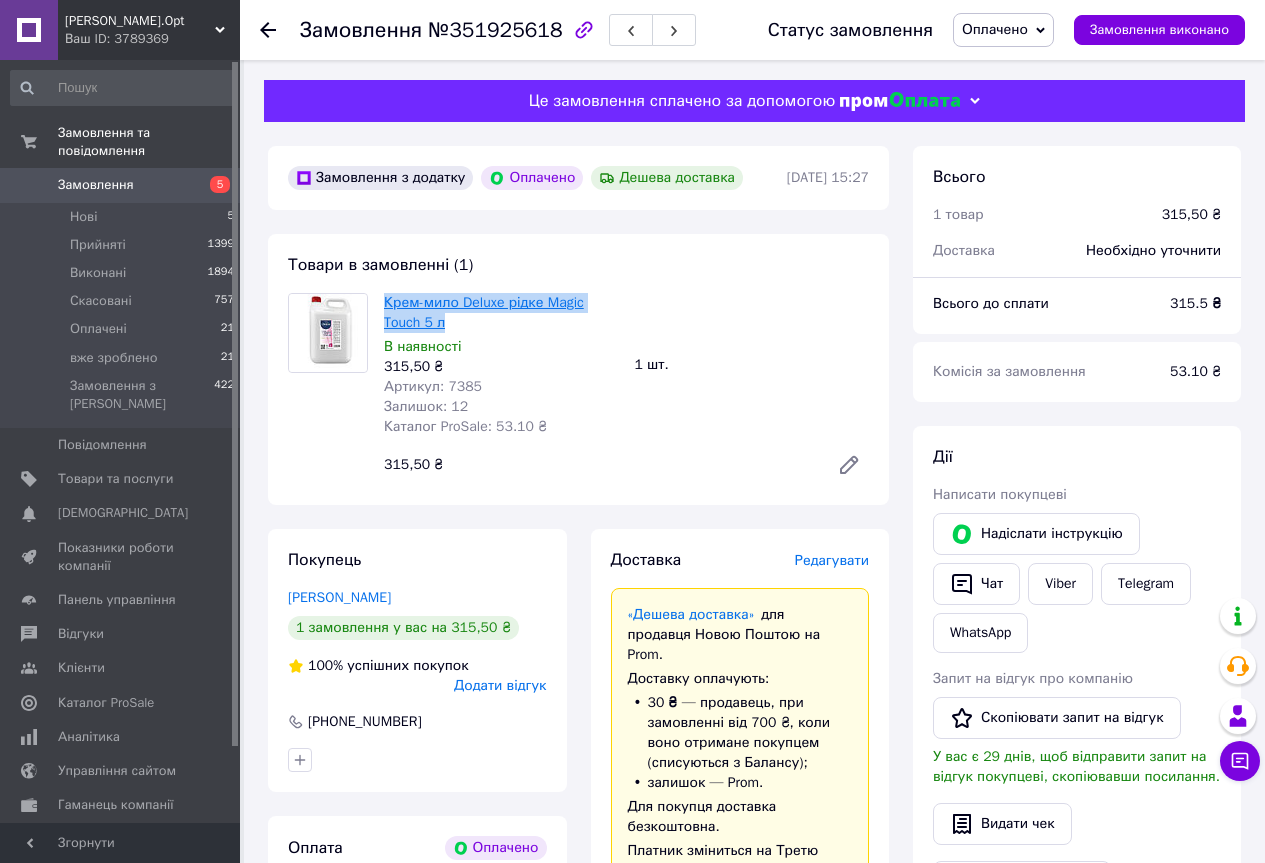 copy on "Крем-мило Deluxe рідке Magic Touch 5 л" 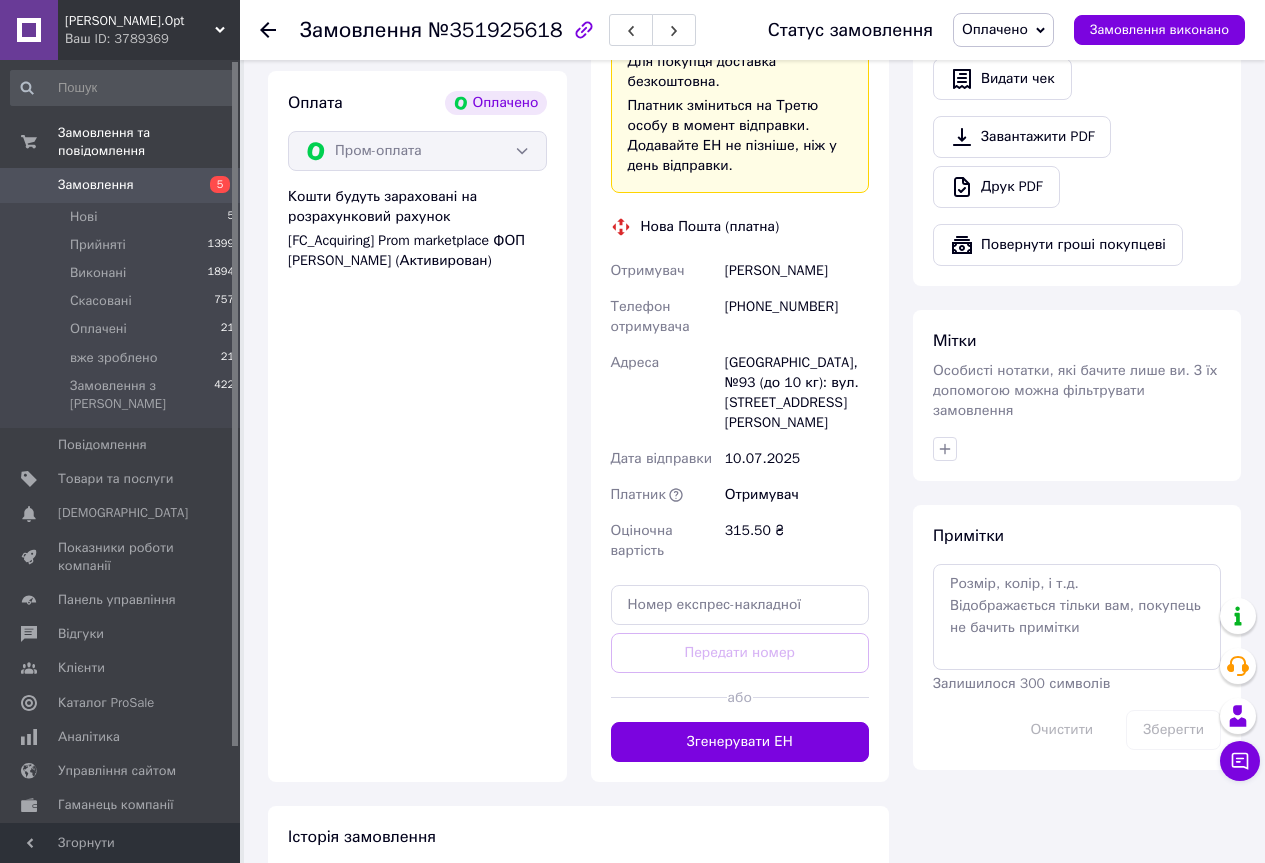 scroll, scrollTop: 700, scrollLeft: 0, axis: vertical 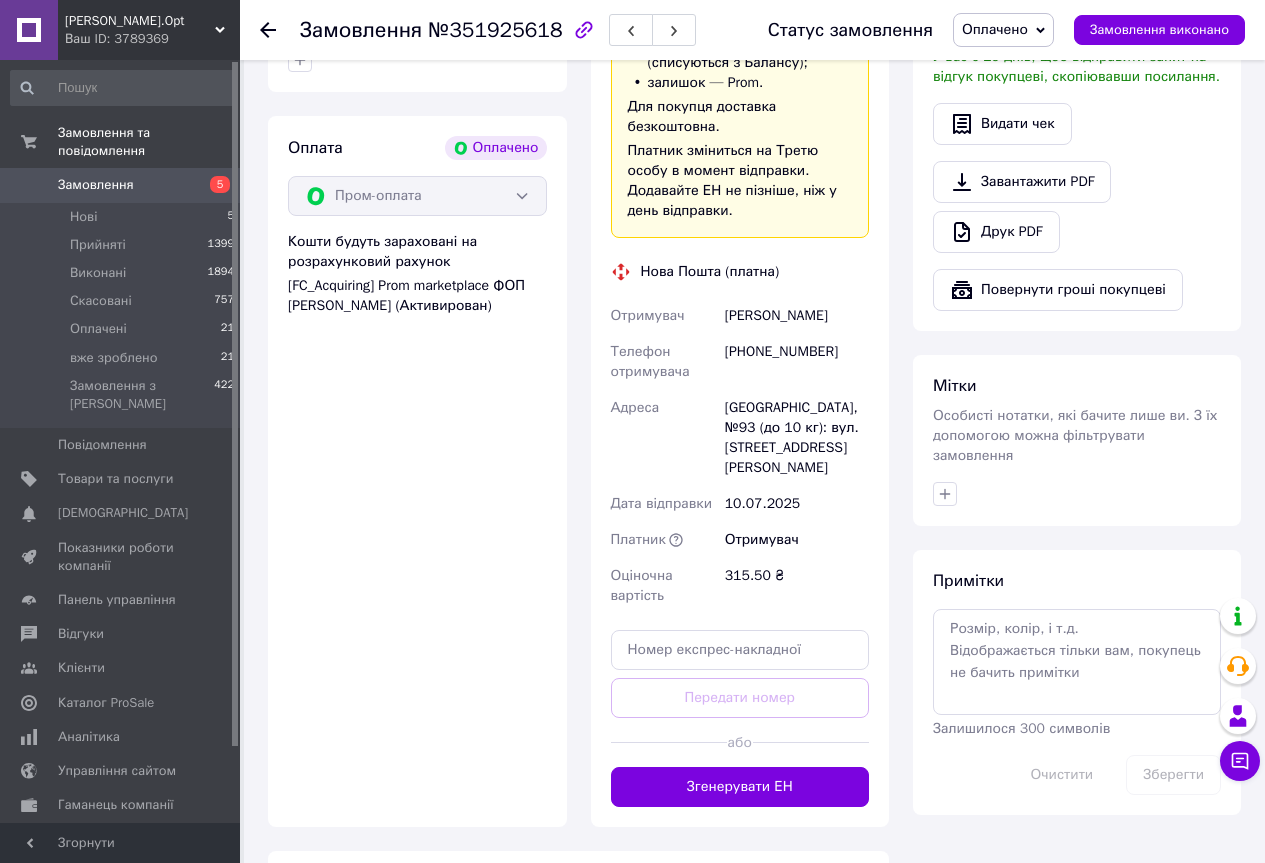 click on "[PHONE_NUMBER]" at bounding box center (797, 362) 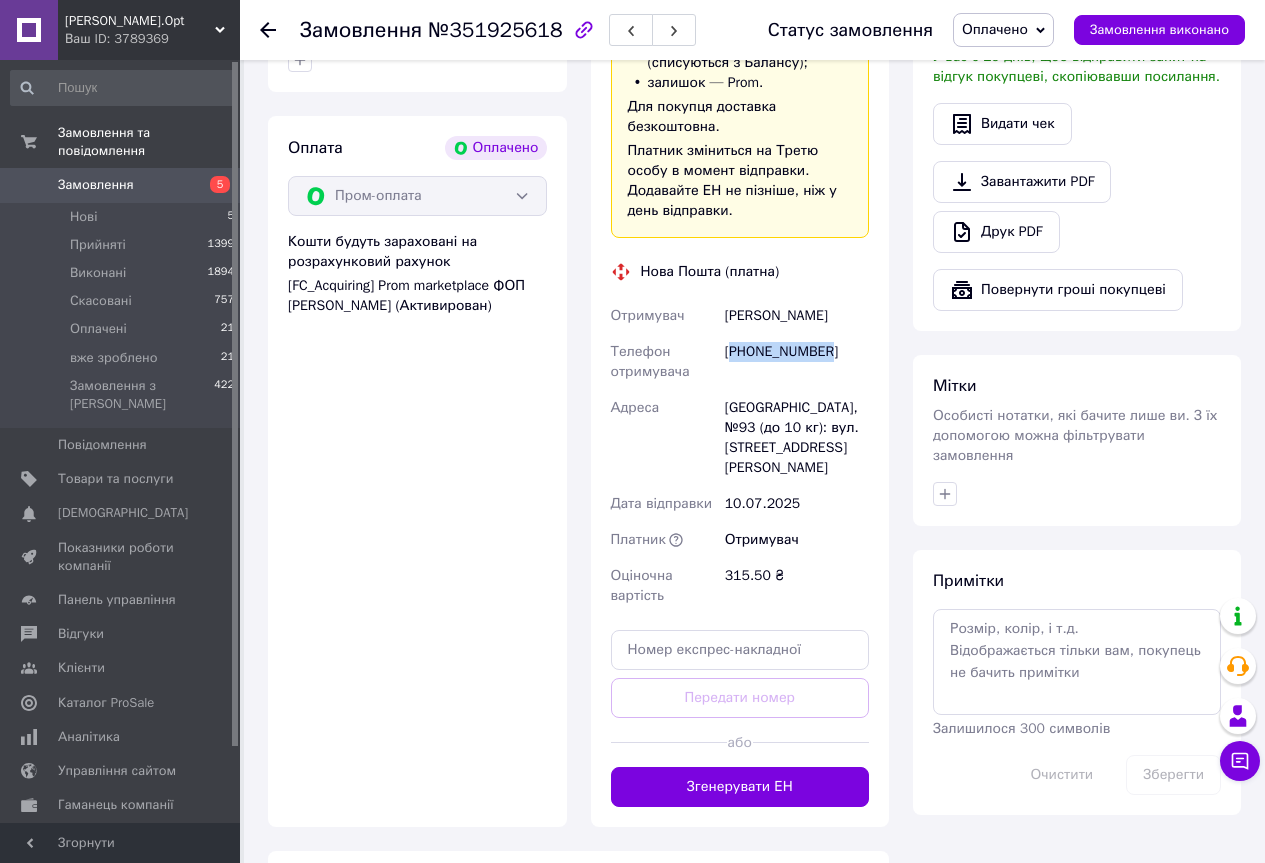 click on "[PHONE_NUMBER]" at bounding box center [797, 362] 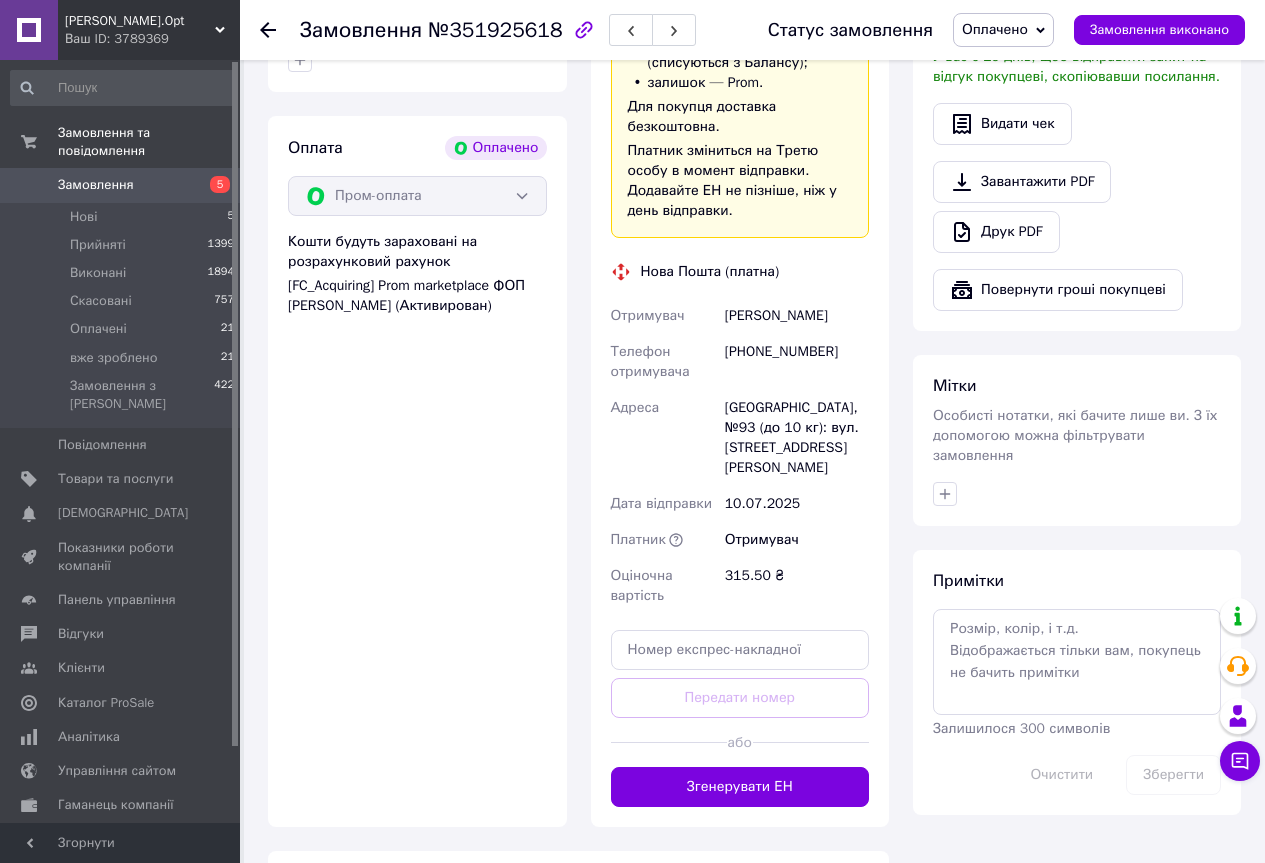click on "Стрілець Інна" at bounding box center (797, 316) 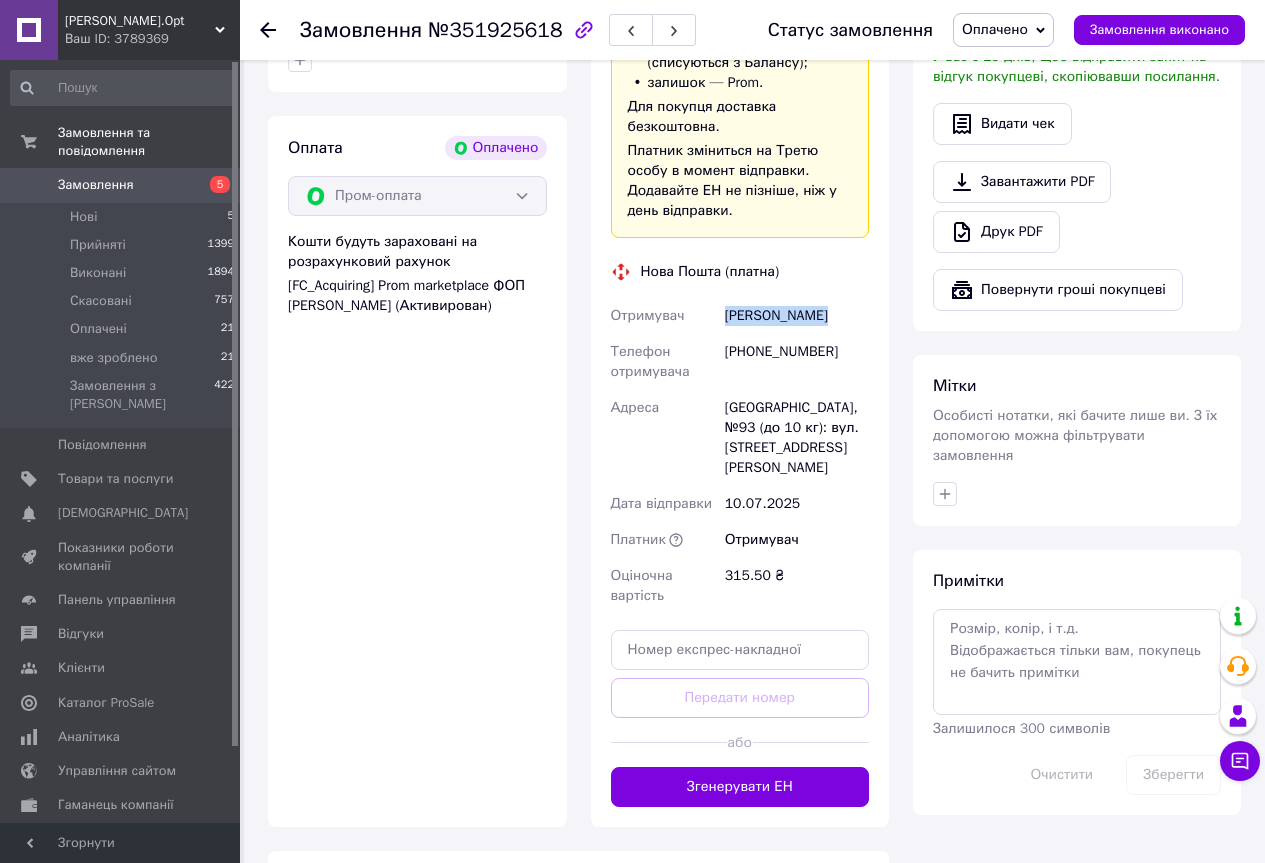drag, startPoint x: 747, startPoint y: 288, endPoint x: 820, endPoint y: 298, distance: 73.68175 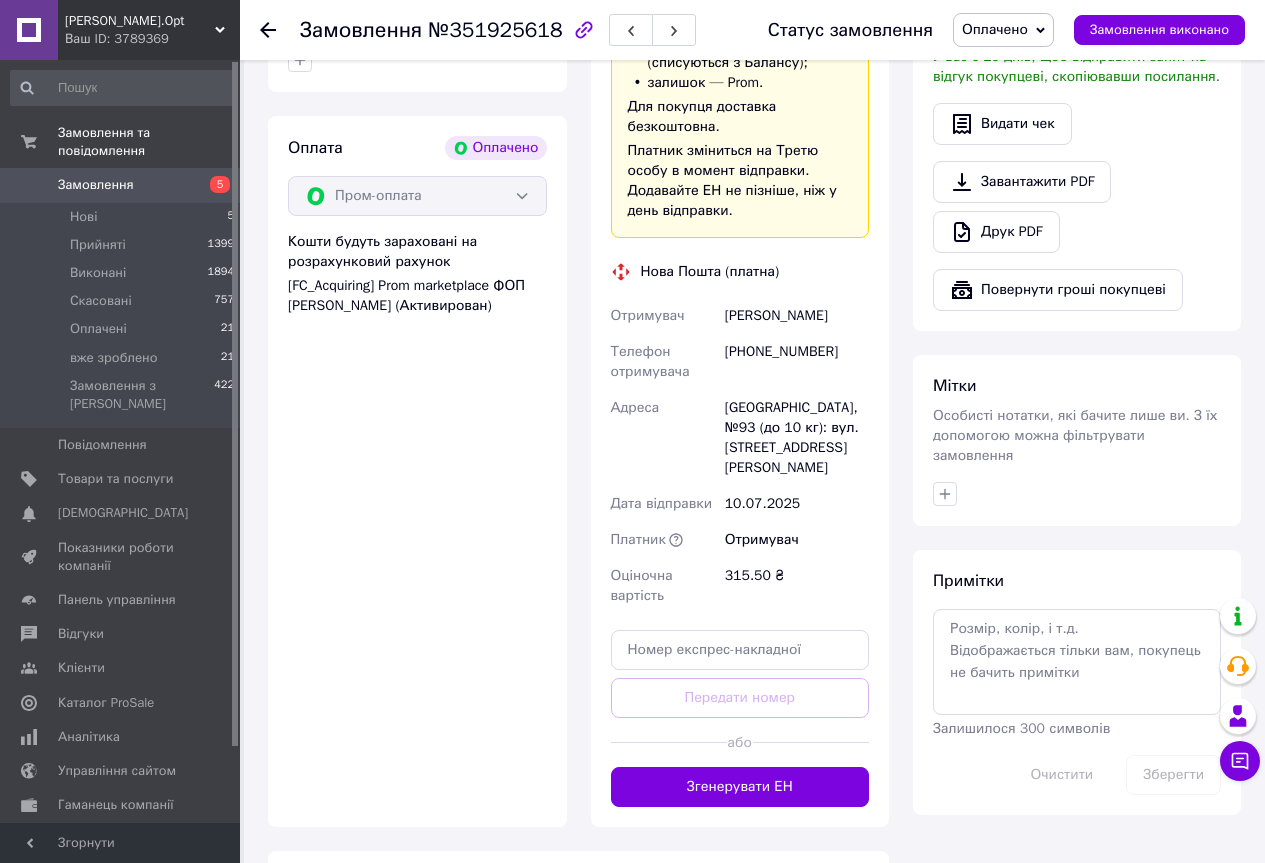click on "[GEOGRAPHIC_DATA], №93 (до 10 кг): вул. [STREET_ADDRESS][PERSON_NAME]" at bounding box center (797, 438) 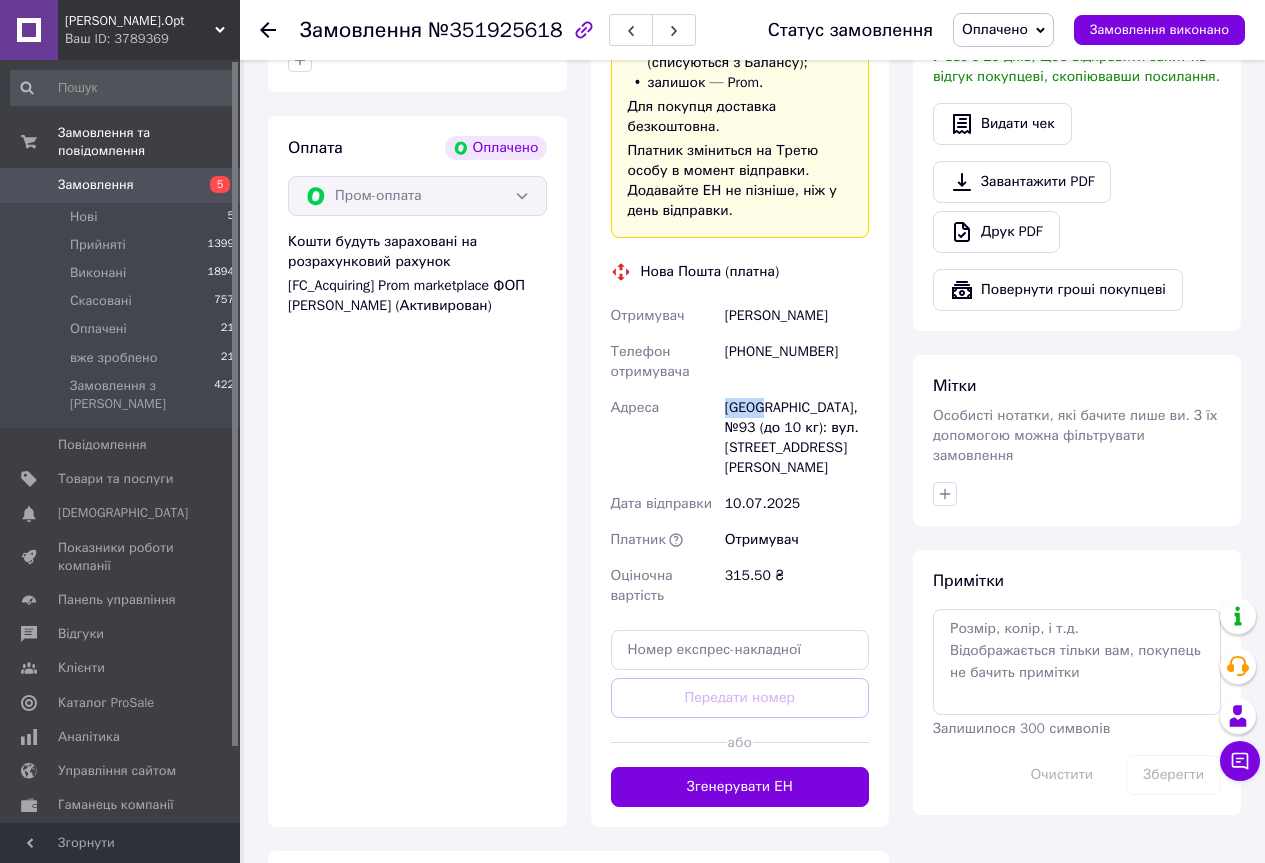 click on "[GEOGRAPHIC_DATA], №93 (до 10 кг): вул. [STREET_ADDRESS][PERSON_NAME]" at bounding box center [797, 438] 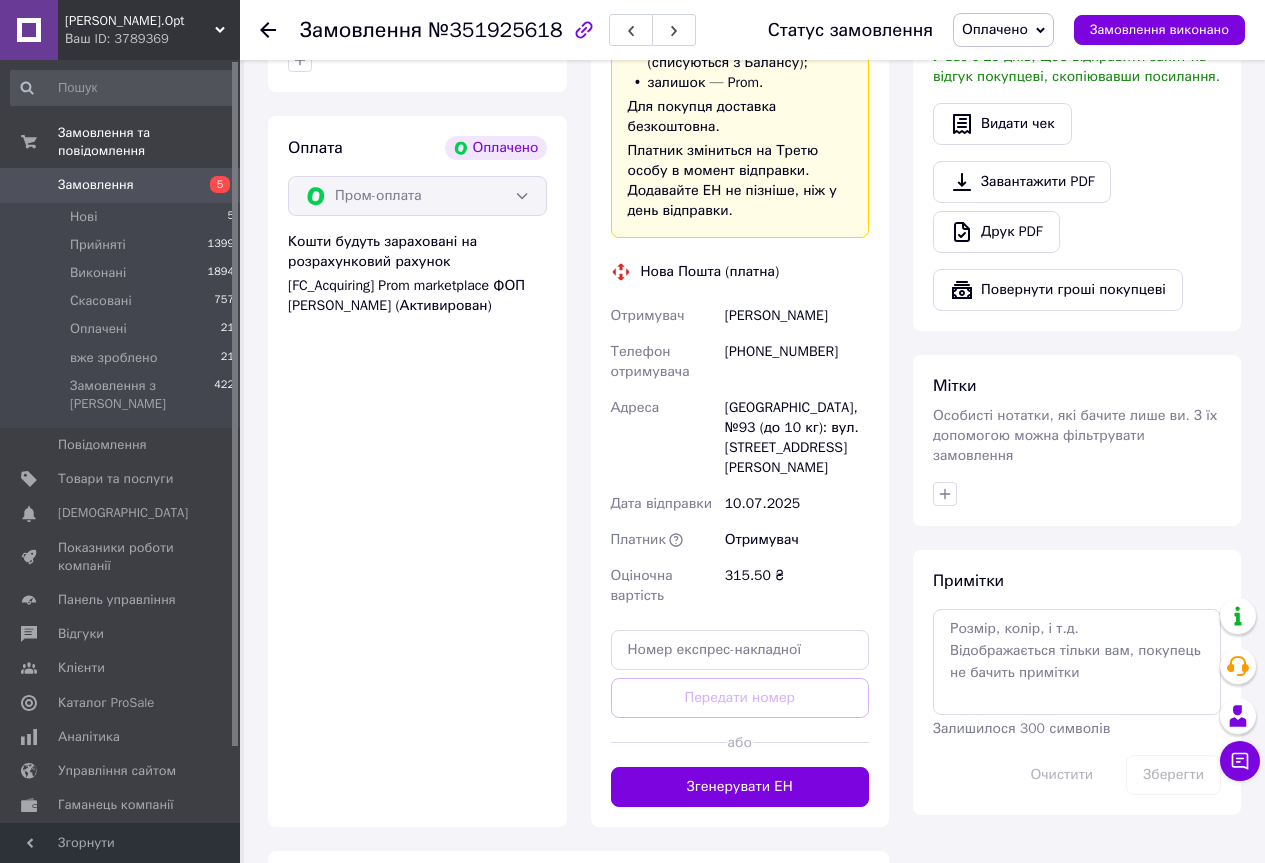 click 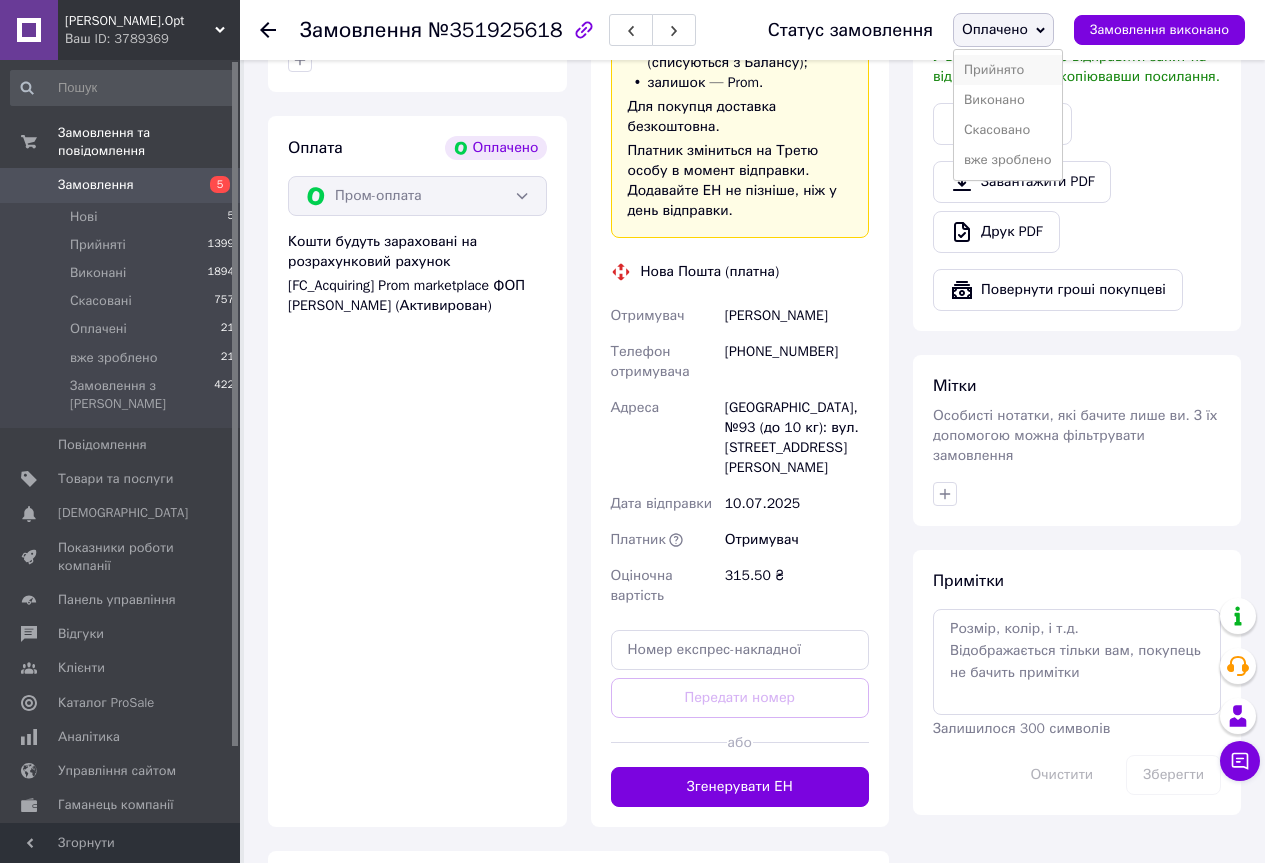 click on "Прийнято" at bounding box center (1008, 70) 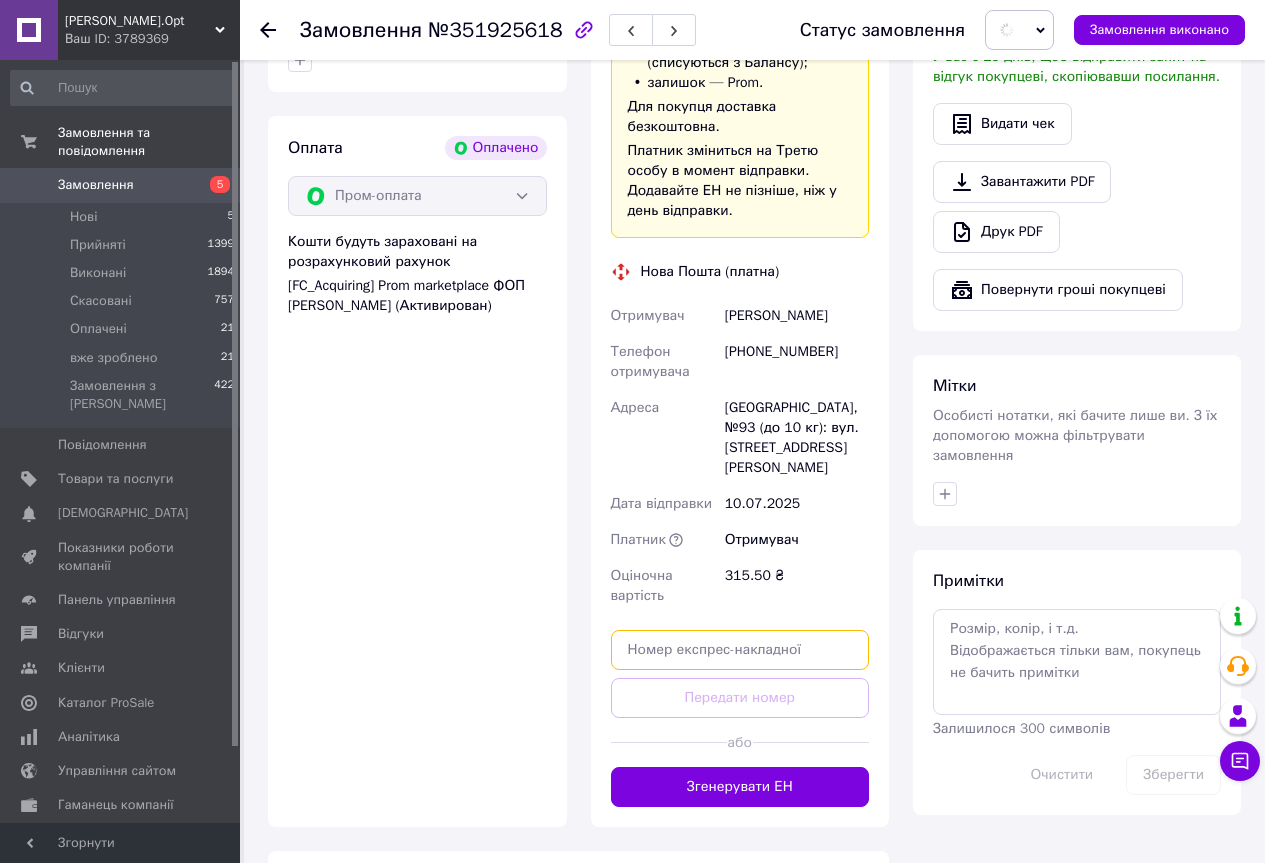 click at bounding box center (740, 650) 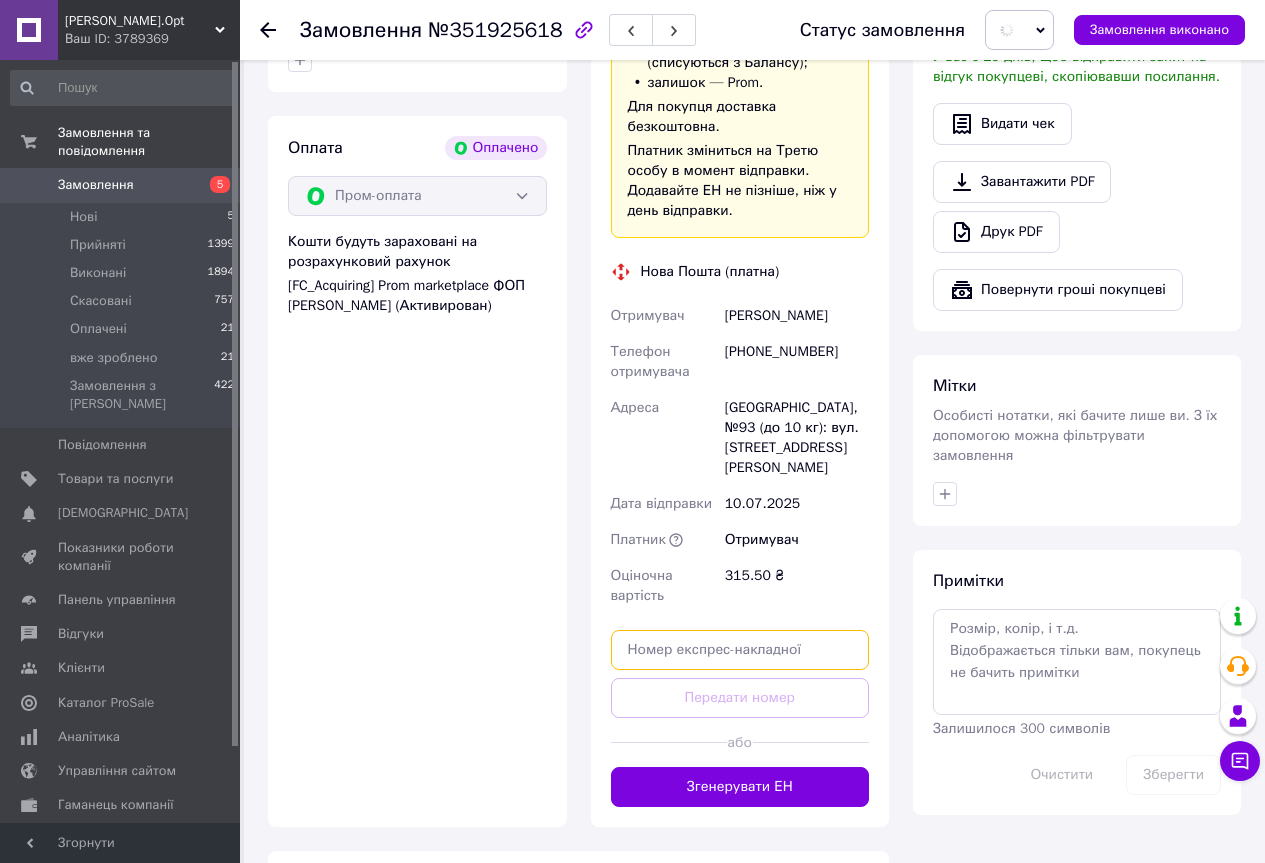 paste on "20451202980147" 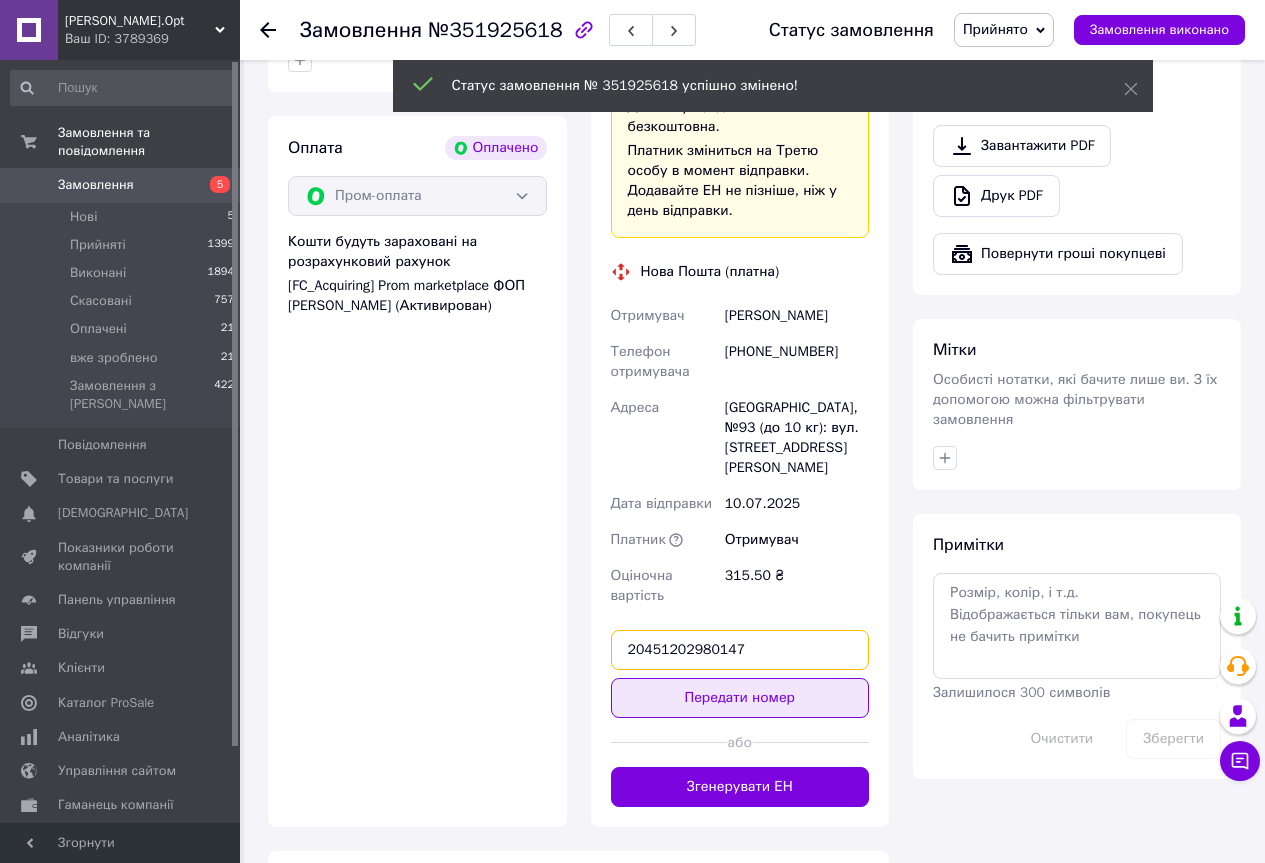 type on "20451202980147" 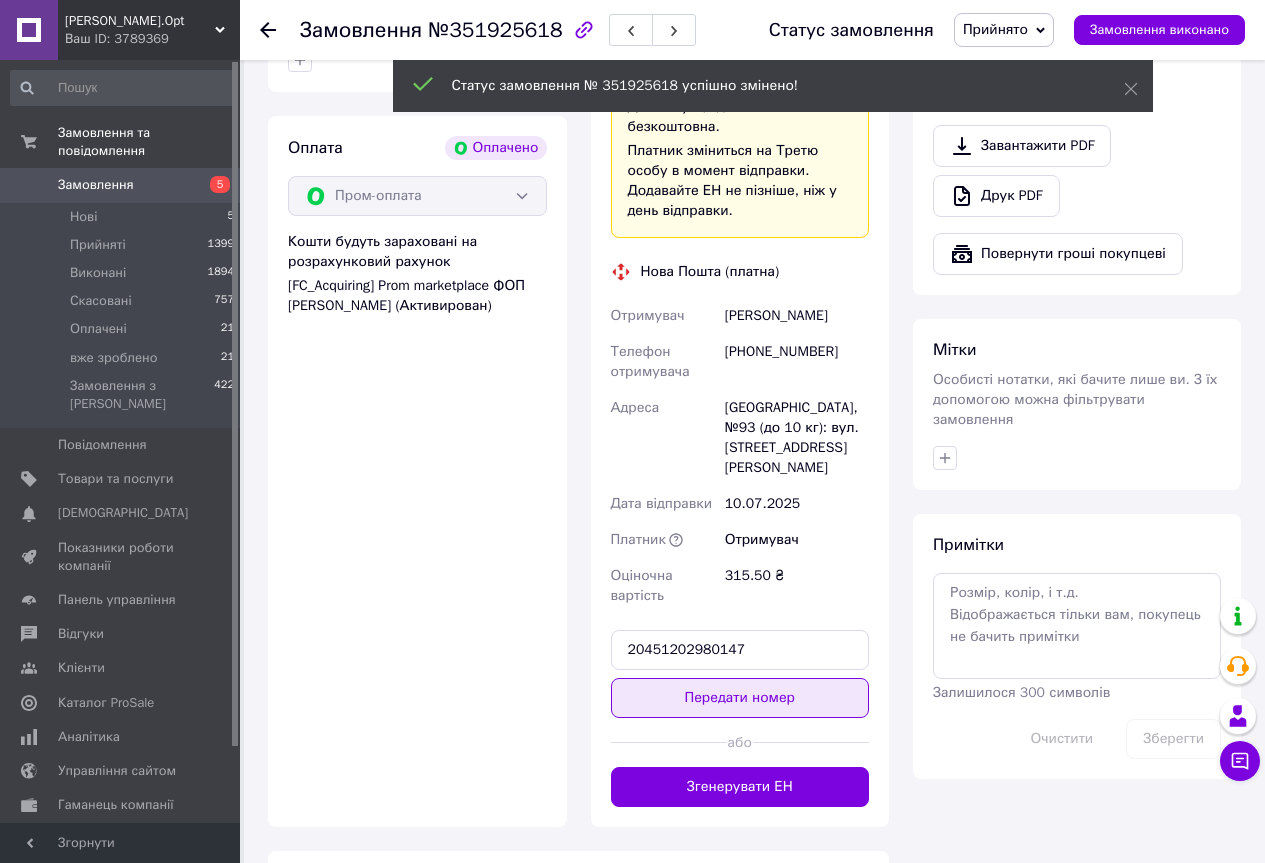 click on "Передати номер" at bounding box center (740, 698) 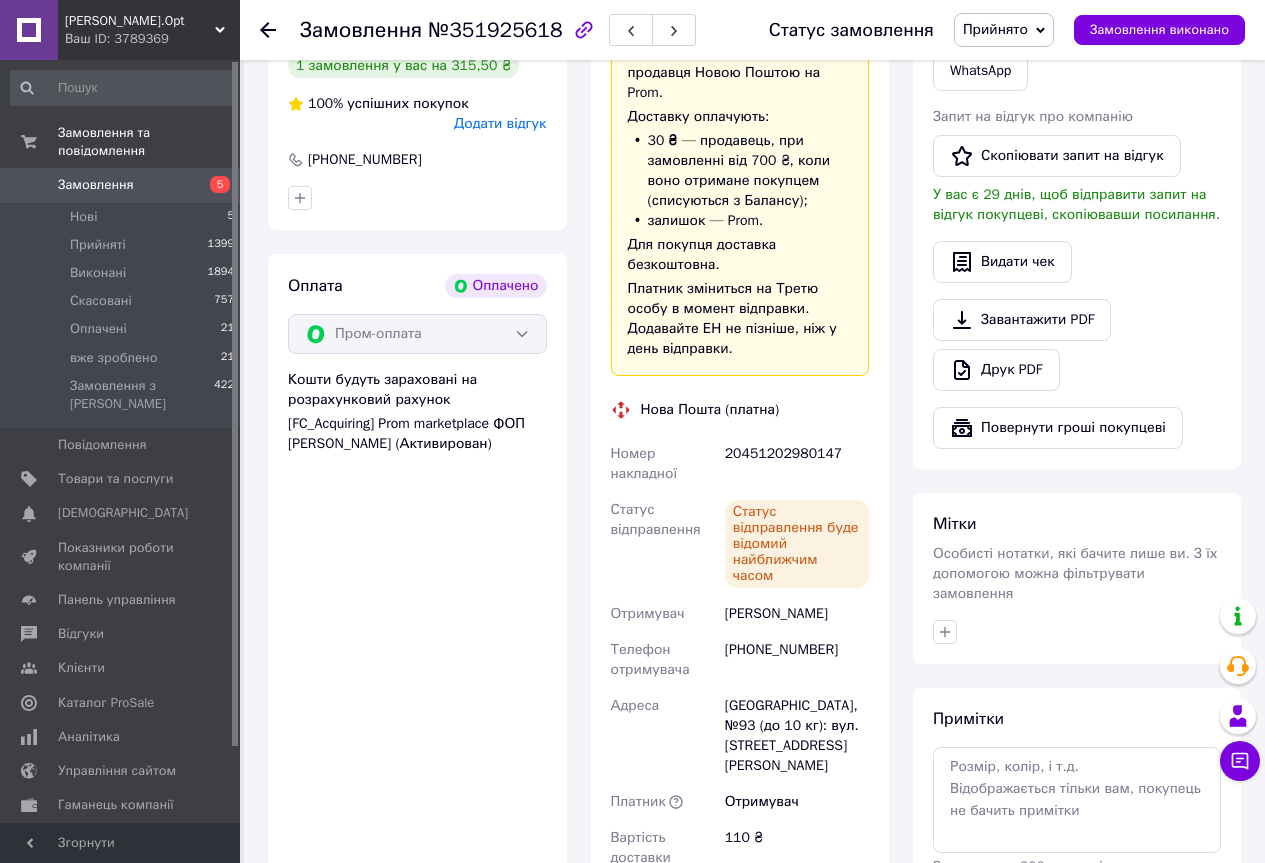 scroll, scrollTop: 700, scrollLeft: 0, axis: vertical 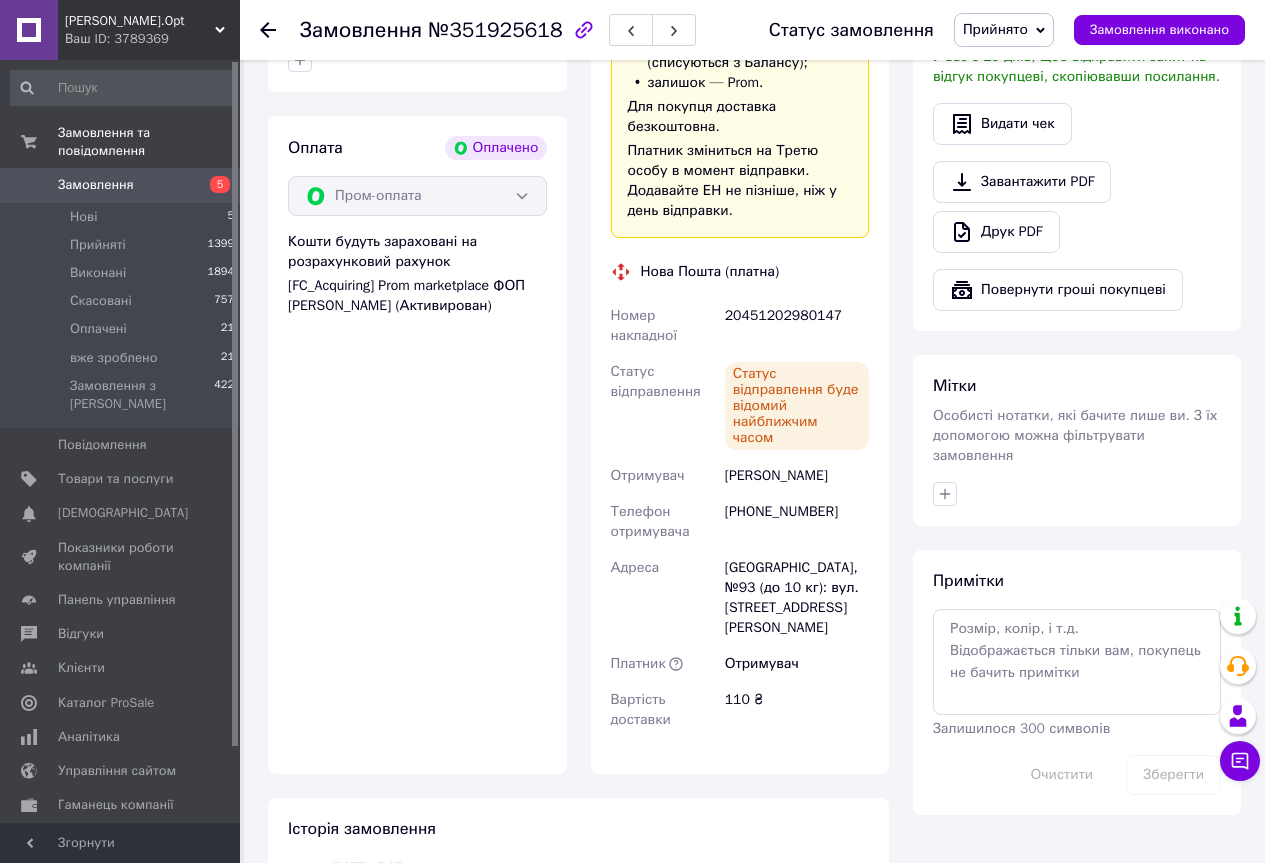 drag, startPoint x: 660, startPoint y: 134, endPoint x: 659, endPoint y: 178, distance: 44.011364 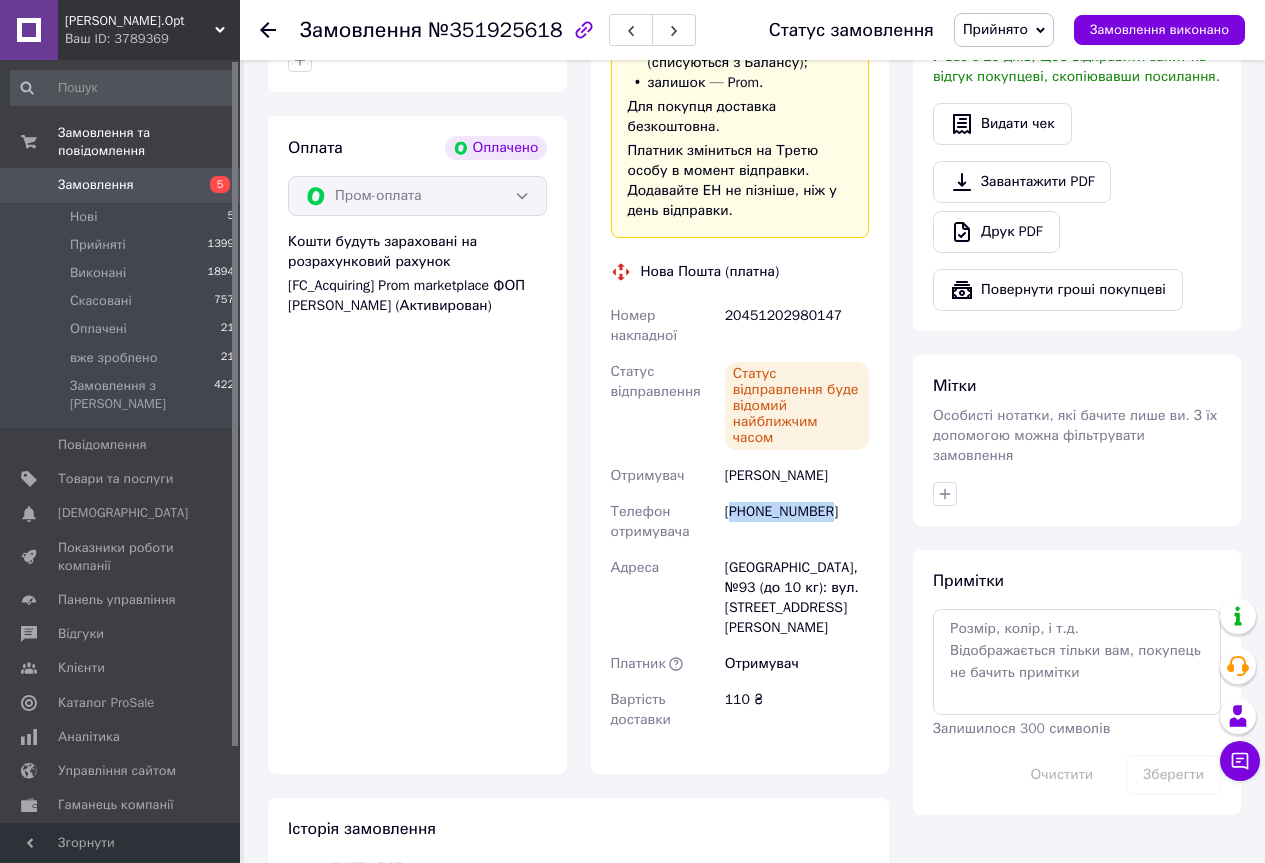 click on "[PHONE_NUMBER]" at bounding box center (797, 522) 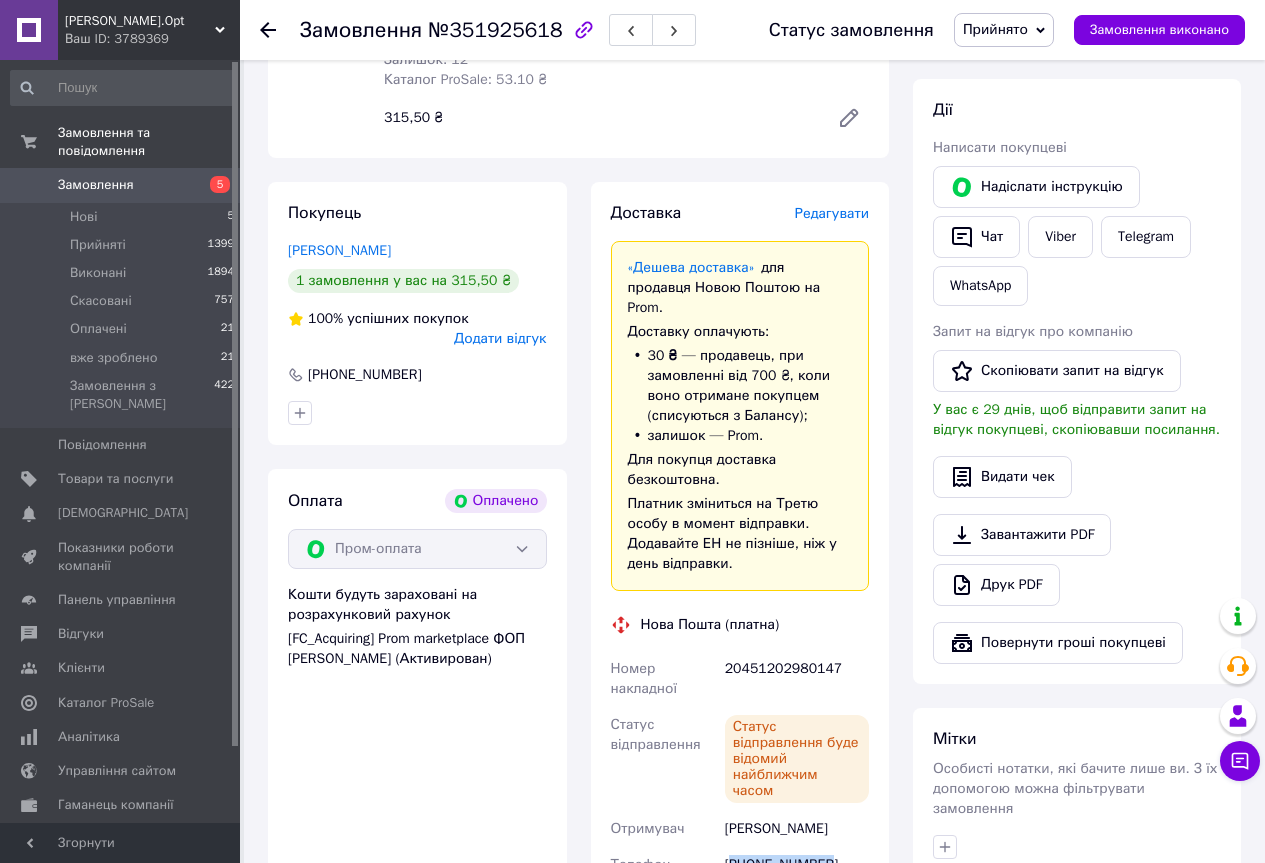 scroll, scrollTop: 467, scrollLeft: 0, axis: vertical 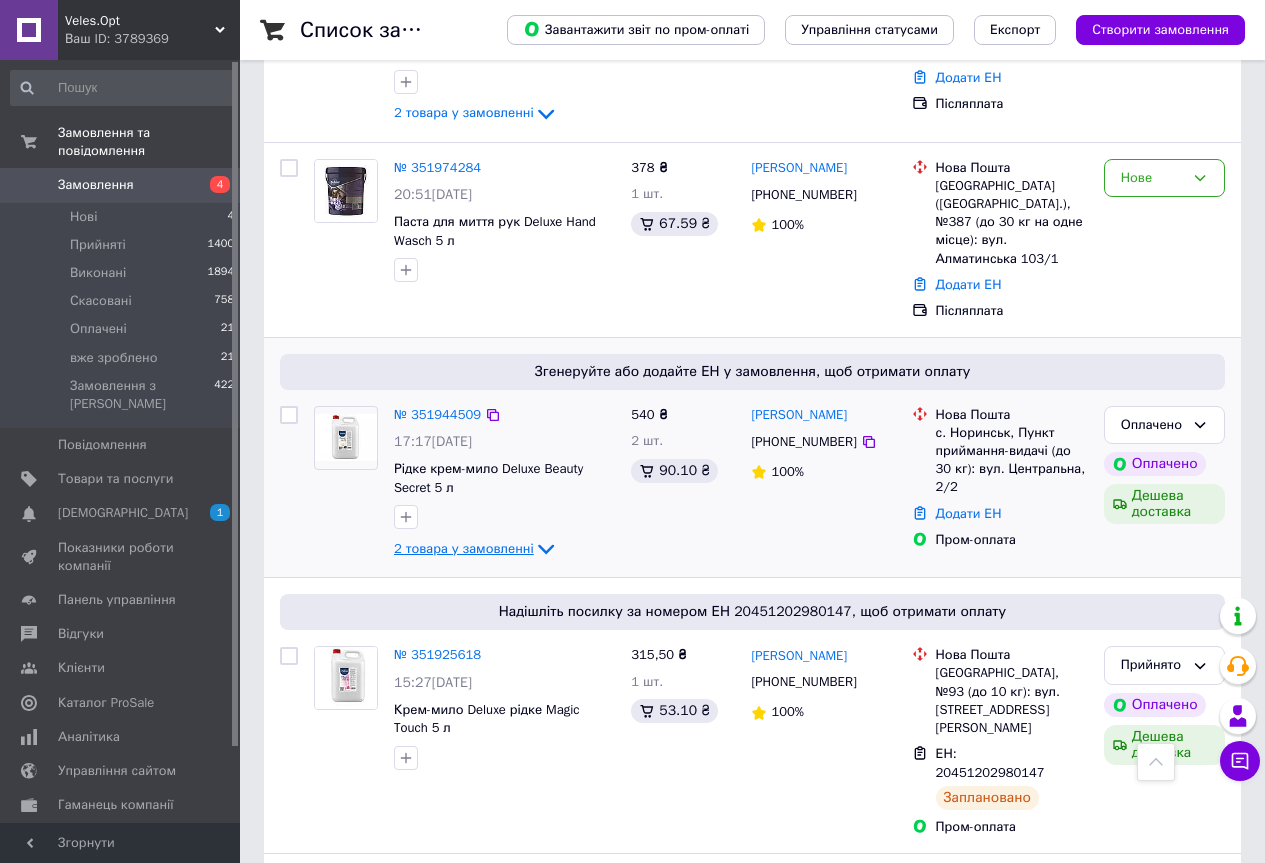 click on "2 товара у замовленні" at bounding box center (464, 548) 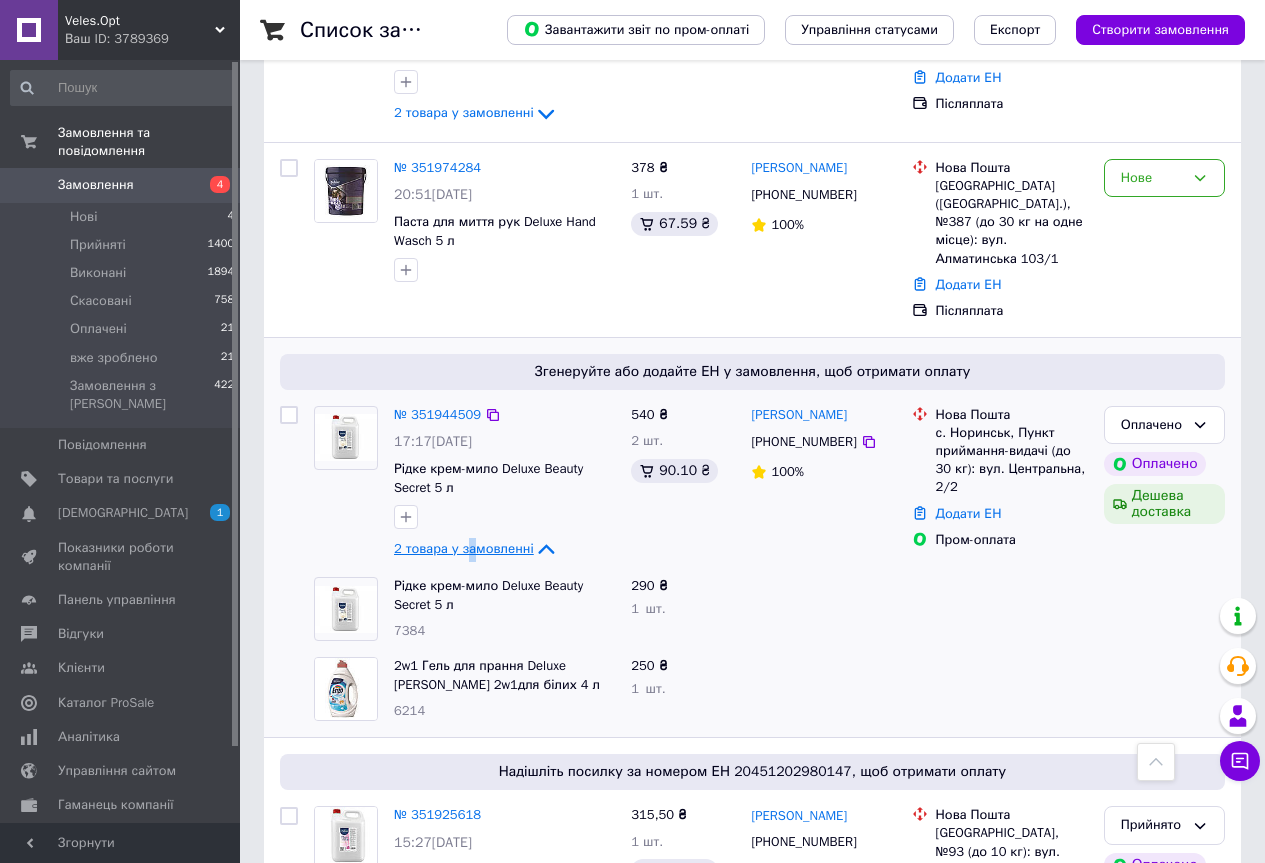 click on "2 товара у замовленні" at bounding box center [464, 548] 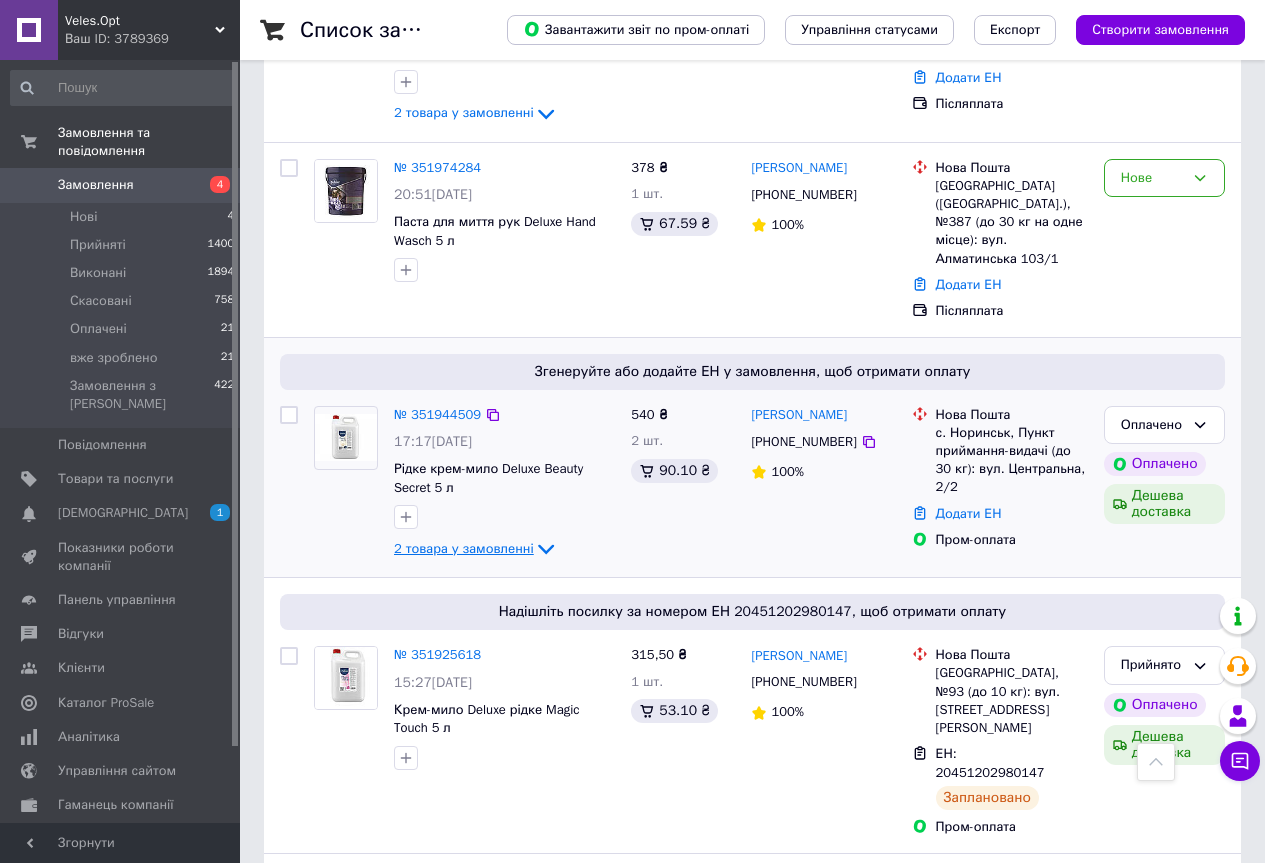 click on "2 товара у замовленні" at bounding box center (464, 548) 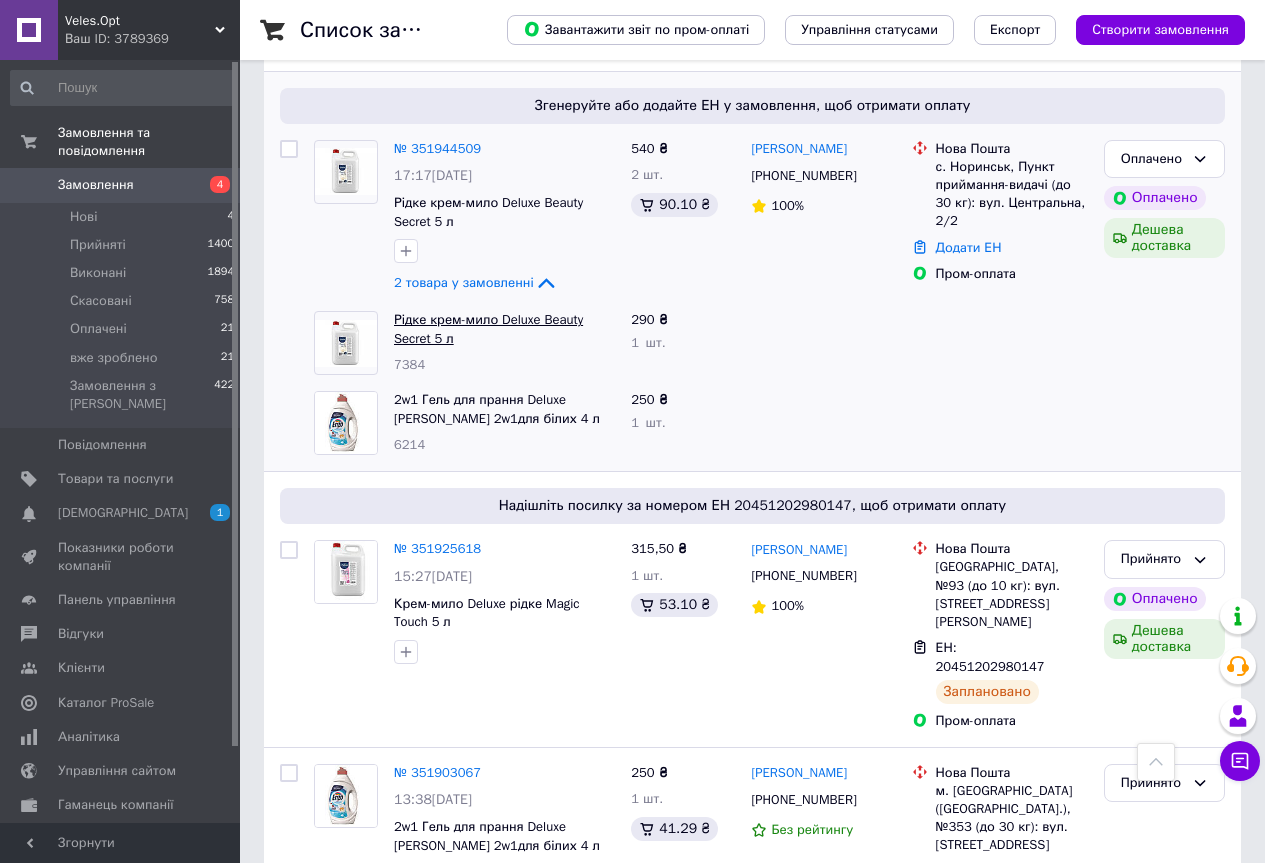 scroll, scrollTop: 1633, scrollLeft: 0, axis: vertical 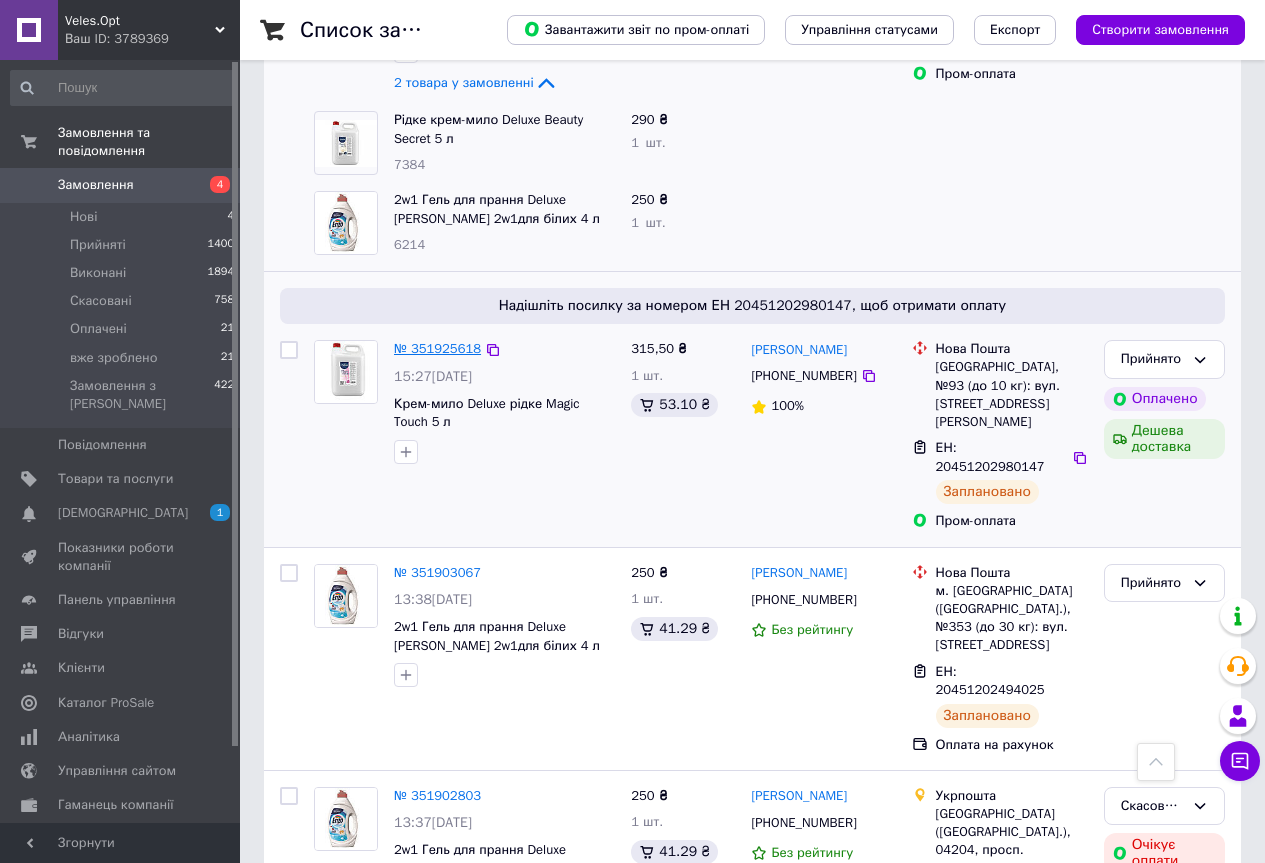 click on "№ 351925618" at bounding box center (437, 348) 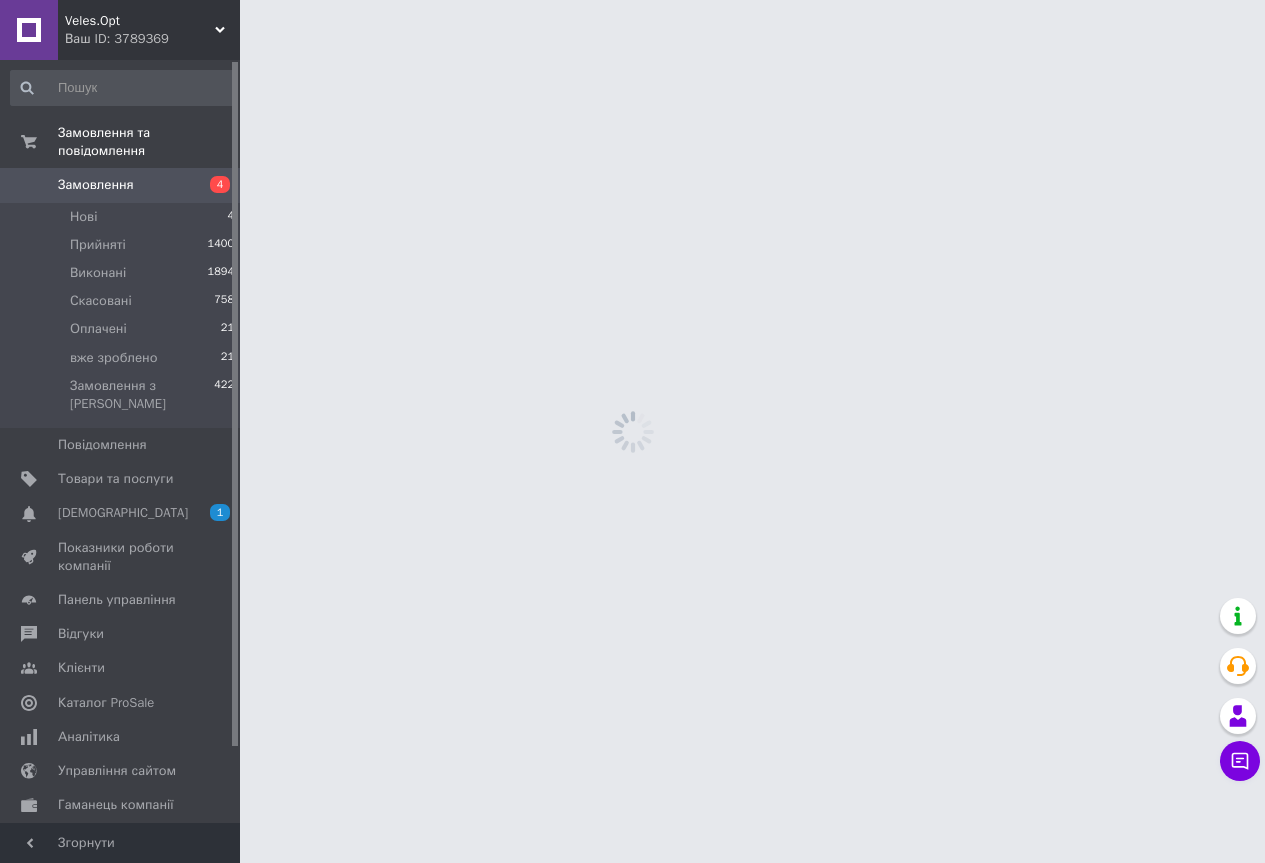 scroll, scrollTop: 0, scrollLeft: 0, axis: both 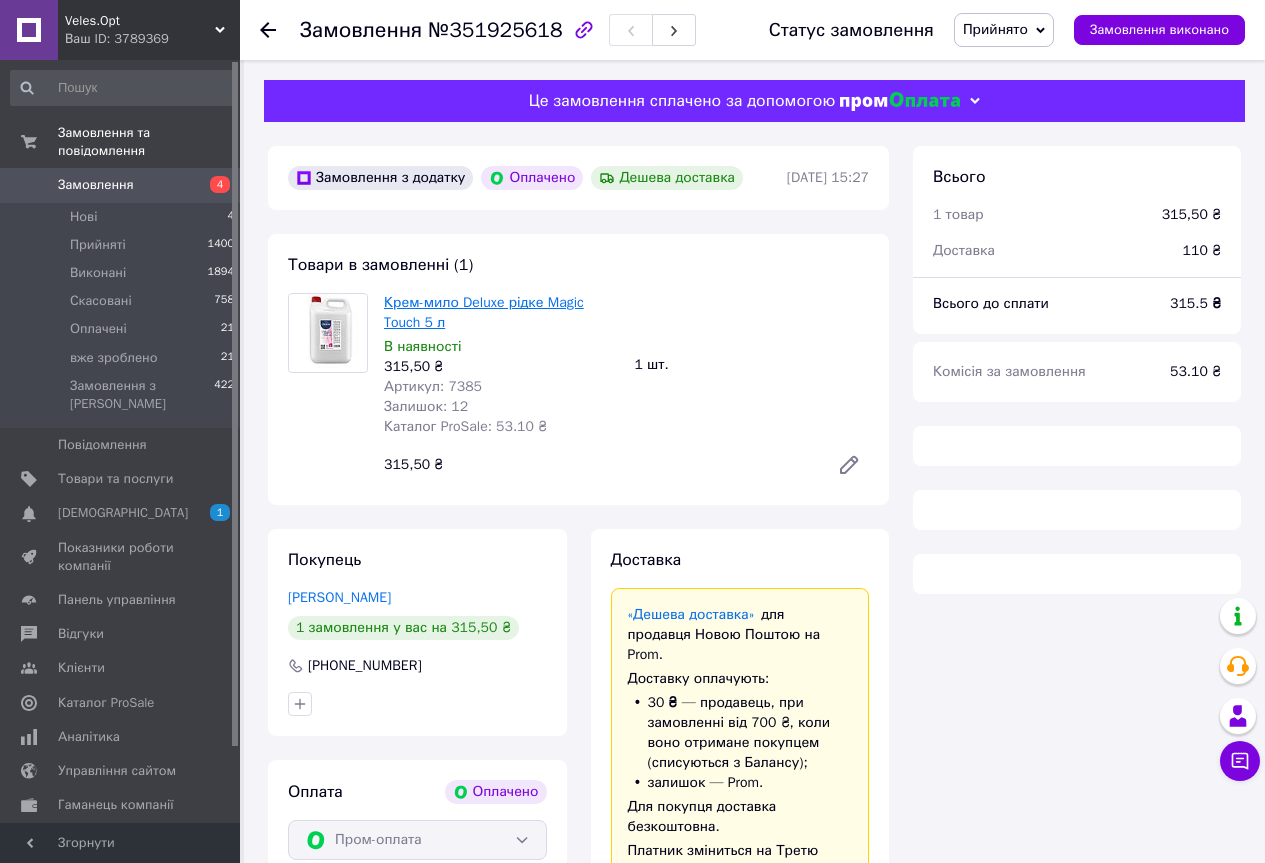 click on "Крем-мило Deluxe рідке Magic Touch 5 л" at bounding box center (484, 312) 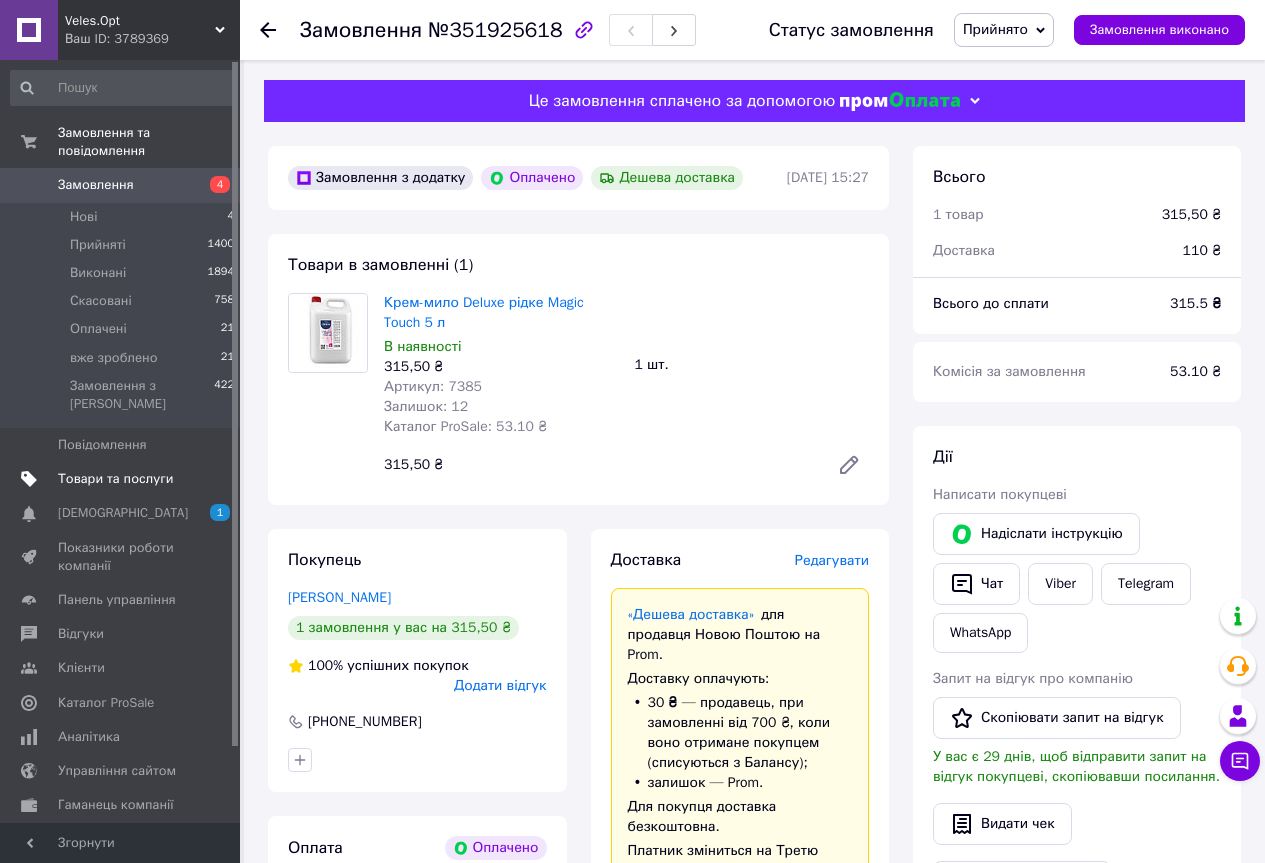 click on "Товари та послуги" at bounding box center [115, 479] 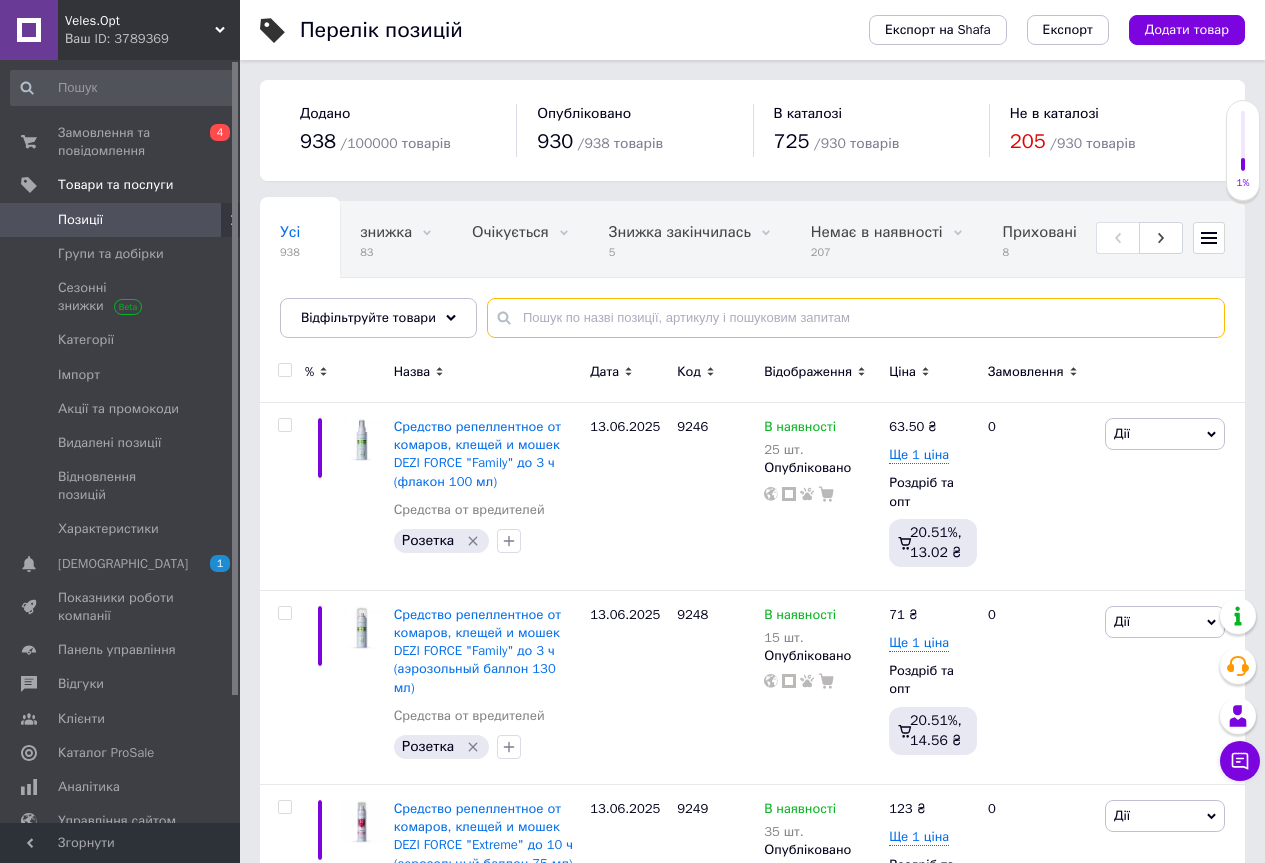 click at bounding box center (856, 318) 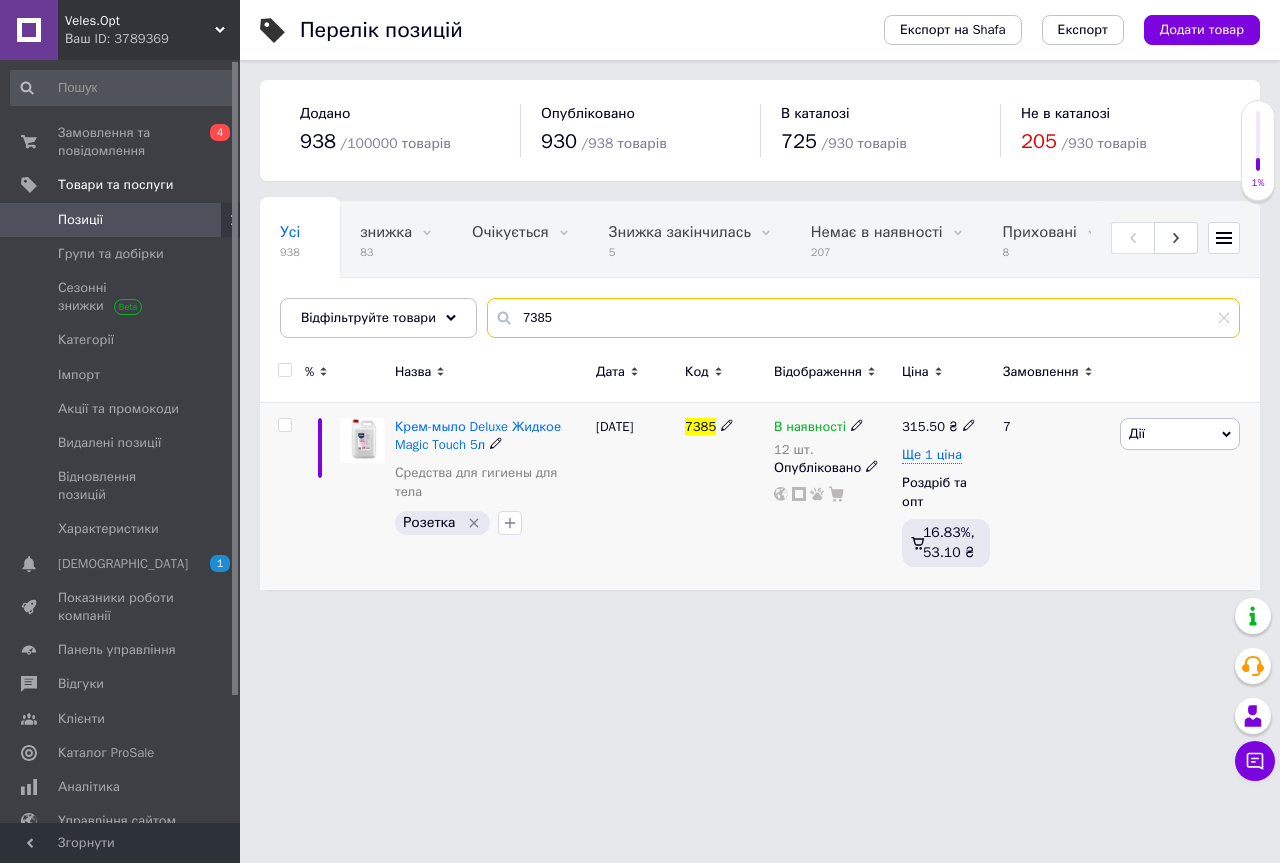 type on "7385" 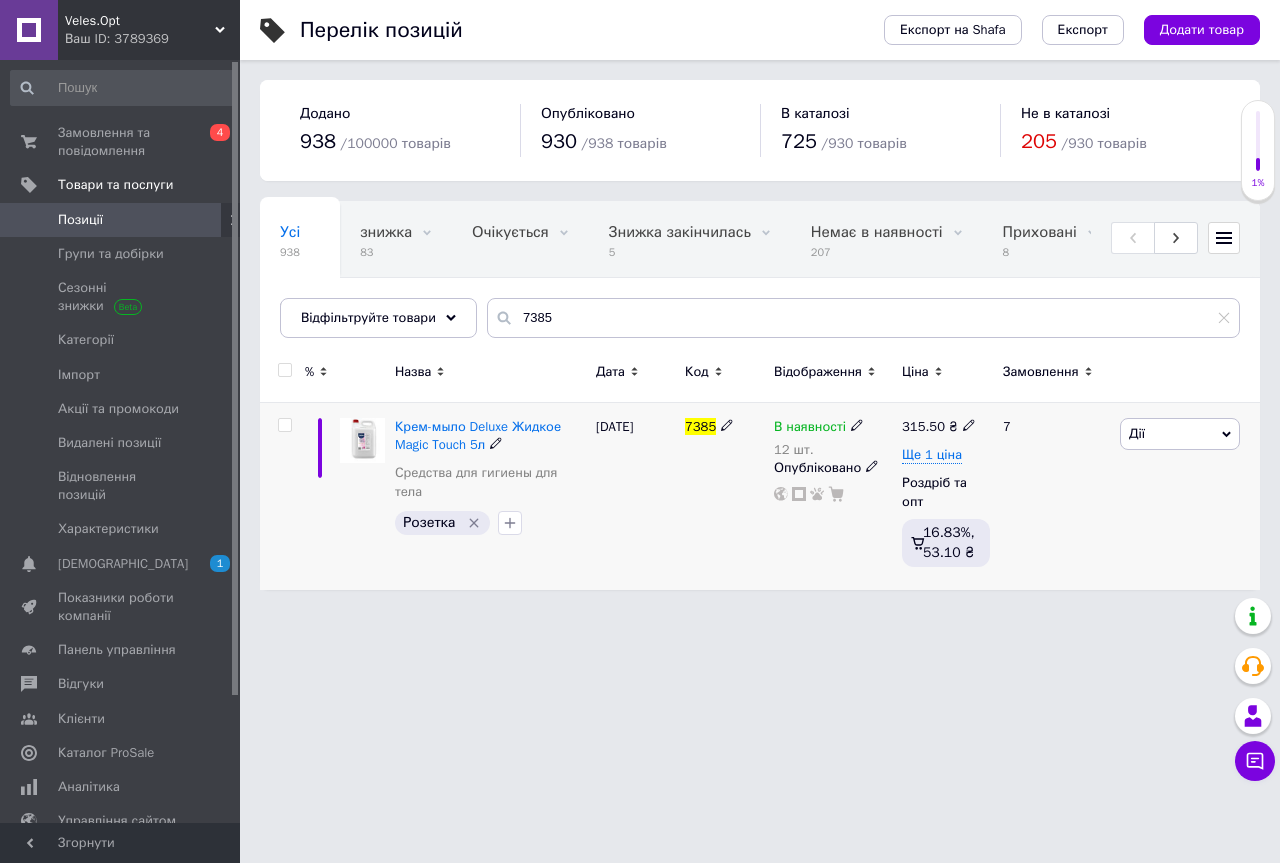 click 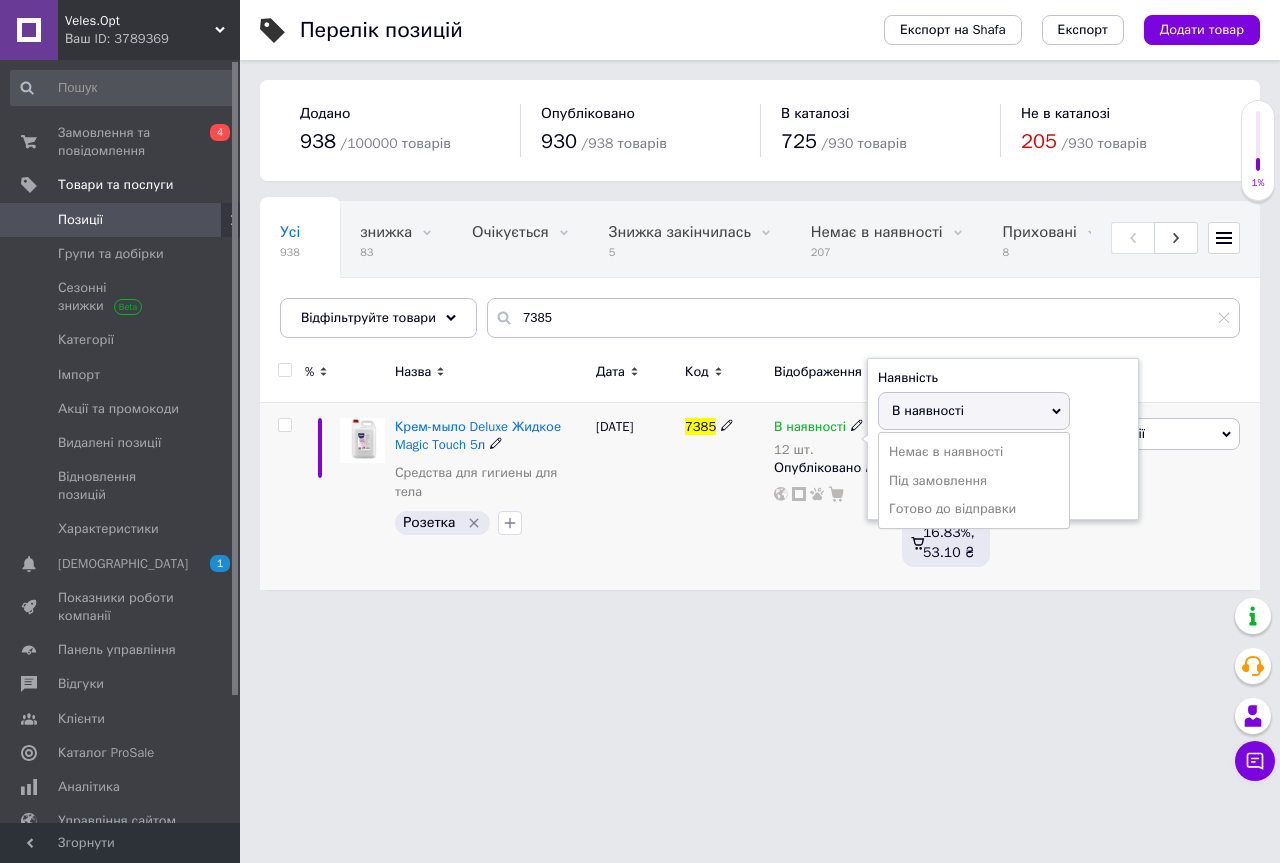 click on "Немає в наявності" at bounding box center [974, 452] 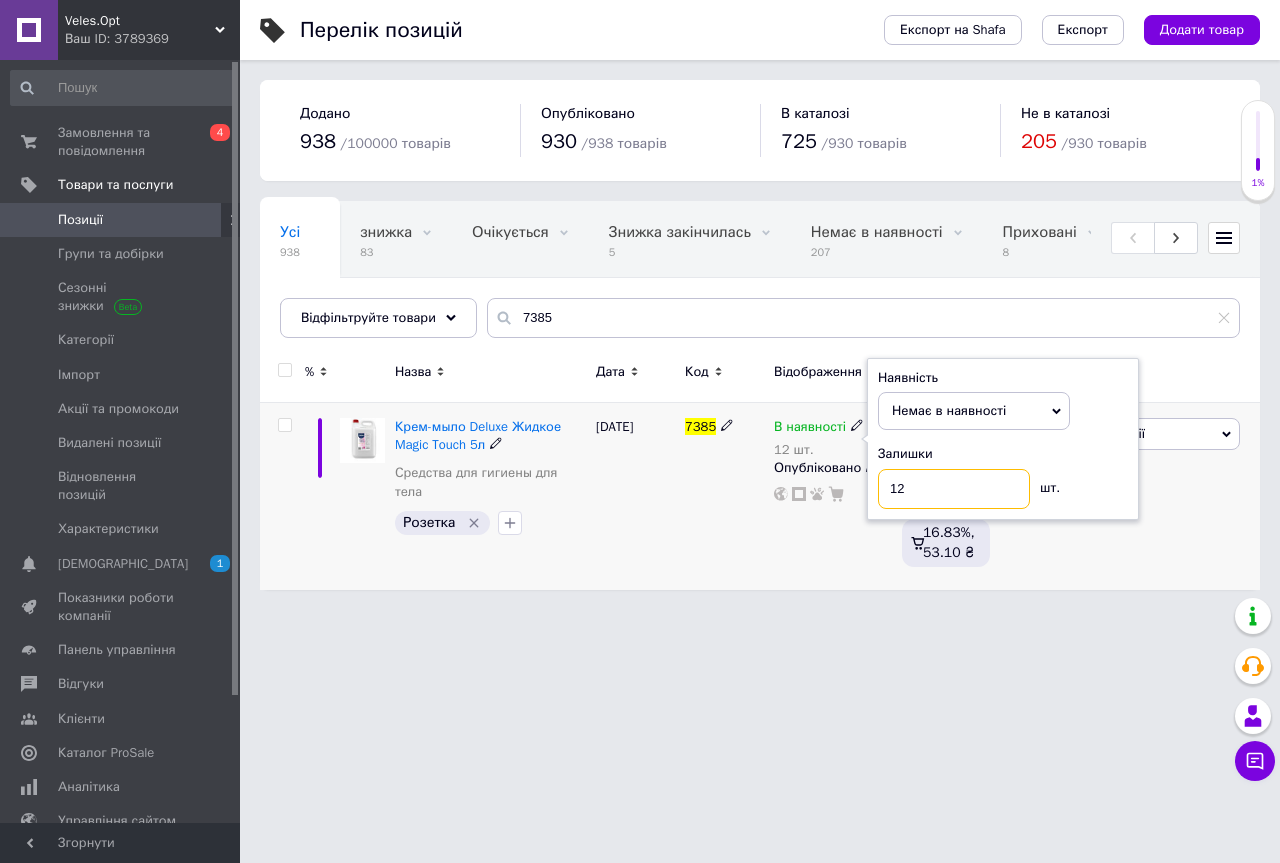 click on "12" at bounding box center (954, 489) 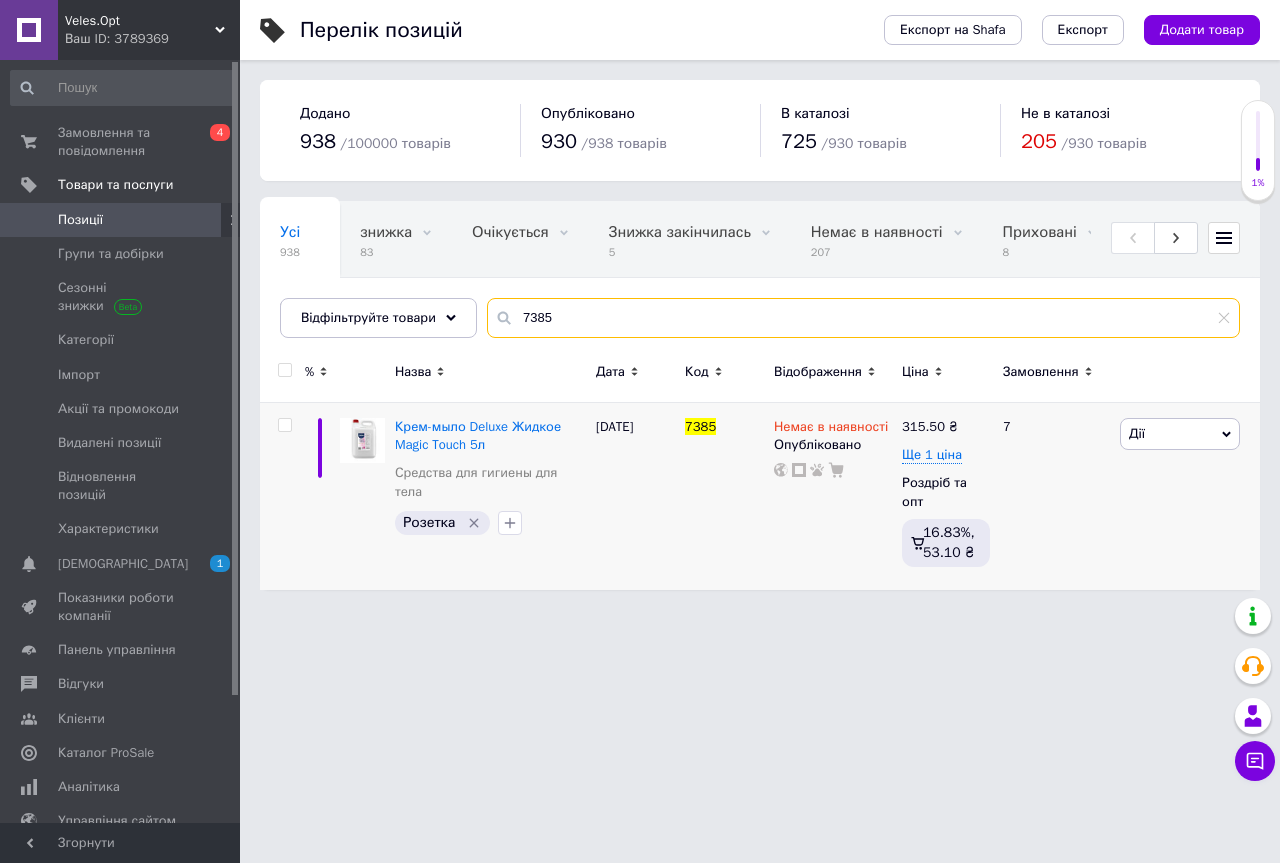 click on "7385" at bounding box center (863, 318) 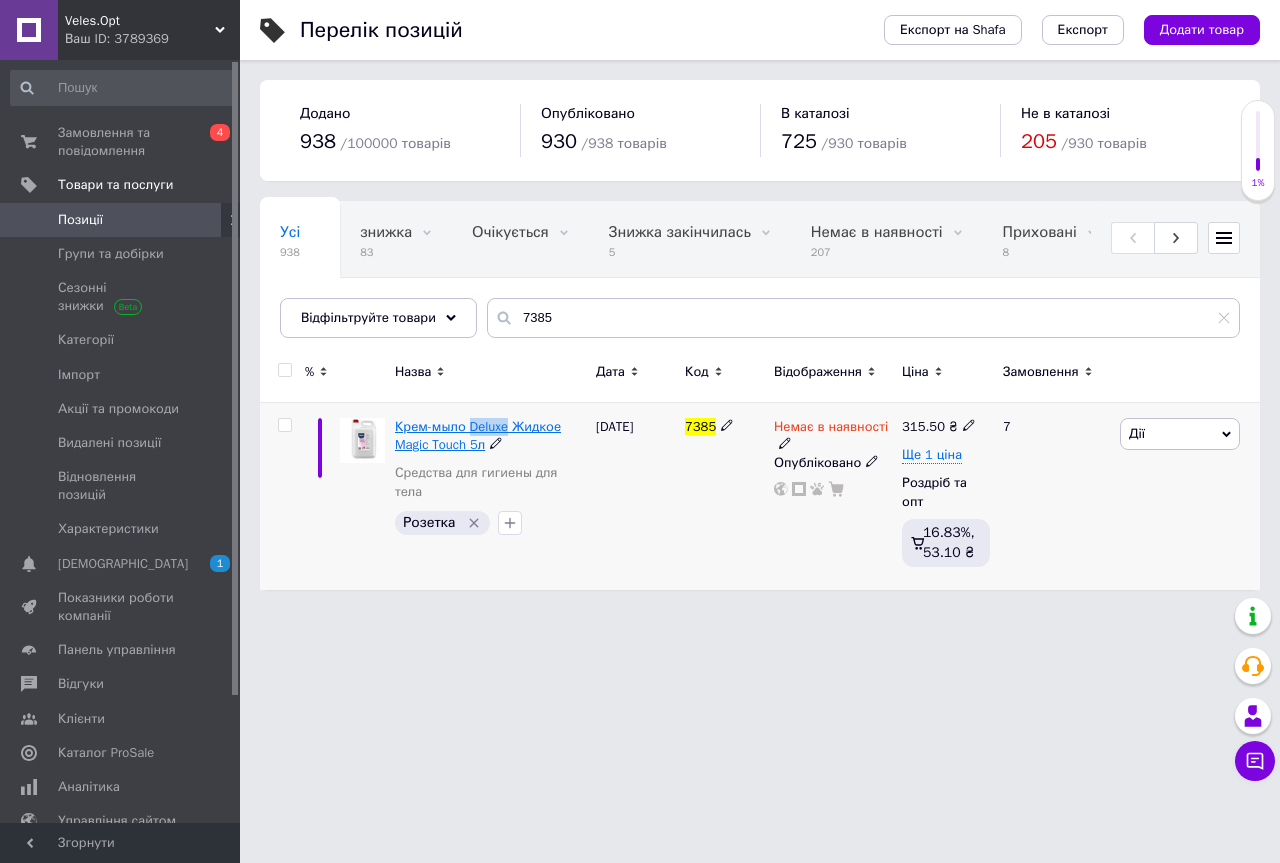 drag, startPoint x: 469, startPoint y: 408, endPoint x: 506, endPoint y: 433, distance: 44.65423 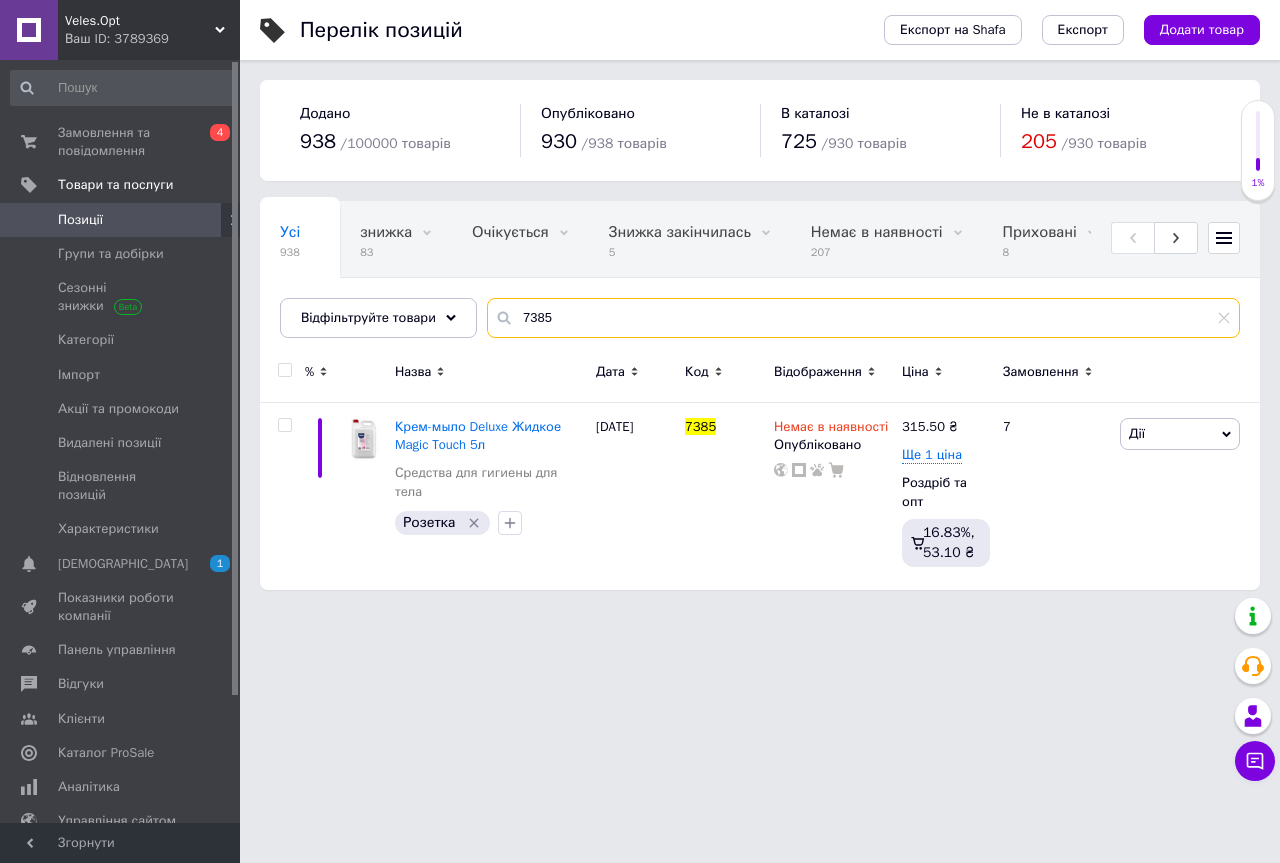 click on "7385" at bounding box center (863, 318) 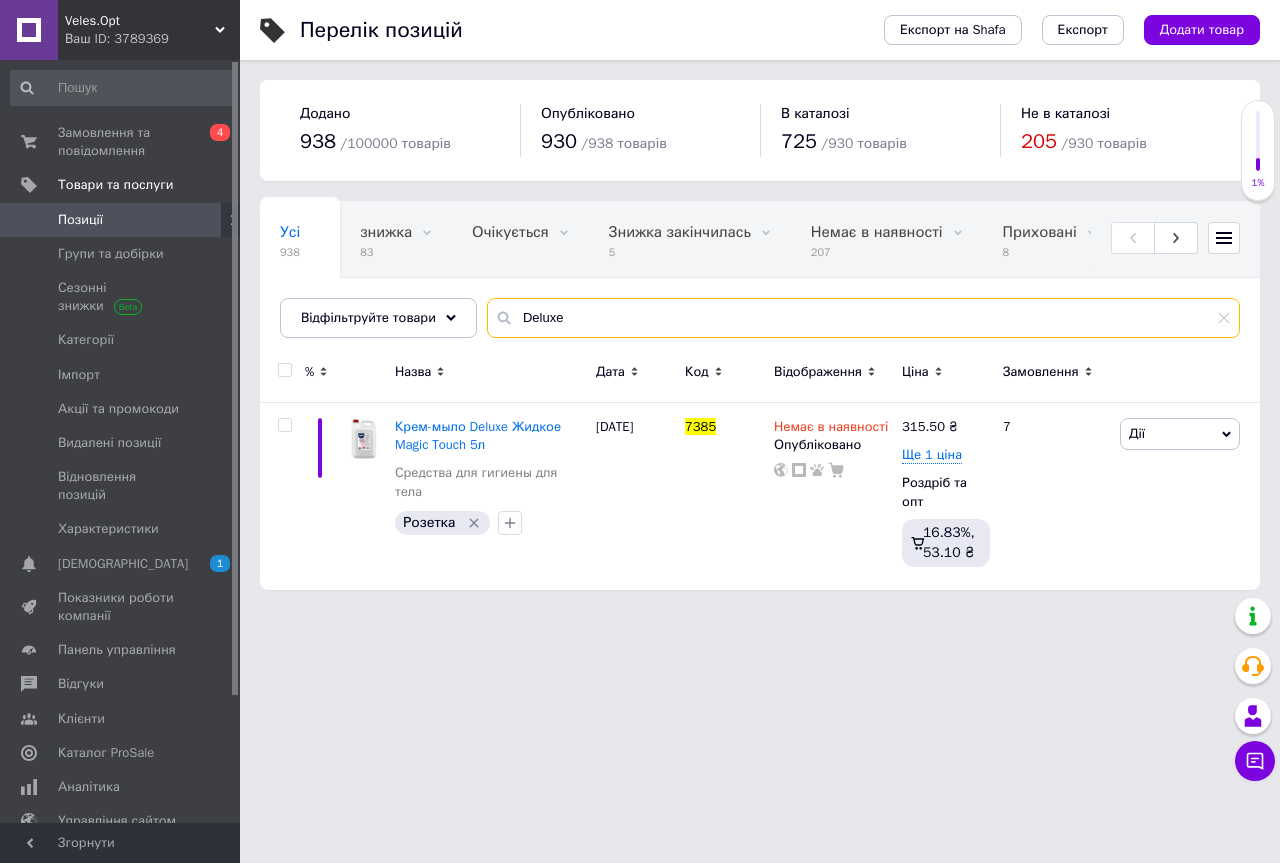 type on "Deluxe" 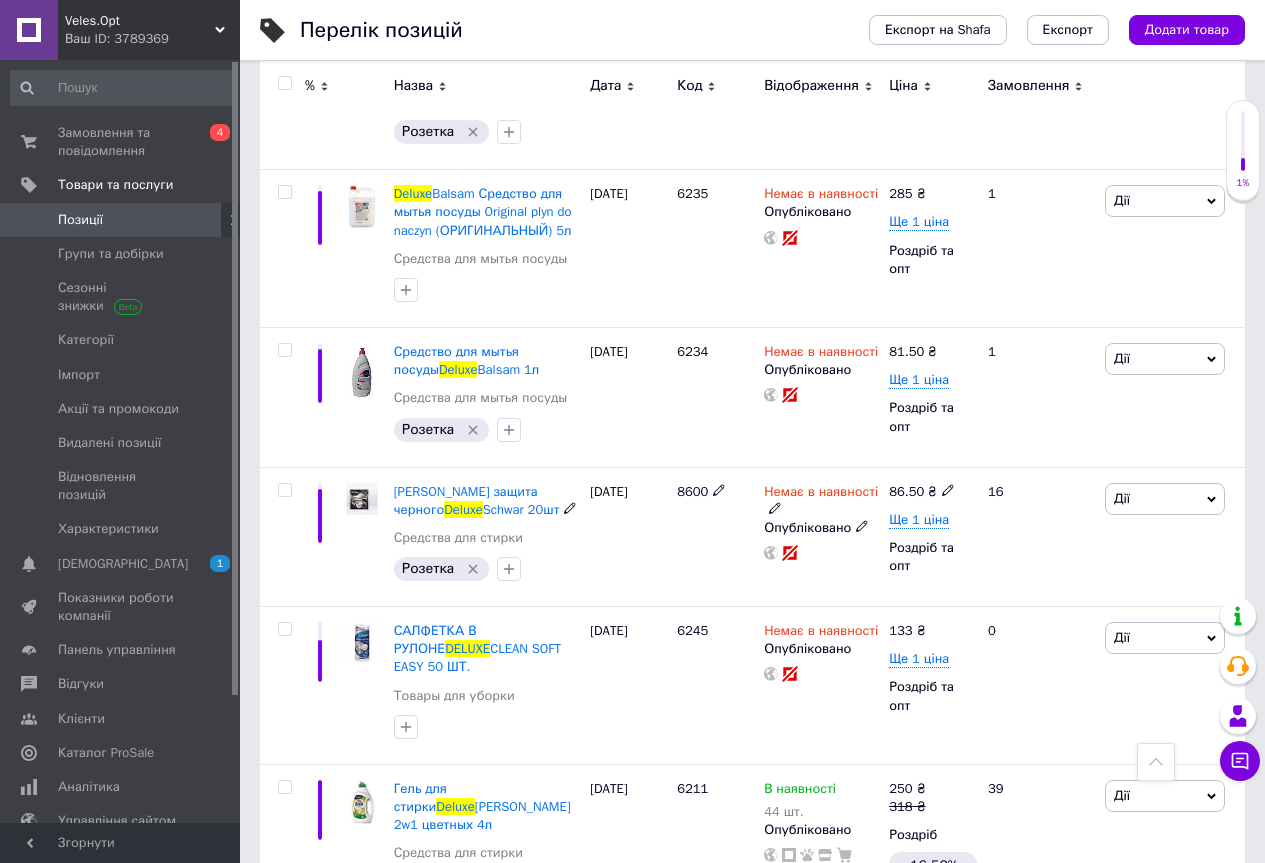 scroll, scrollTop: 1400, scrollLeft: 0, axis: vertical 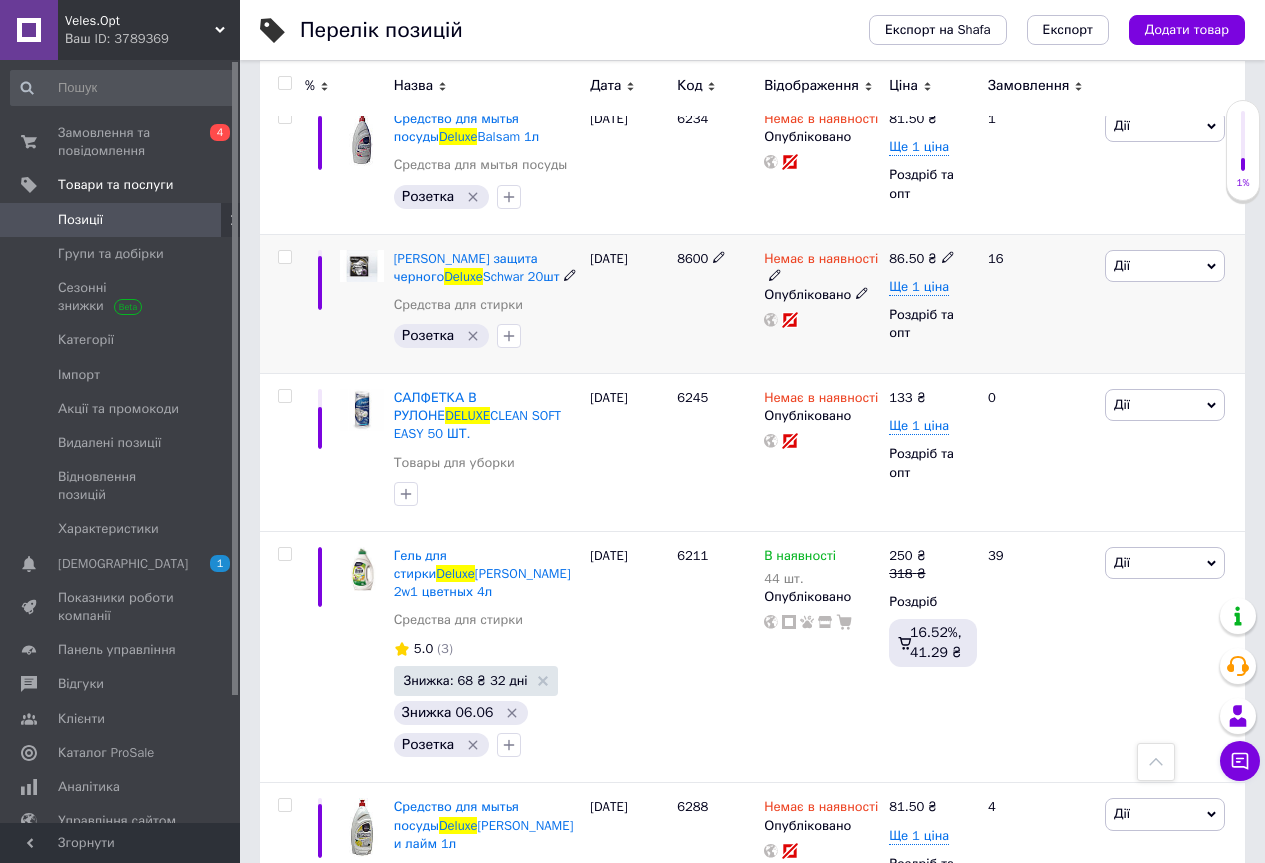 click on "Немає в наявності" at bounding box center (821, 261) 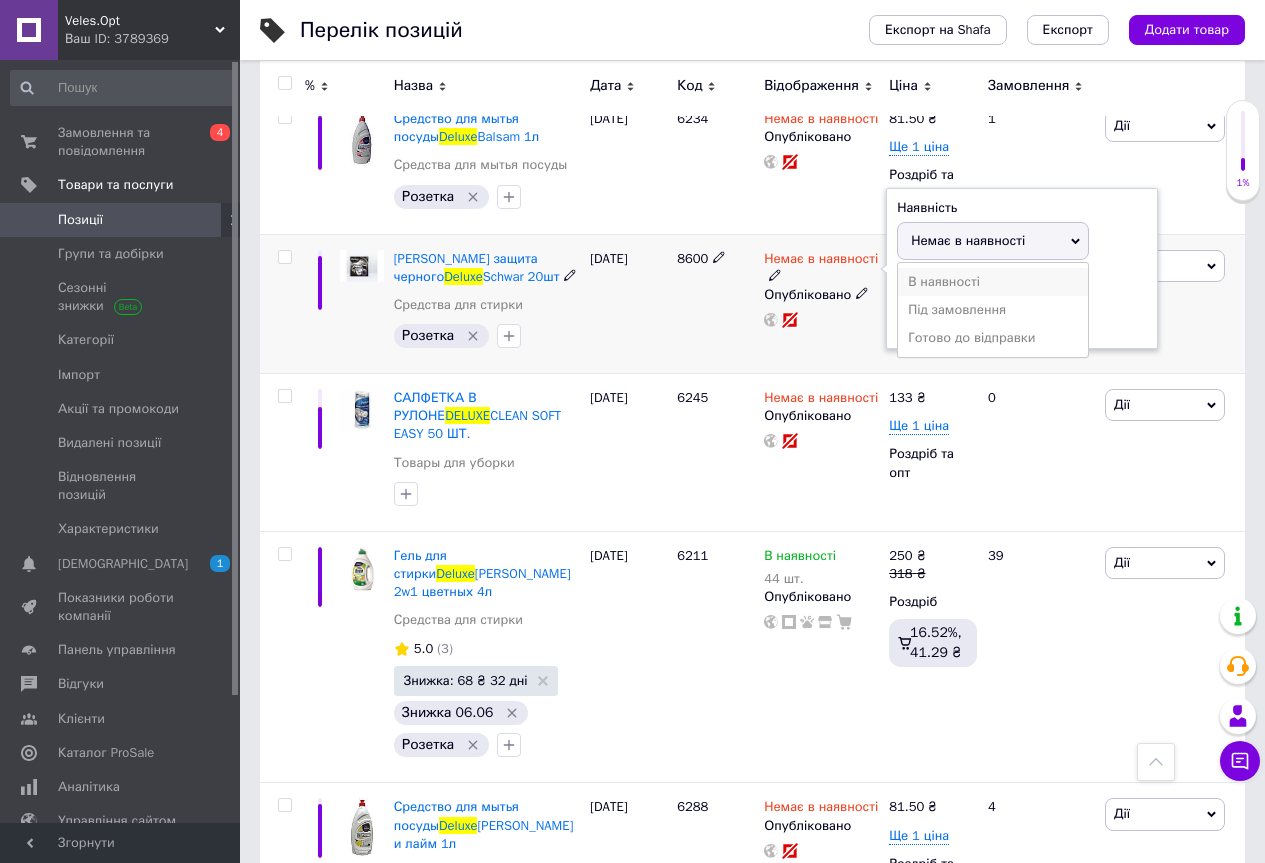 click on "В наявності" at bounding box center [993, 282] 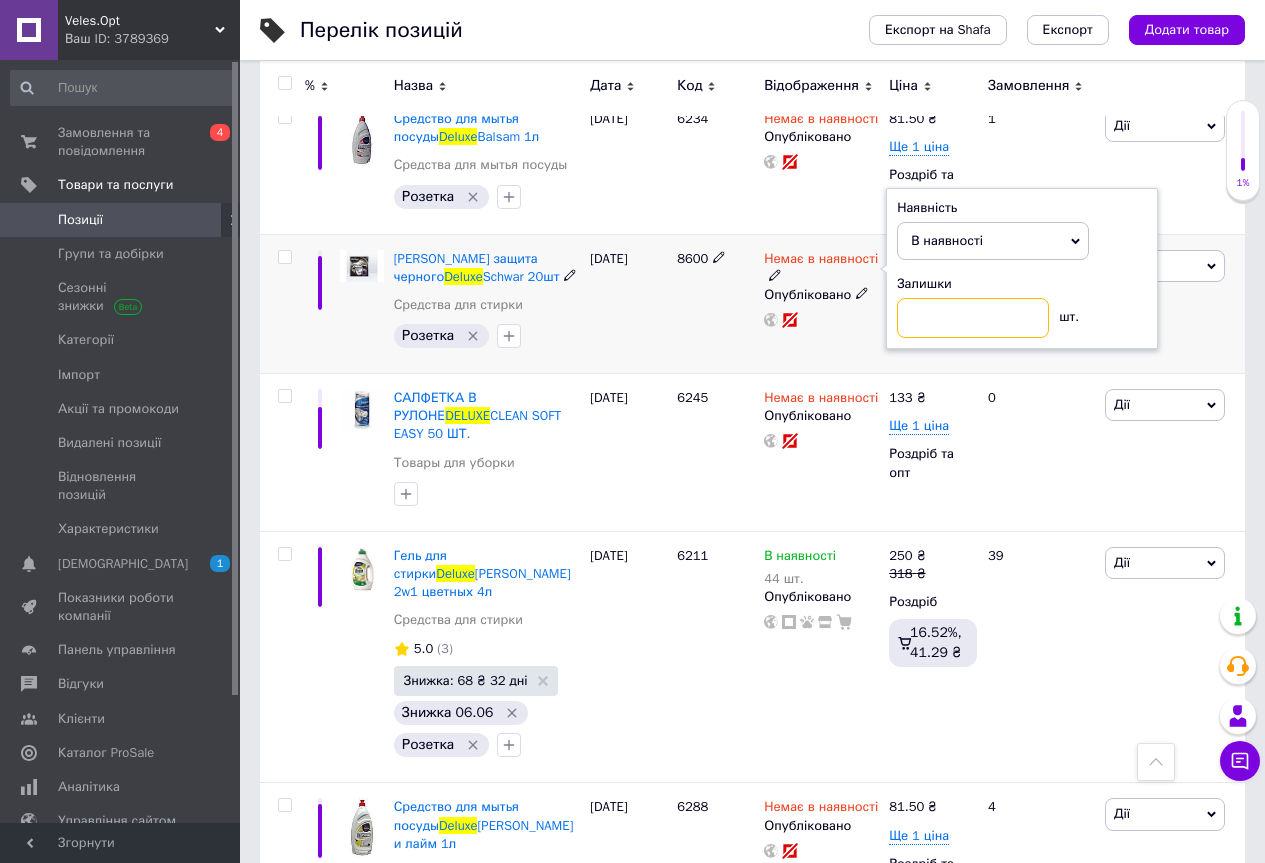 click at bounding box center (973, 318) 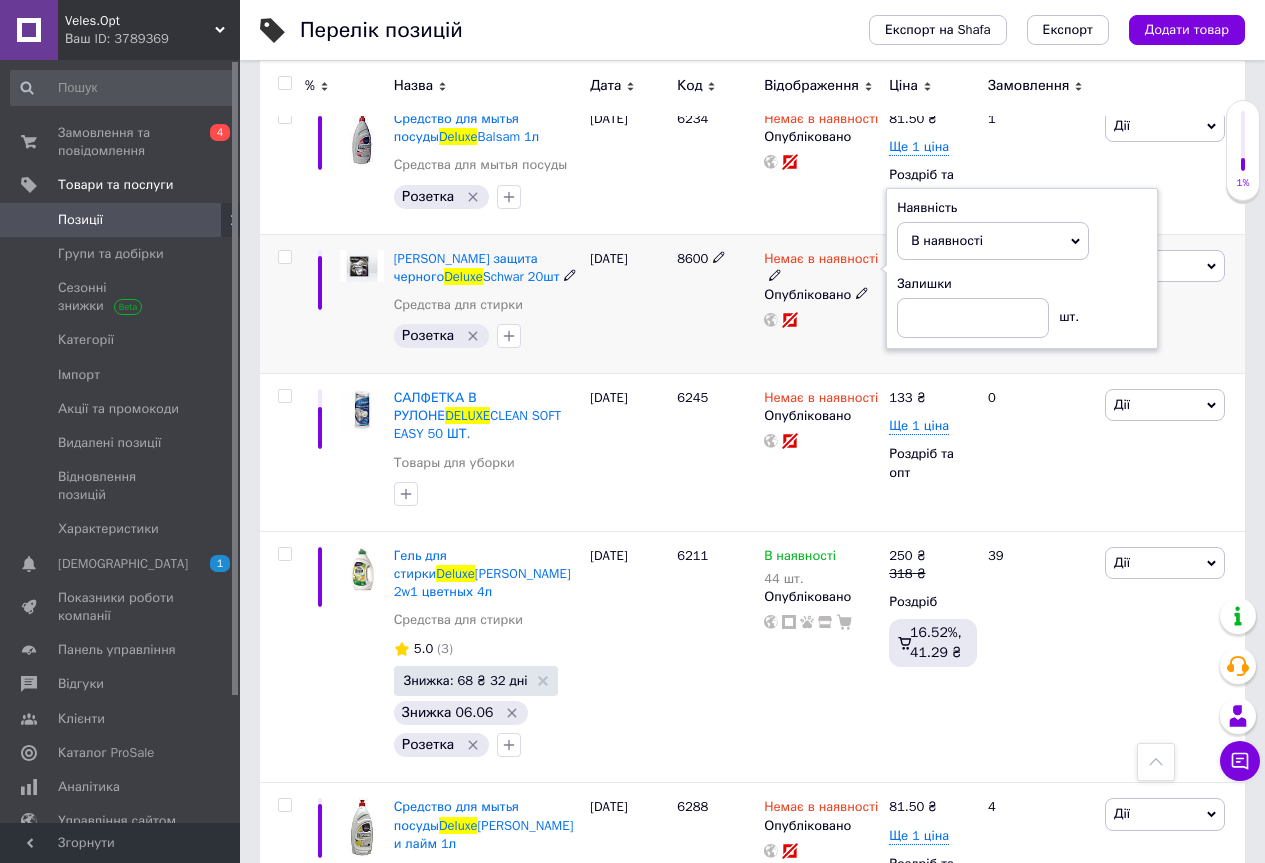 click on "8600" at bounding box center (692, 258) 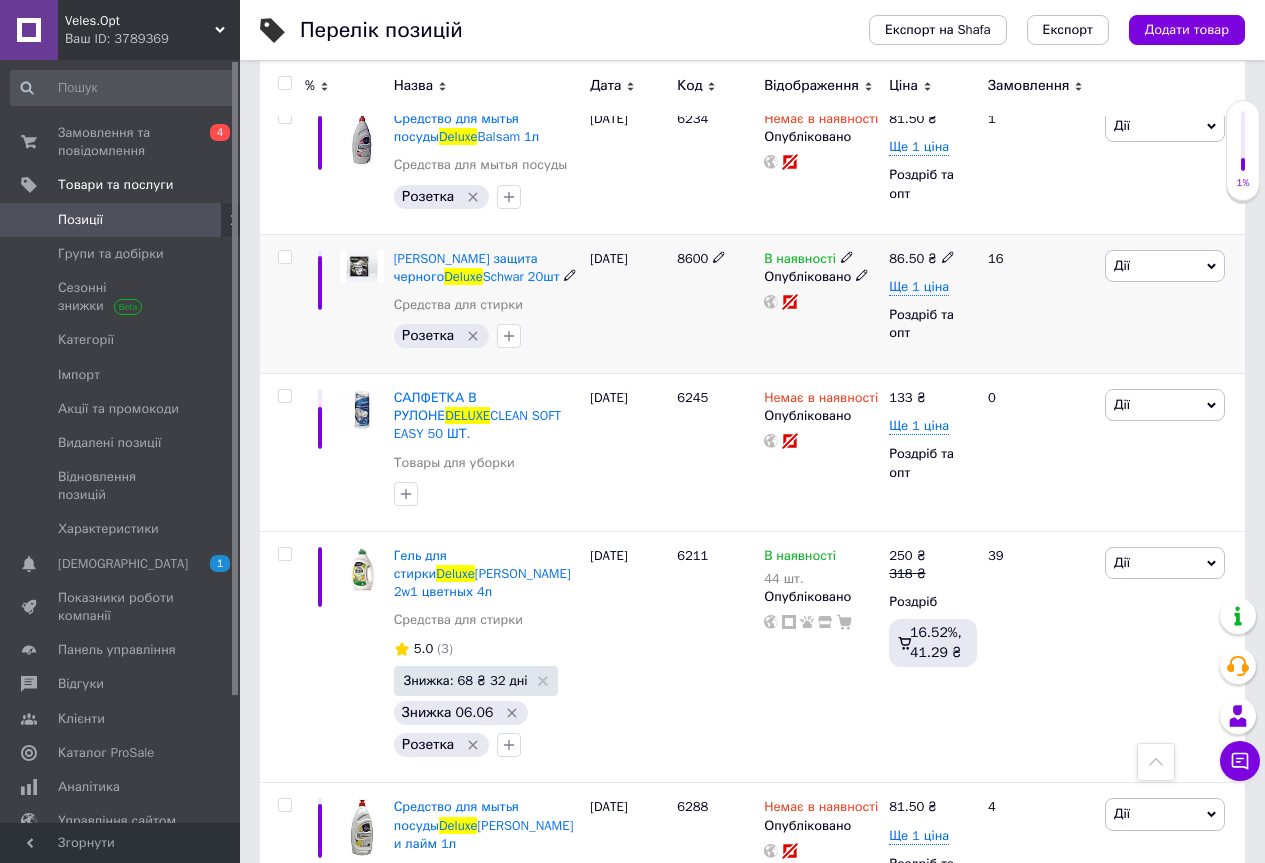click on "8600" at bounding box center [692, 258] 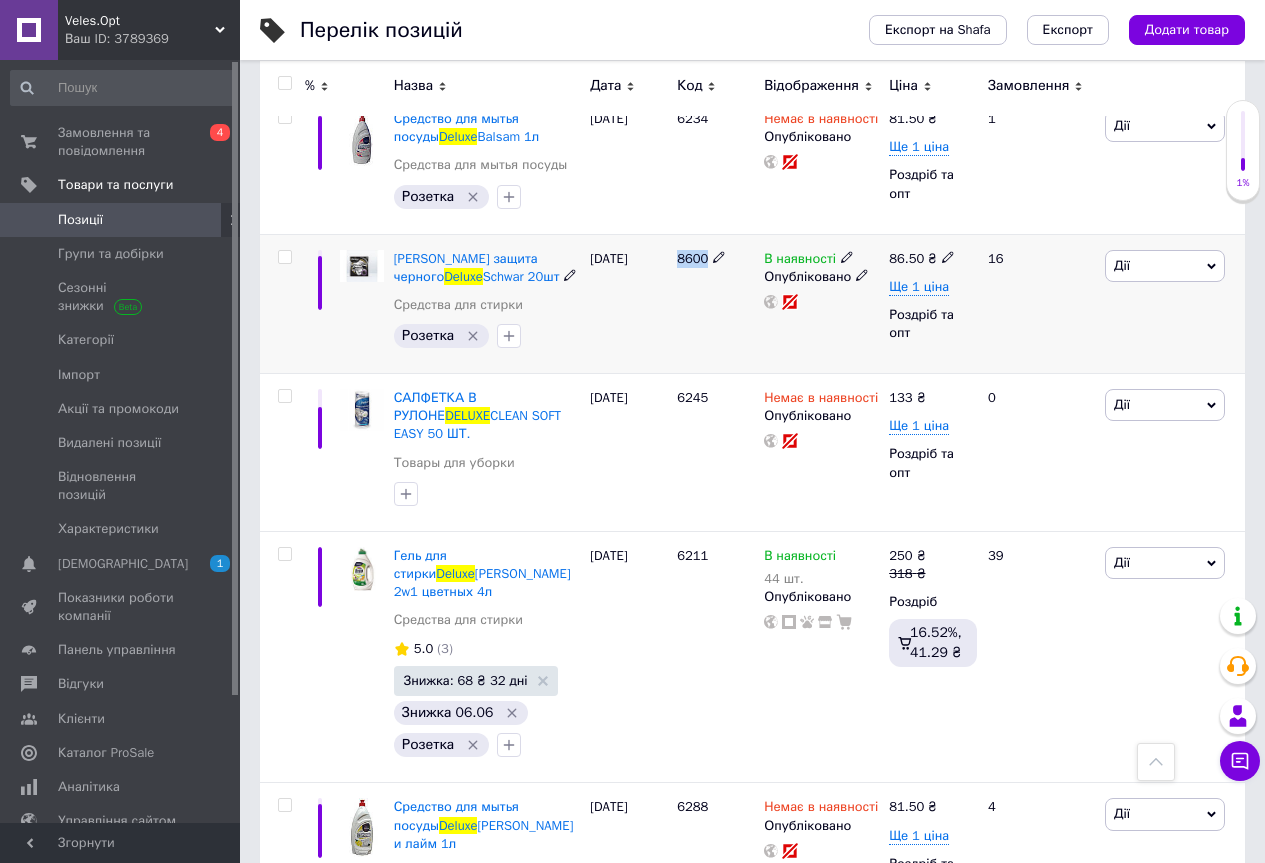 click on "8600" at bounding box center [692, 258] 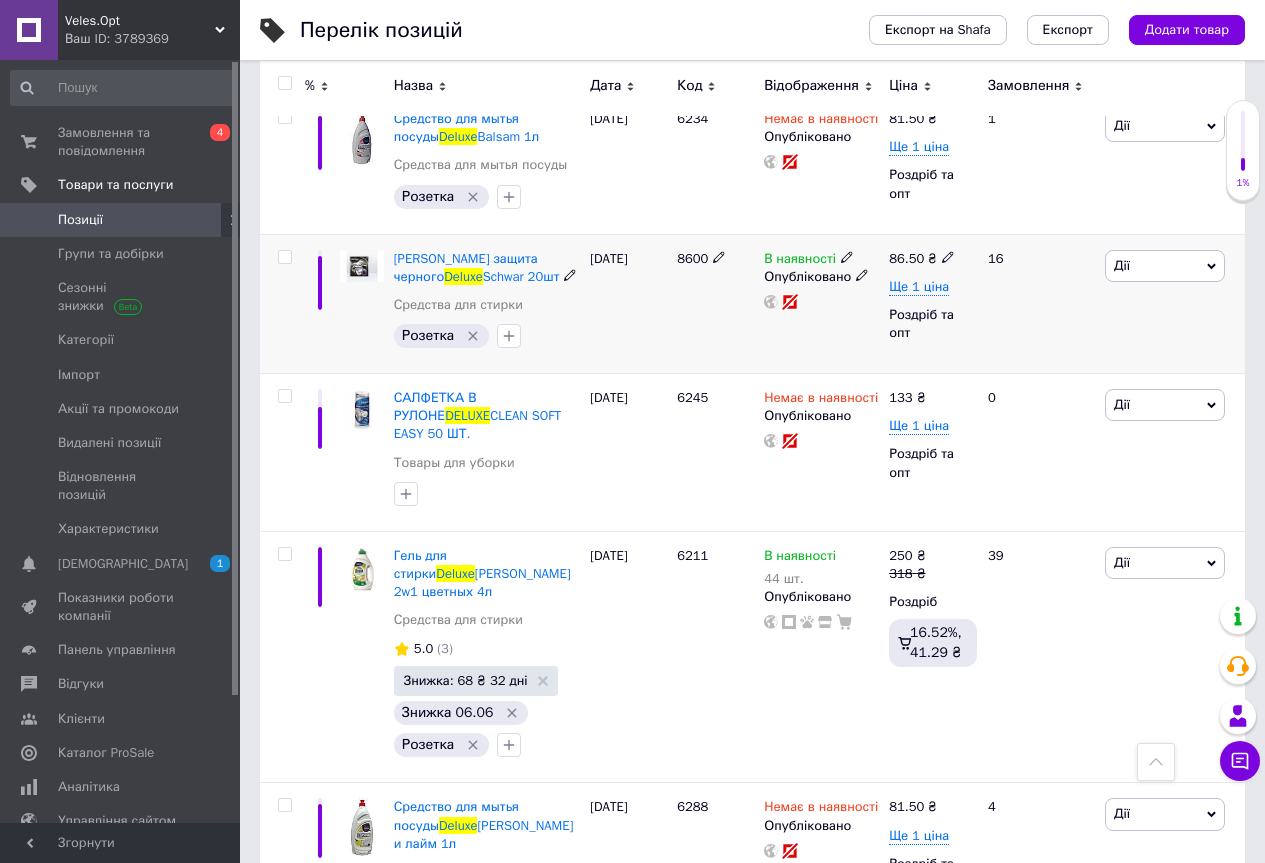 click on "В наявності" at bounding box center [809, 259] 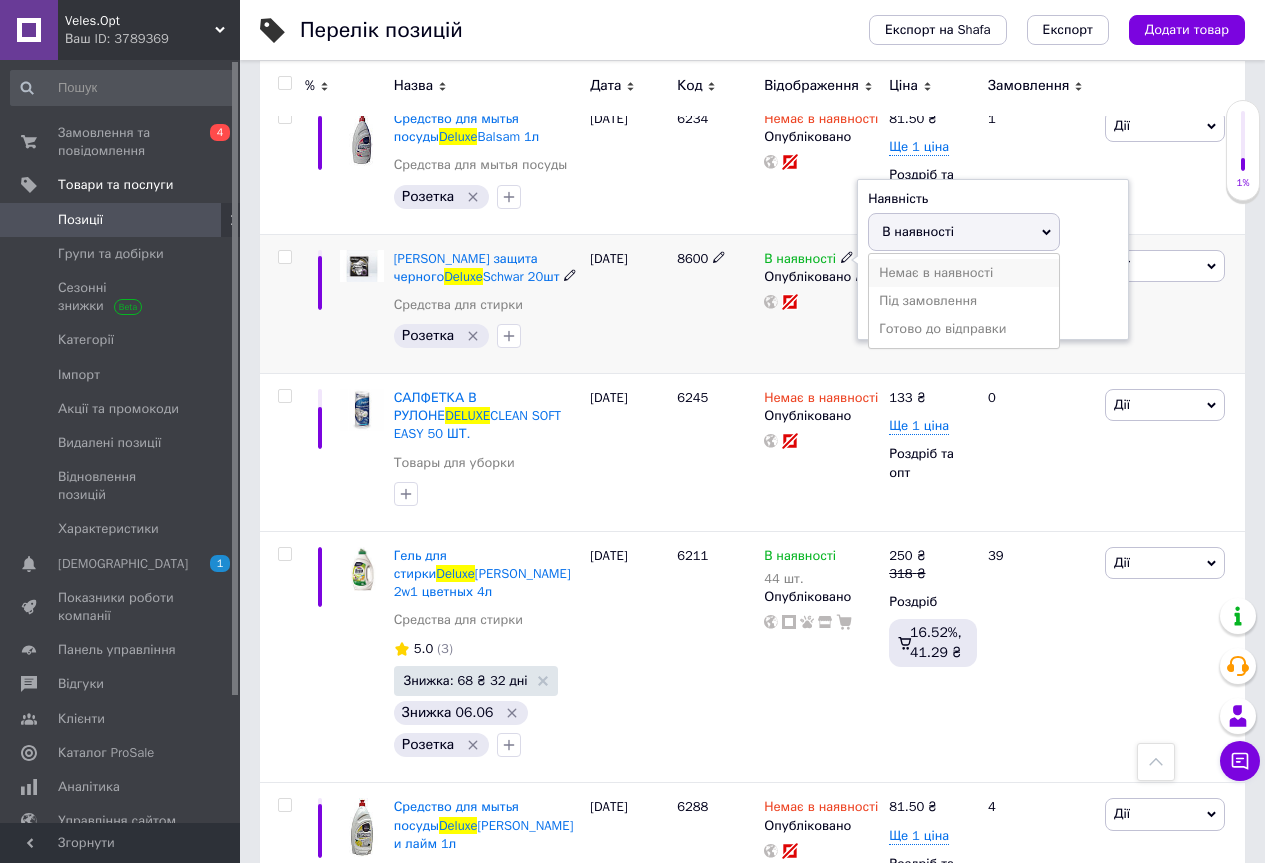 click on "Немає в наявності" at bounding box center [964, 273] 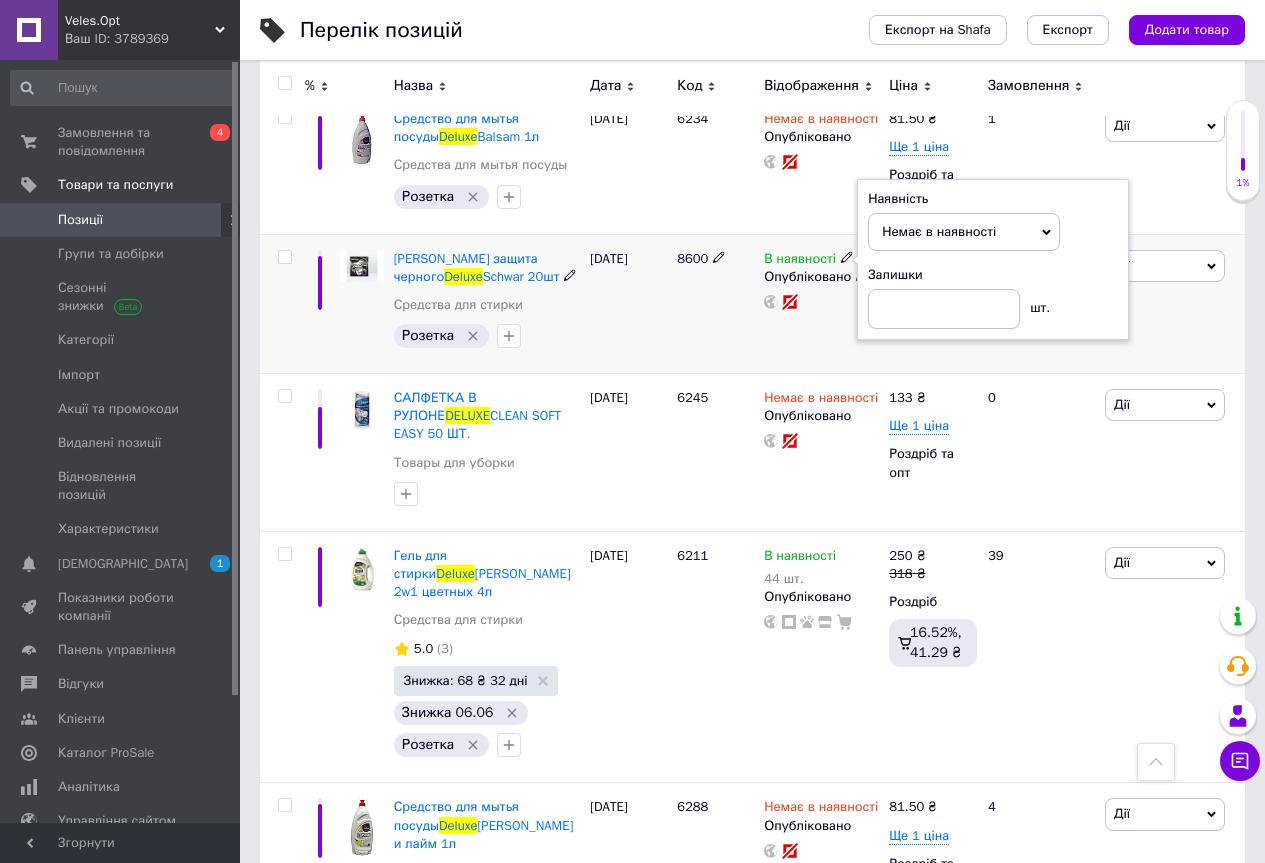 click on "Немає в наявності" at bounding box center [939, 231] 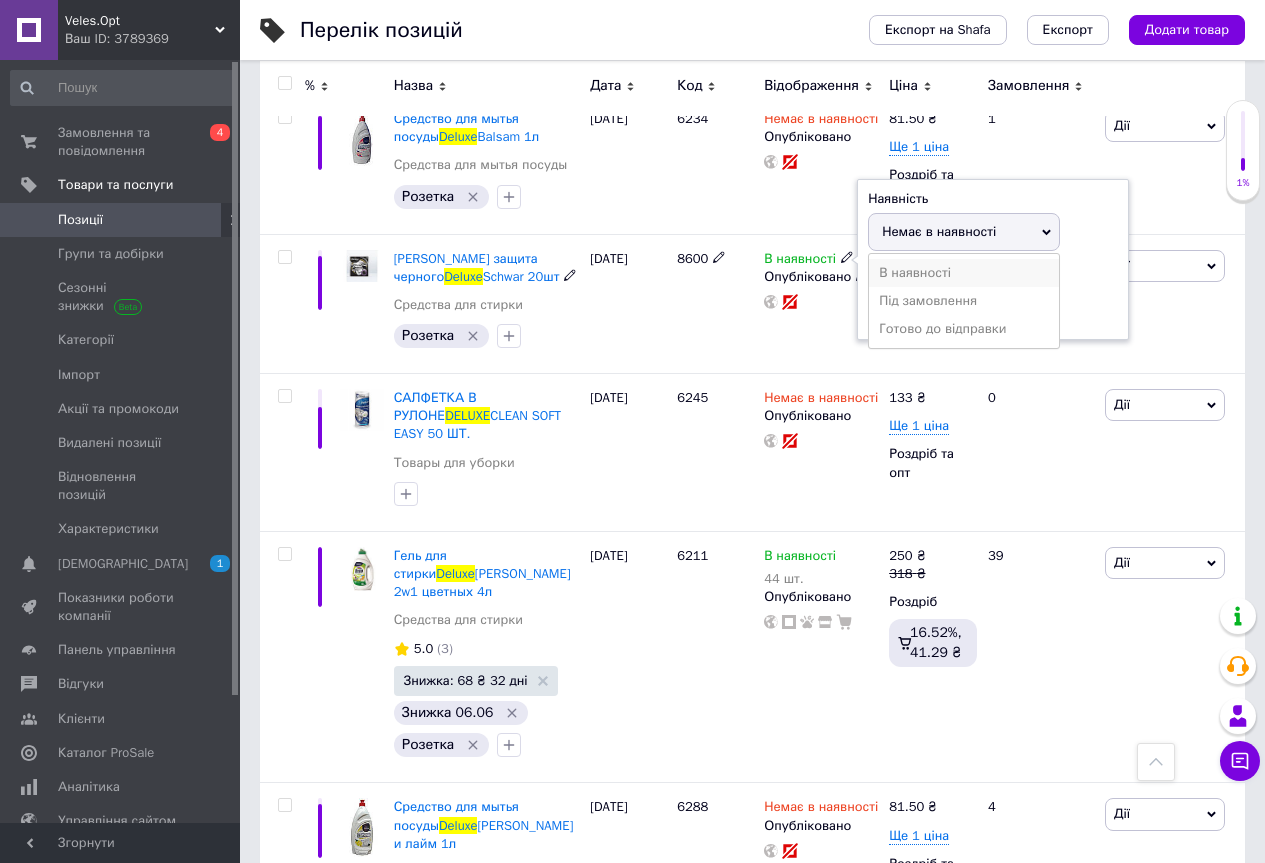 click on "В наявності" at bounding box center (964, 273) 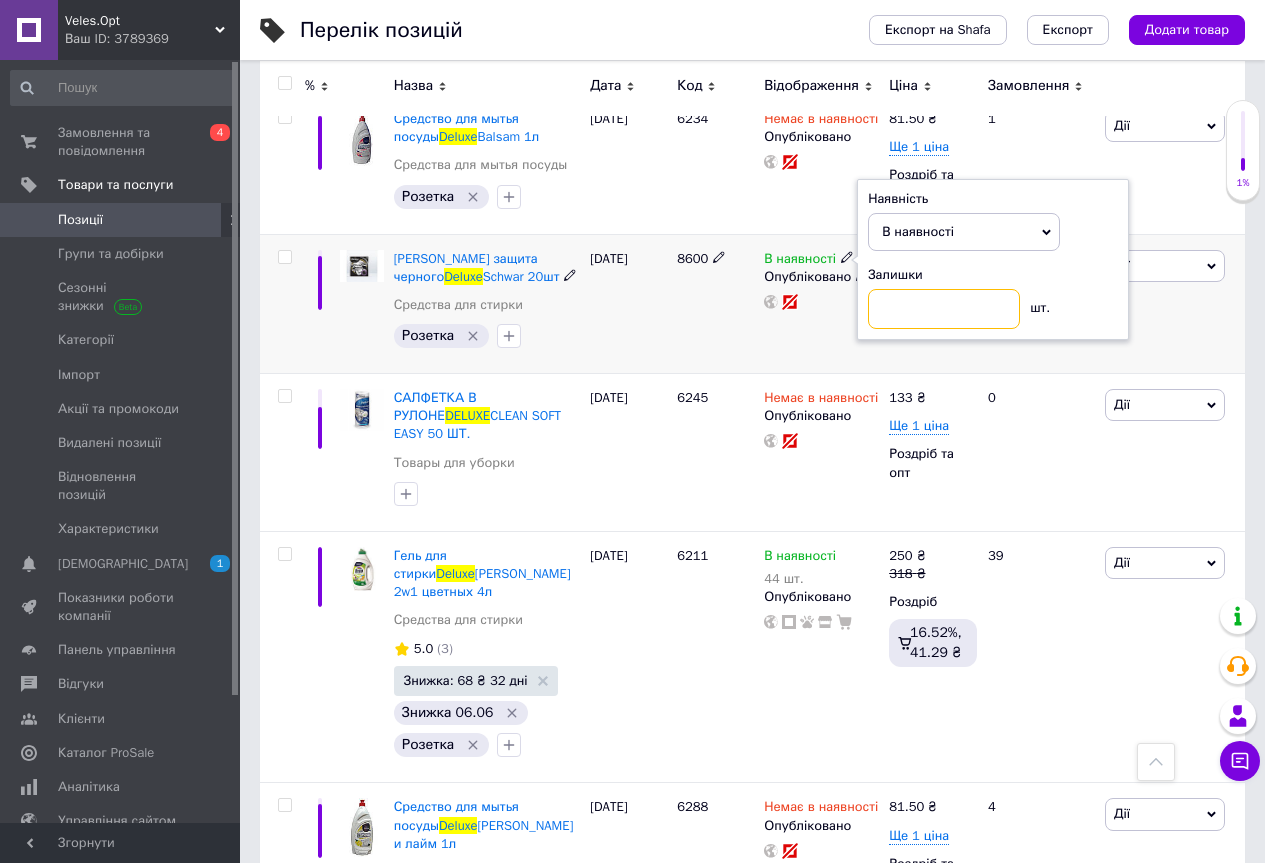 click at bounding box center (944, 309) 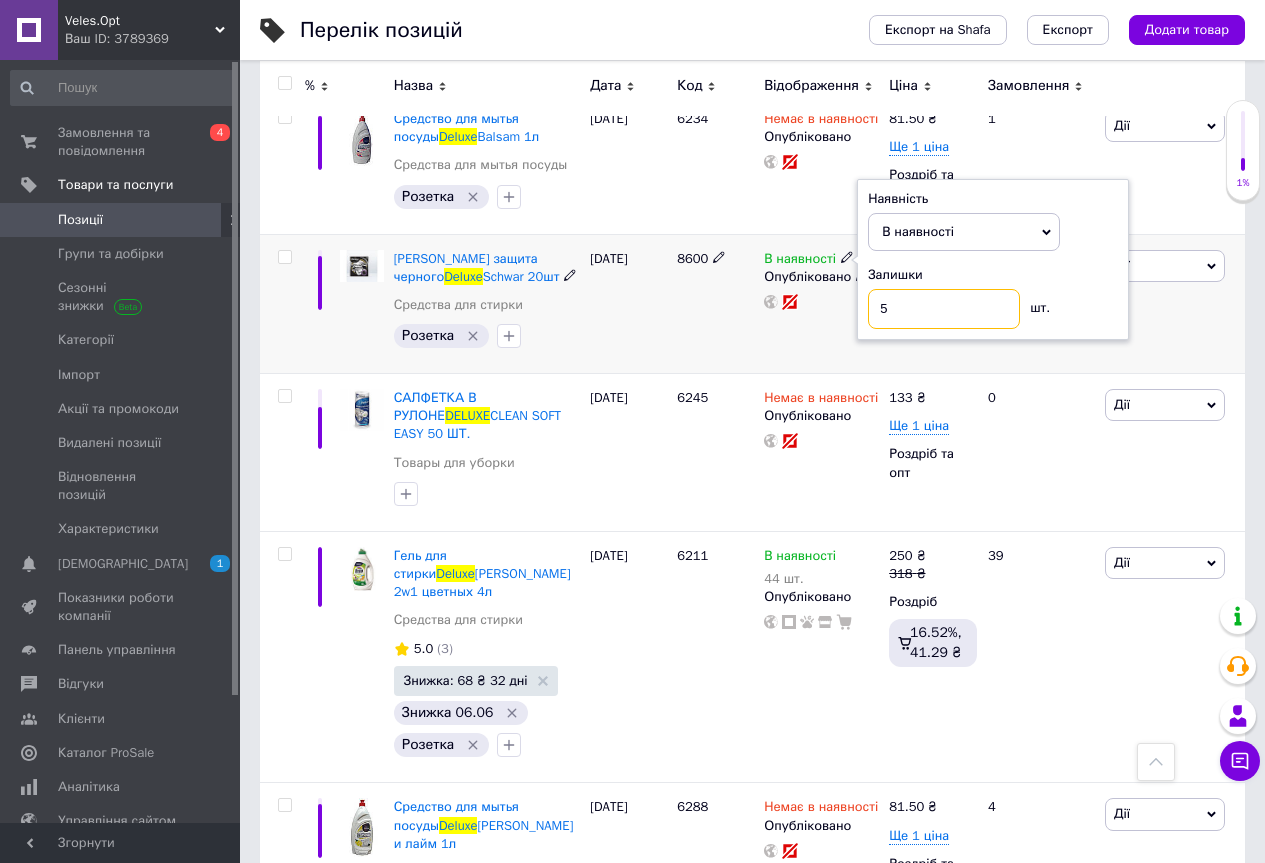 type on "50" 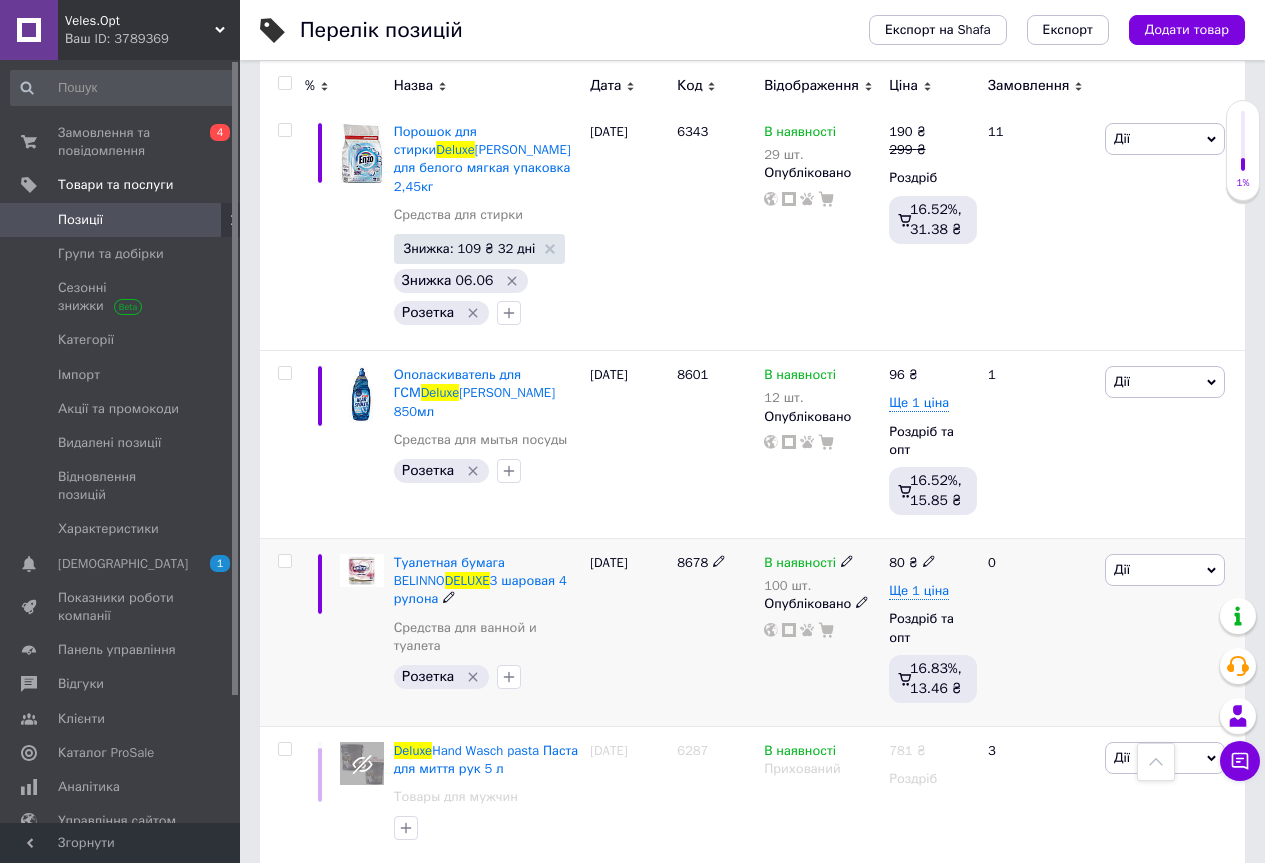 scroll, scrollTop: 0, scrollLeft: 0, axis: both 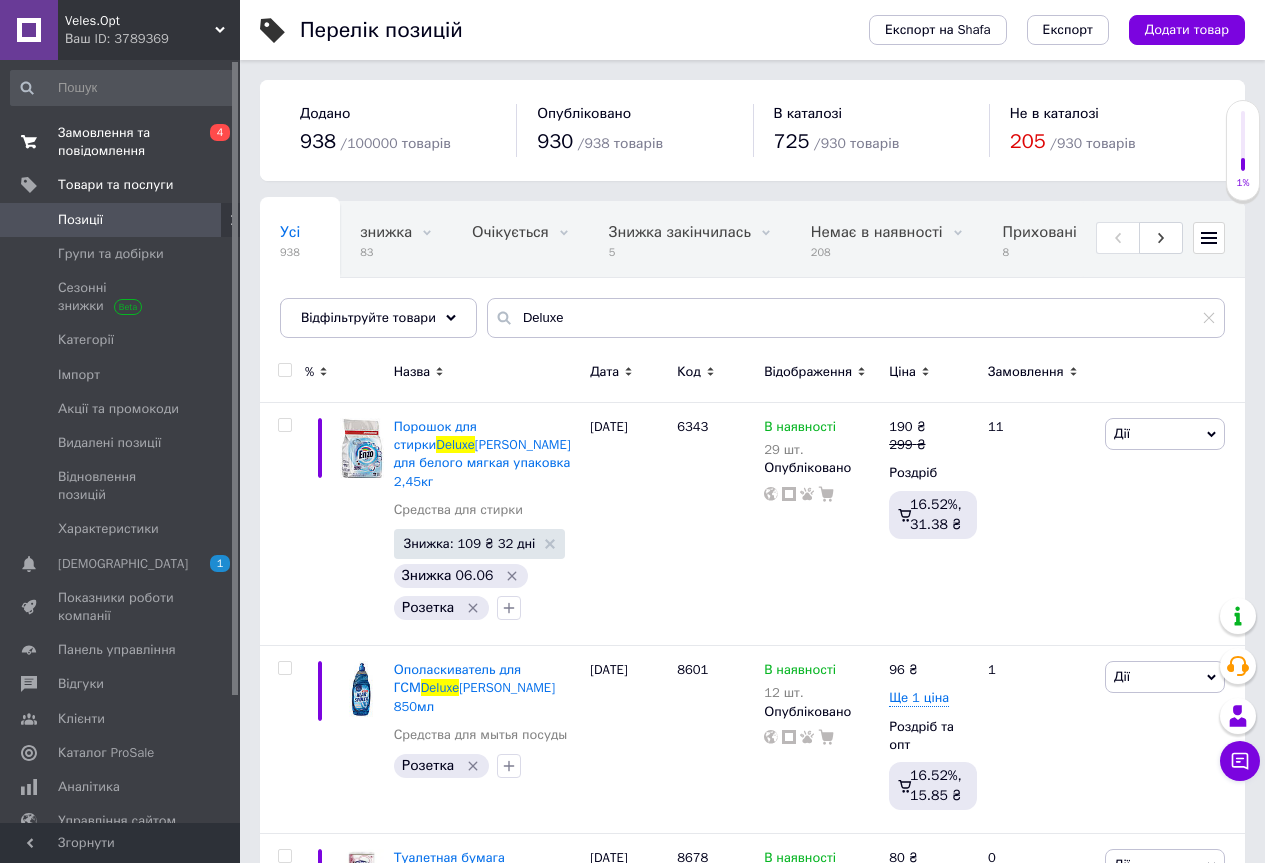 click on "Замовлення та повідомлення" at bounding box center (121, 142) 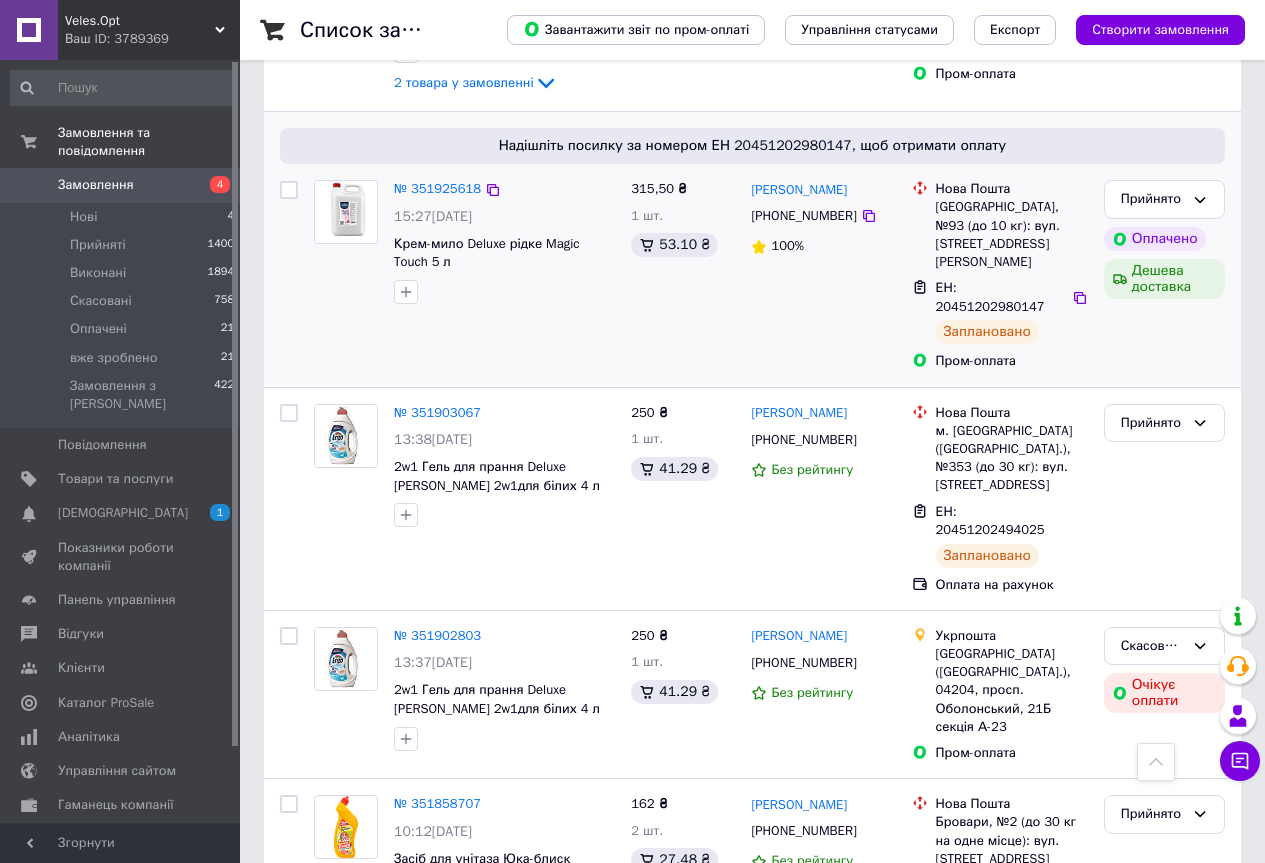 scroll, scrollTop: 1167, scrollLeft: 0, axis: vertical 